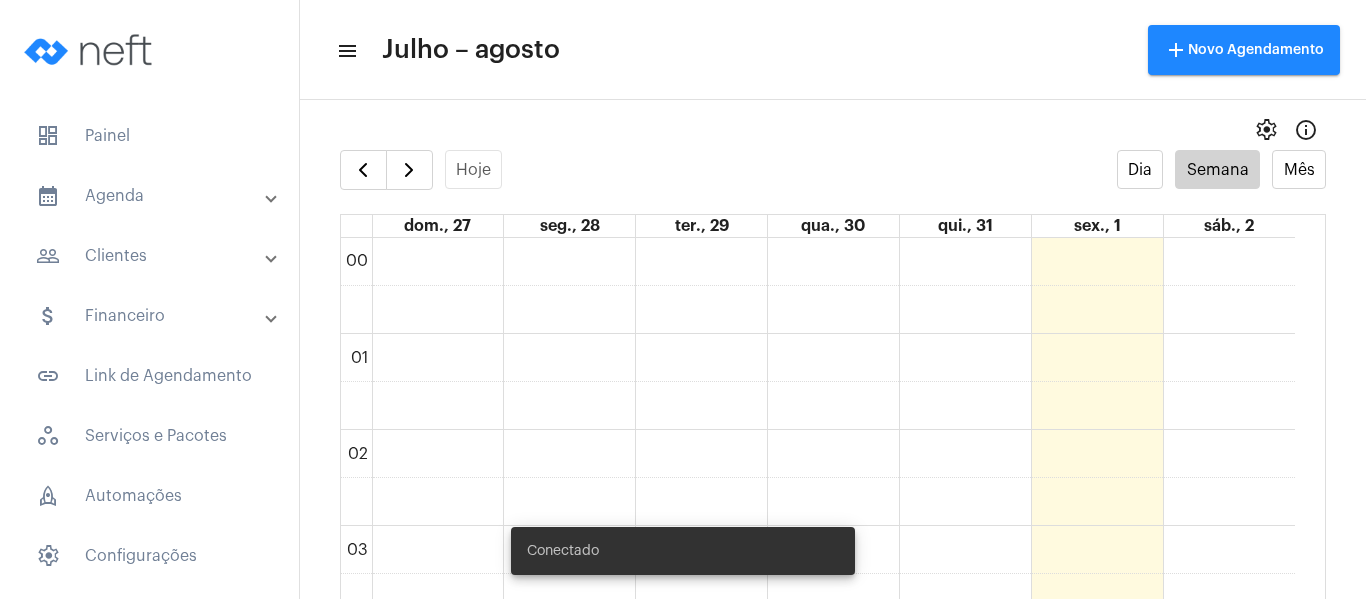 click on "calendar_month_outlined  Agenda" at bounding box center (151, 196) 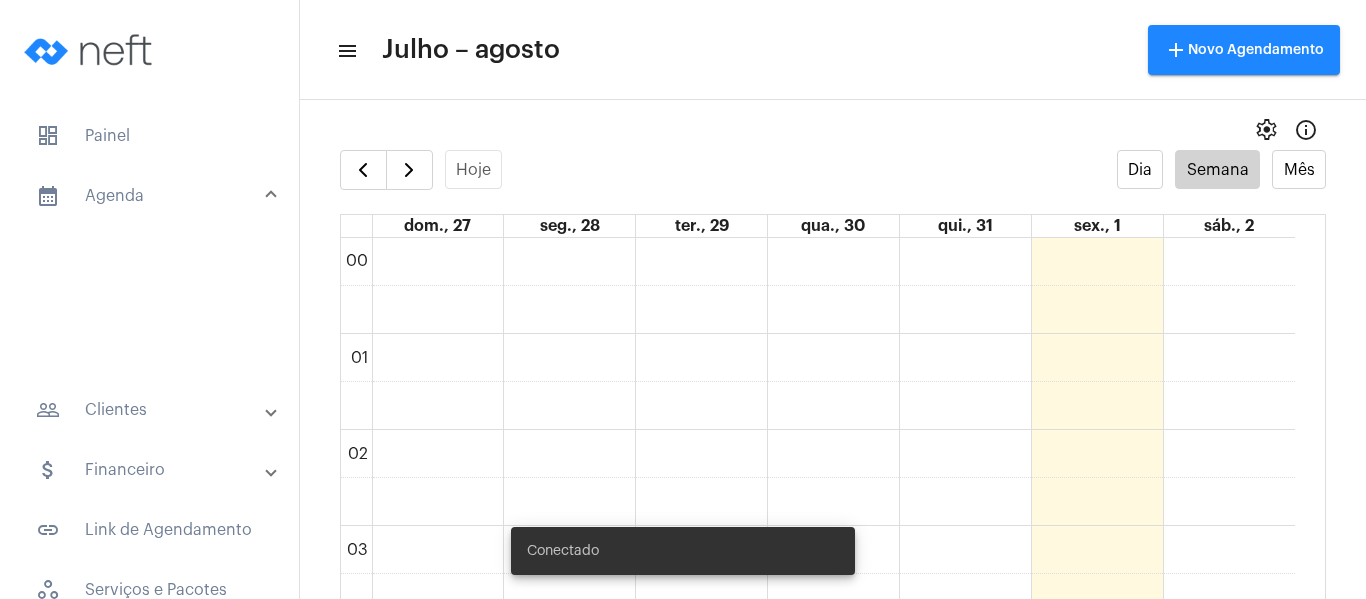 scroll, scrollTop: 0, scrollLeft: 0, axis: both 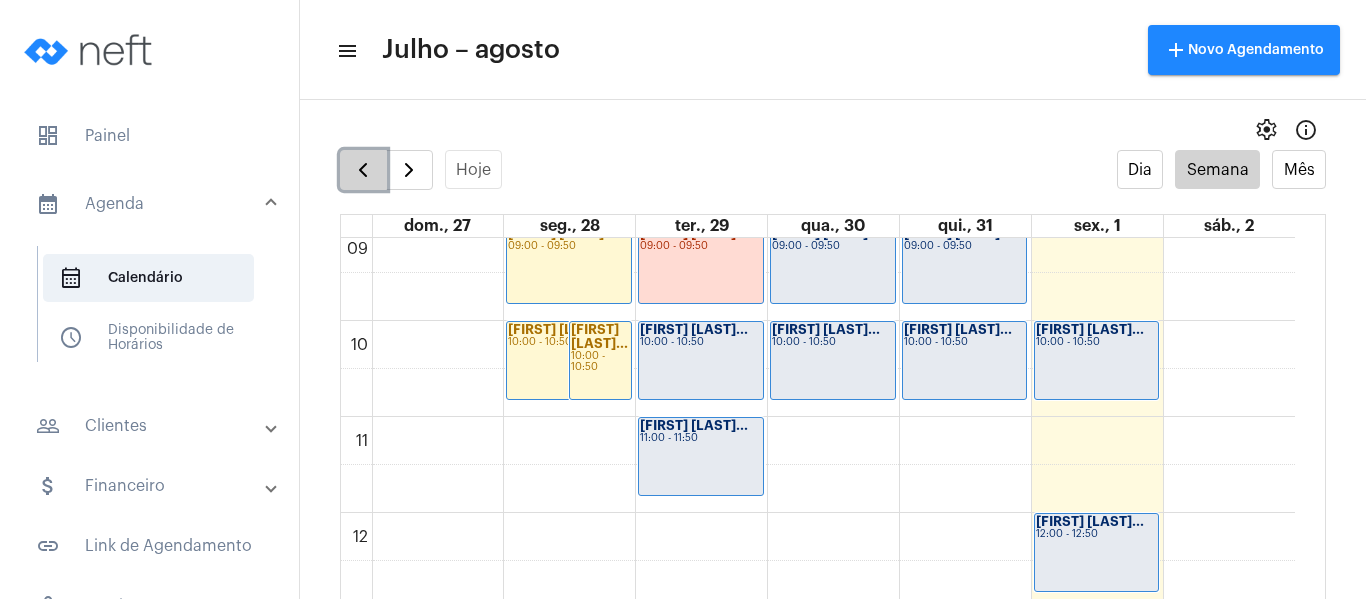 click 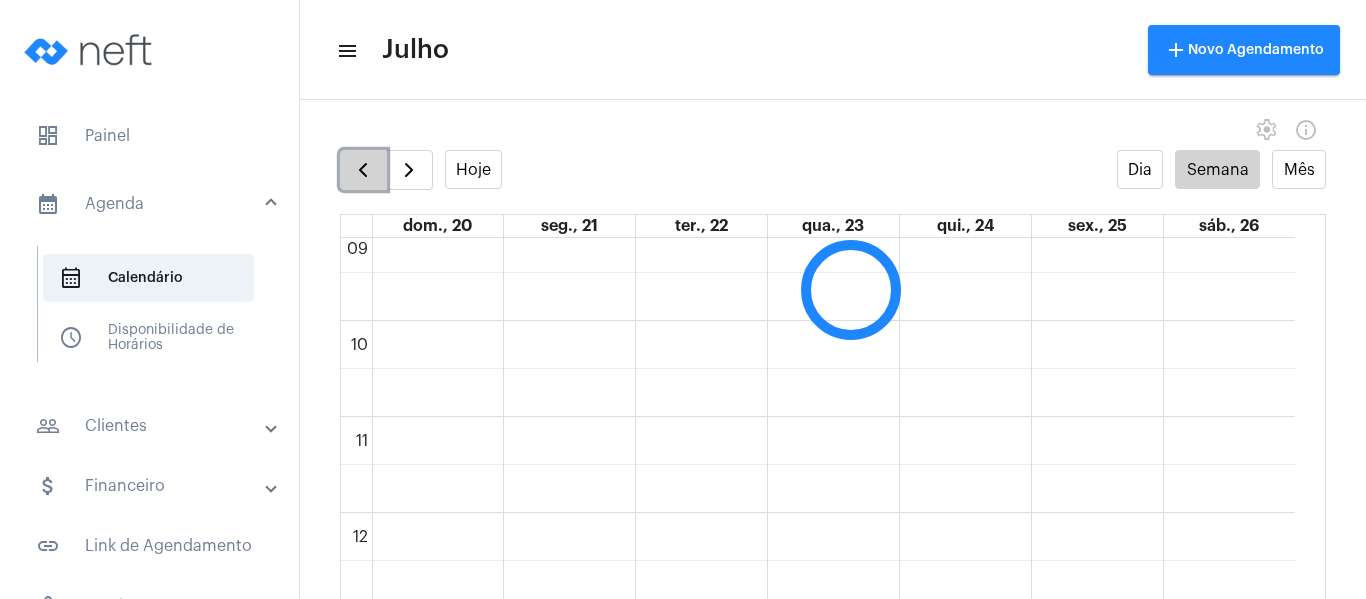 scroll, scrollTop: 577, scrollLeft: 0, axis: vertical 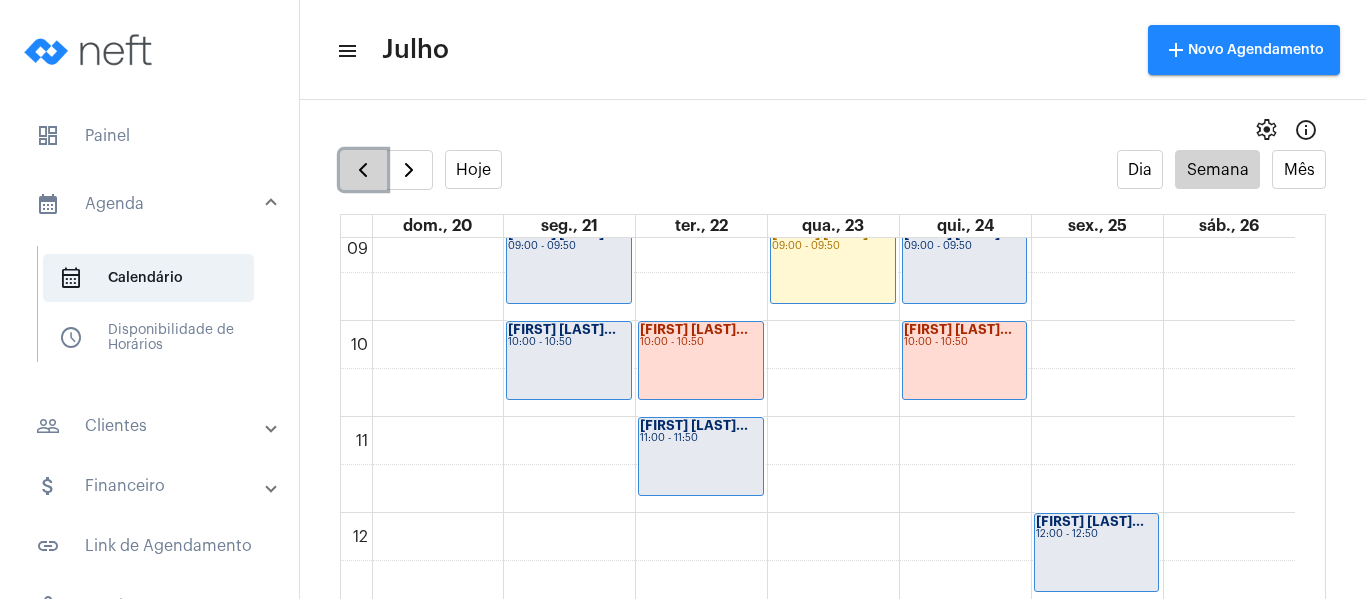 click 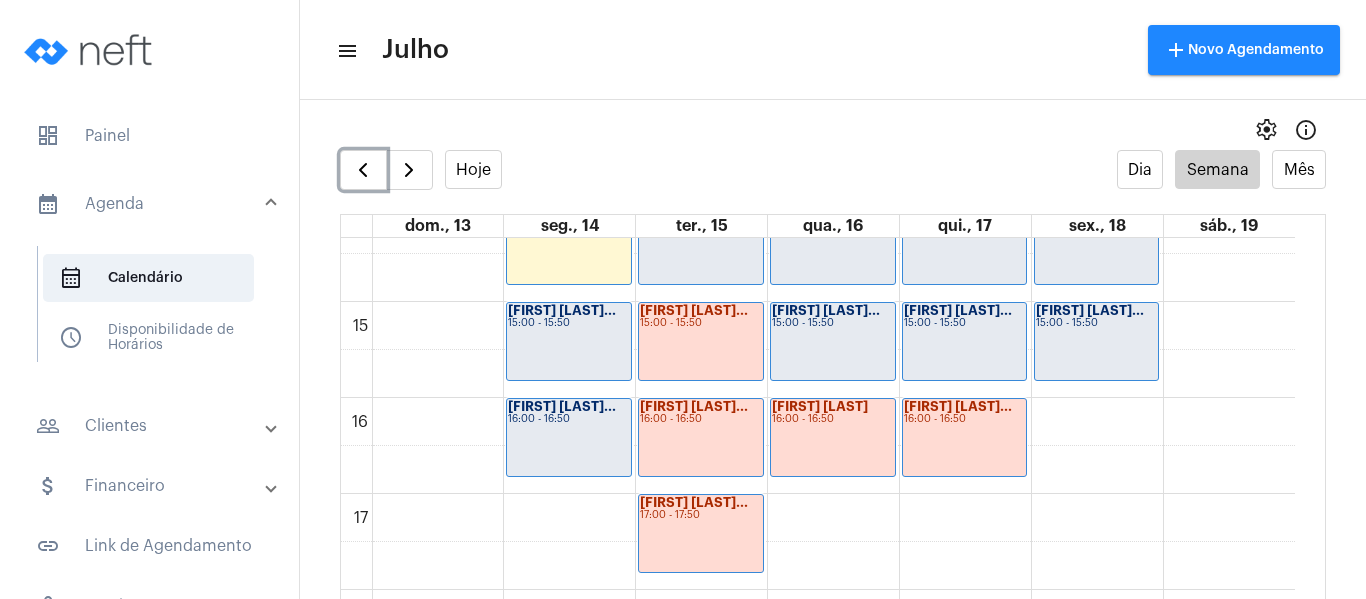scroll, scrollTop: 1377, scrollLeft: 0, axis: vertical 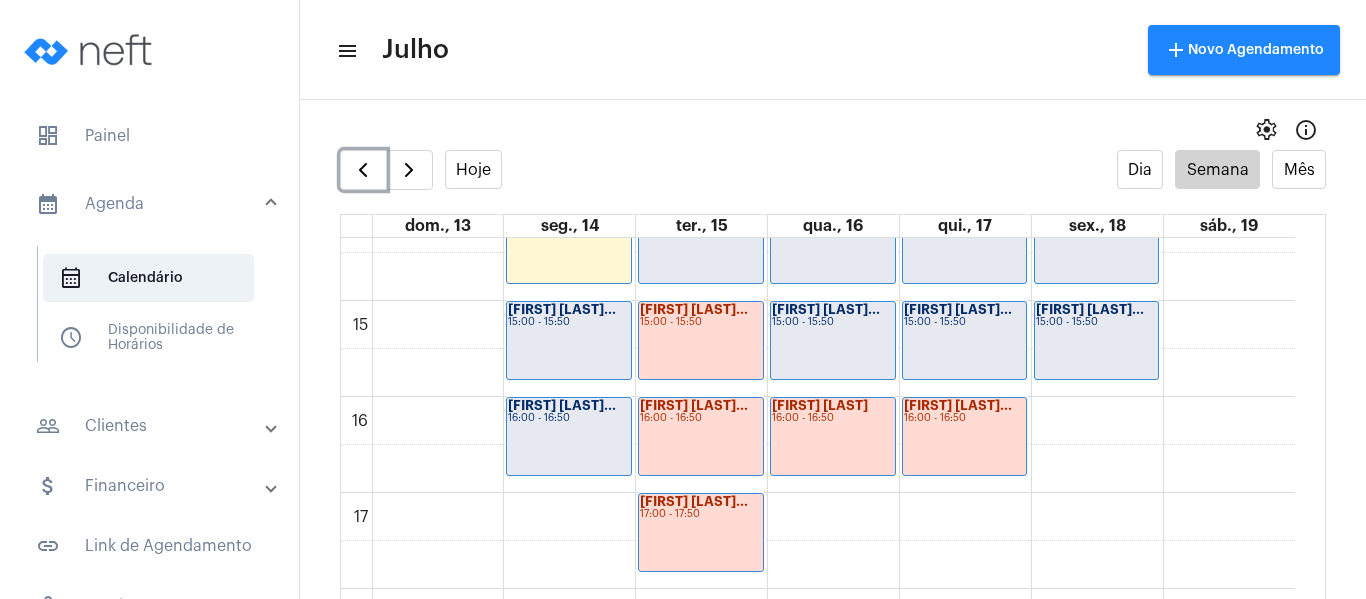 click on "[FIRST] [LAST]...
[TIME] - [TIME]" 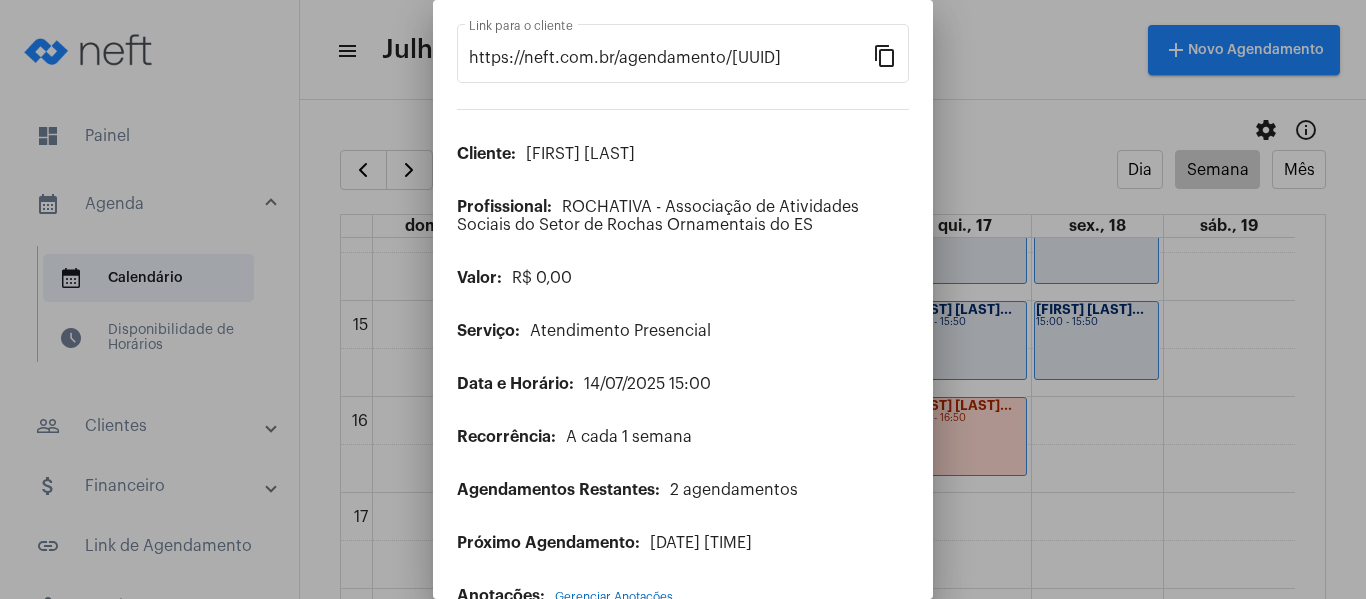 scroll, scrollTop: 162, scrollLeft: 0, axis: vertical 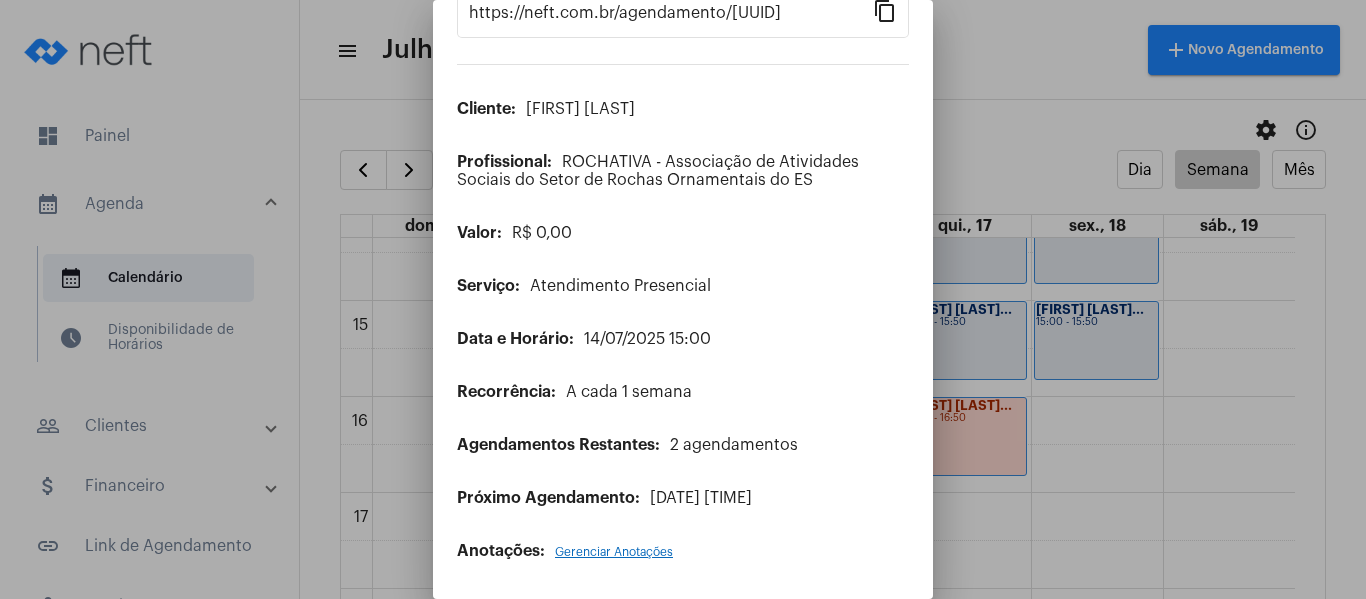 click on "Gerenciar Anotações" at bounding box center [614, 552] 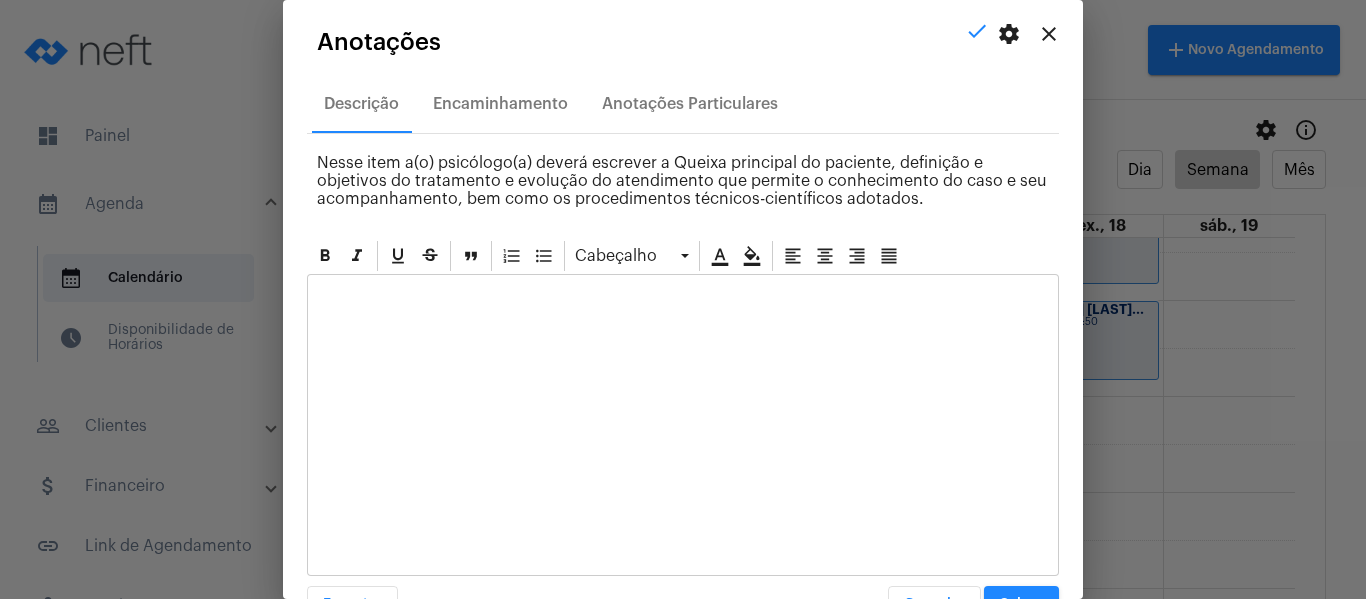 click 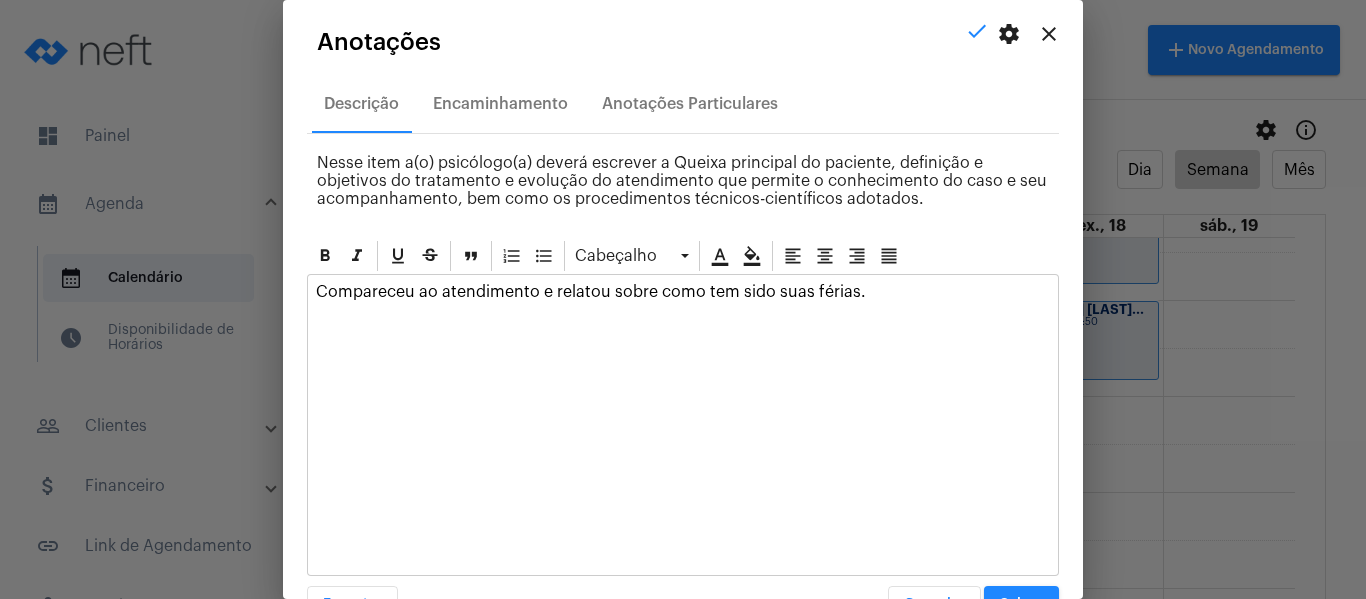 drag, startPoint x: 894, startPoint y: 303, endPoint x: 153, endPoint y: 236, distance: 744.0228 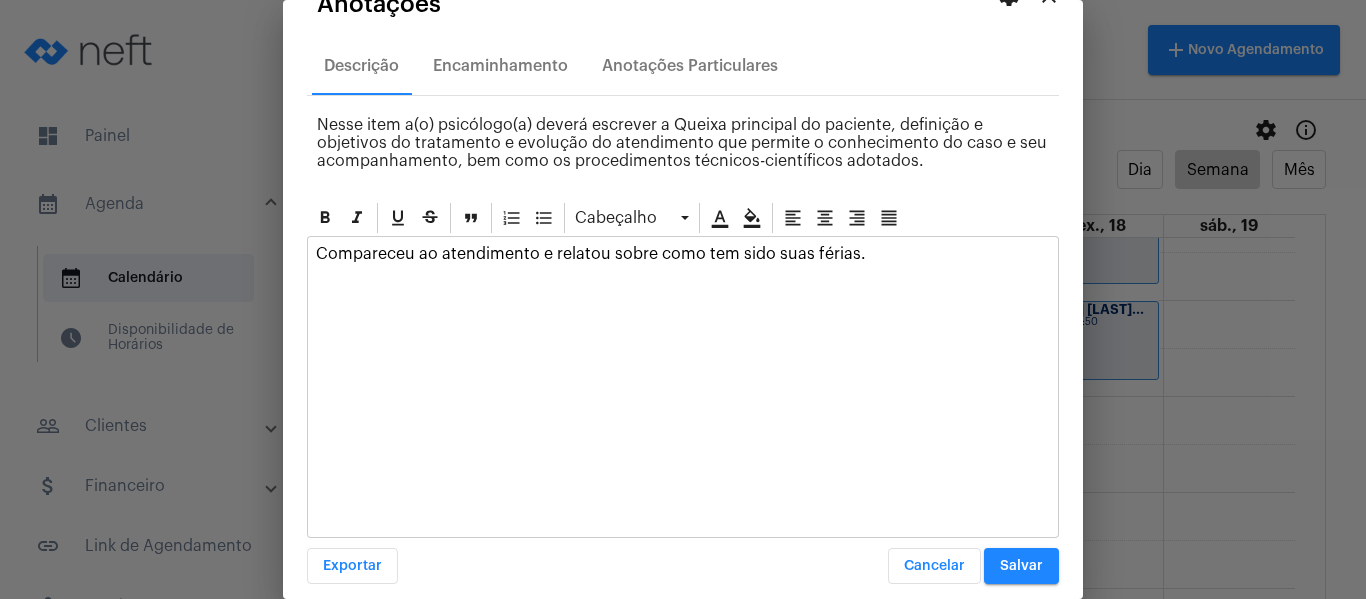 scroll, scrollTop: 57, scrollLeft: 0, axis: vertical 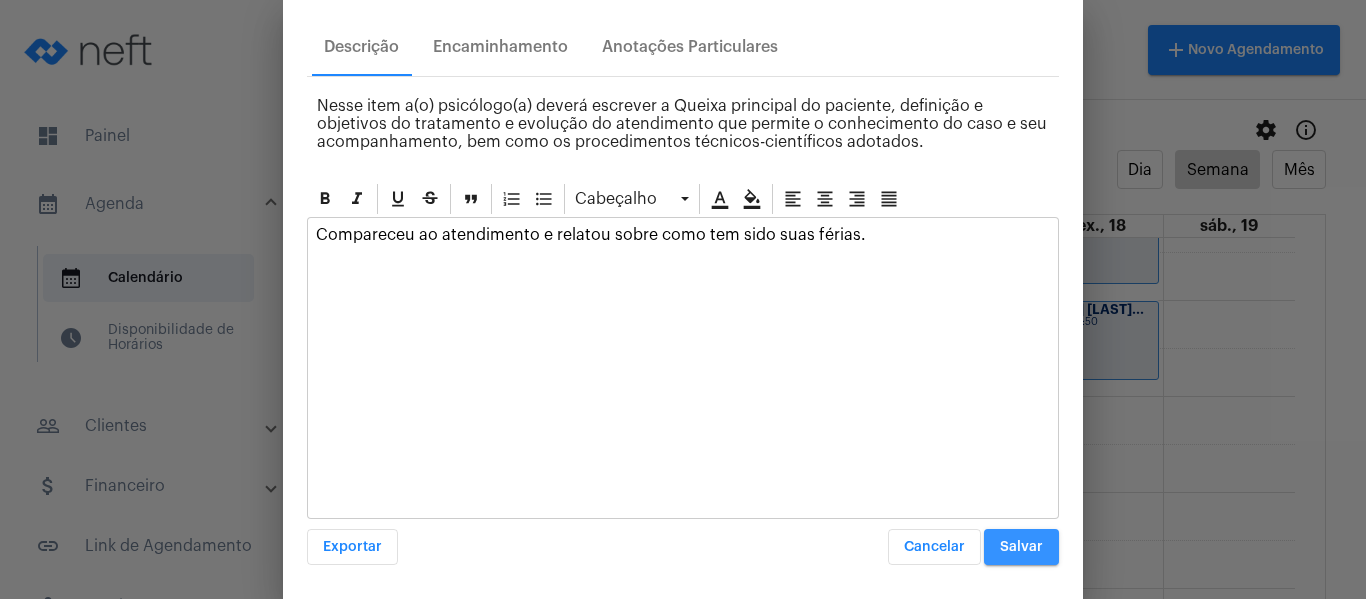 click on "Salvar" at bounding box center (1021, 547) 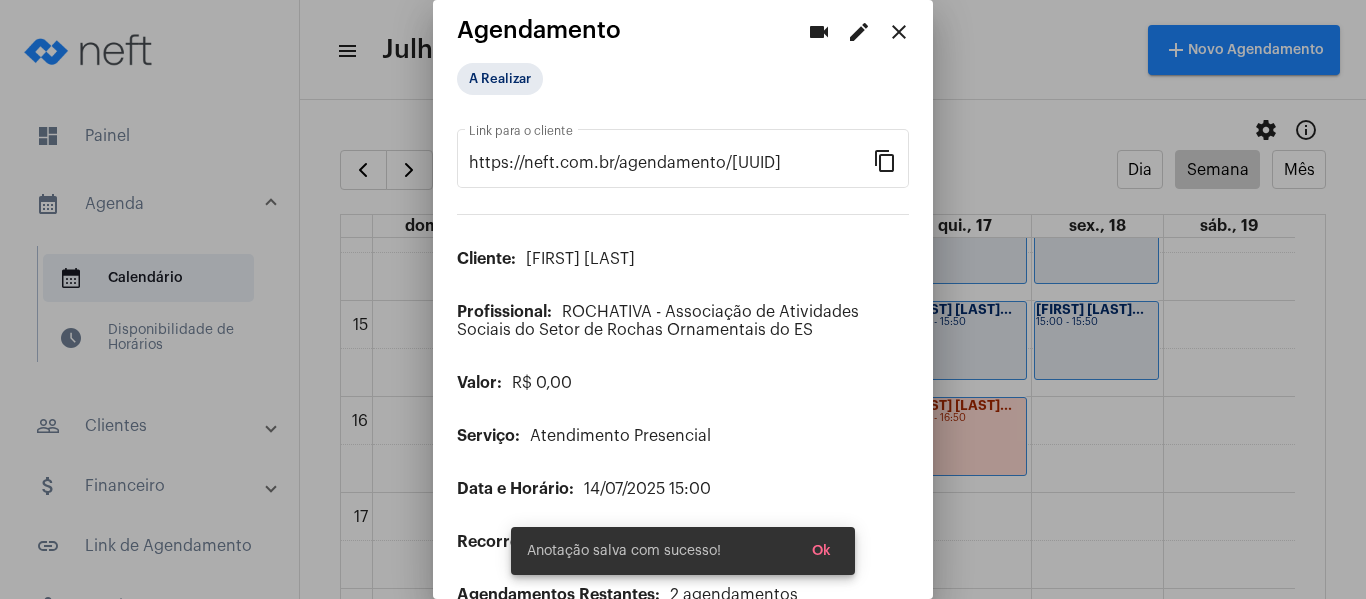 scroll, scrollTop: 0, scrollLeft: 0, axis: both 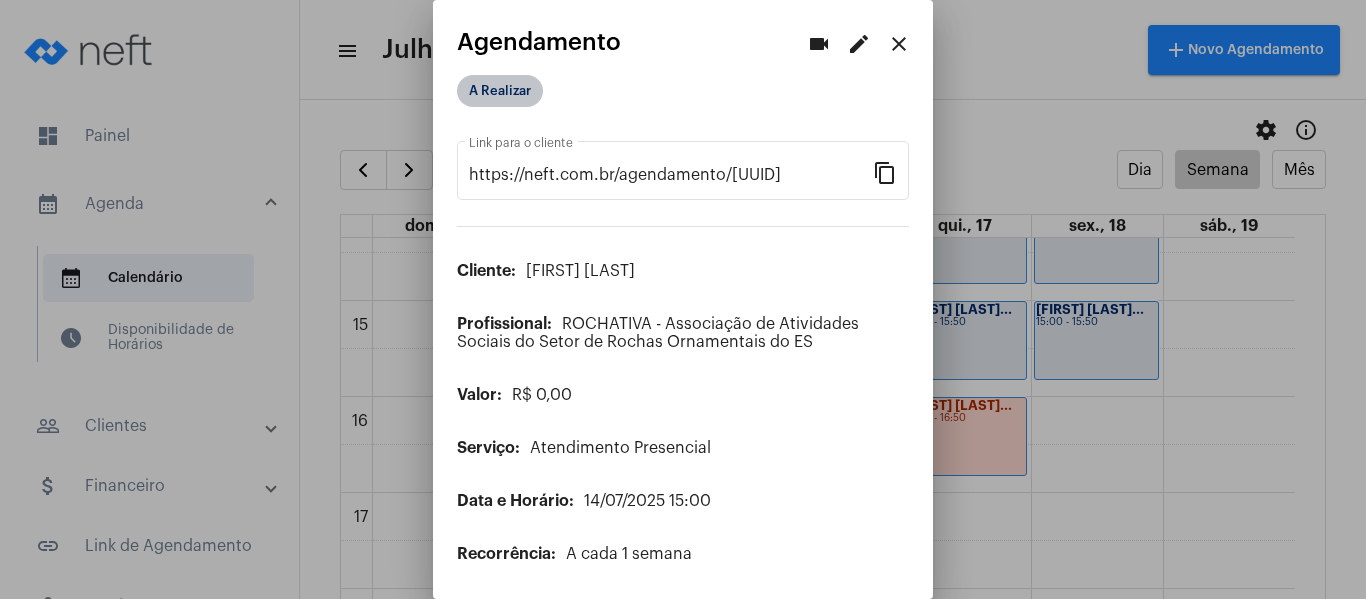 click on "A Realizar" at bounding box center (500, 91) 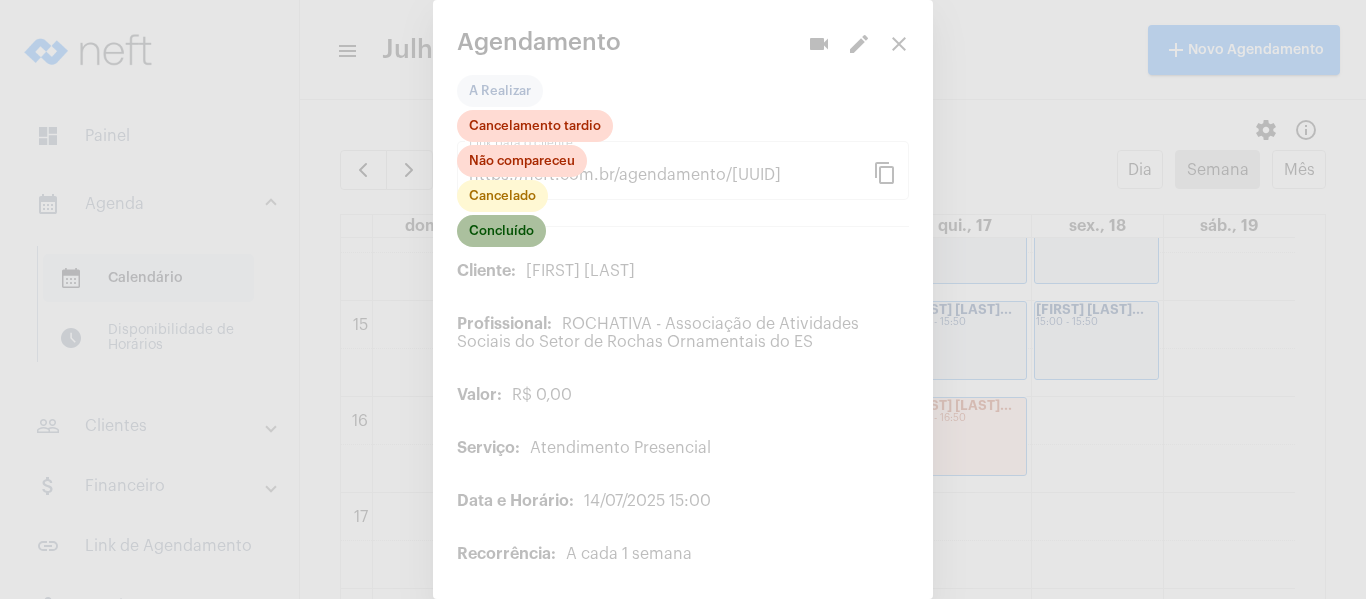 click on "Concluído" 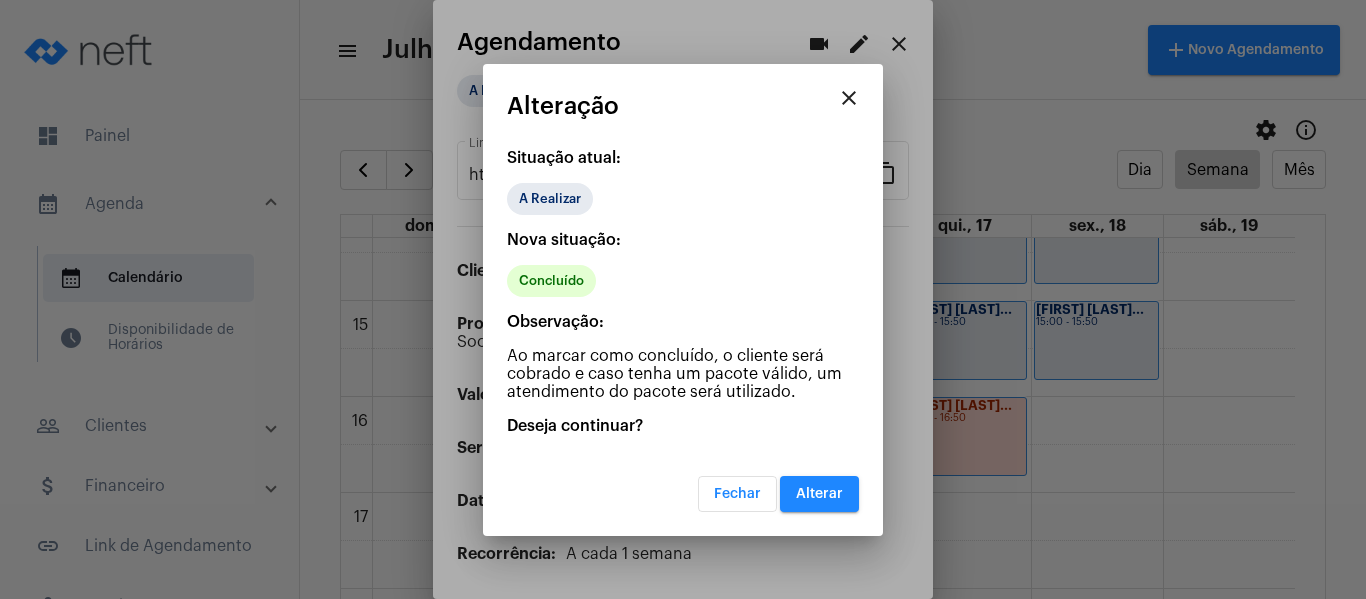 click on "close Alteração Situação atual: A Realizar Nova situação: Concluído Observação: Ao marcar como concluído, o cliente será cobrado e caso tenha um pacote válido, um atendimento do pacote será utilizado. Deseja continuar? Fechar Alterar" at bounding box center (683, 300) 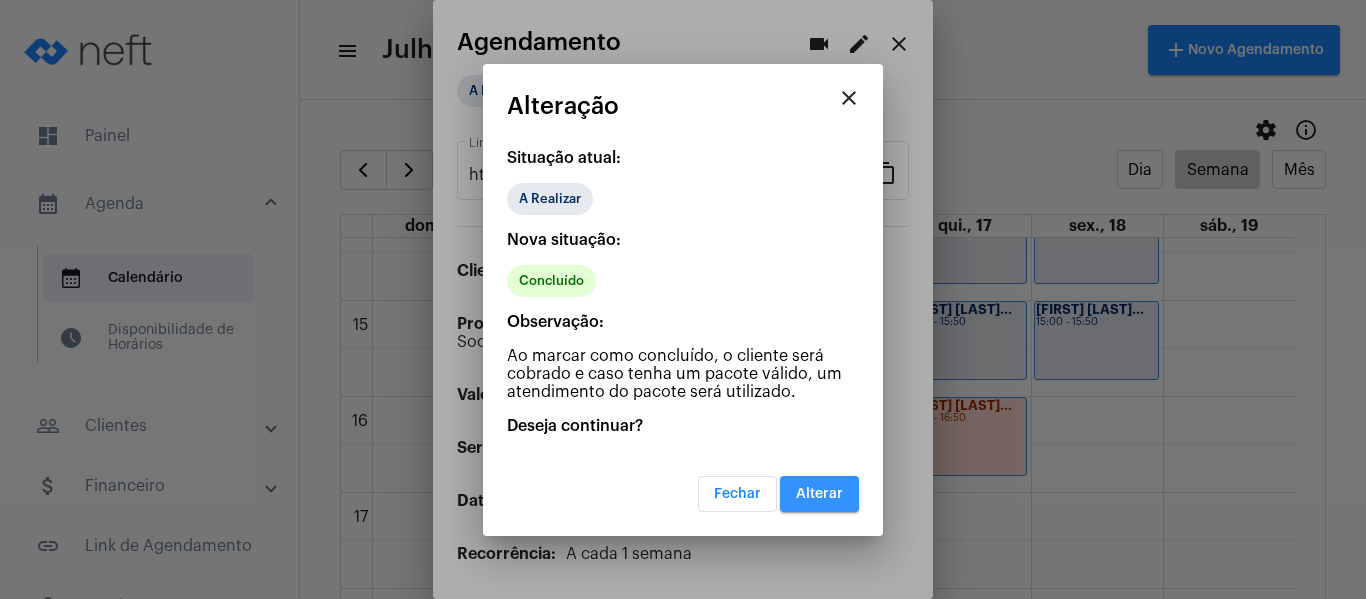 click on "Alterar" at bounding box center (819, 494) 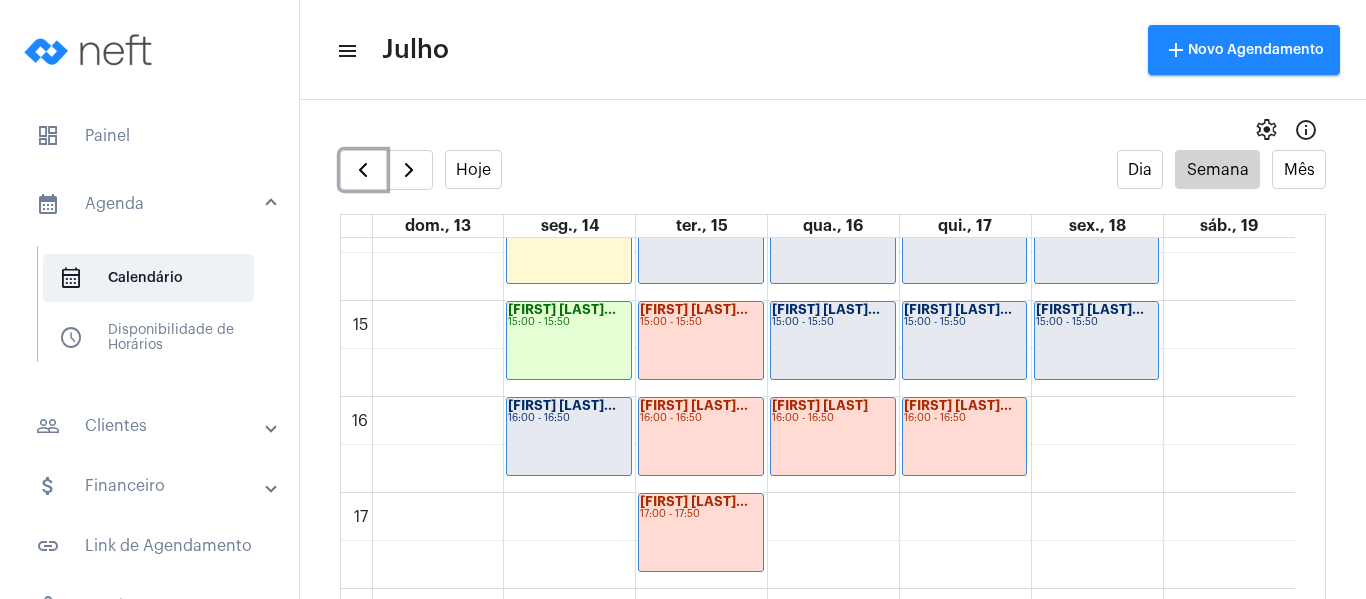 click on "Guilherme Paiva...
16:00 - 16:50" 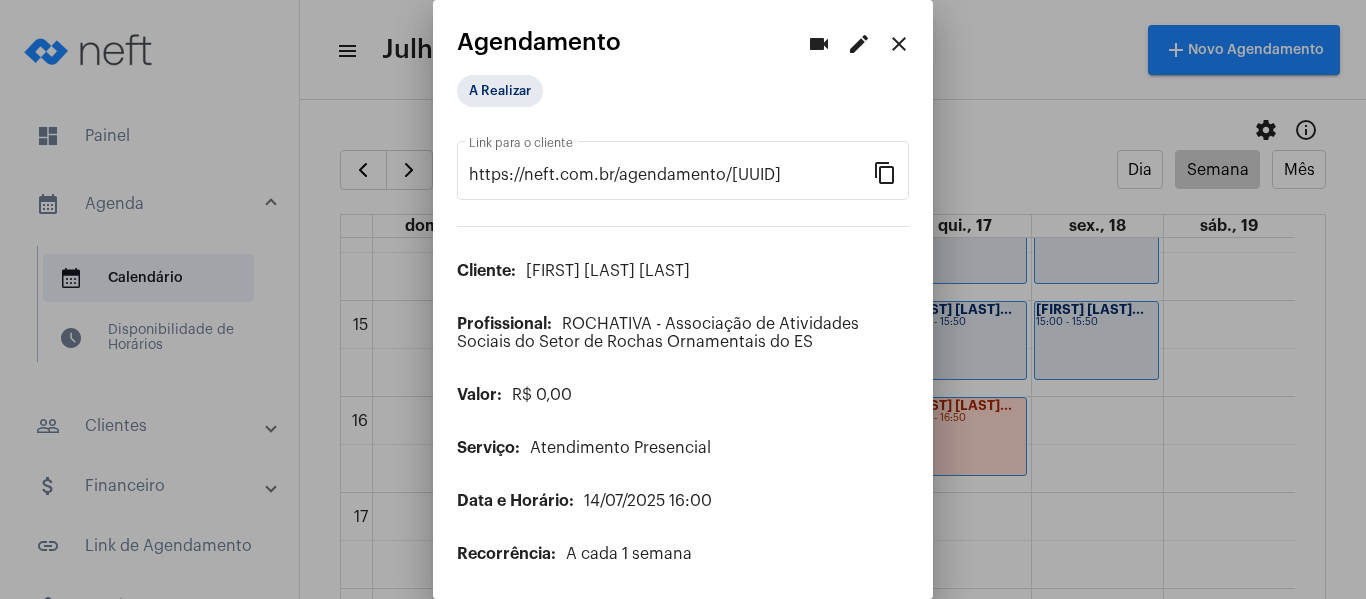 click on "A Realizar" at bounding box center (557, 91) 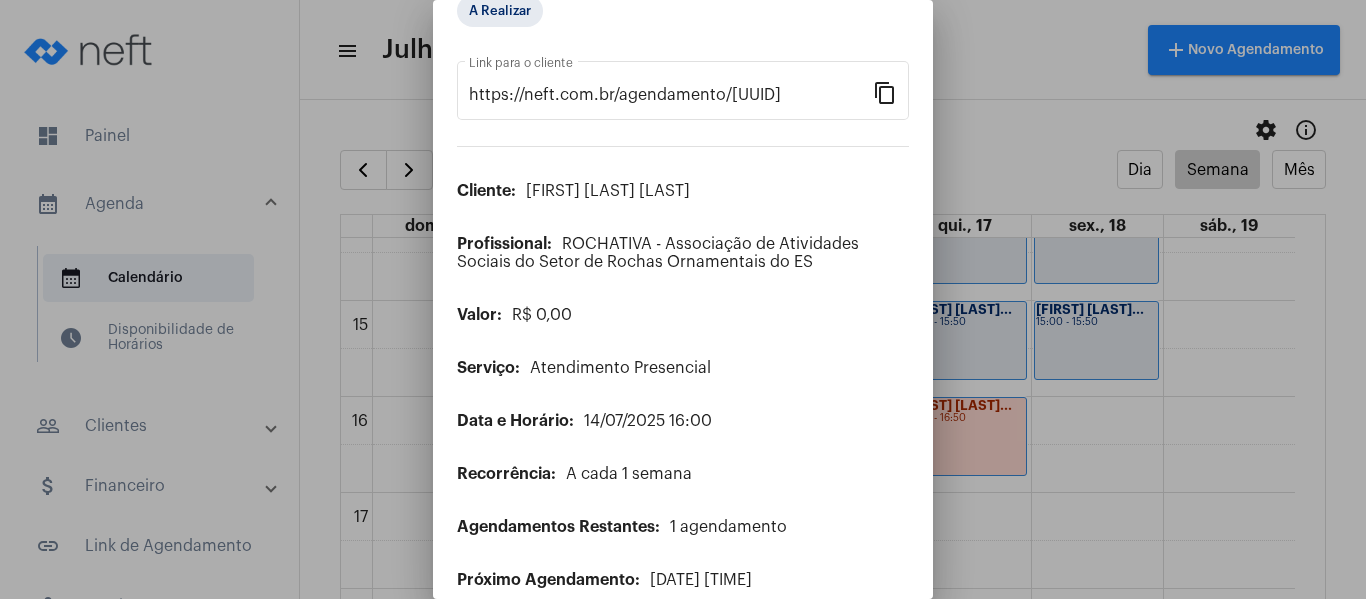 scroll, scrollTop: 162, scrollLeft: 0, axis: vertical 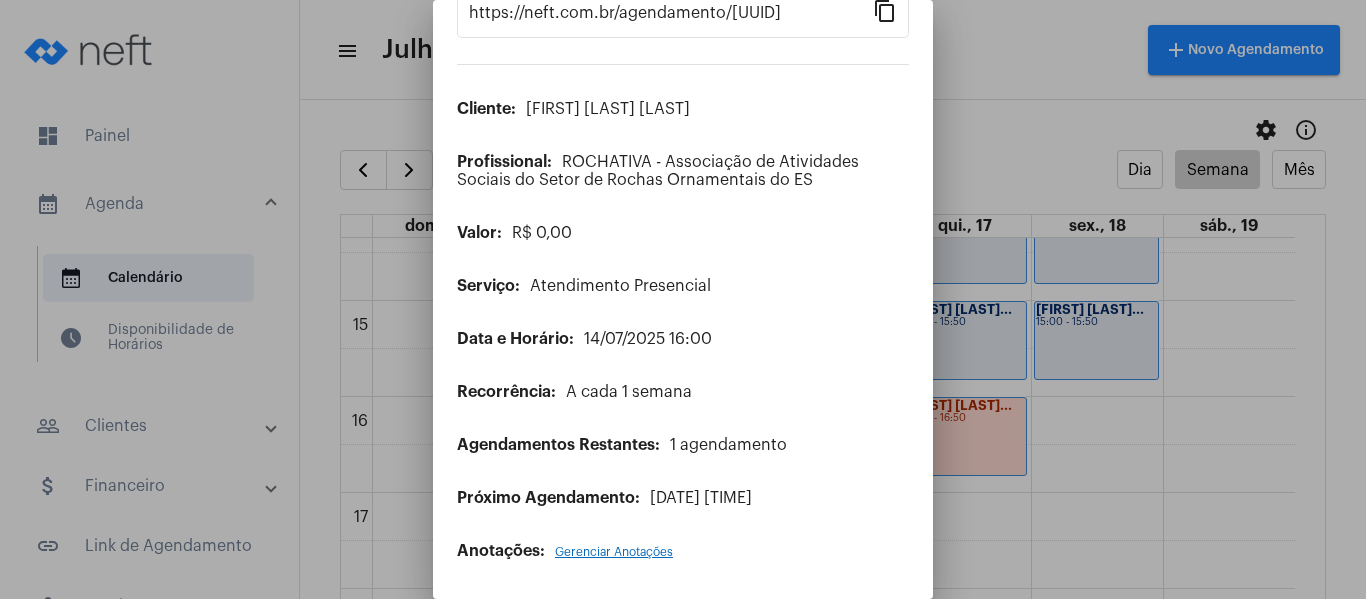 click on "Anotações: Gerenciar Anotações" at bounding box center [683, 551] 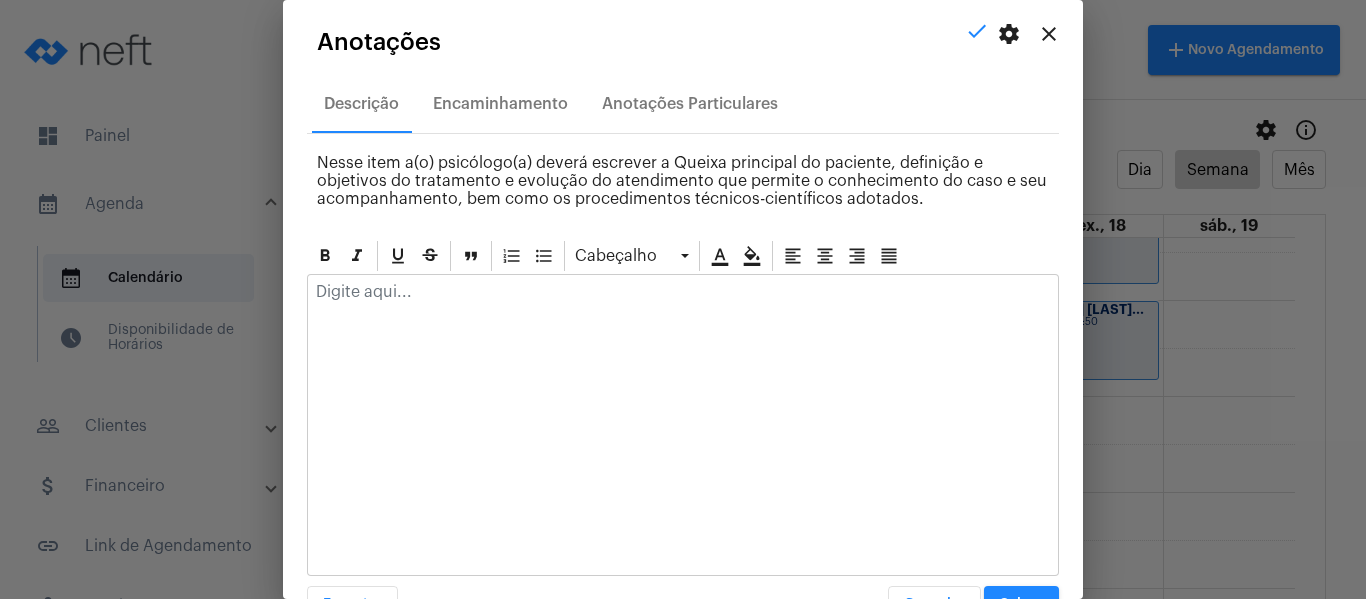 click 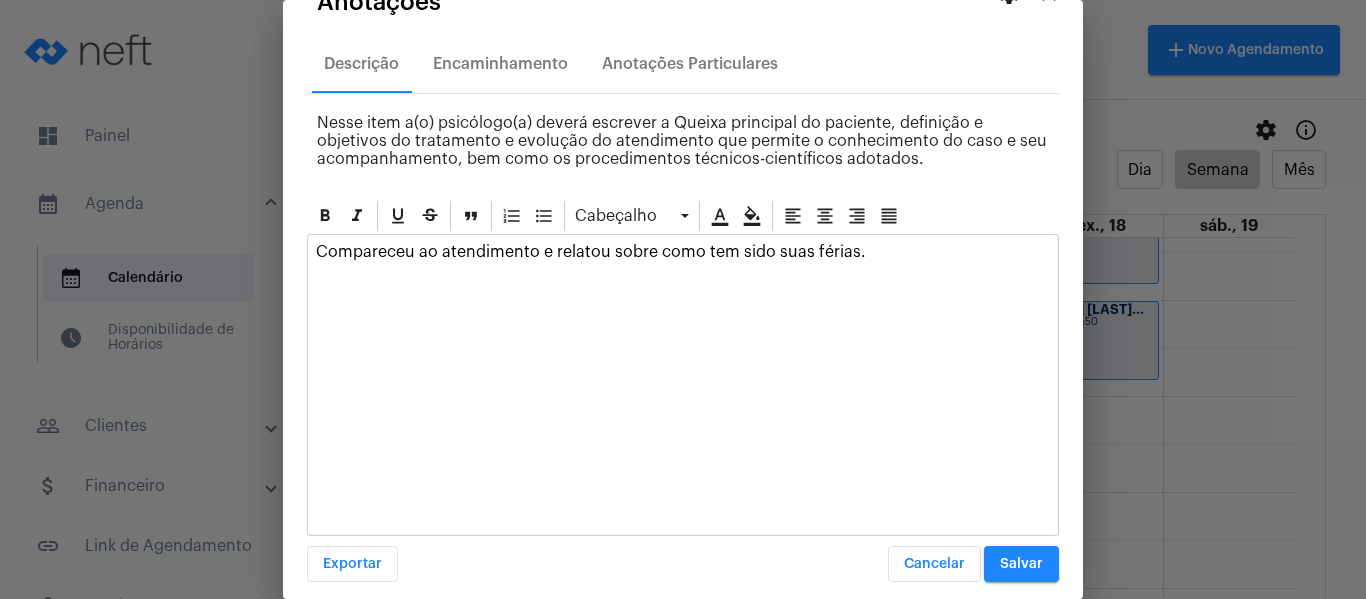 scroll, scrollTop: 57, scrollLeft: 0, axis: vertical 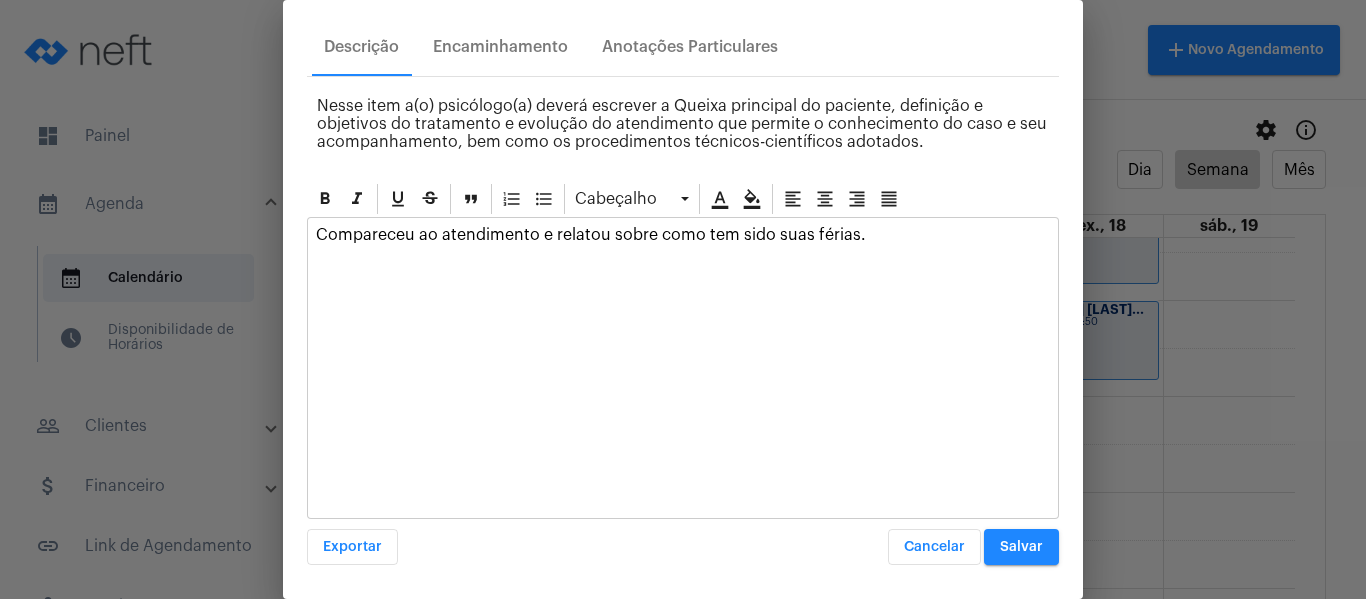 click on "Salvar" at bounding box center (1021, 547) 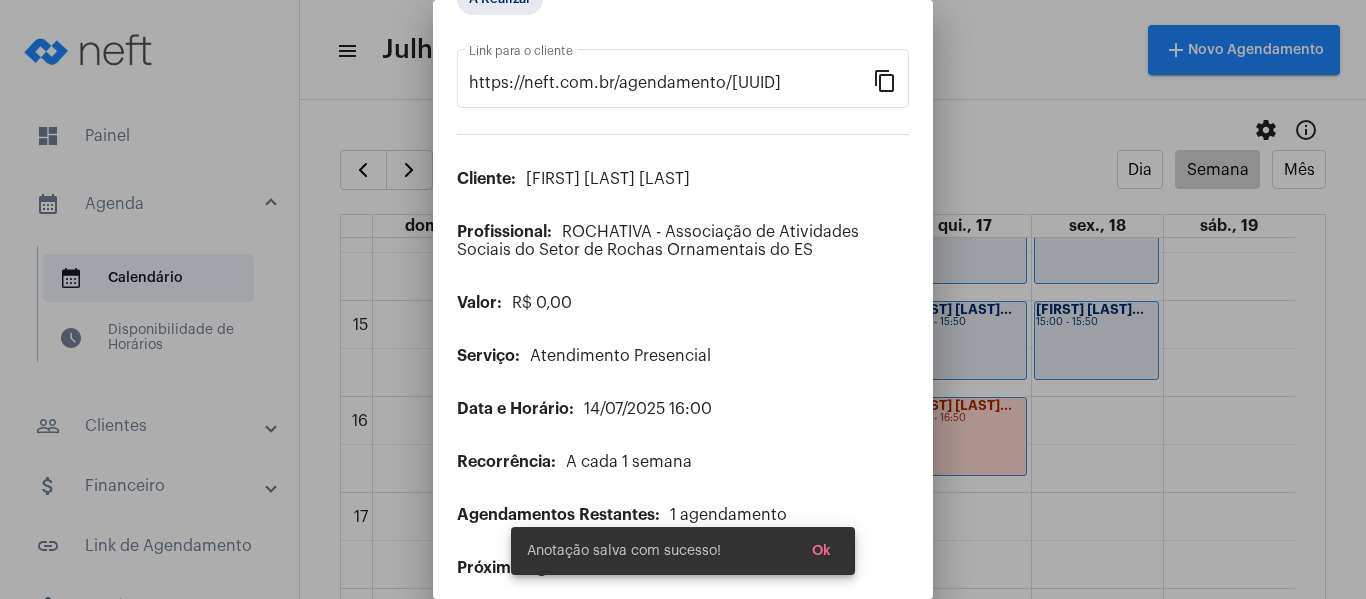 scroll, scrollTop: 0, scrollLeft: 0, axis: both 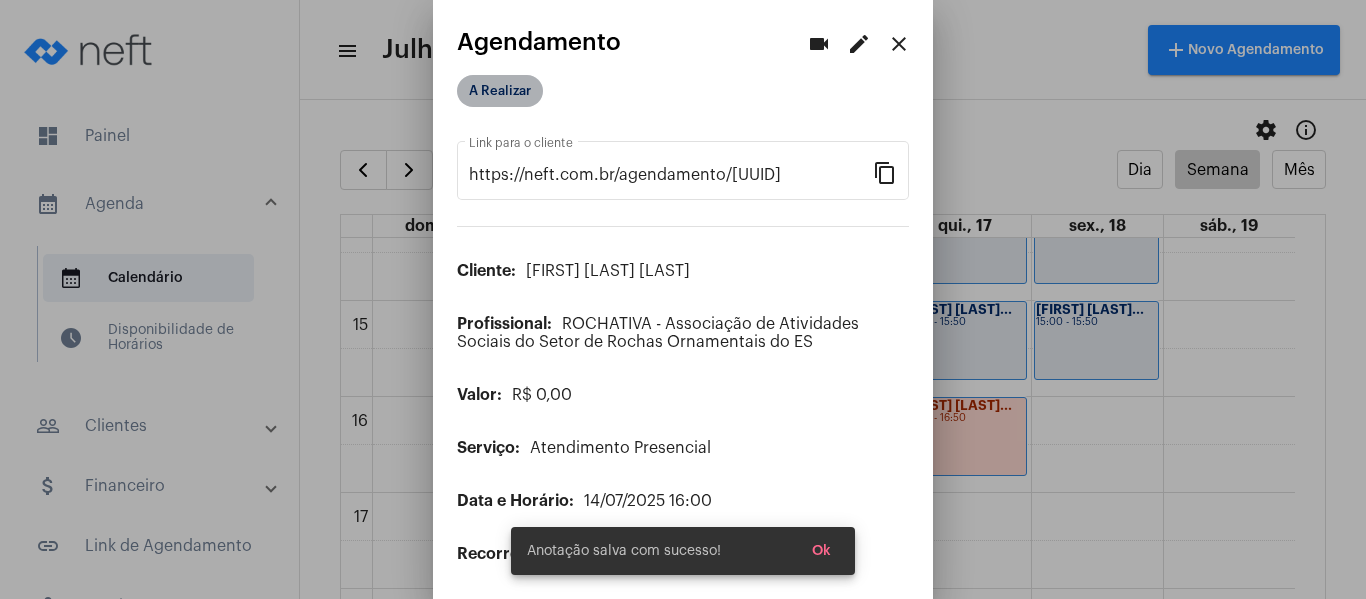 click on "A Realizar" at bounding box center [500, 91] 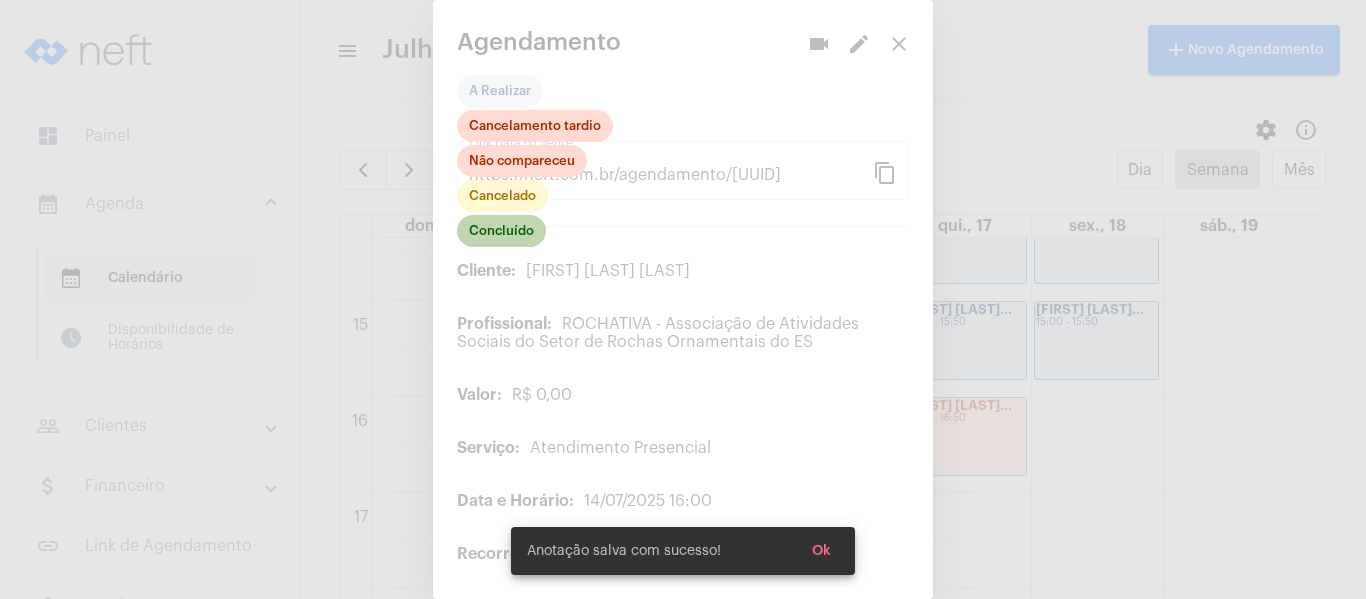 click on "Concluído" 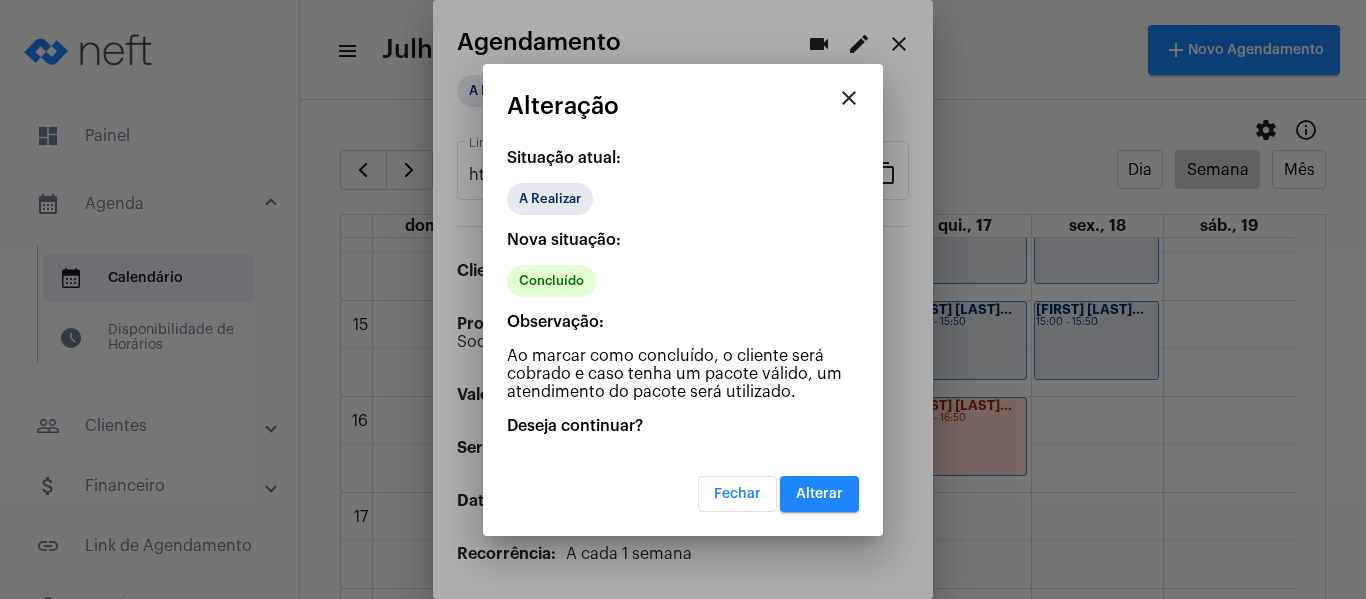click on "Alterar" at bounding box center (819, 494) 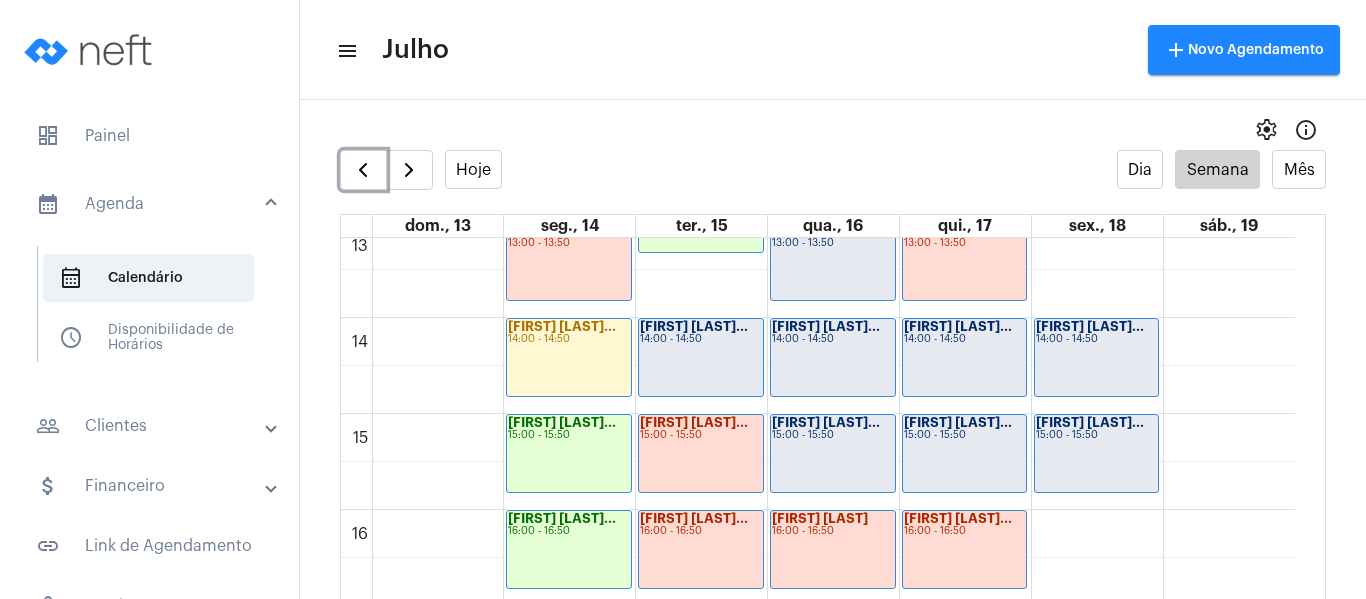 scroll, scrollTop: 1277, scrollLeft: 0, axis: vertical 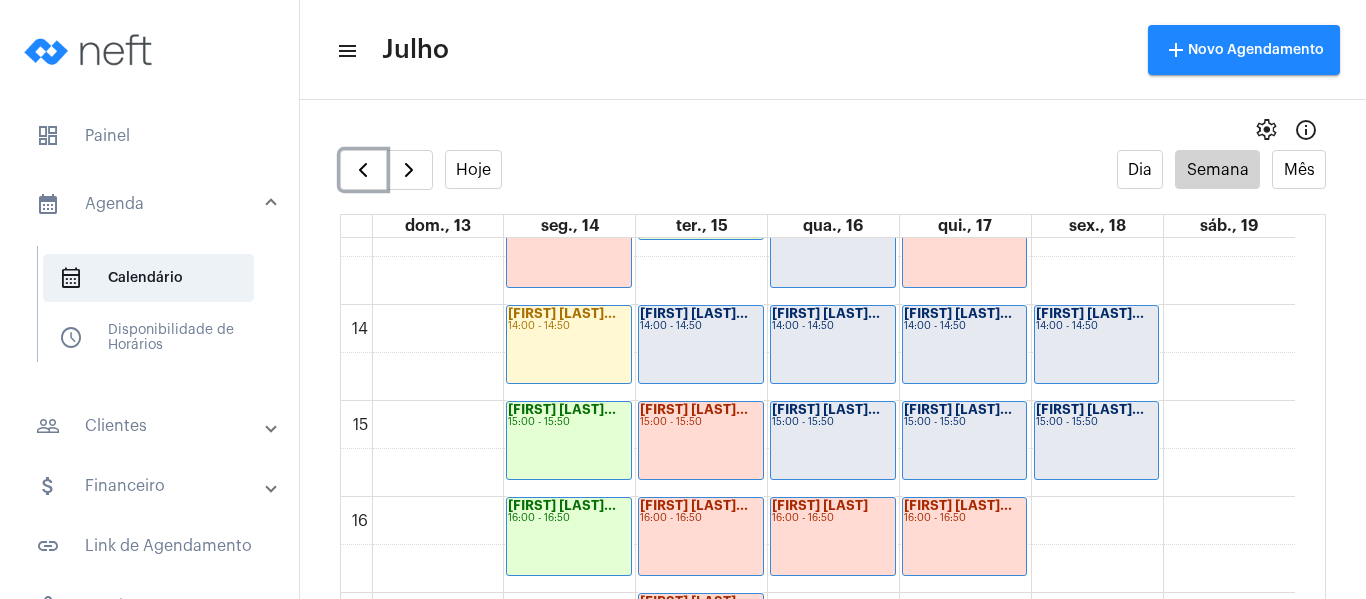 click on "Kauã Azevedo Al...
14:00 - 14:50" 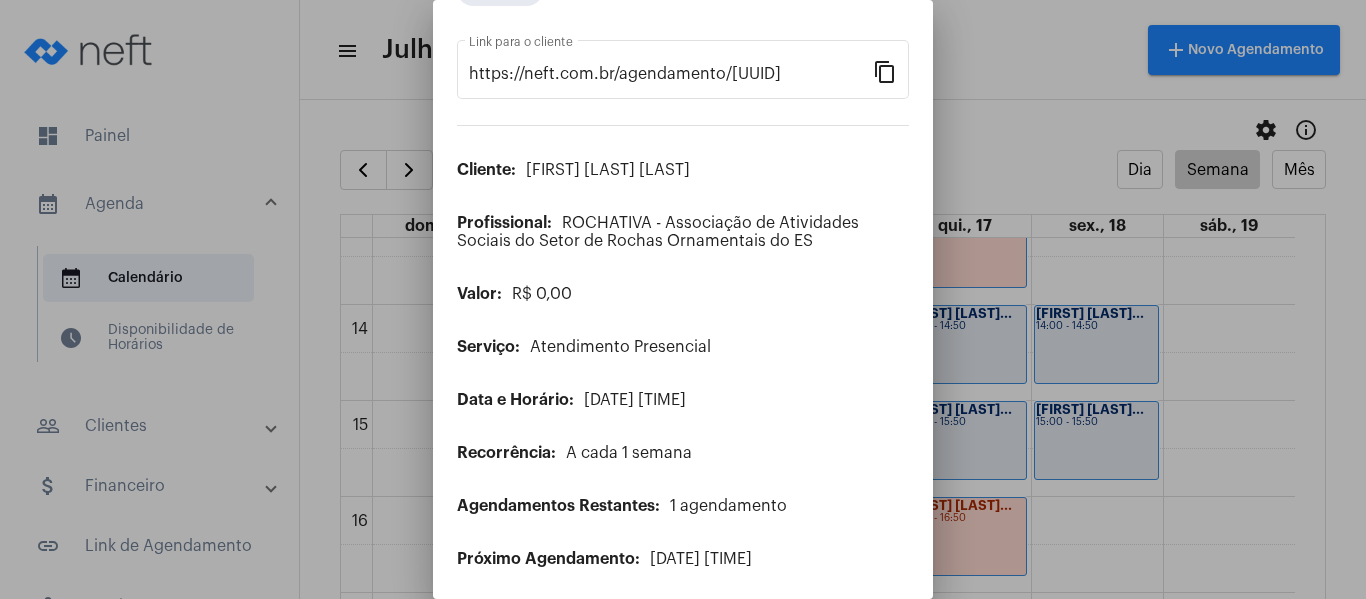 scroll, scrollTop: 162, scrollLeft: 0, axis: vertical 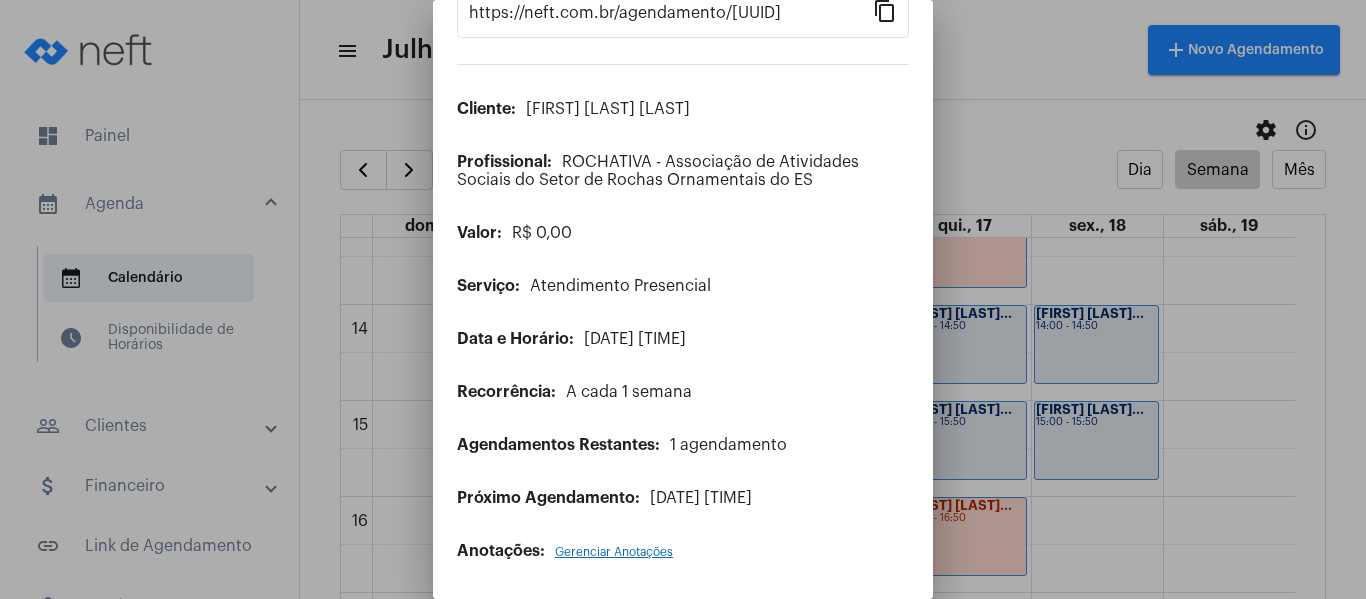 click on "Gerenciar Anotações" at bounding box center (614, 552) 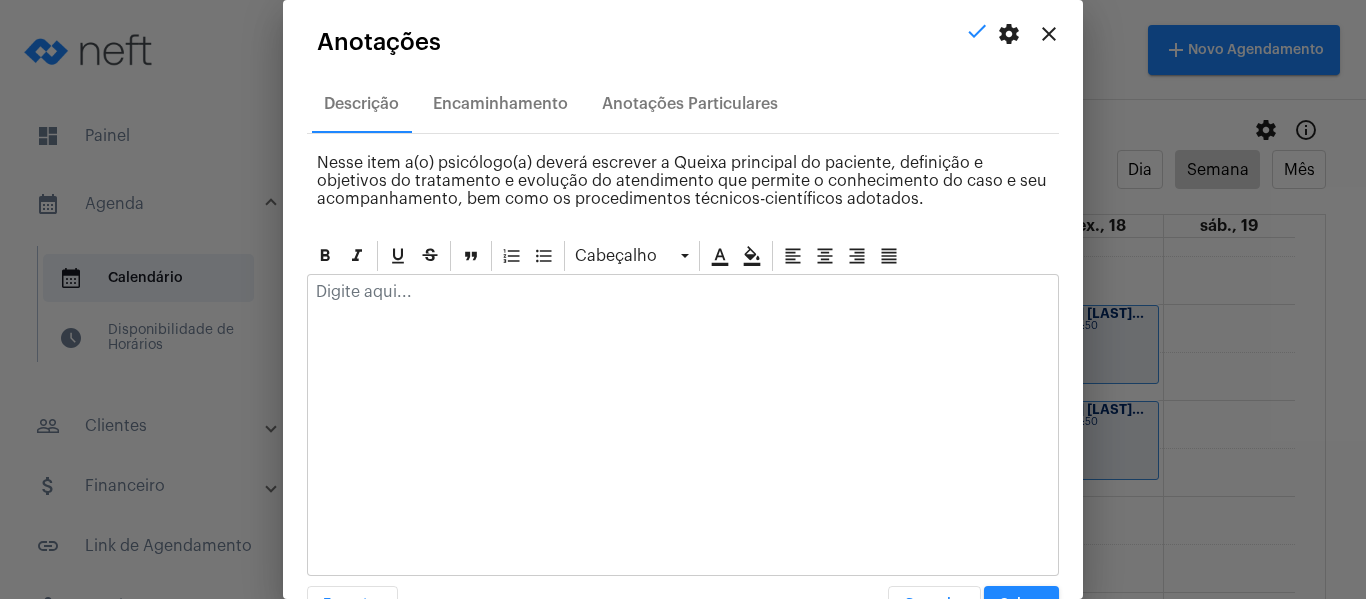 click 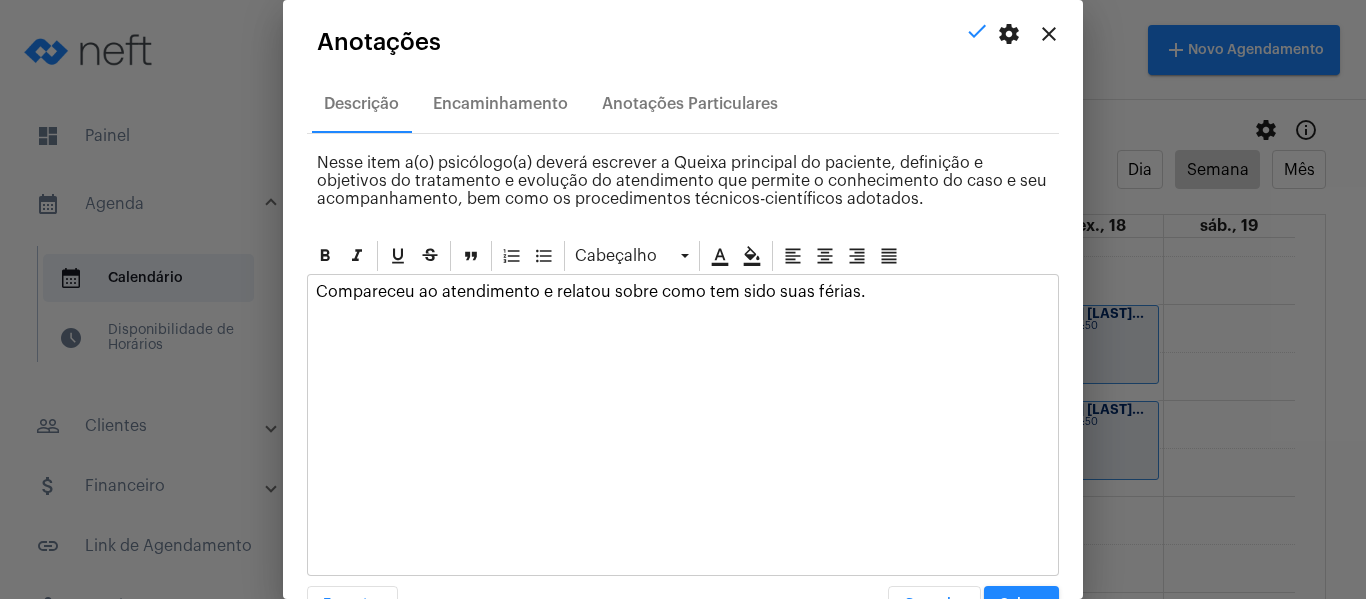 drag, startPoint x: 858, startPoint y: 293, endPoint x: 665, endPoint y: 287, distance: 193.09325 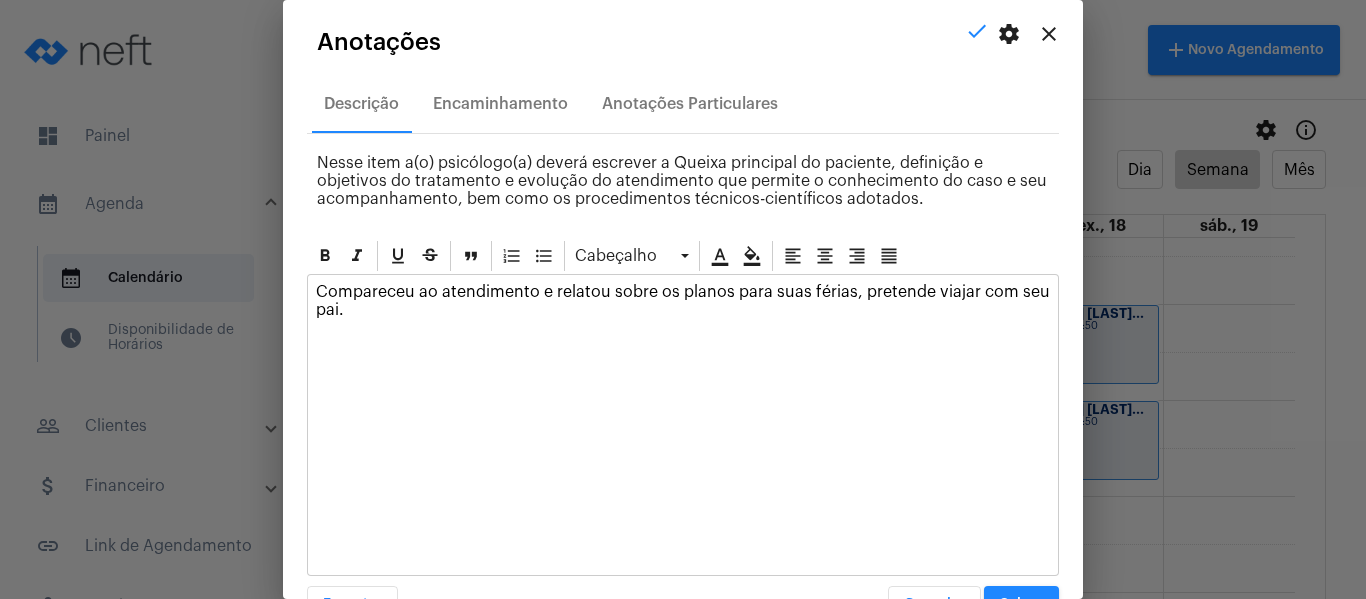 scroll, scrollTop: 57, scrollLeft: 0, axis: vertical 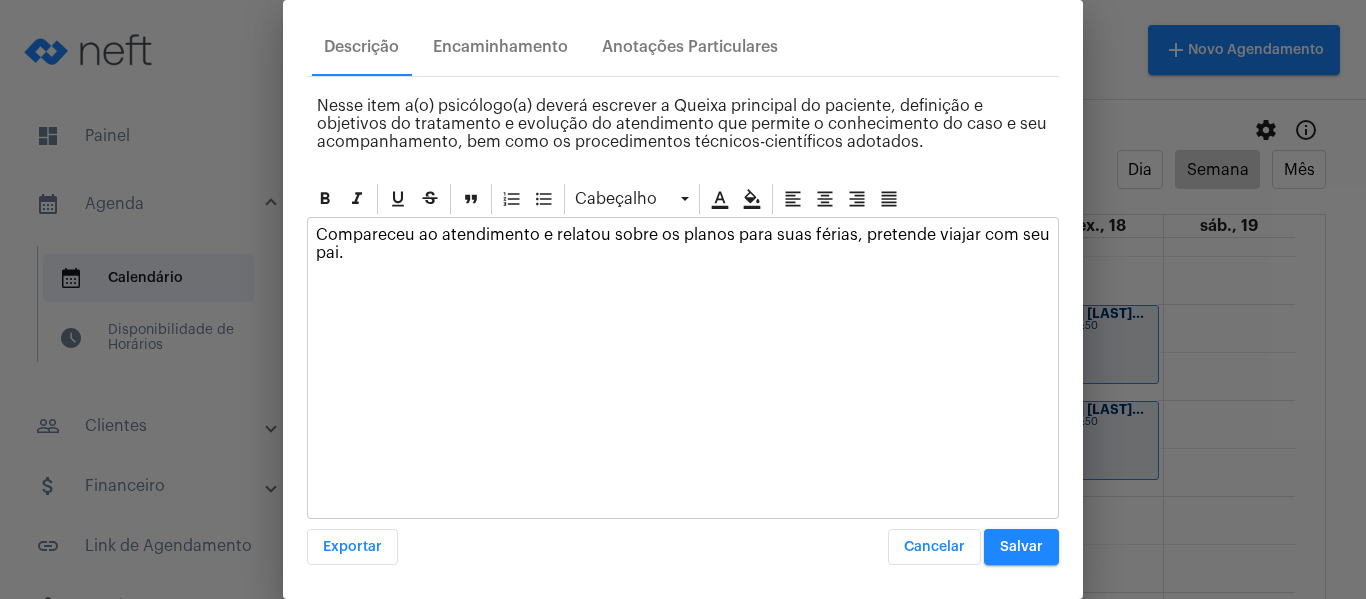 drag, startPoint x: 995, startPoint y: 544, endPoint x: 955, endPoint y: 511, distance: 51.855568 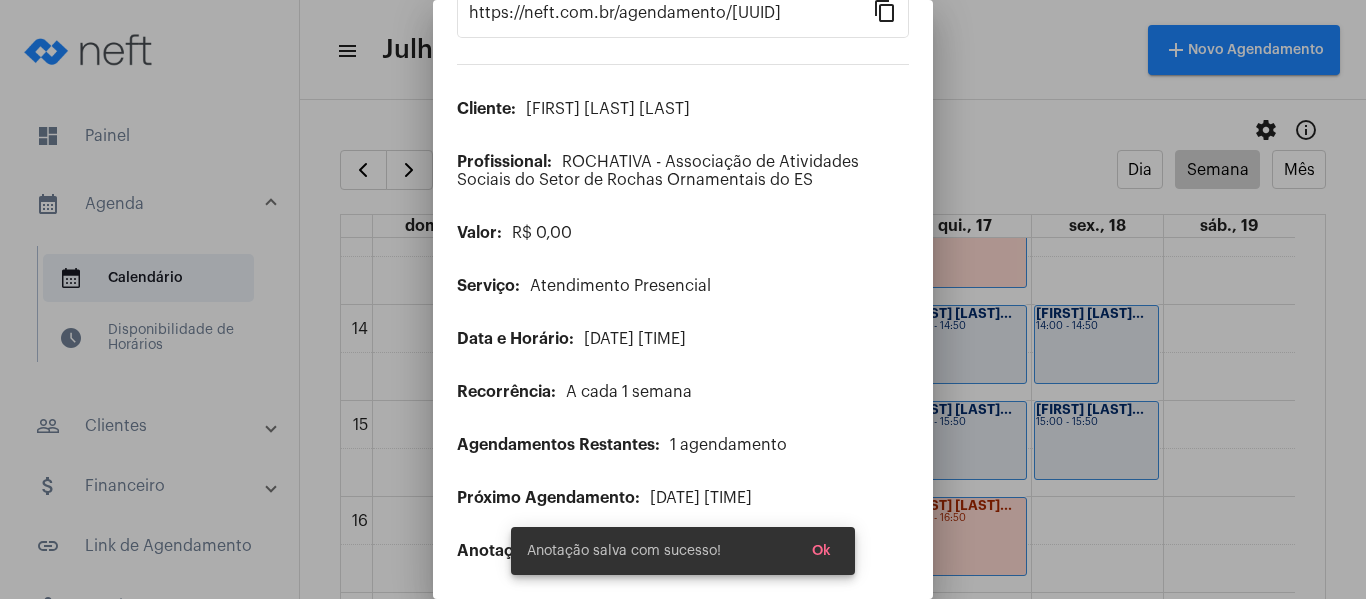 scroll, scrollTop: 0, scrollLeft: 0, axis: both 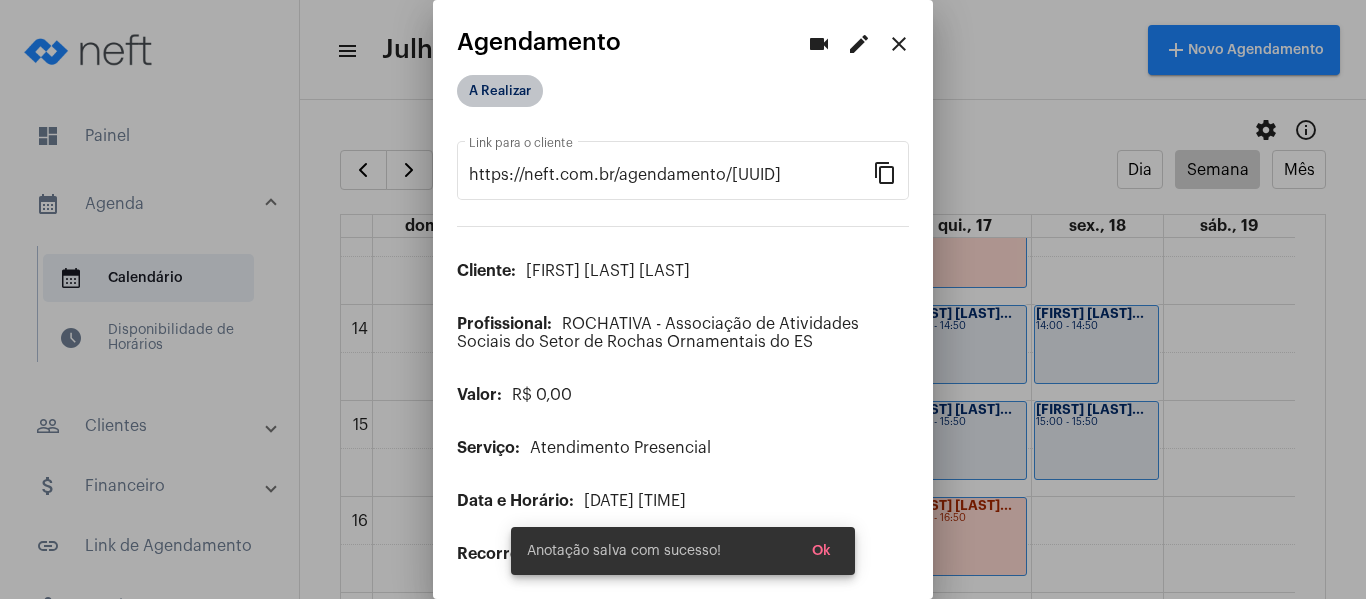 click on "A Realizar" at bounding box center [500, 91] 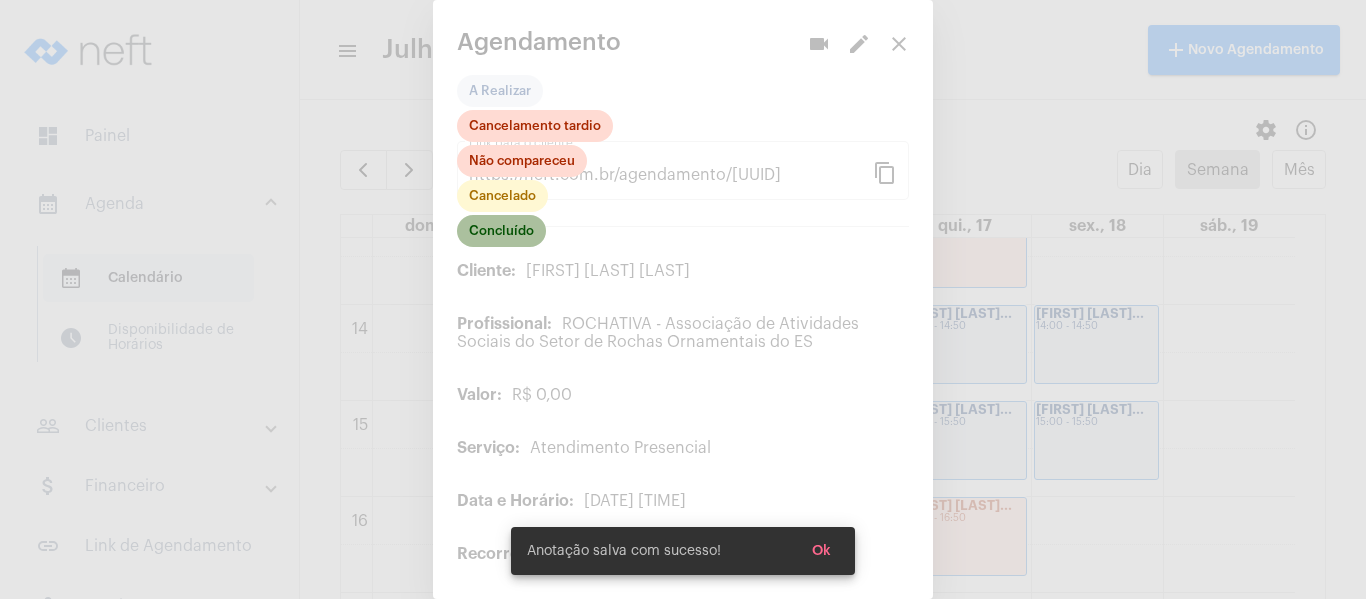 click on "Concluído" 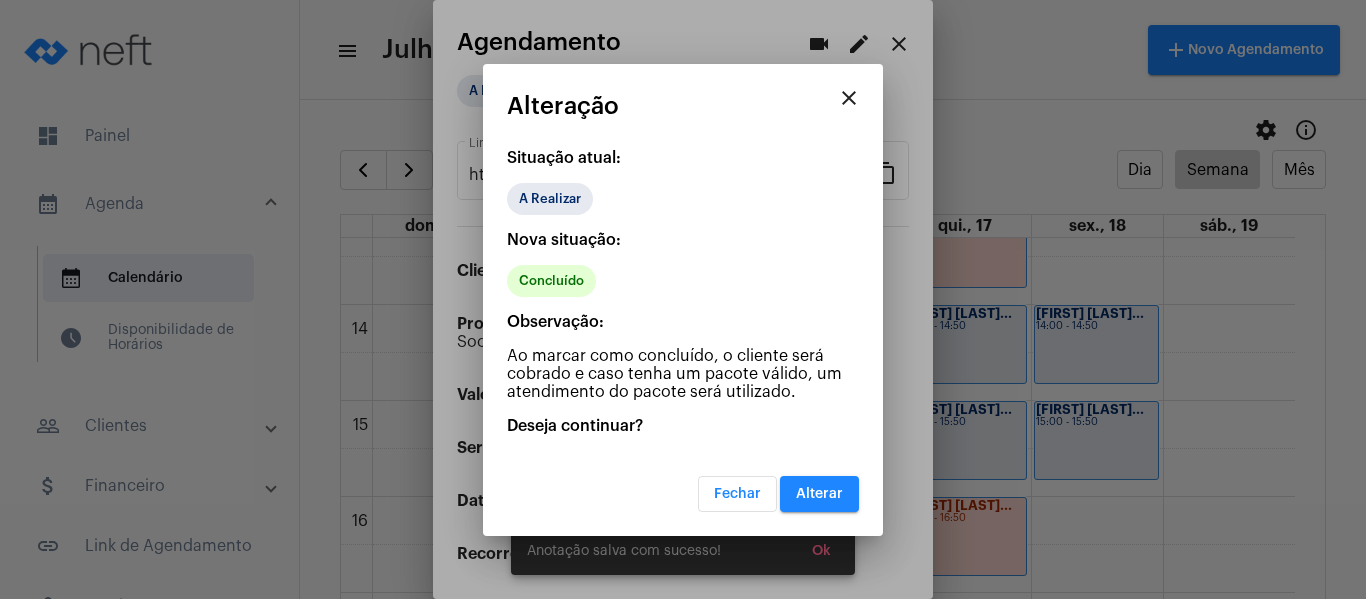 click on "Alterar" at bounding box center [819, 494] 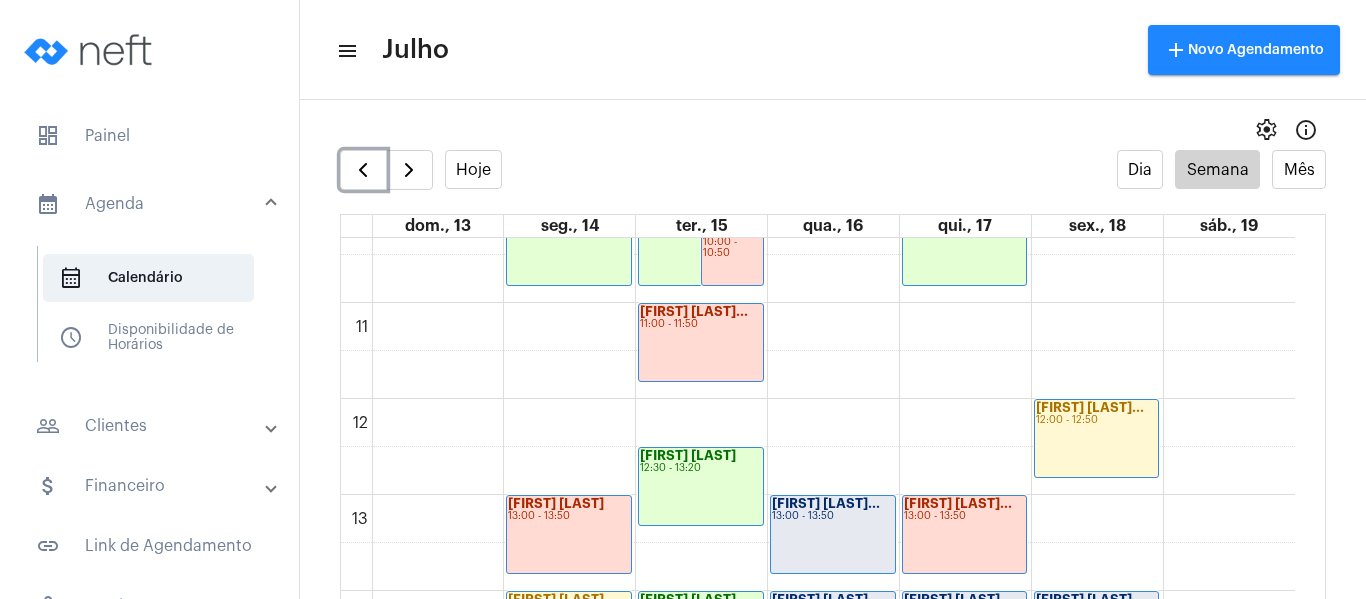 scroll, scrollTop: 1177, scrollLeft: 0, axis: vertical 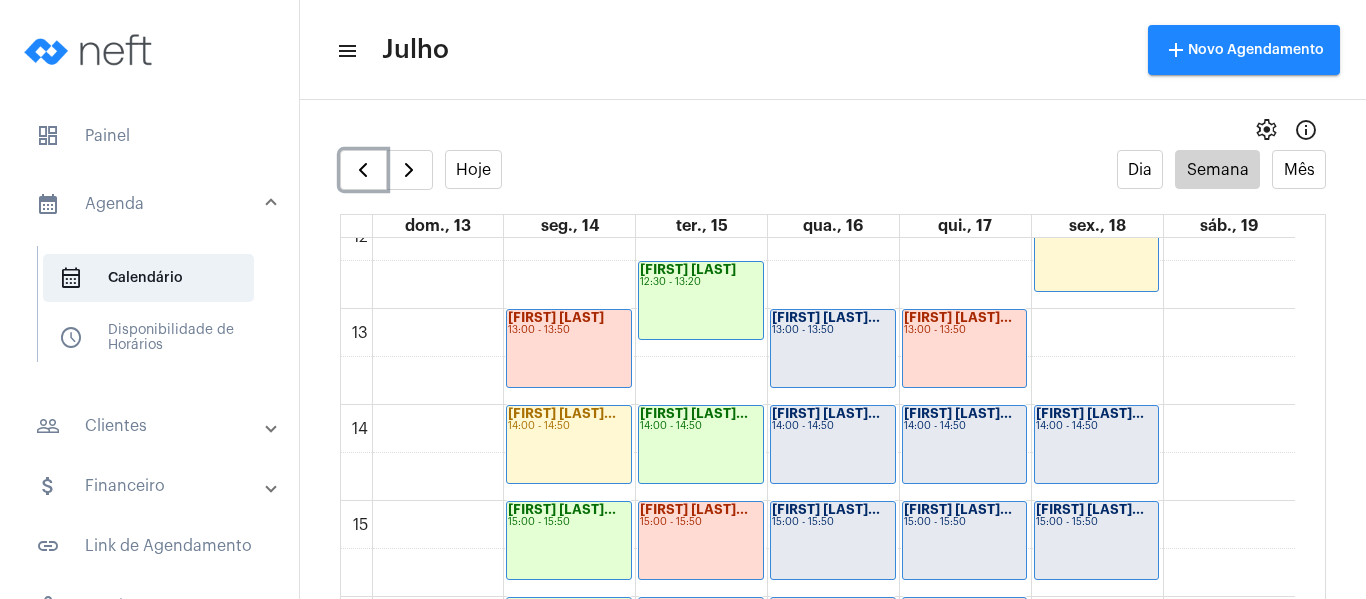 click on "Kawan Richard R...
13:00 - 13:50" 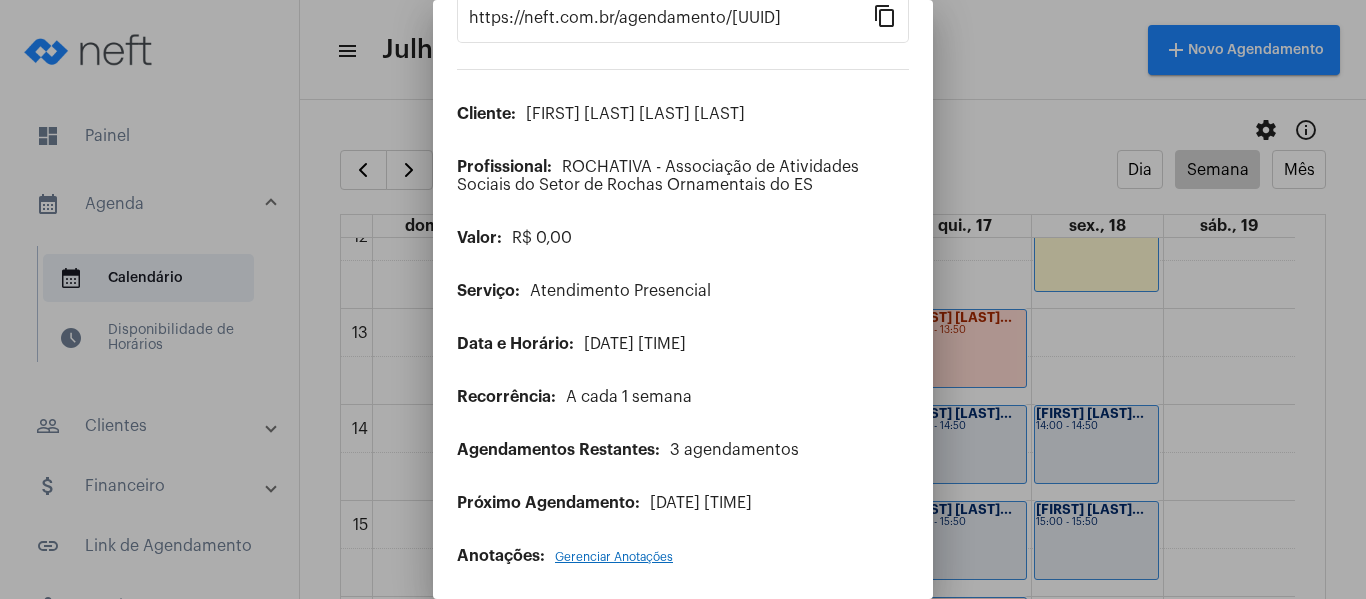 scroll, scrollTop: 162, scrollLeft: 0, axis: vertical 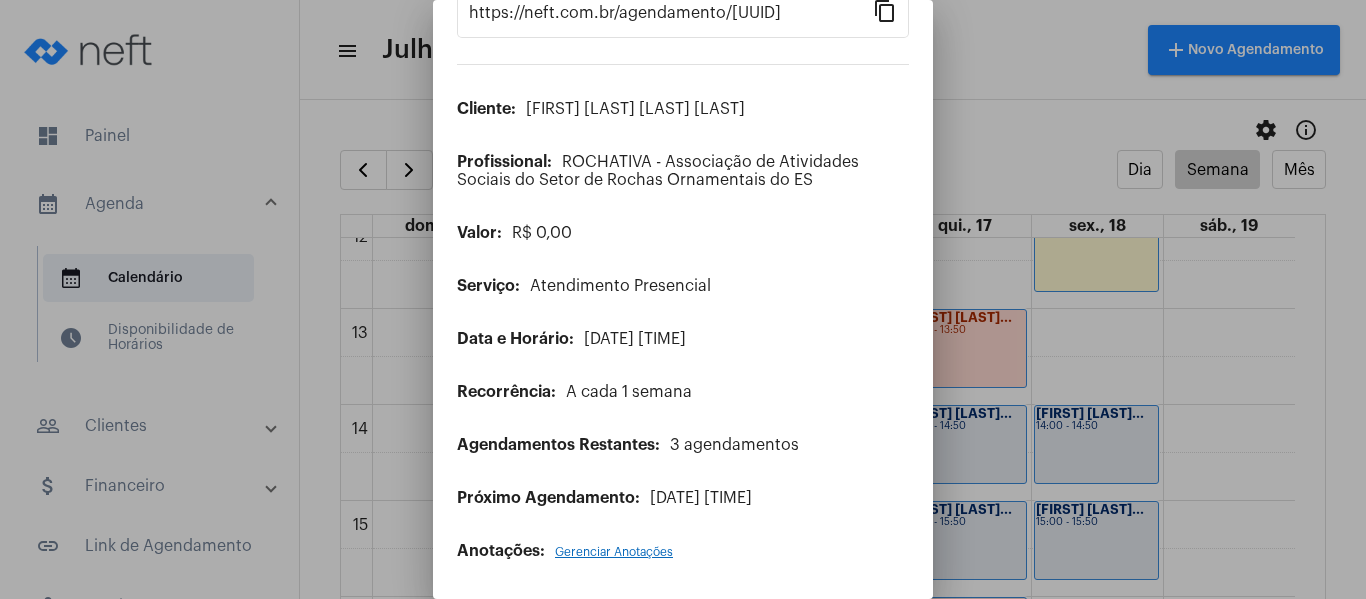 click on "Gerenciar Anotações" at bounding box center [614, 552] 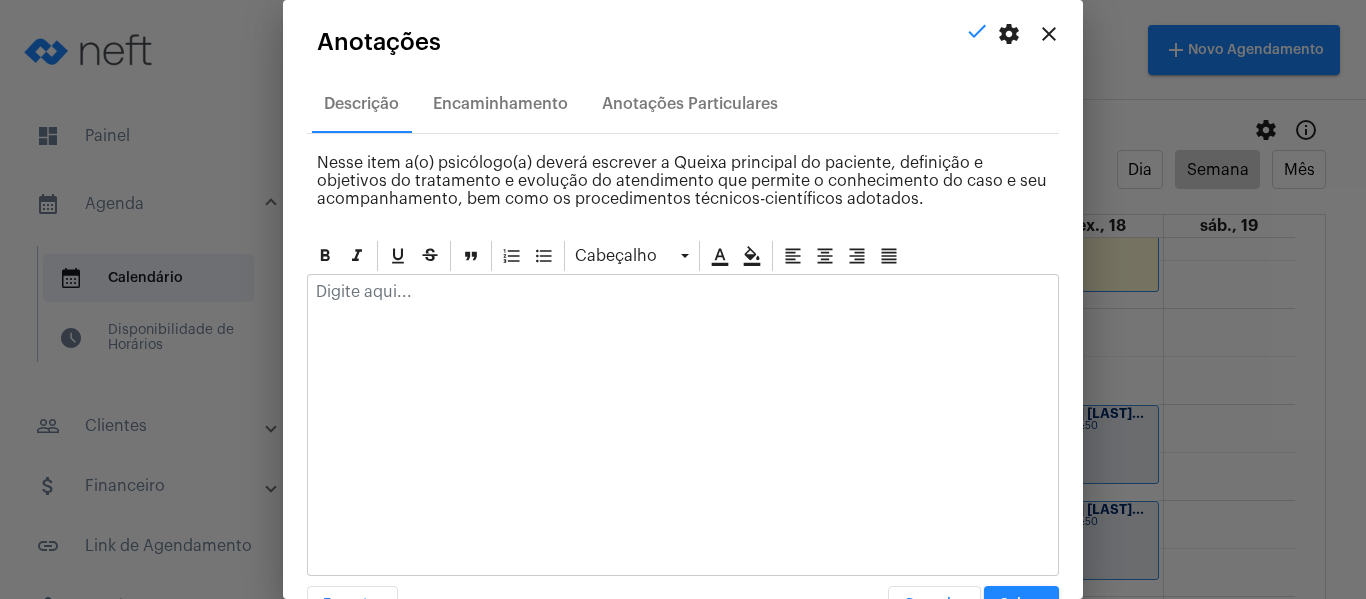 click 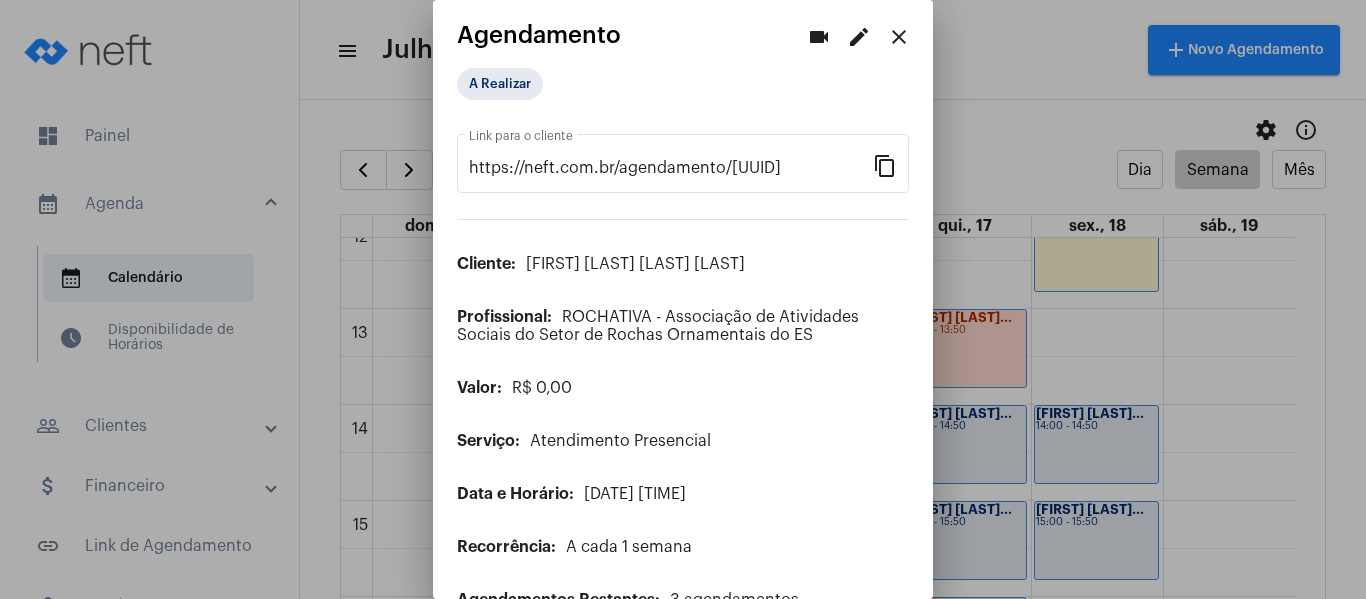 scroll, scrollTop: 0, scrollLeft: 0, axis: both 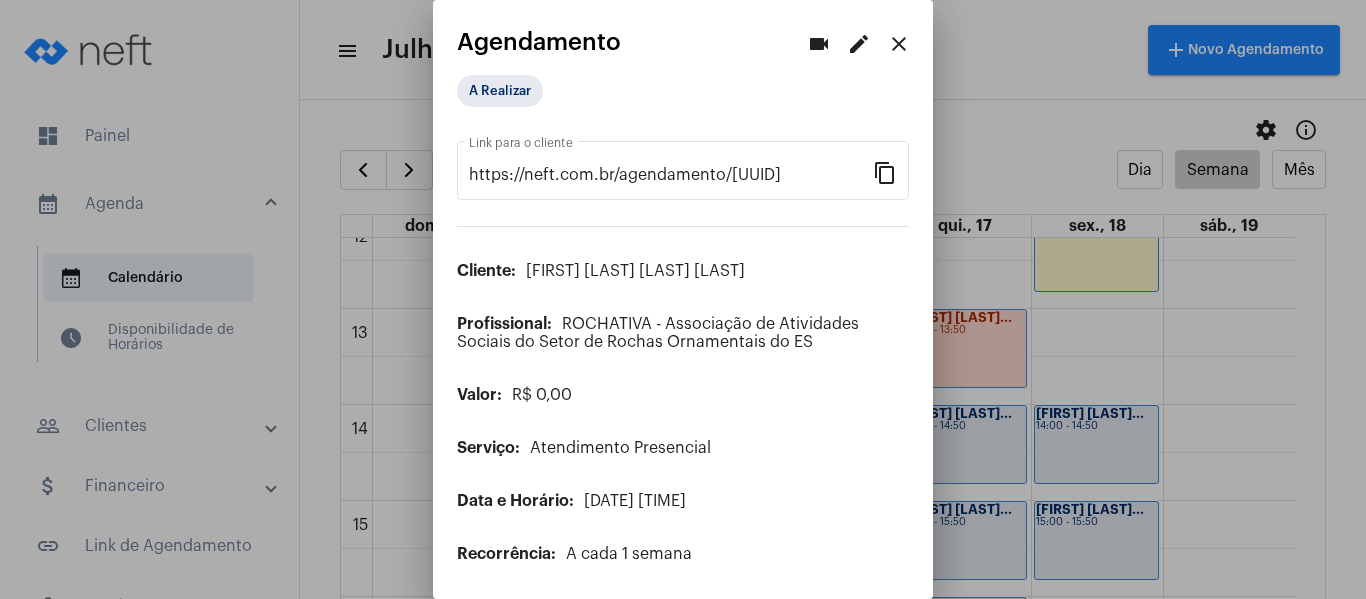 click on "close" at bounding box center (899, 44) 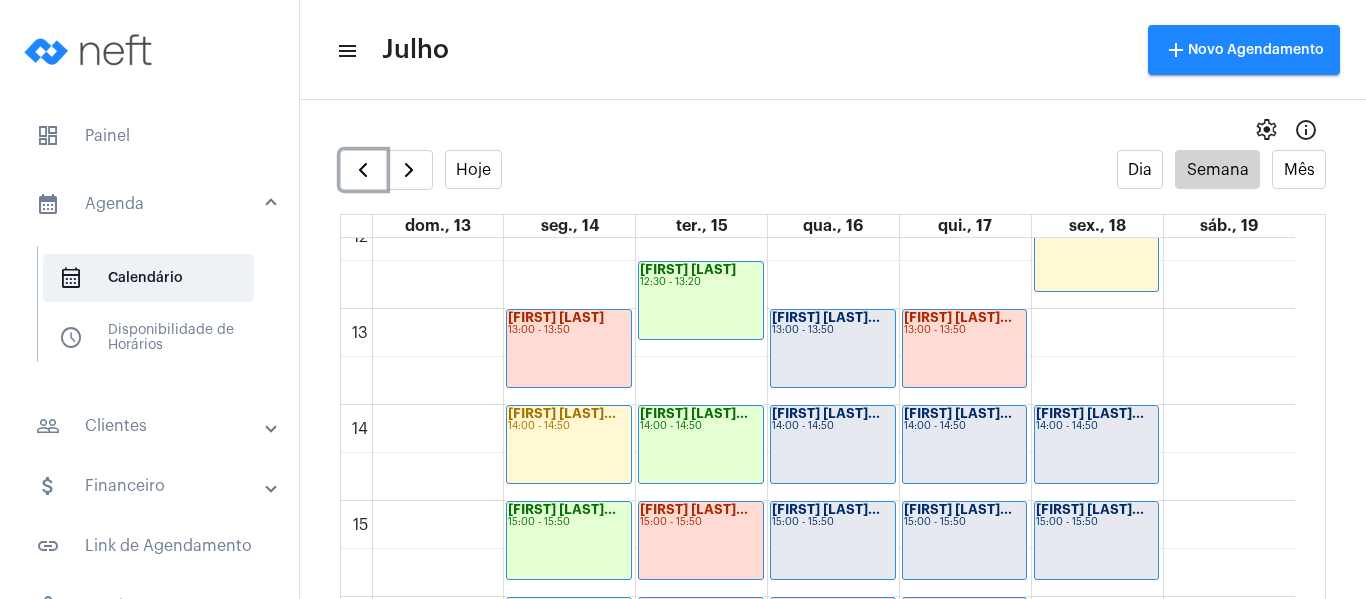 click on "Kawan Richard R...
13:00 - 13:50" 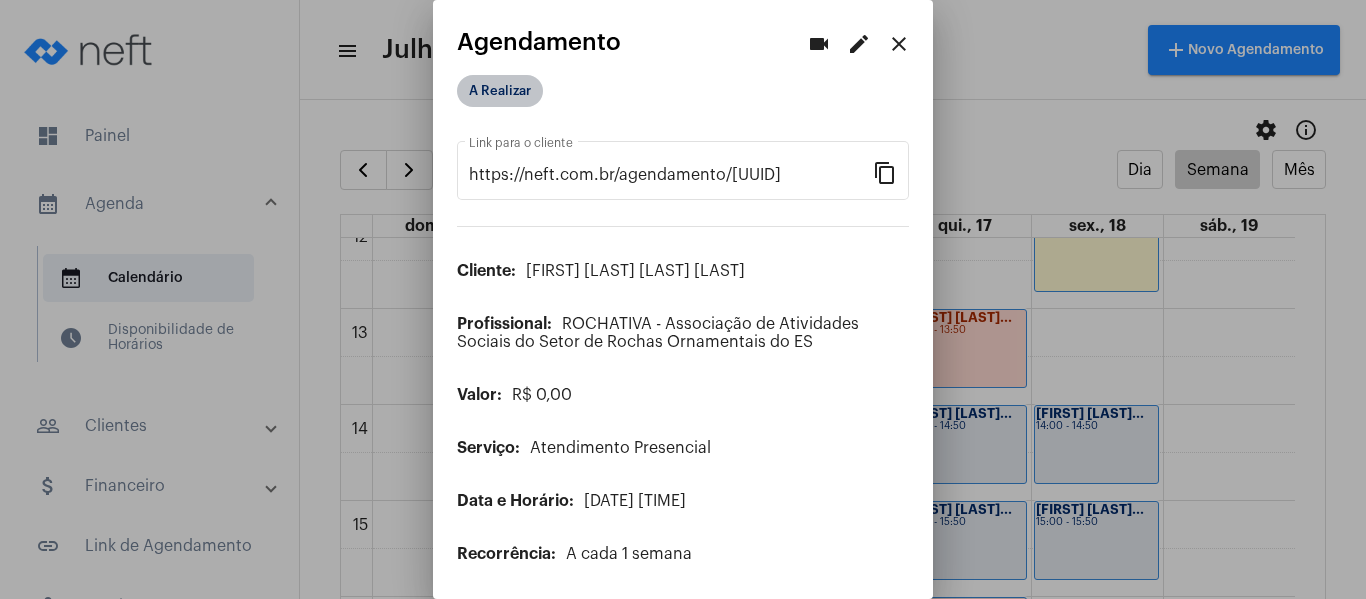 click on "A Realizar" at bounding box center [500, 91] 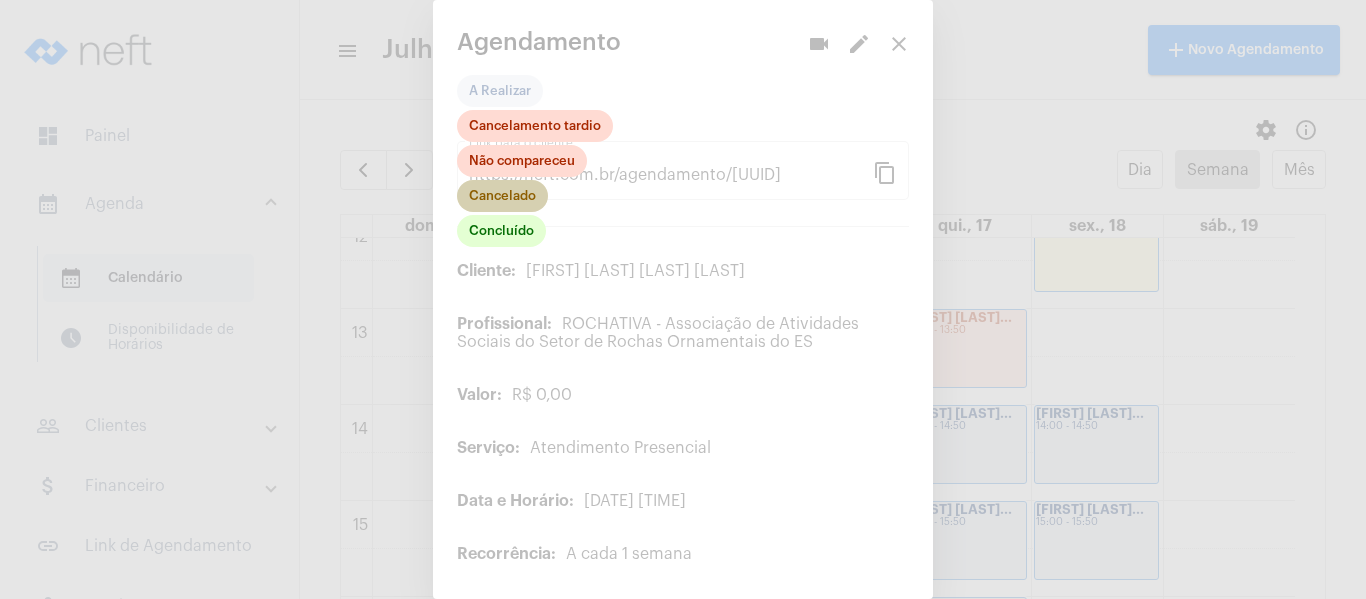 click on "Cancelado" 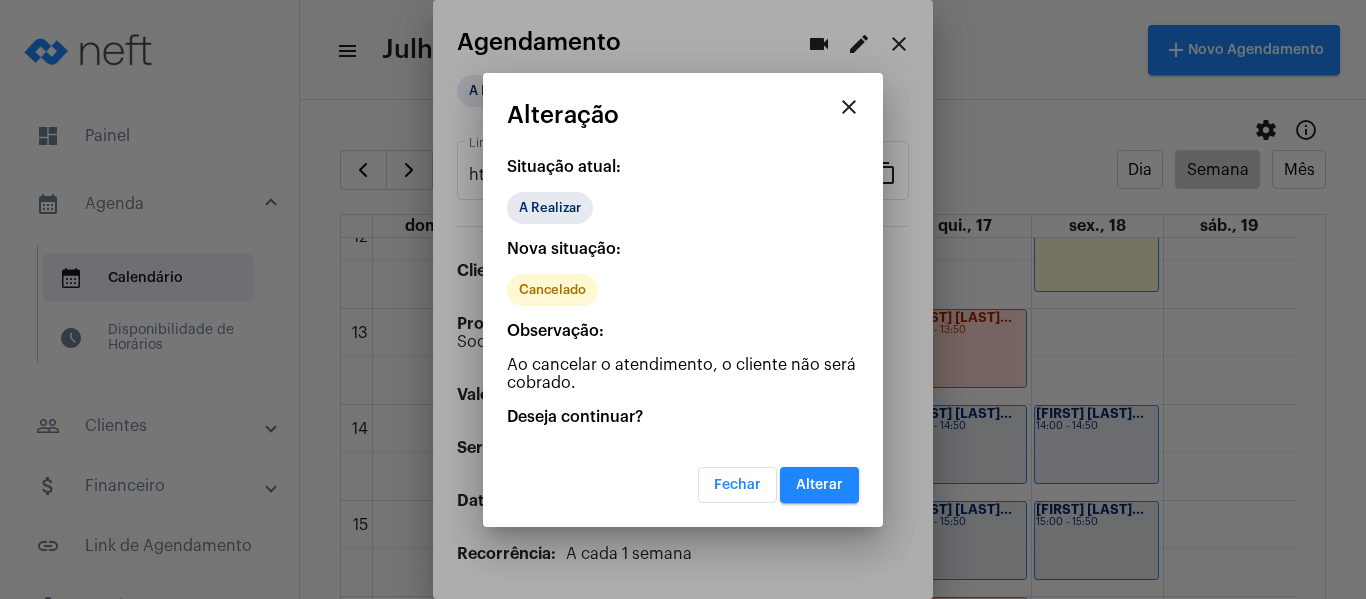 click on "Alterar" at bounding box center (819, 485) 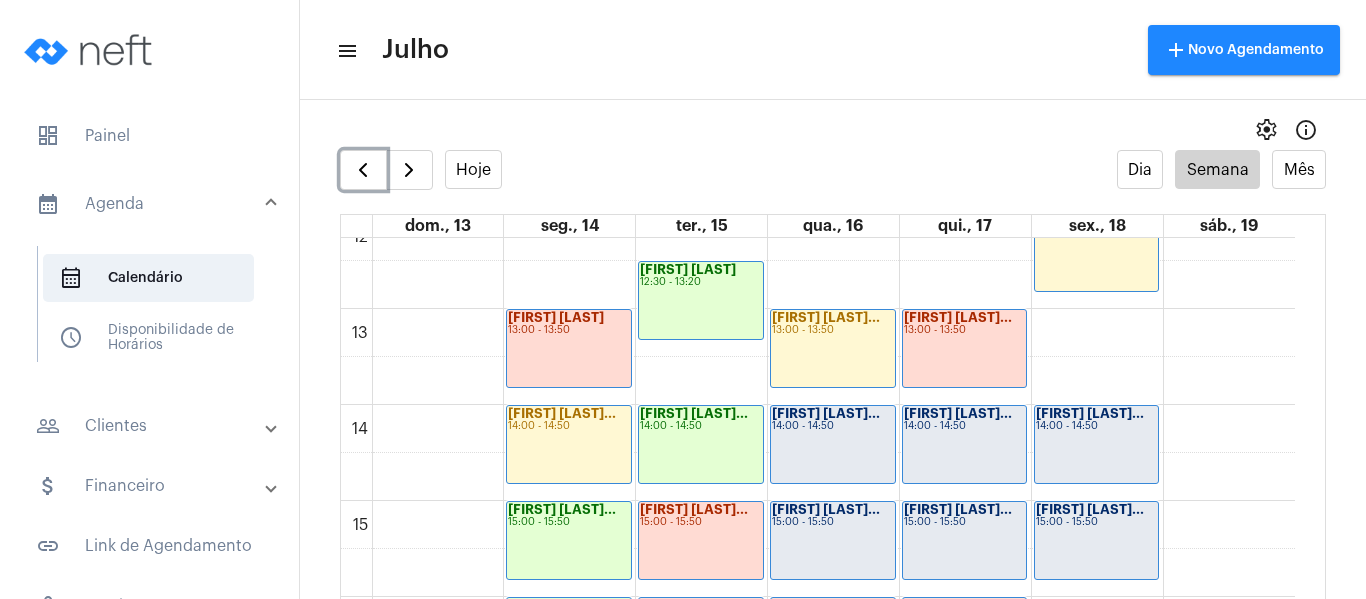 click on "Kawan Richard R...
13:00 - 13:50" 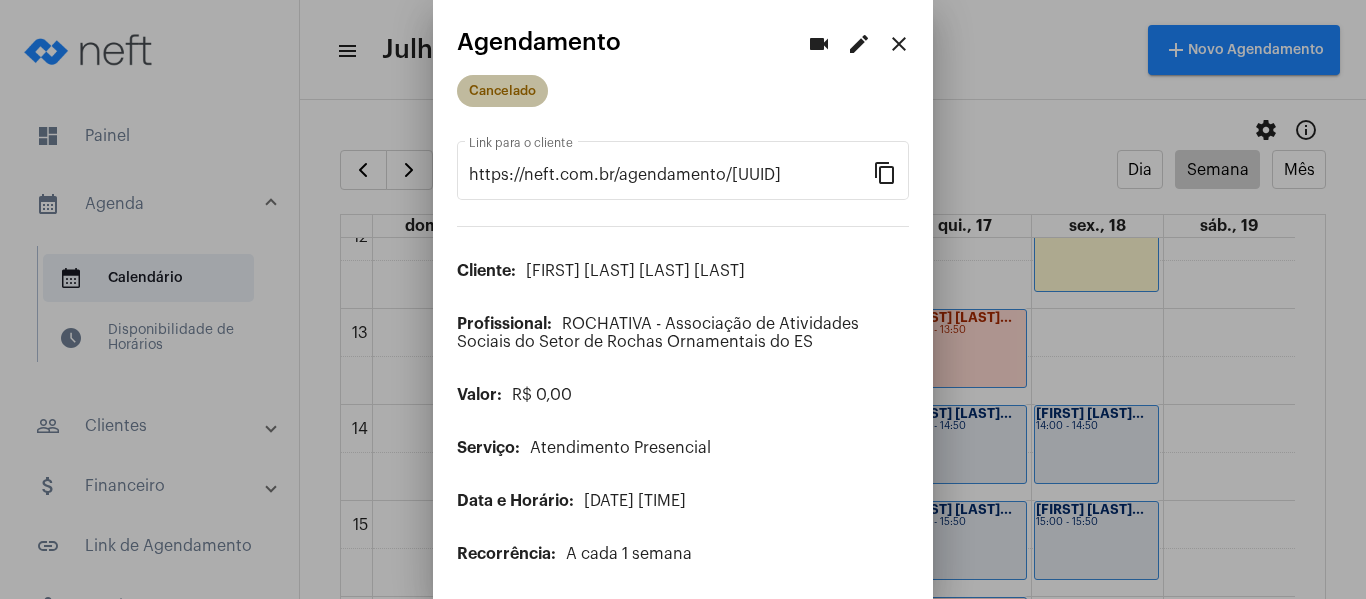 click on "Cancelado" at bounding box center (502, 91) 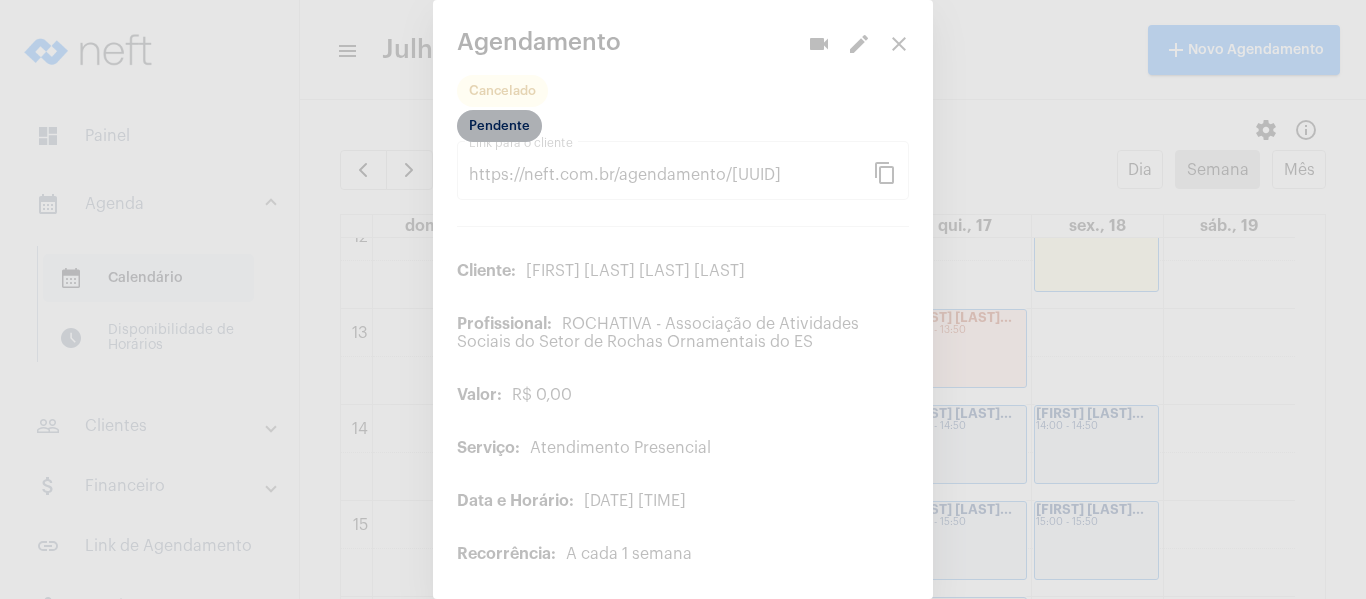 click on "Pendente" 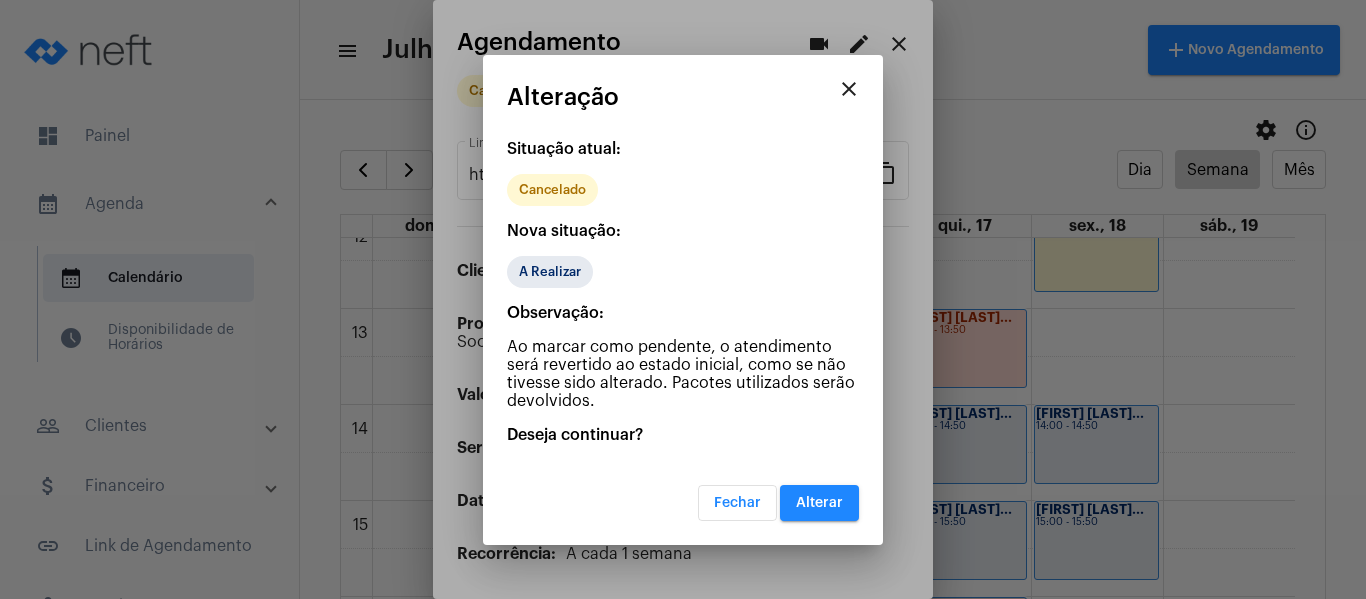 click on "Alterar" at bounding box center [819, 503] 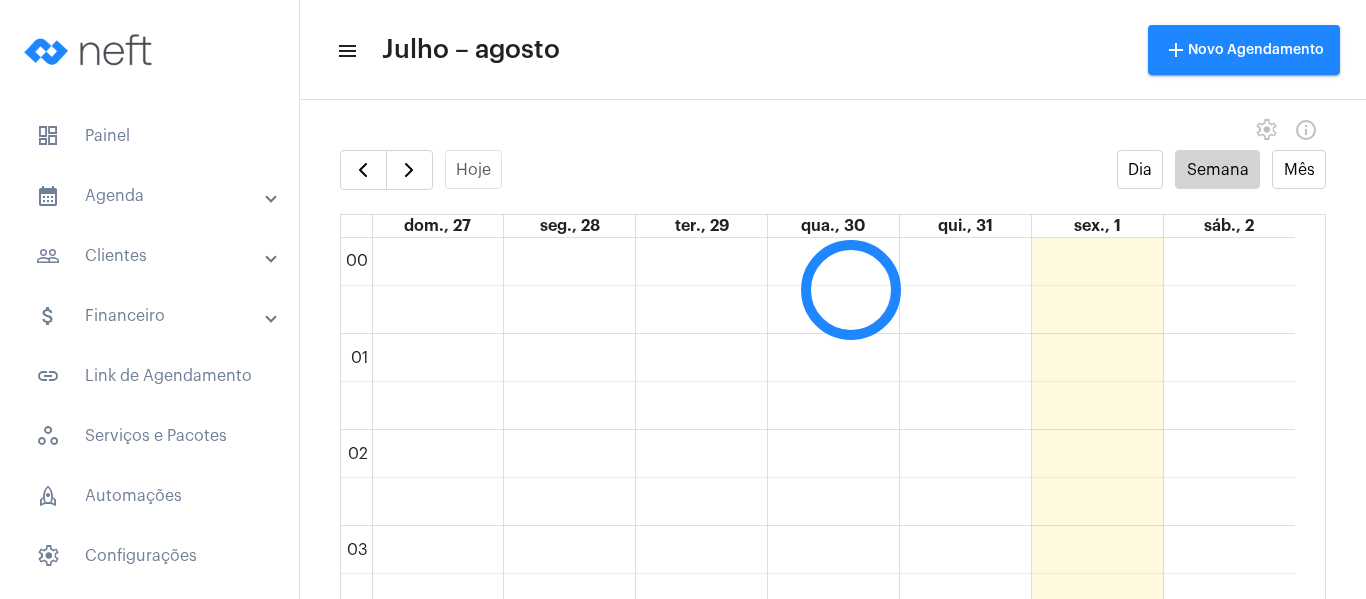 scroll, scrollTop: 0, scrollLeft: 0, axis: both 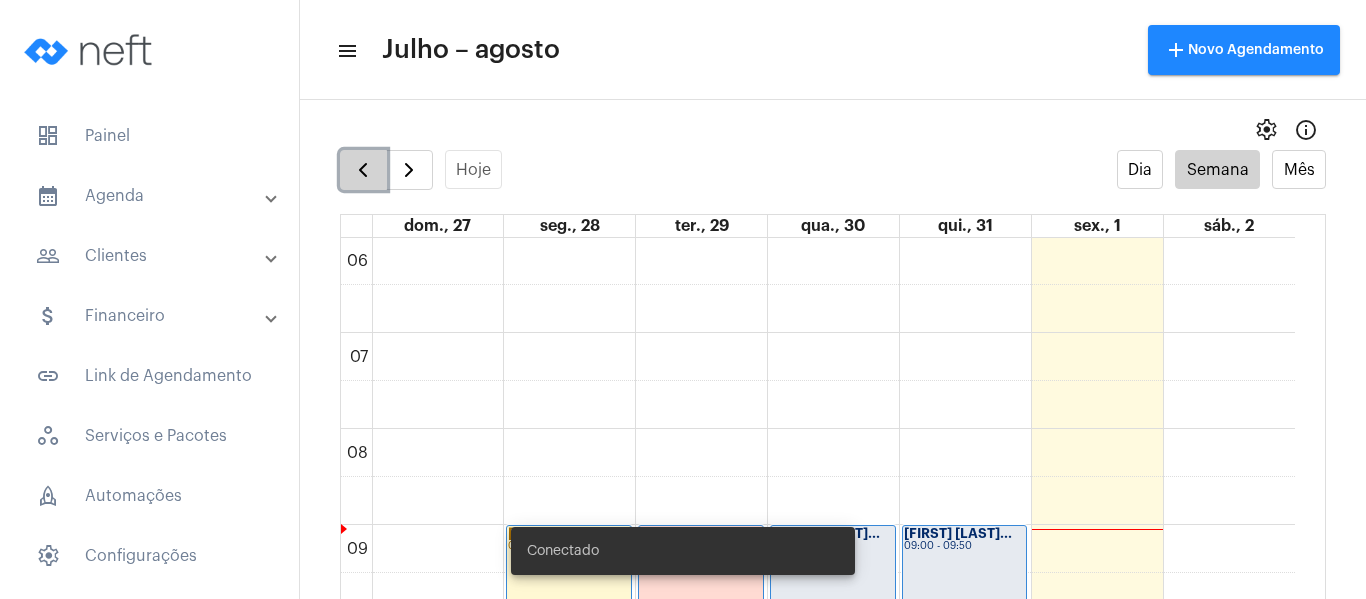 click 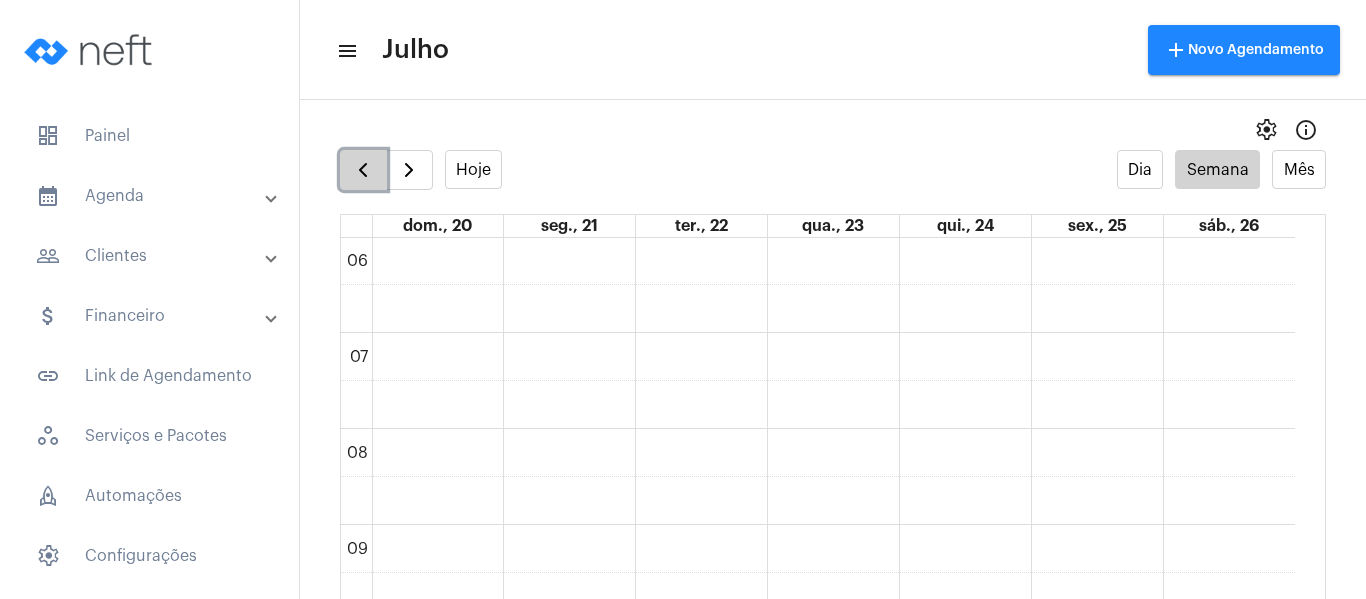 click 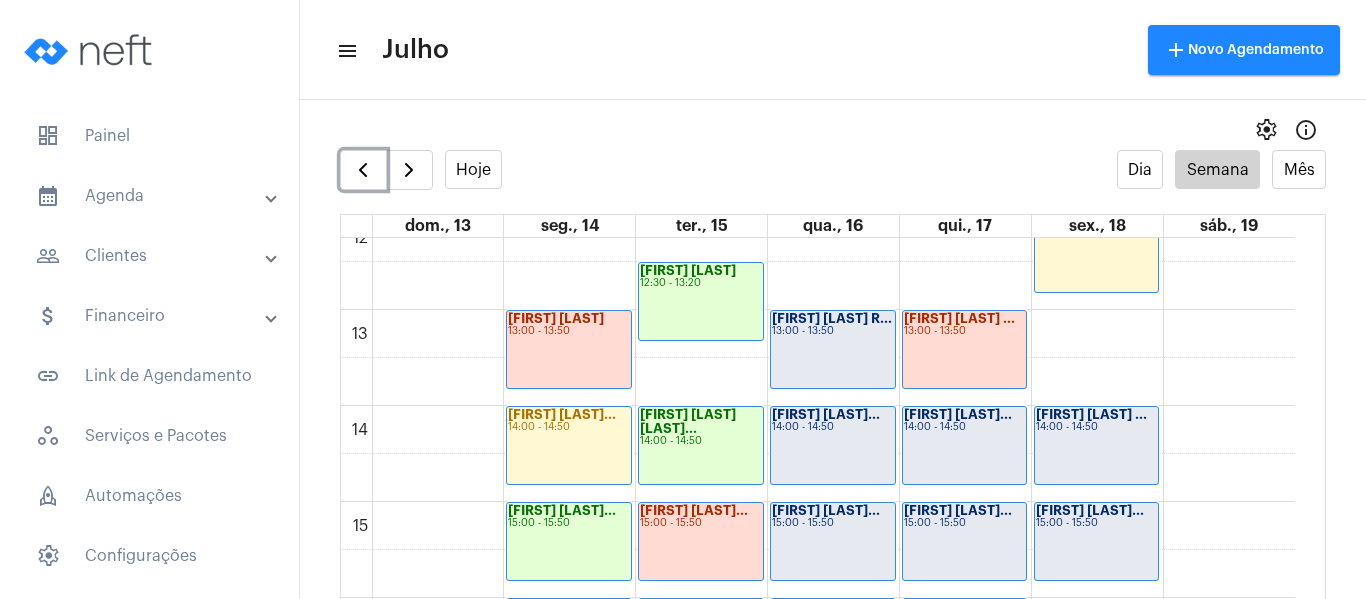 scroll, scrollTop: 1177, scrollLeft: 0, axis: vertical 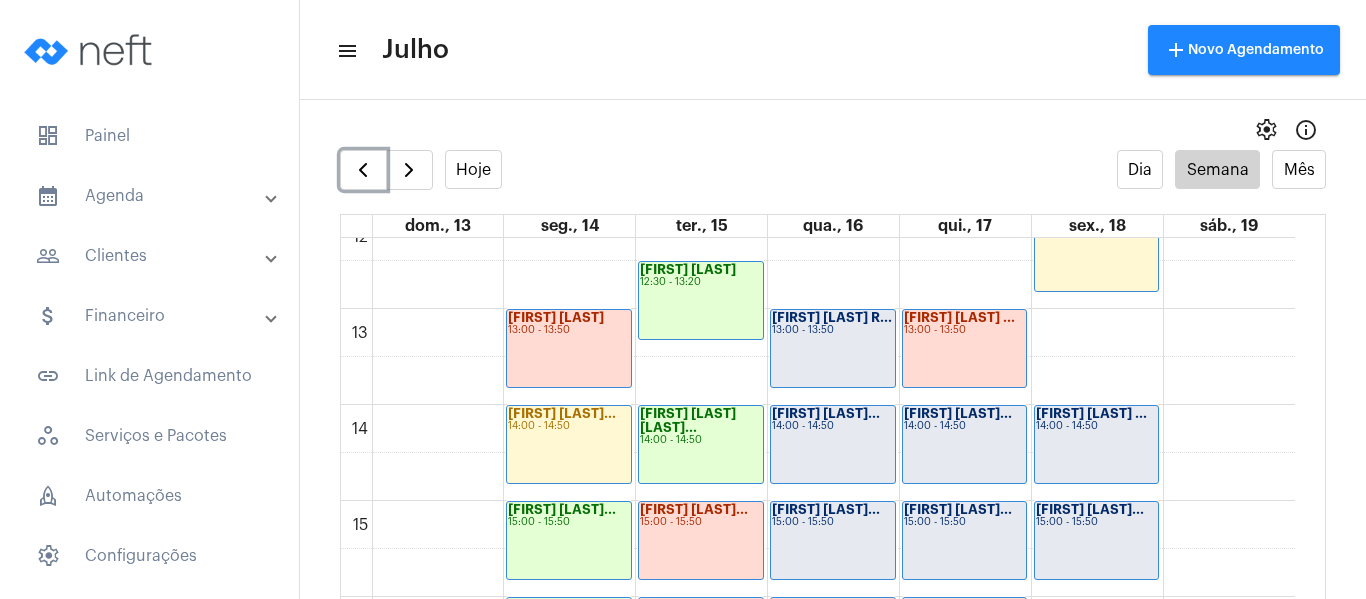 click on "13:00 - 13:50" 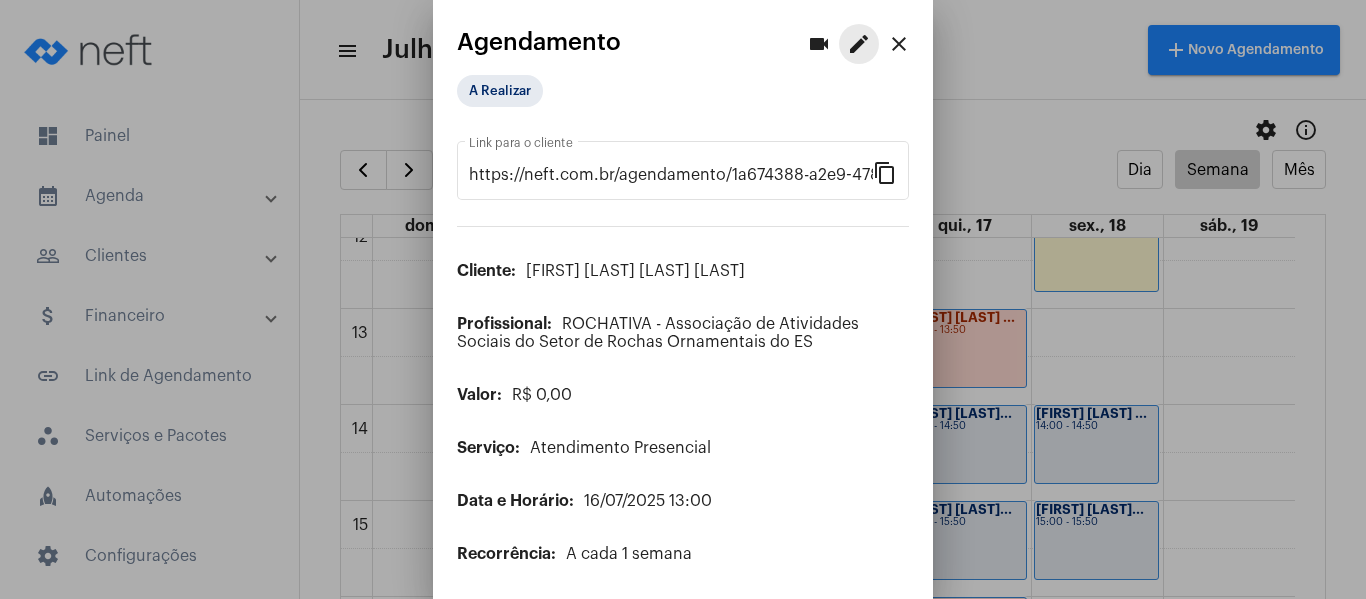 click on "edit" at bounding box center [859, 44] 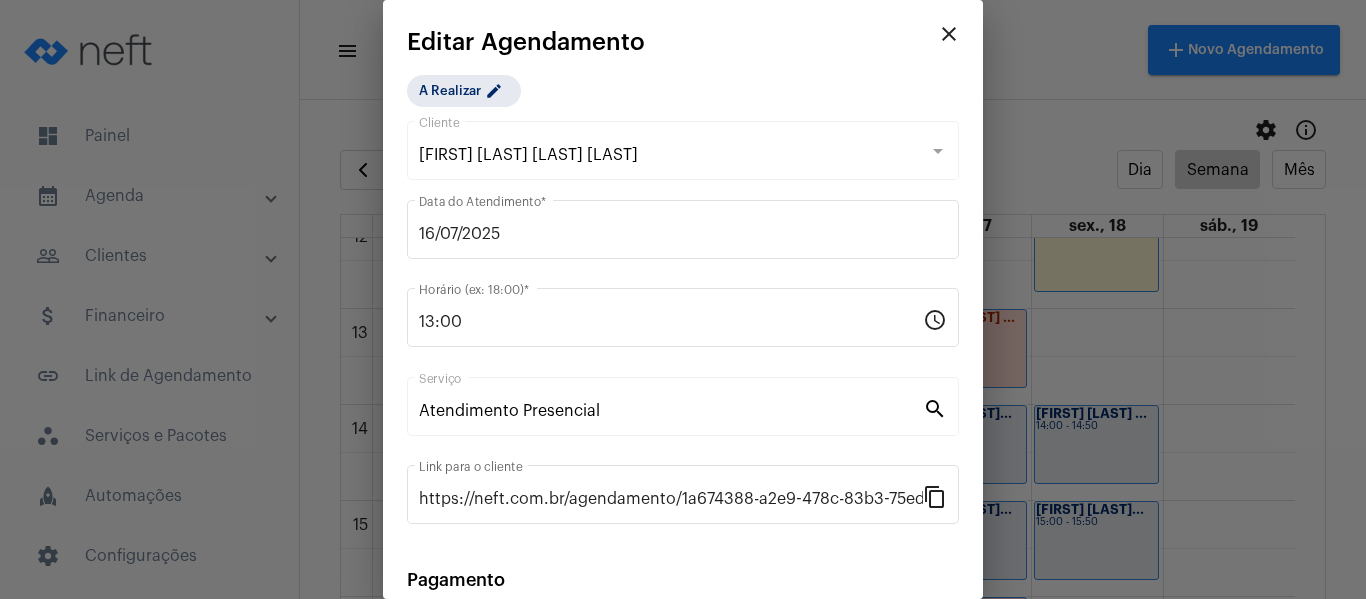 scroll, scrollTop: 262, scrollLeft: 0, axis: vertical 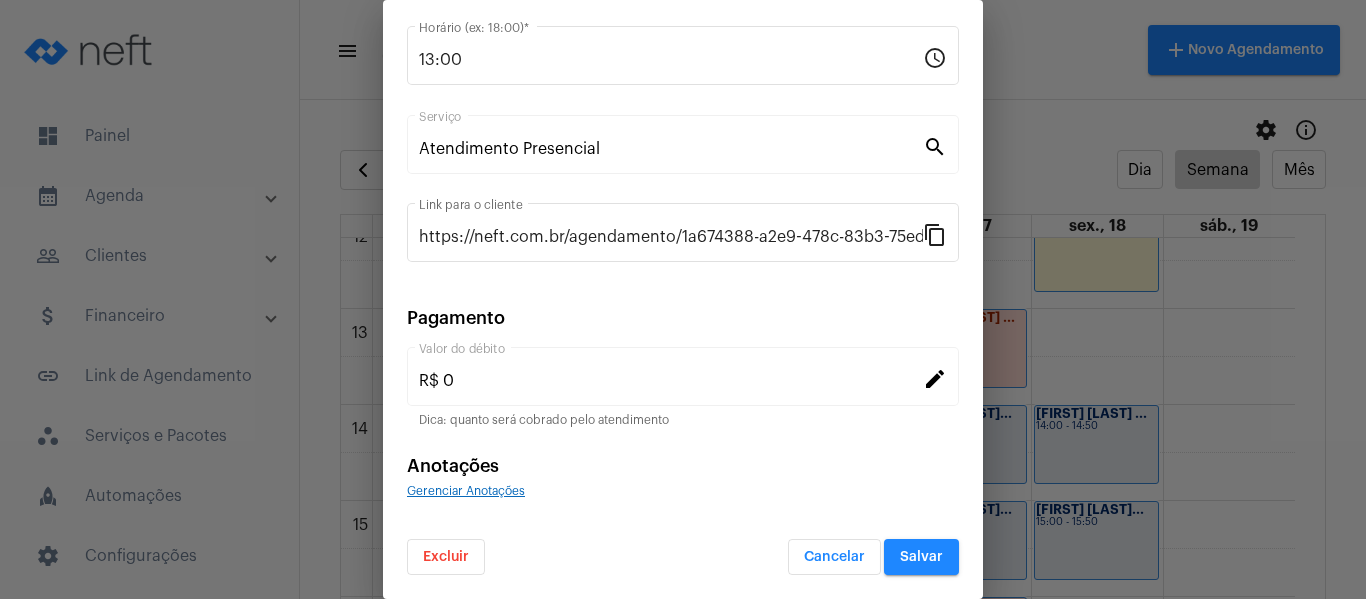 click on "Gerenciar Anotações" at bounding box center (683, 490) 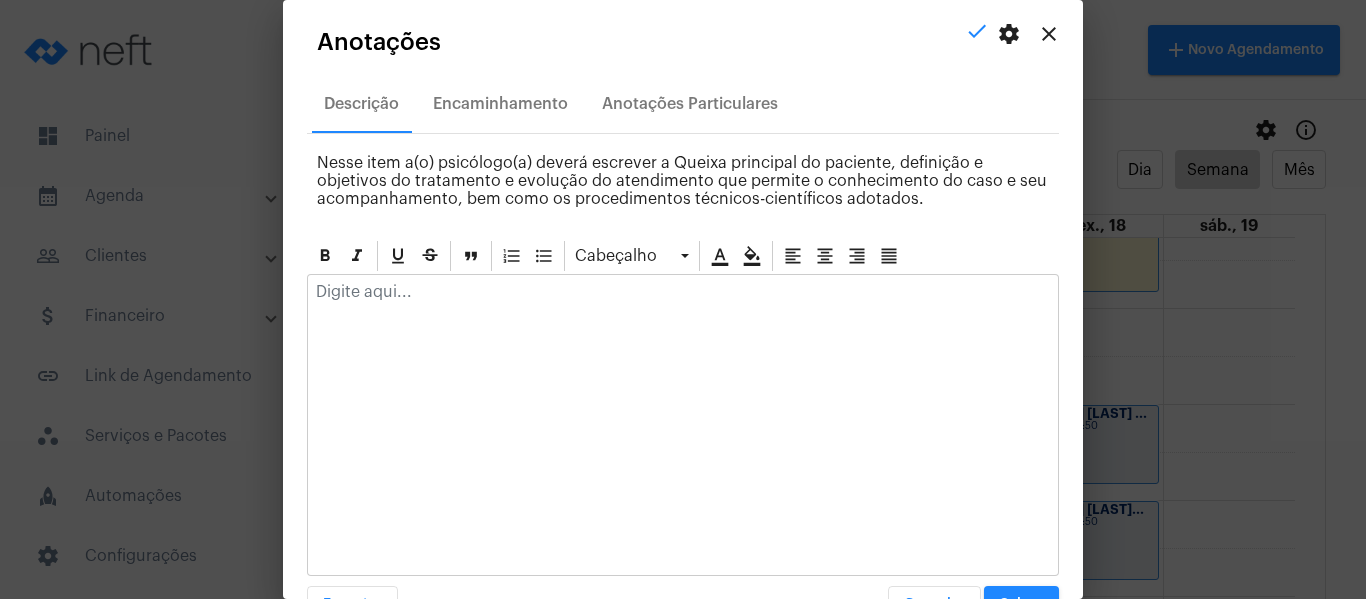 click 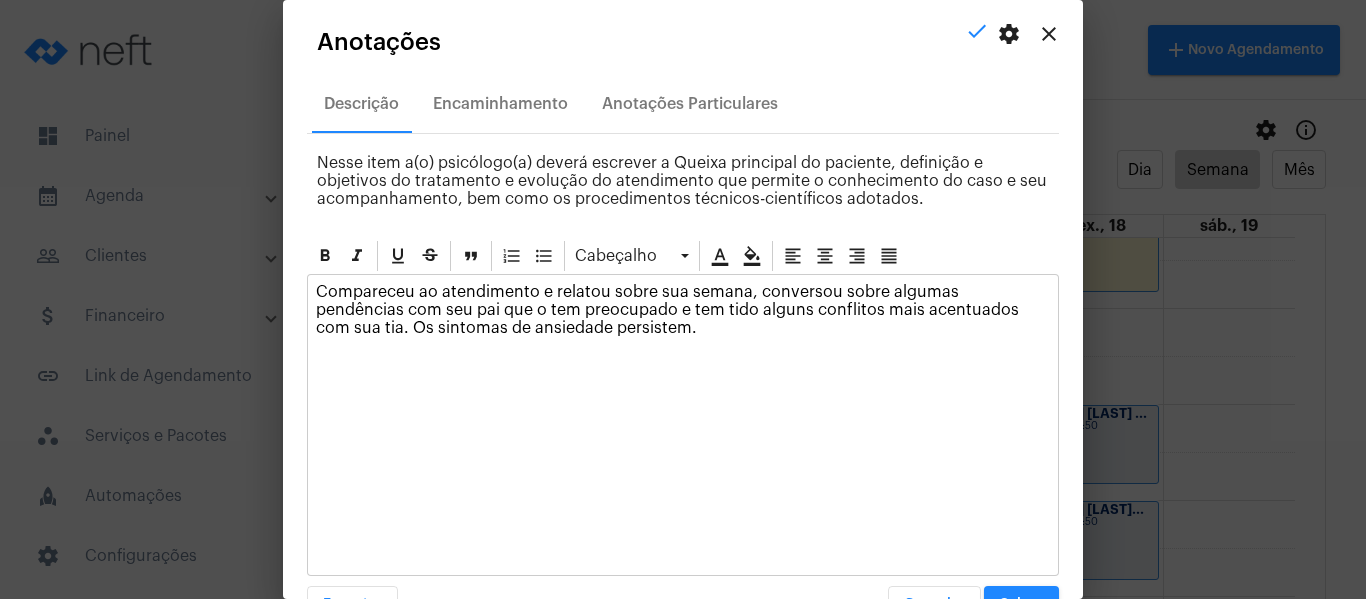 scroll, scrollTop: 57, scrollLeft: 0, axis: vertical 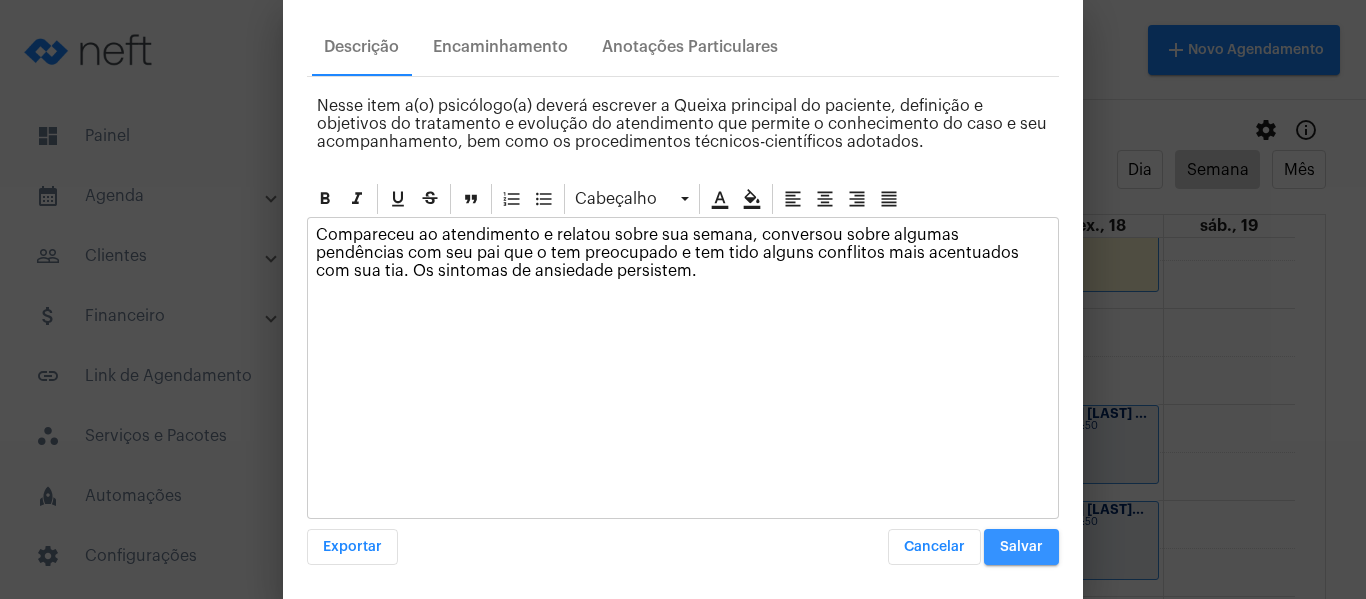 click on "Salvar" at bounding box center [1021, 547] 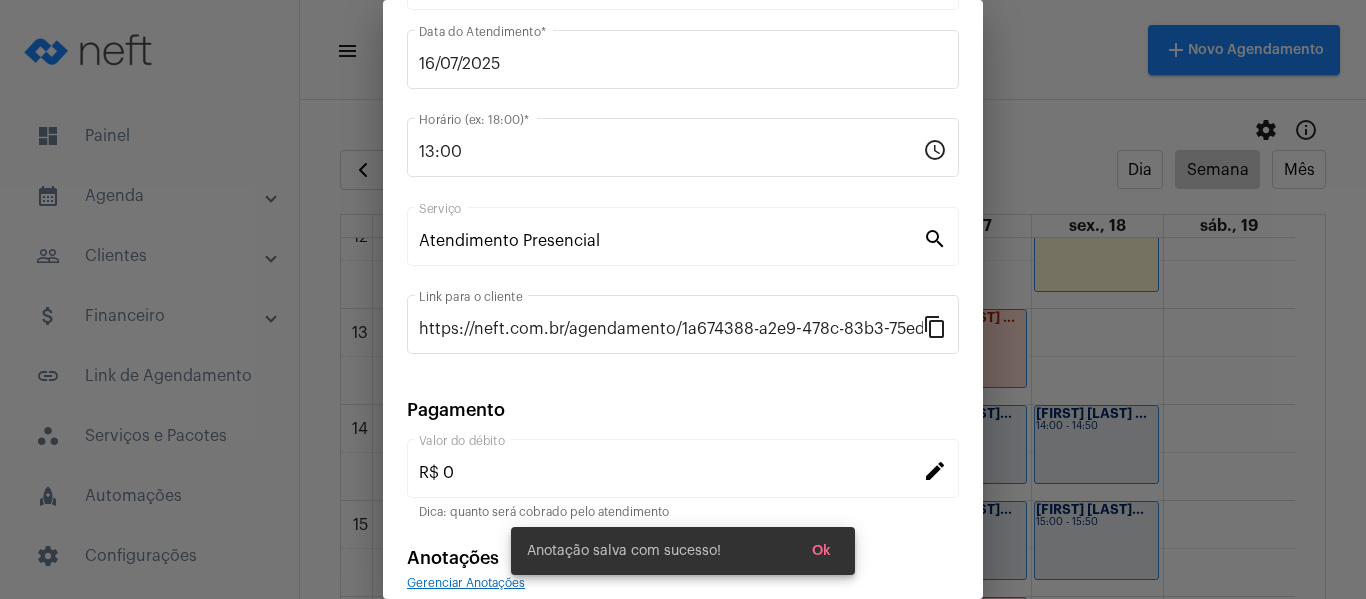scroll, scrollTop: 0, scrollLeft: 0, axis: both 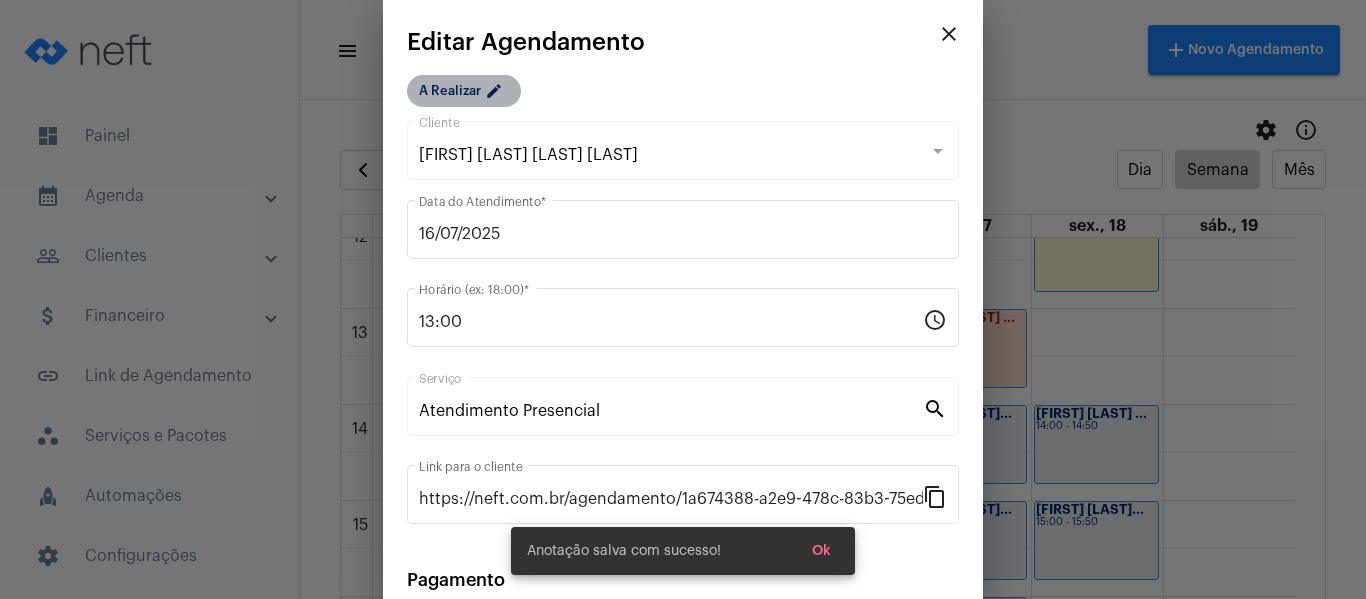click on "edit" at bounding box center [497, 94] 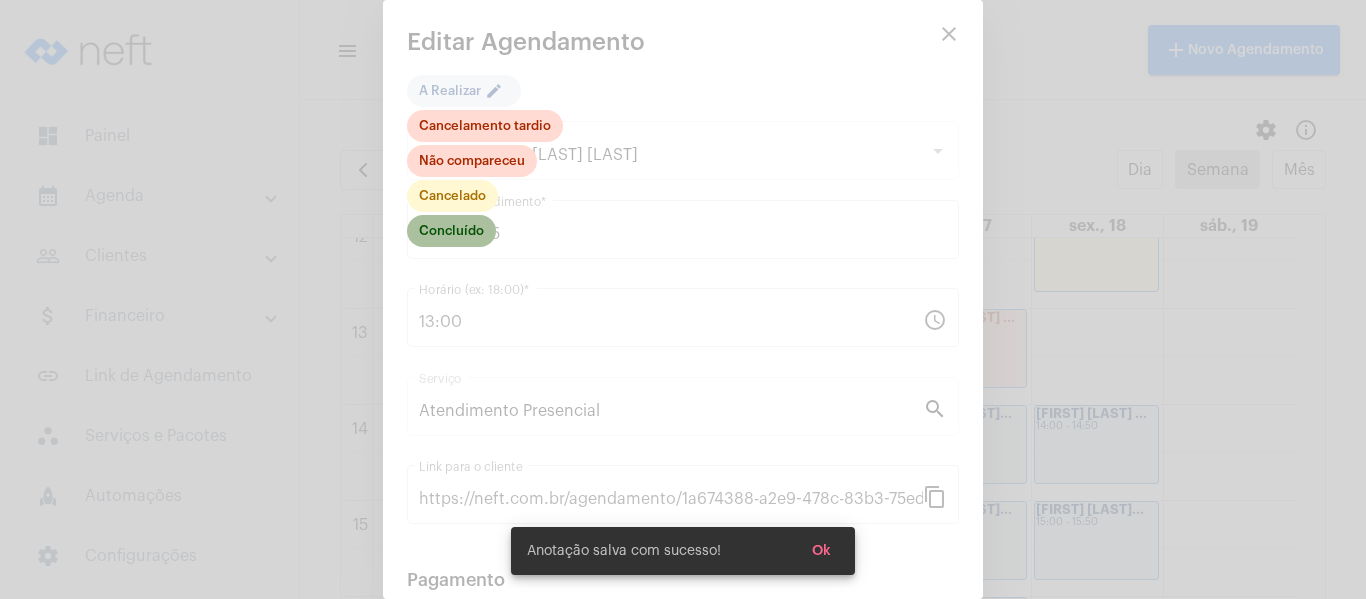 click on "Concluído" 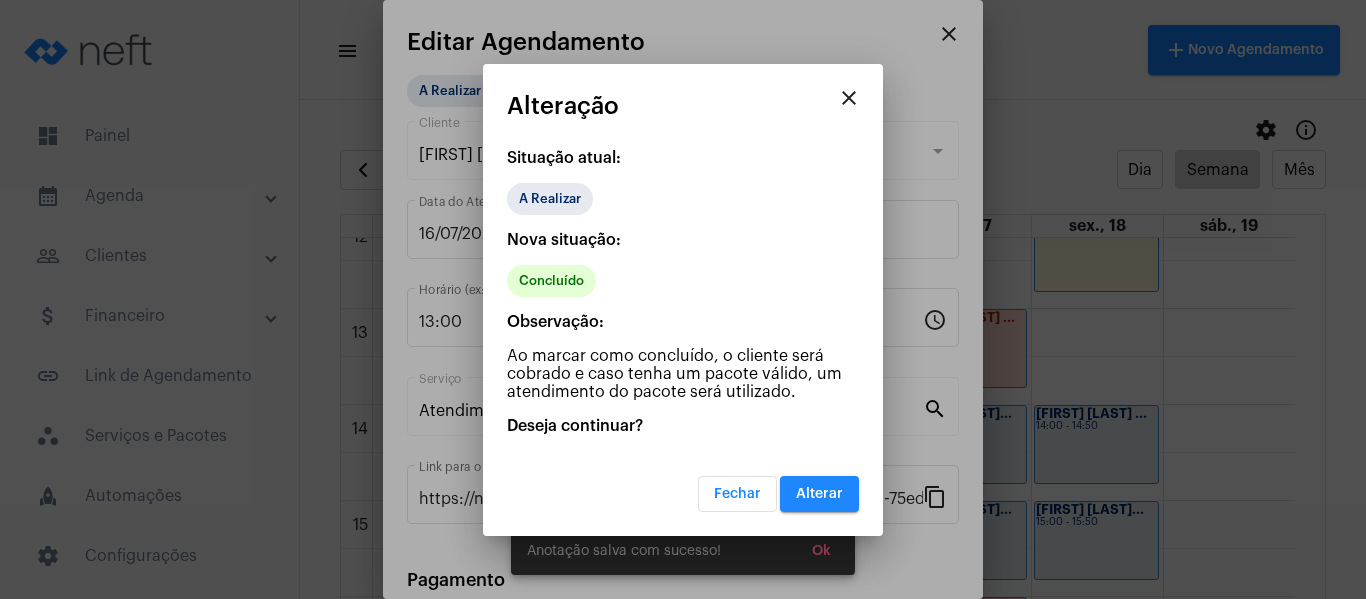 click on "Alterar" at bounding box center [819, 494] 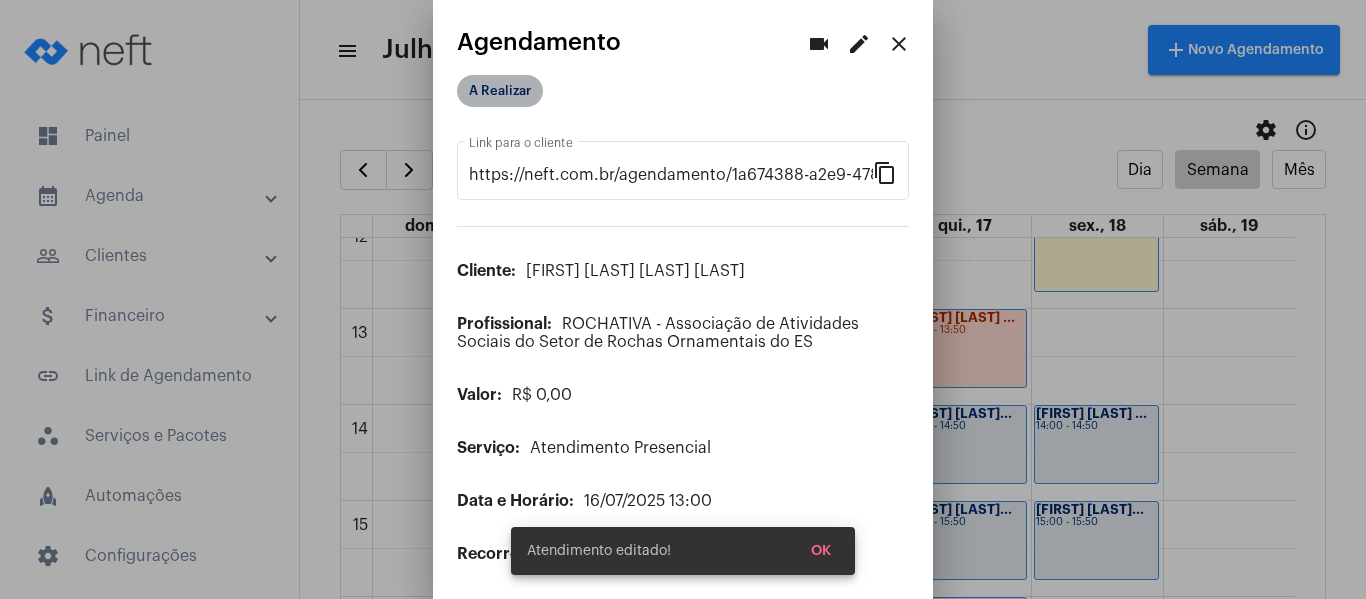 click on "A Realizar" at bounding box center [500, 91] 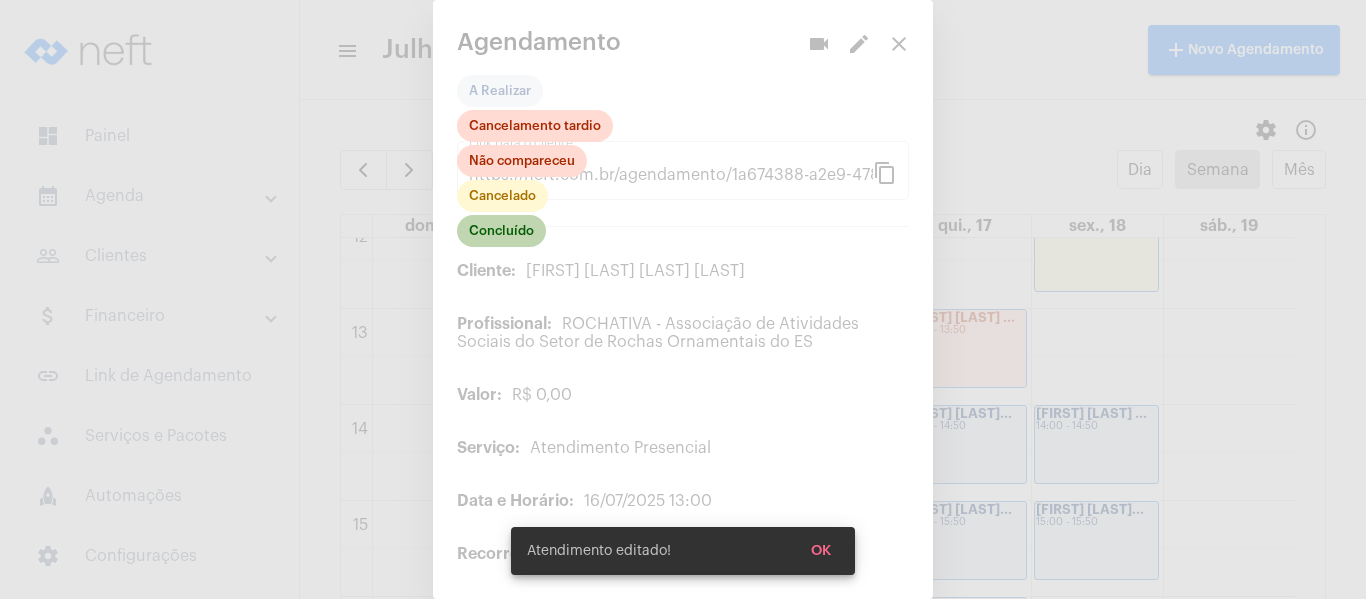 click on "Concluído" 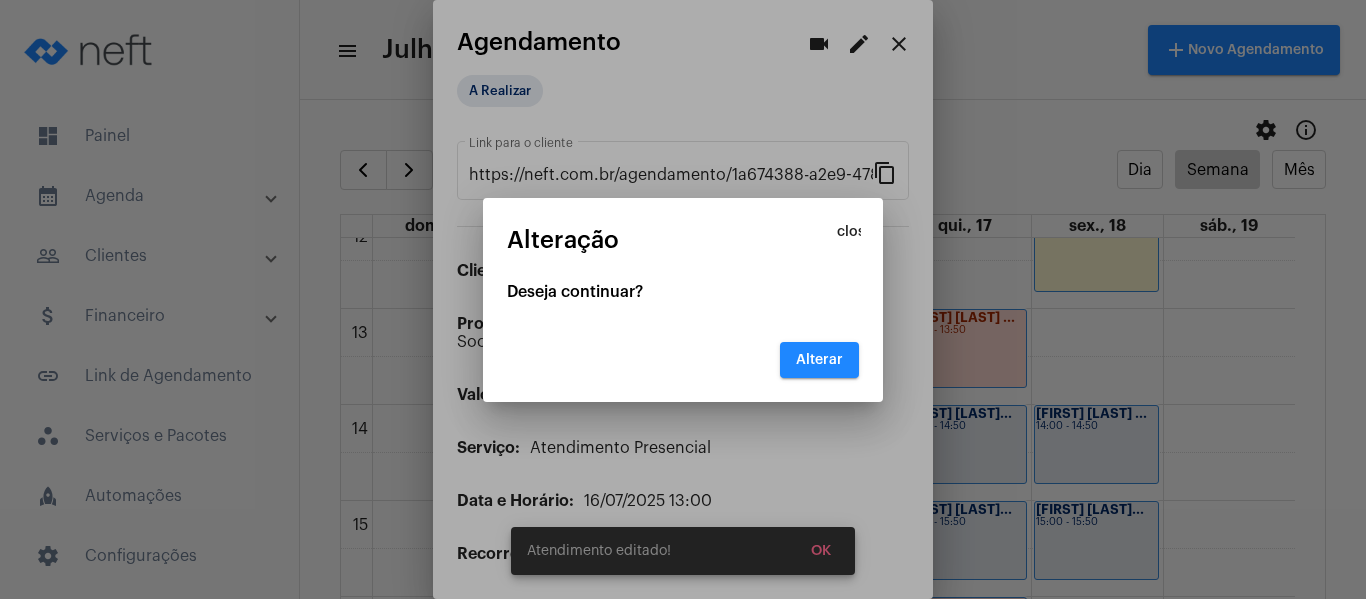 click on "Alterar" at bounding box center [819, 360] 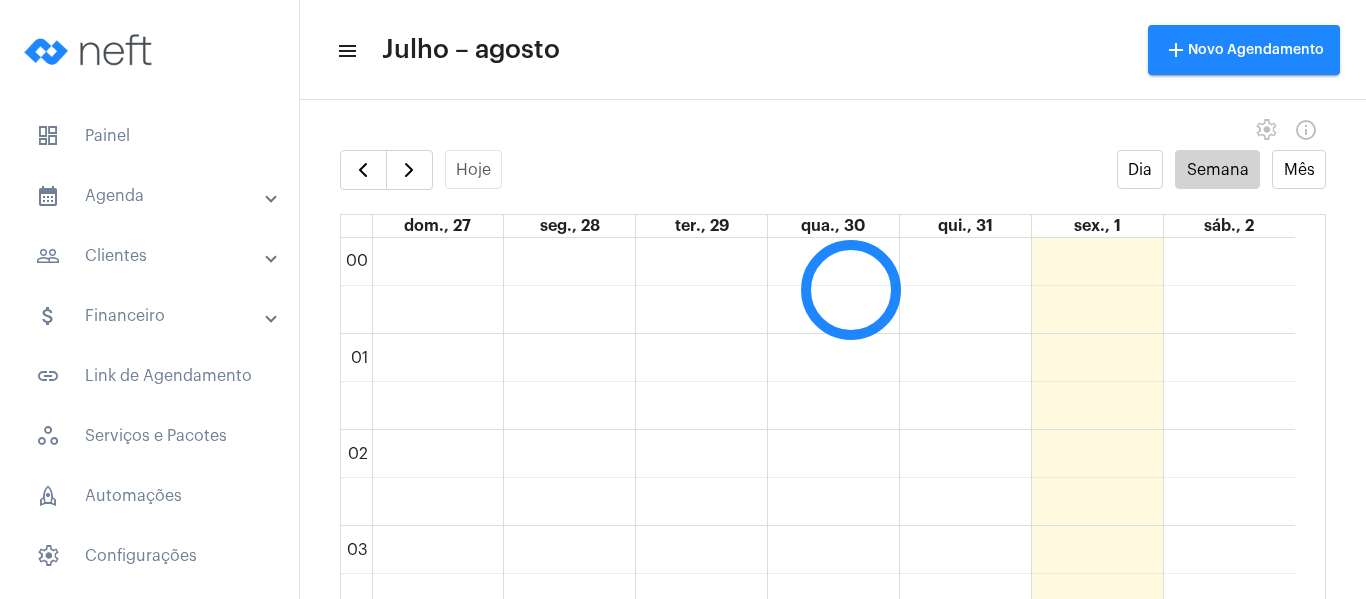 scroll, scrollTop: 0, scrollLeft: 0, axis: both 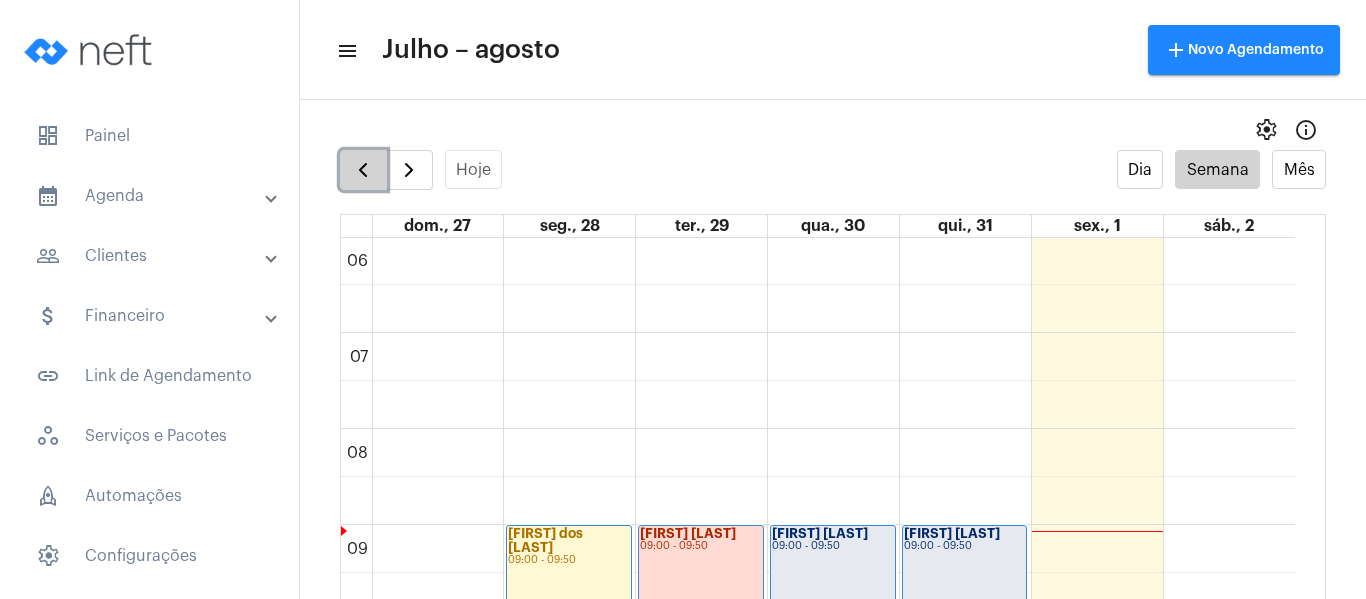 click 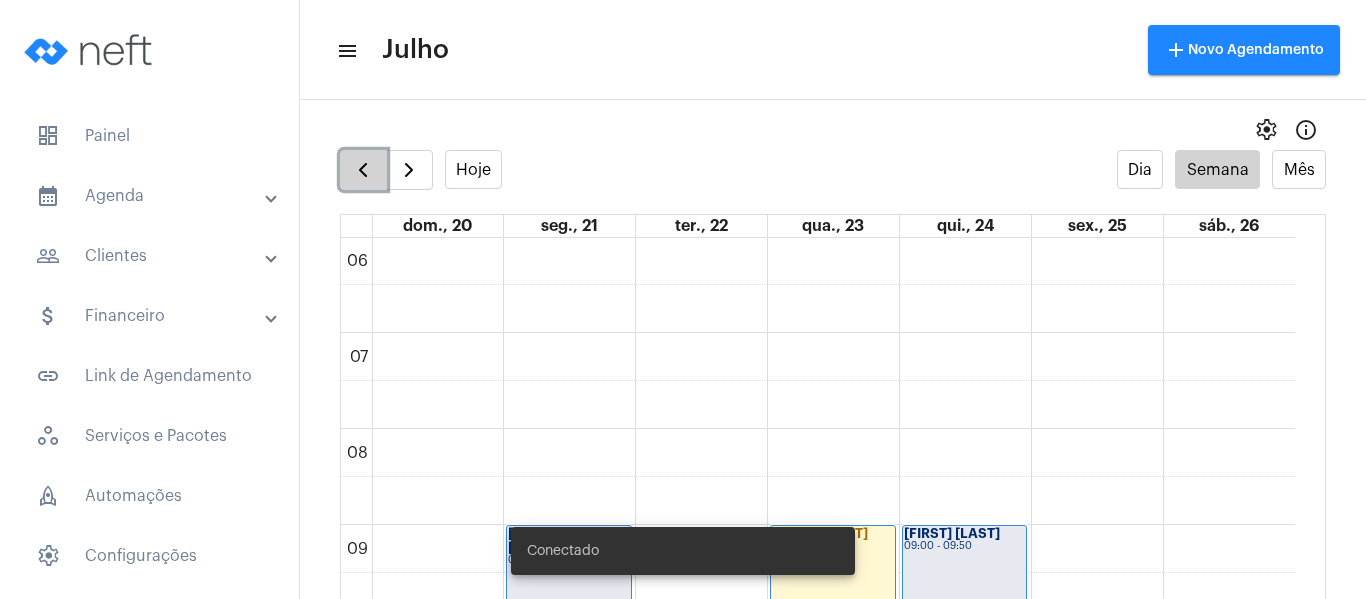 click 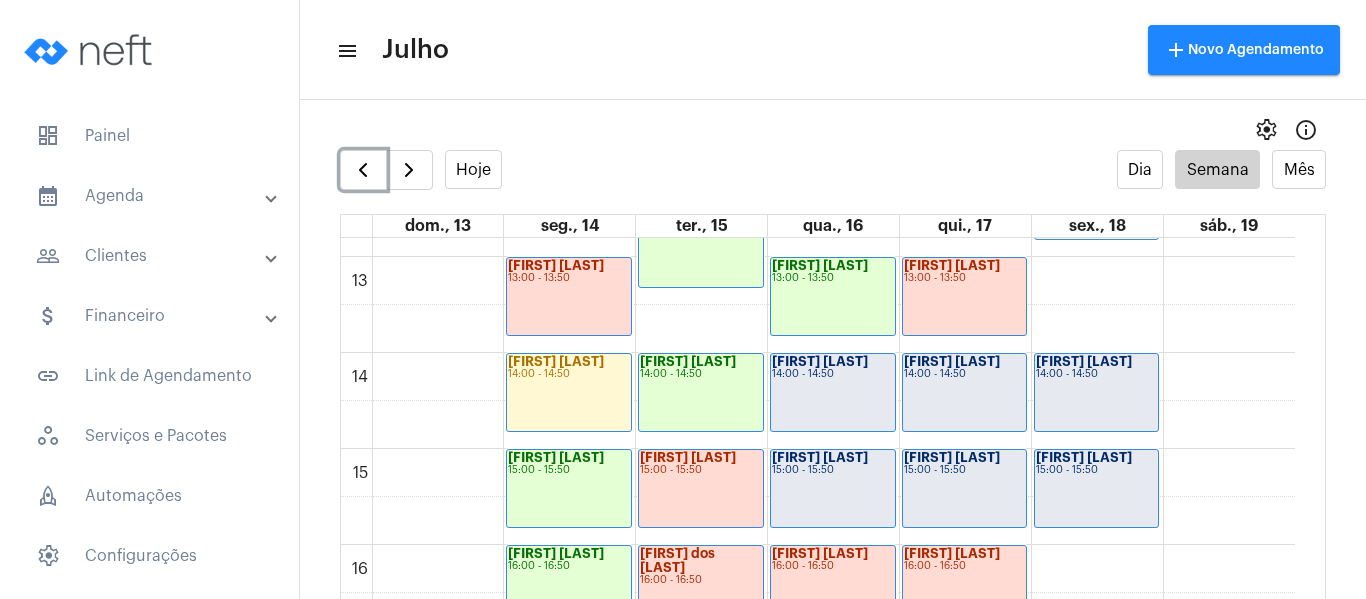 scroll, scrollTop: 1277, scrollLeft: 0, axis: vertical 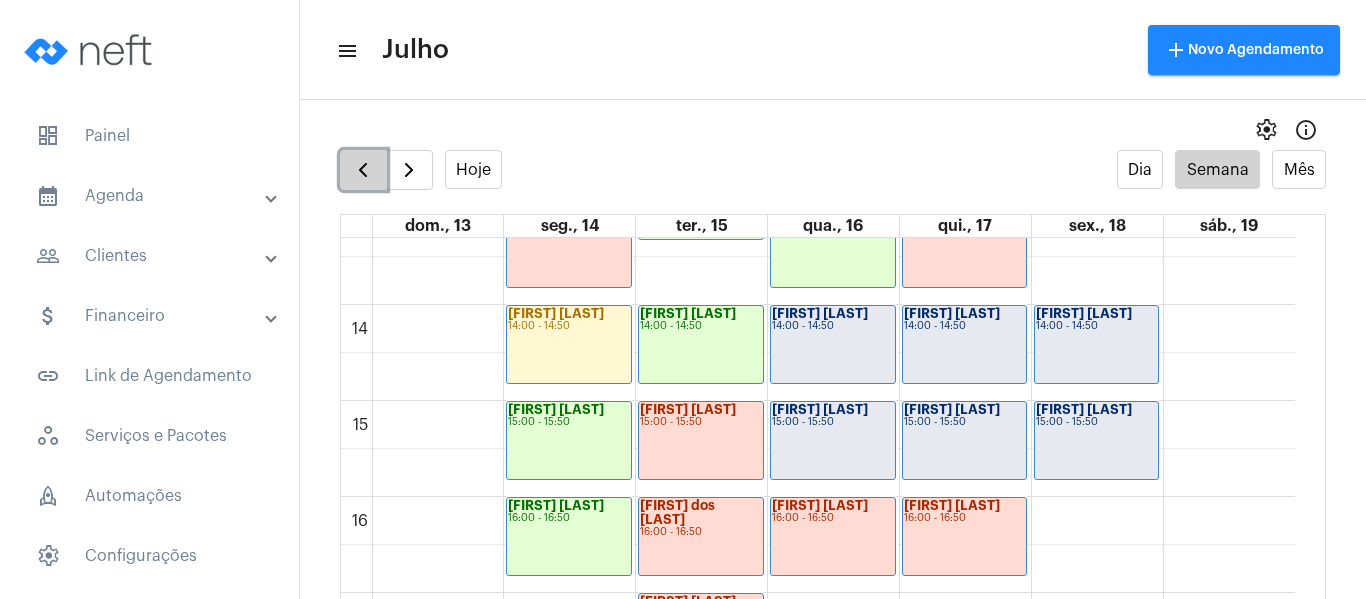click 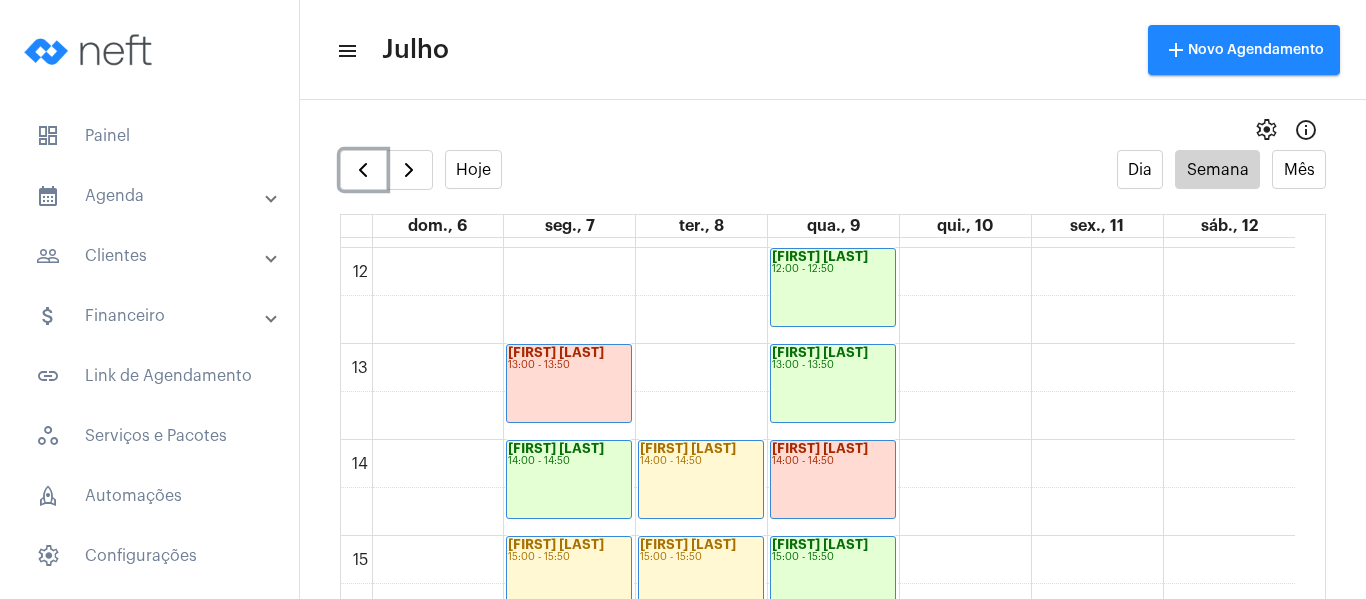 scroll, scrollTop: 1177, scrollLeft: 0, axis: vertical 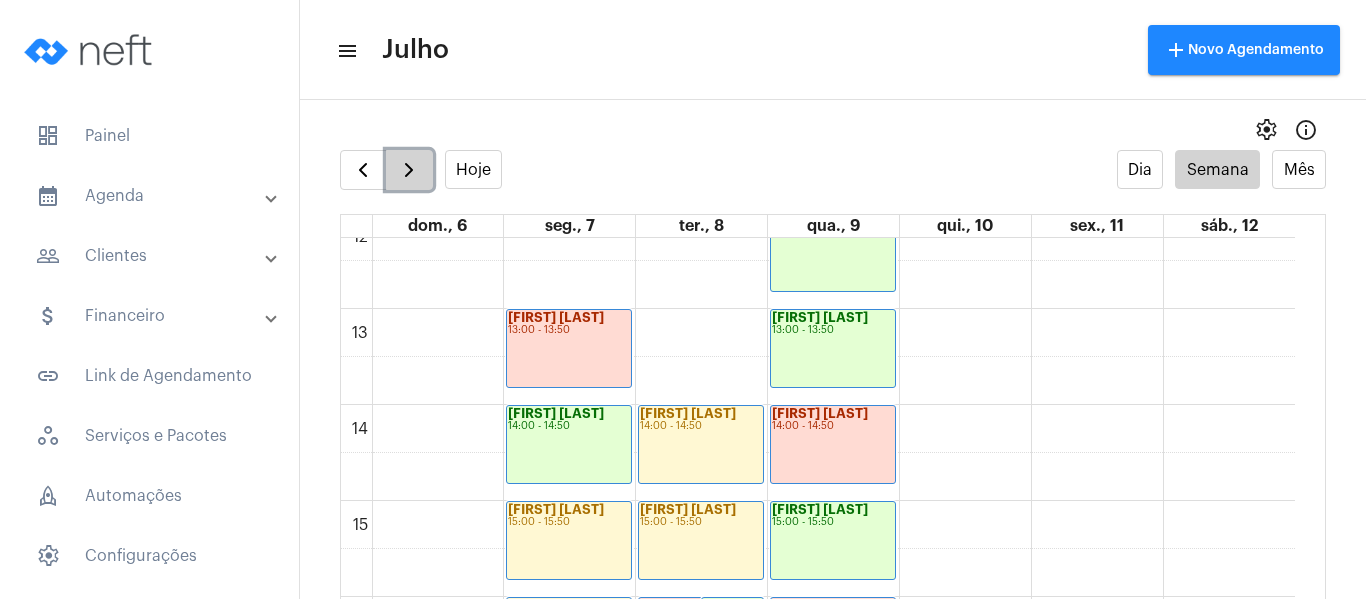 click 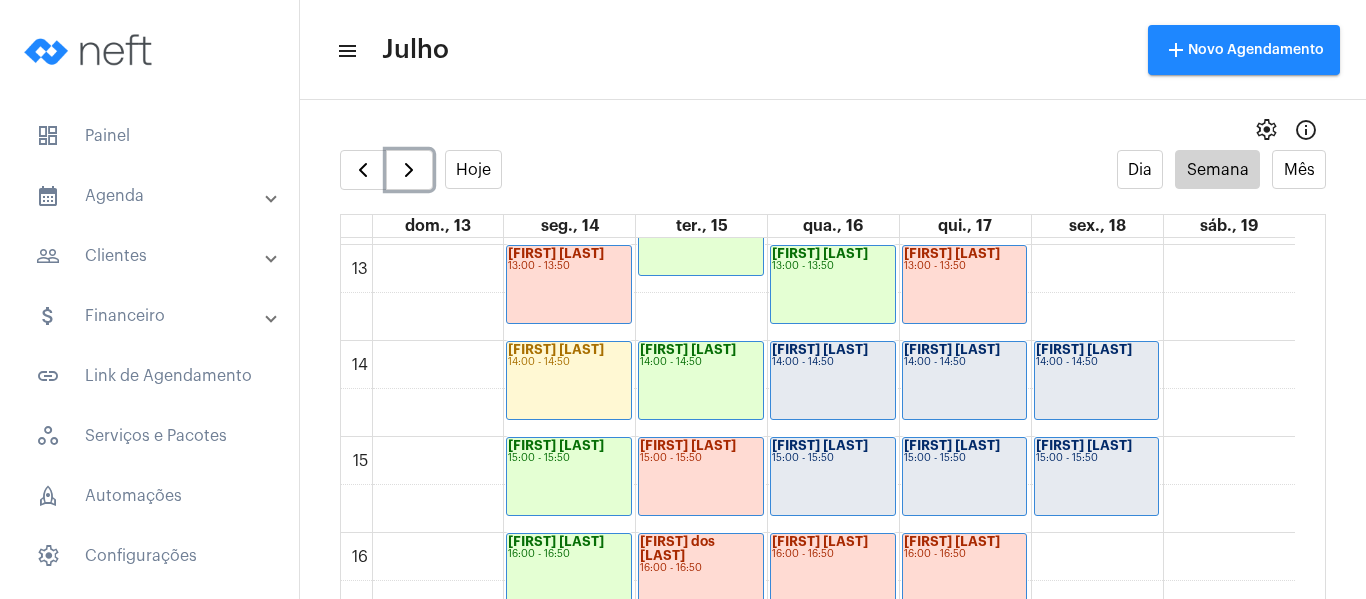 scroll, scrollTop: 1277, scrollLeft: 0, axis: vertical 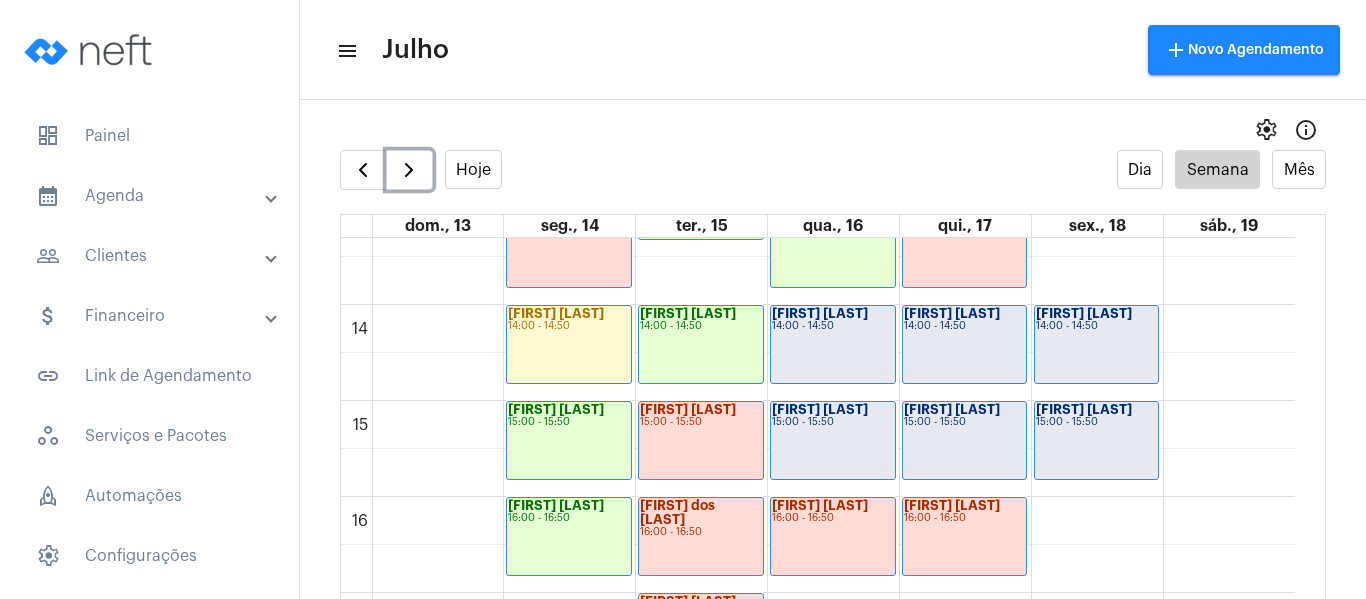 click on "14:00 - 14:50" 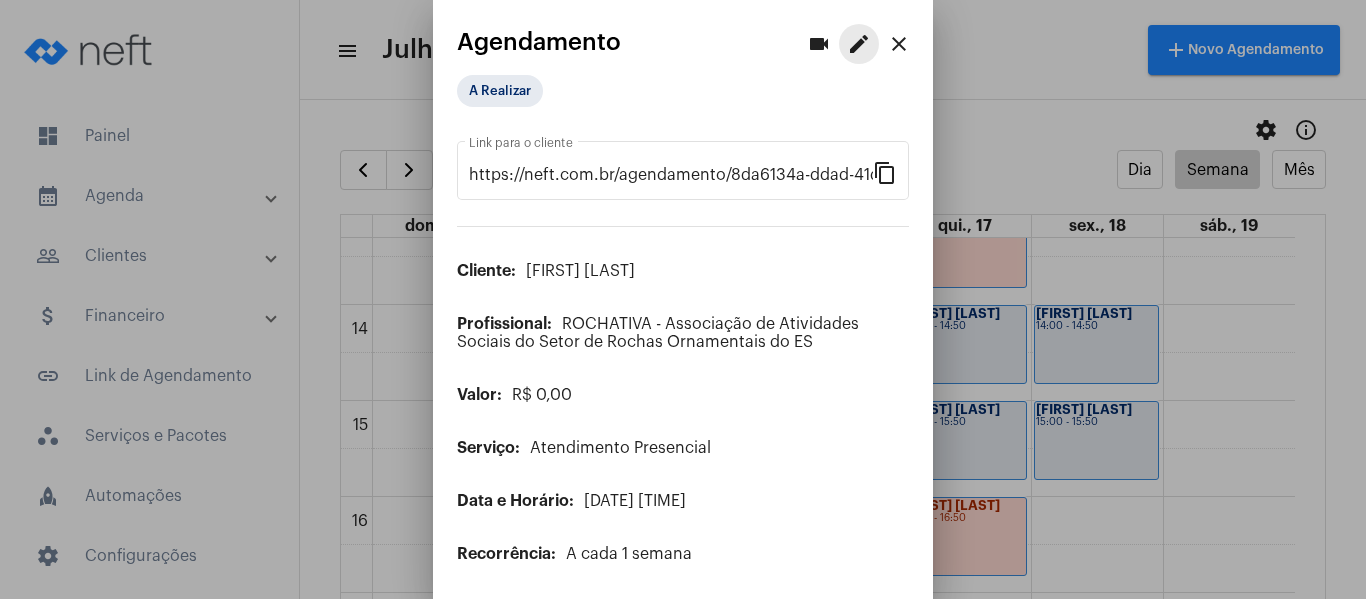 click on "edit" at bounding box center [859, 44] 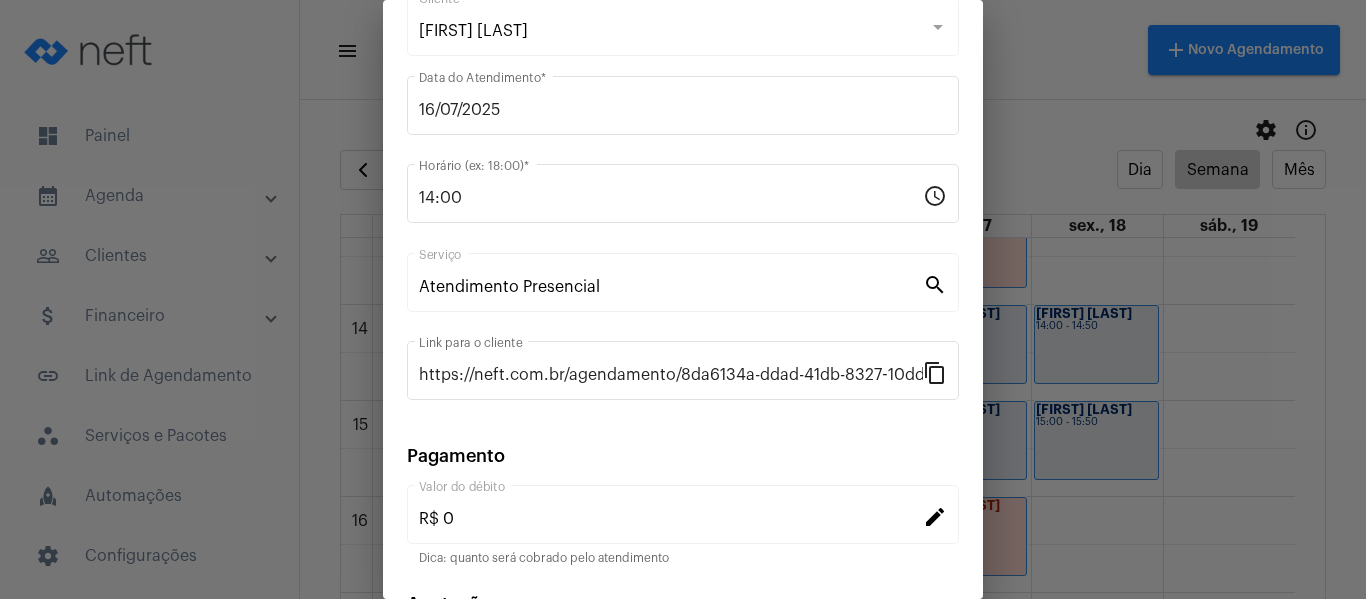 scroll, scrollTop: 262, scrollLeft: 0, axis: vertical 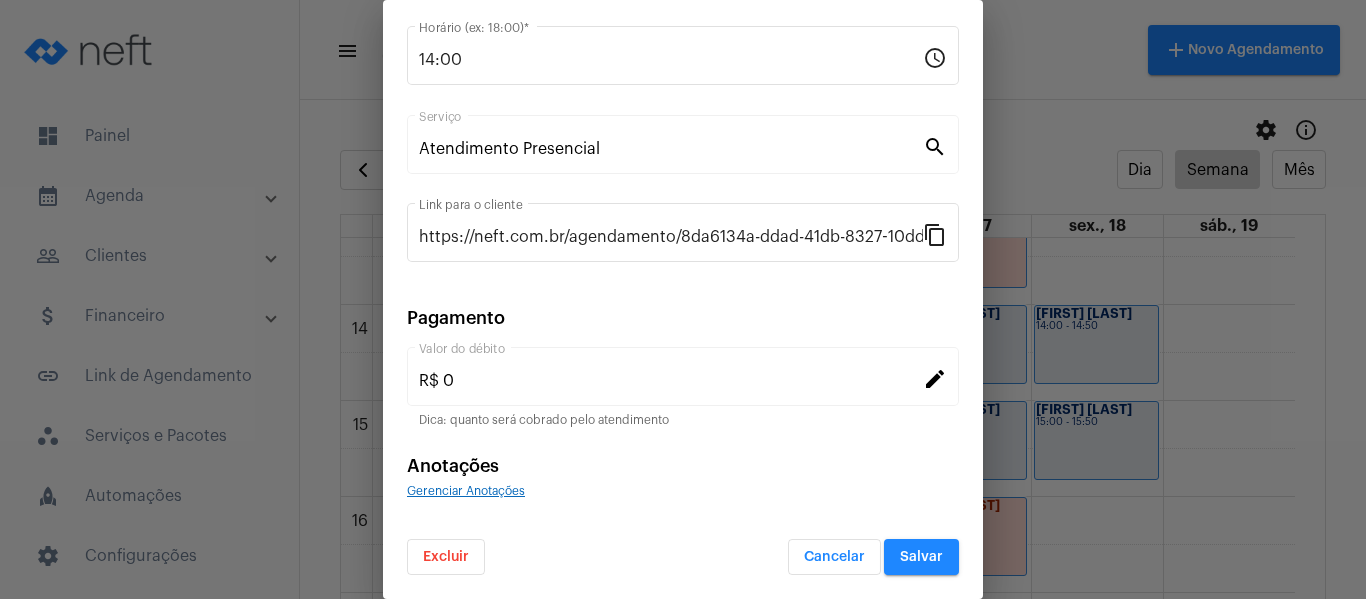 click on "Gerenciar Anotações" at bounding box center (466, 491) 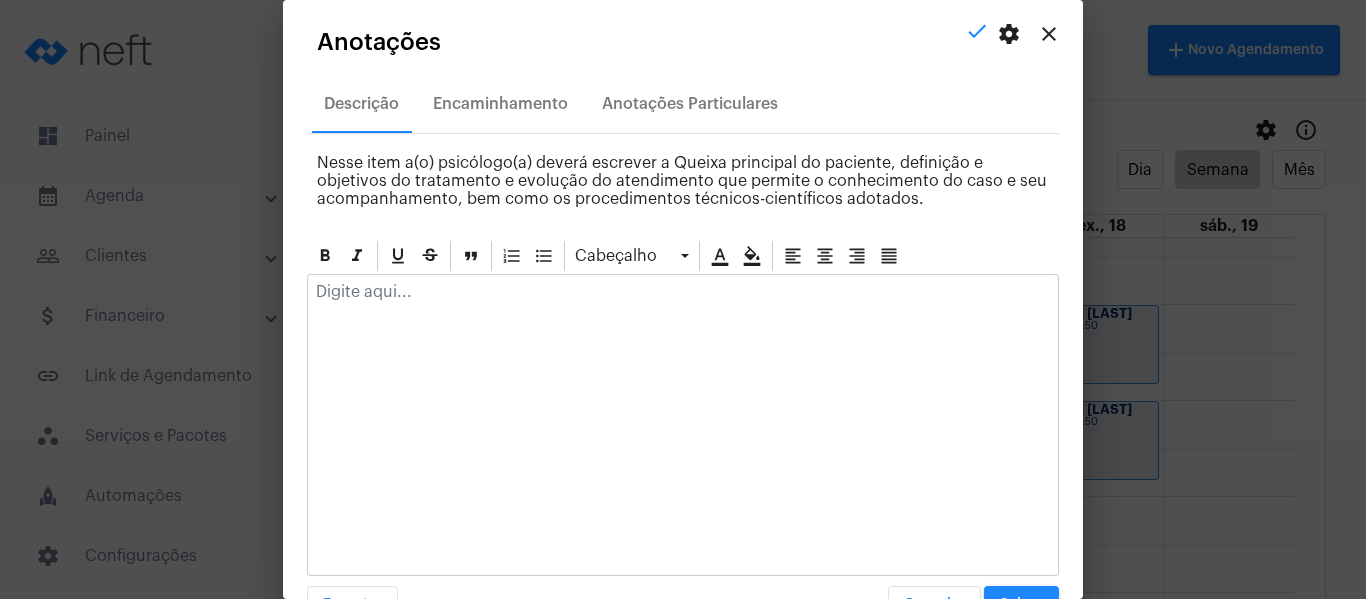click 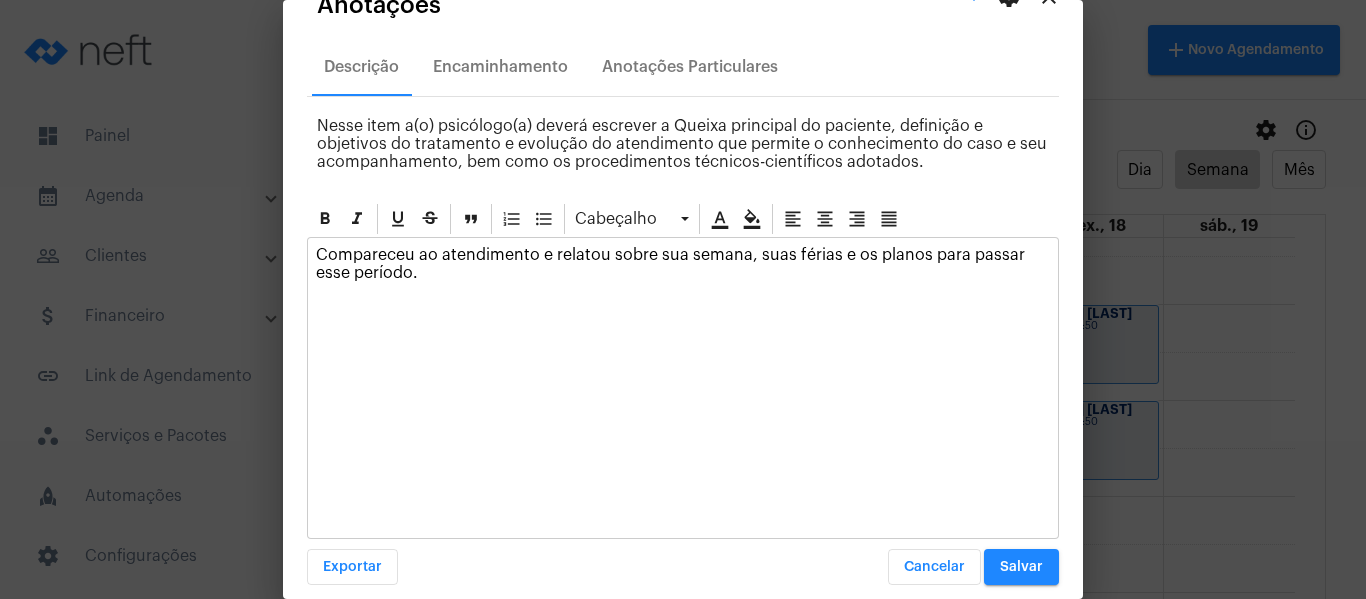 scroll, scrollTop: 57, scrollLeft: 0, axis: vertical 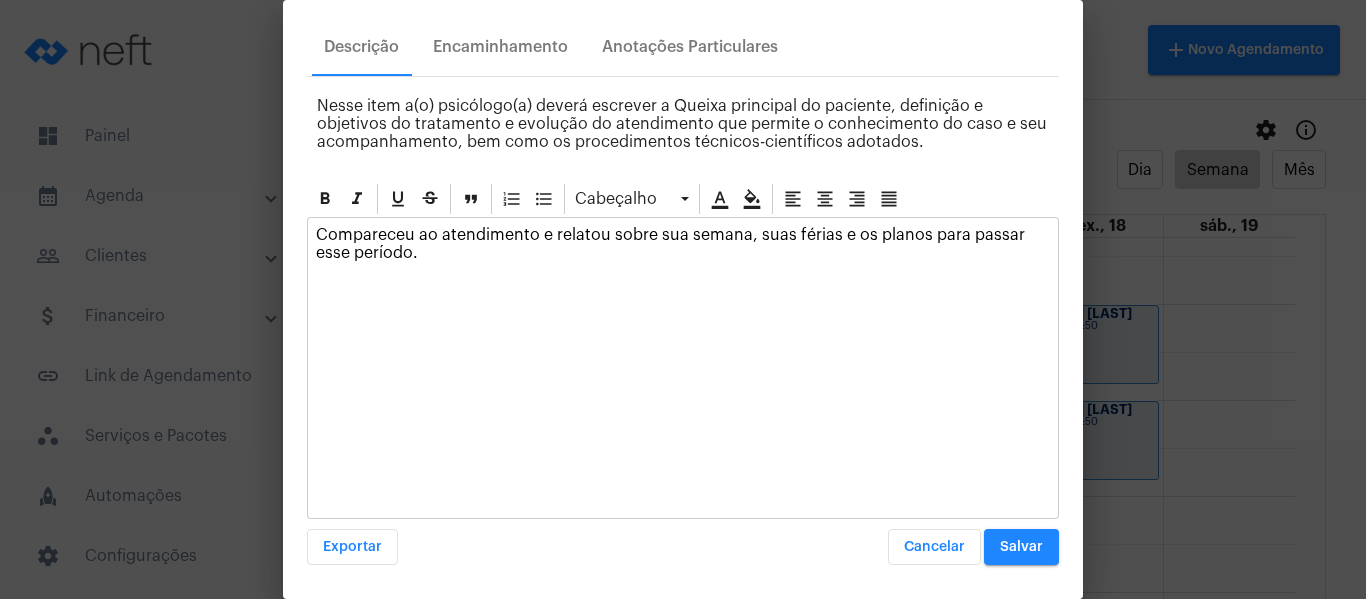 click on "Salvar" at bounding box center [1021, 547] 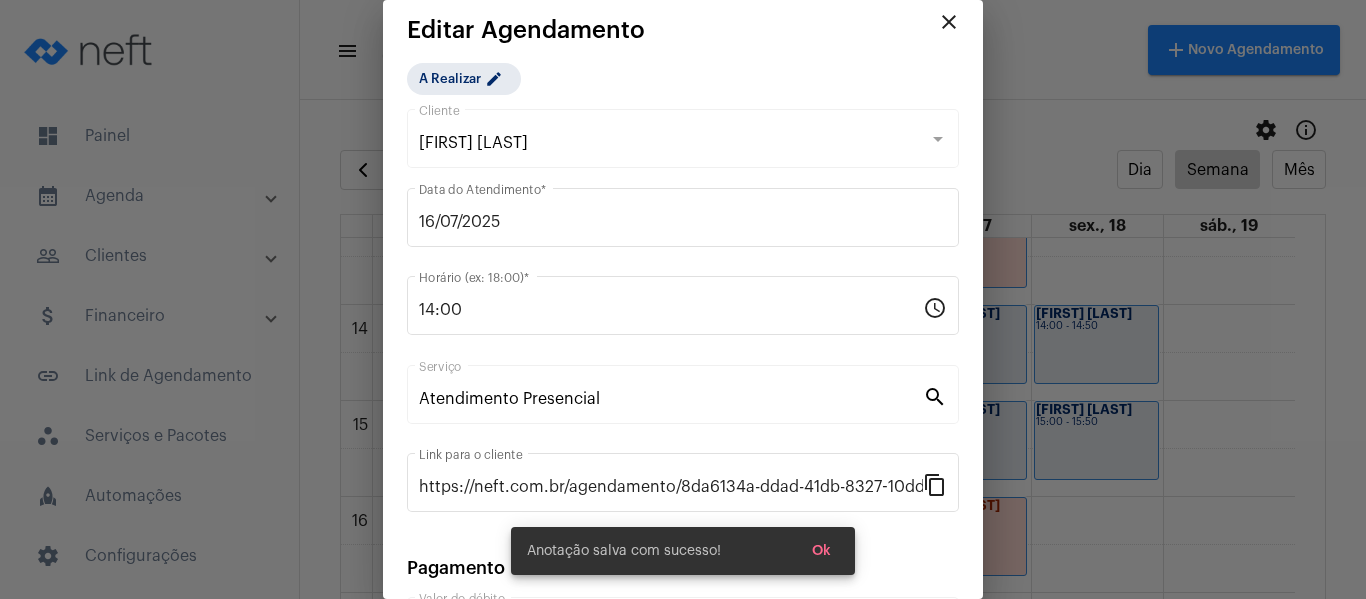 scroll, scrollTop: 0, scrollLeft: 0, axis: both 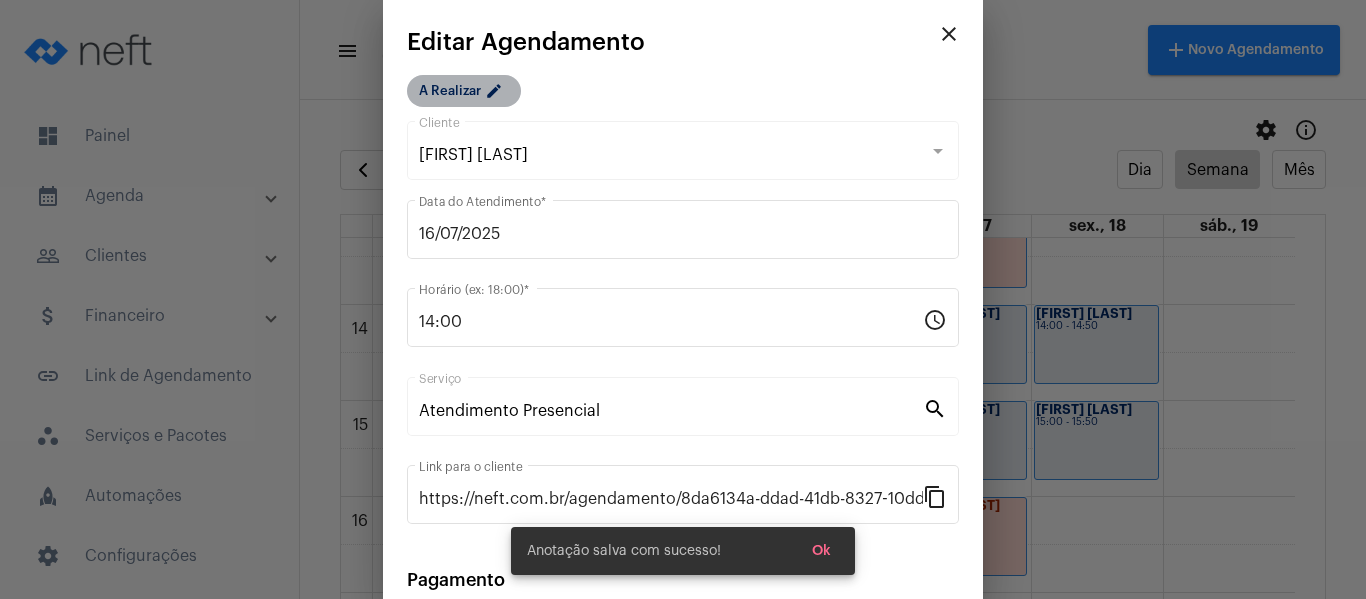 click on "edit" at bounding box center [497, 94] 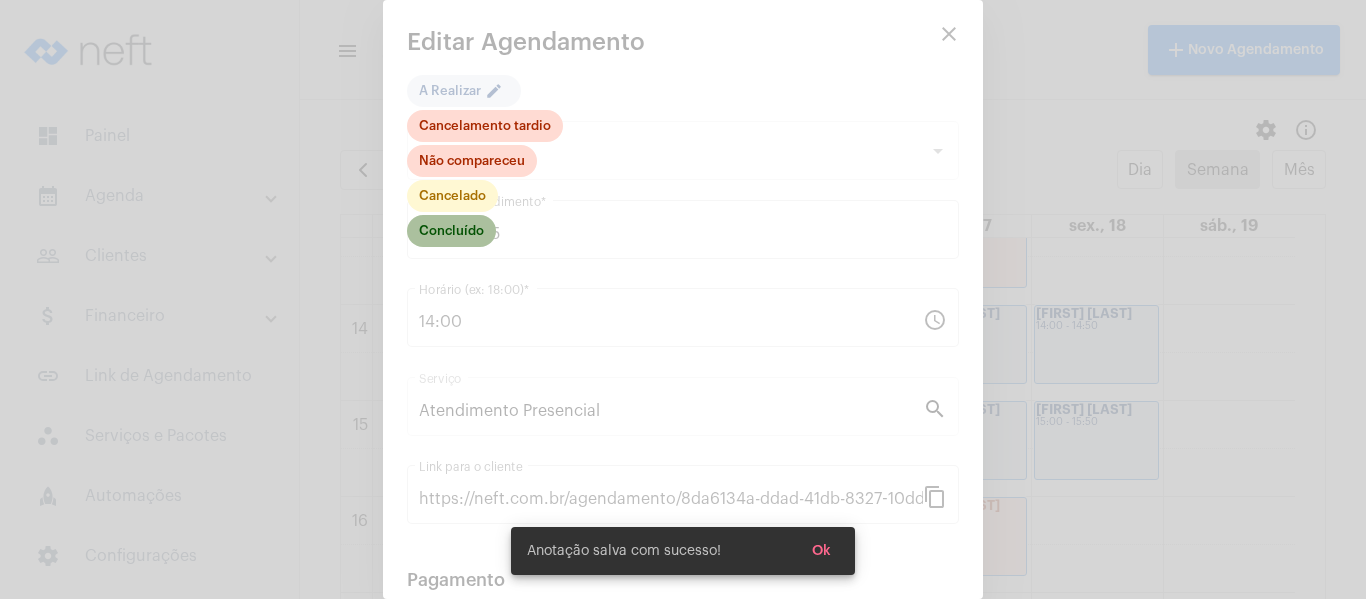 click on "Concluído" 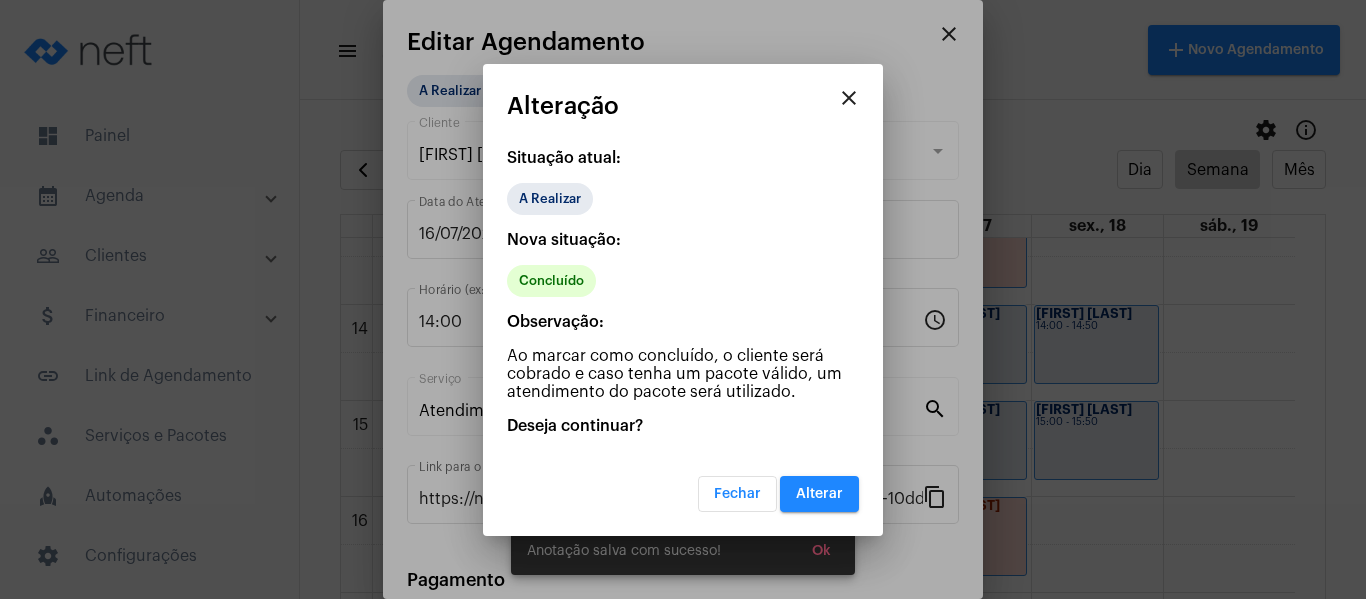 click on "Alterar" at bounding box center (819, 494) 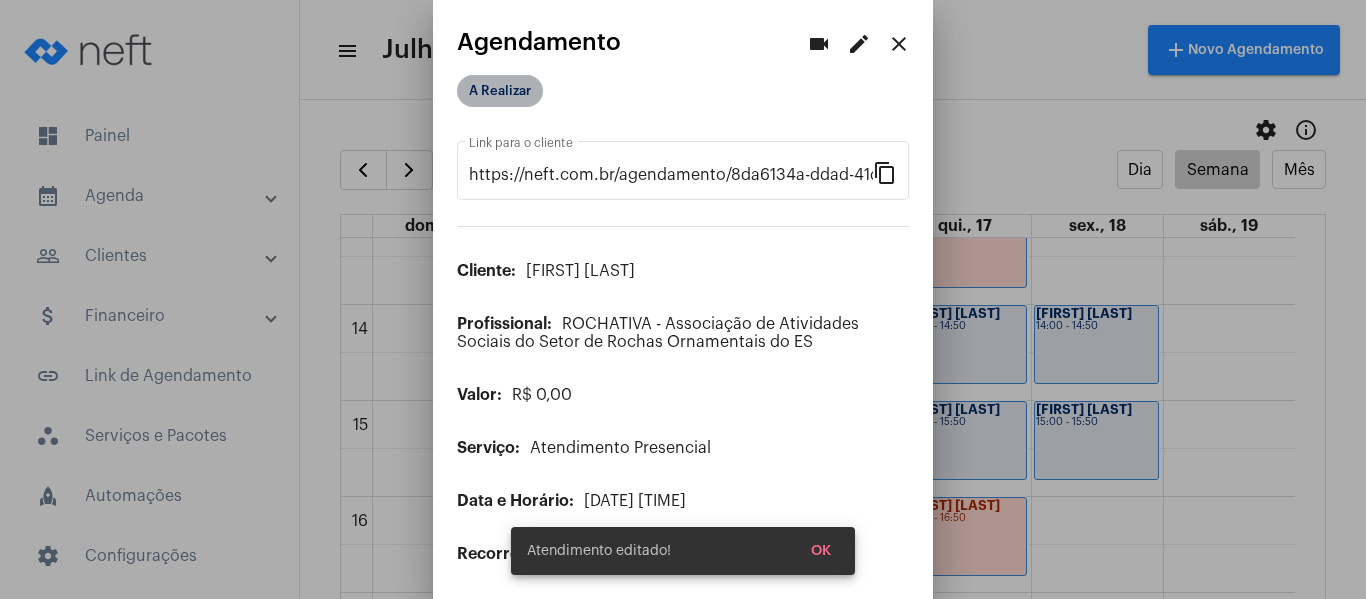 click on "A Realizar" at bounding box center (500, 91) 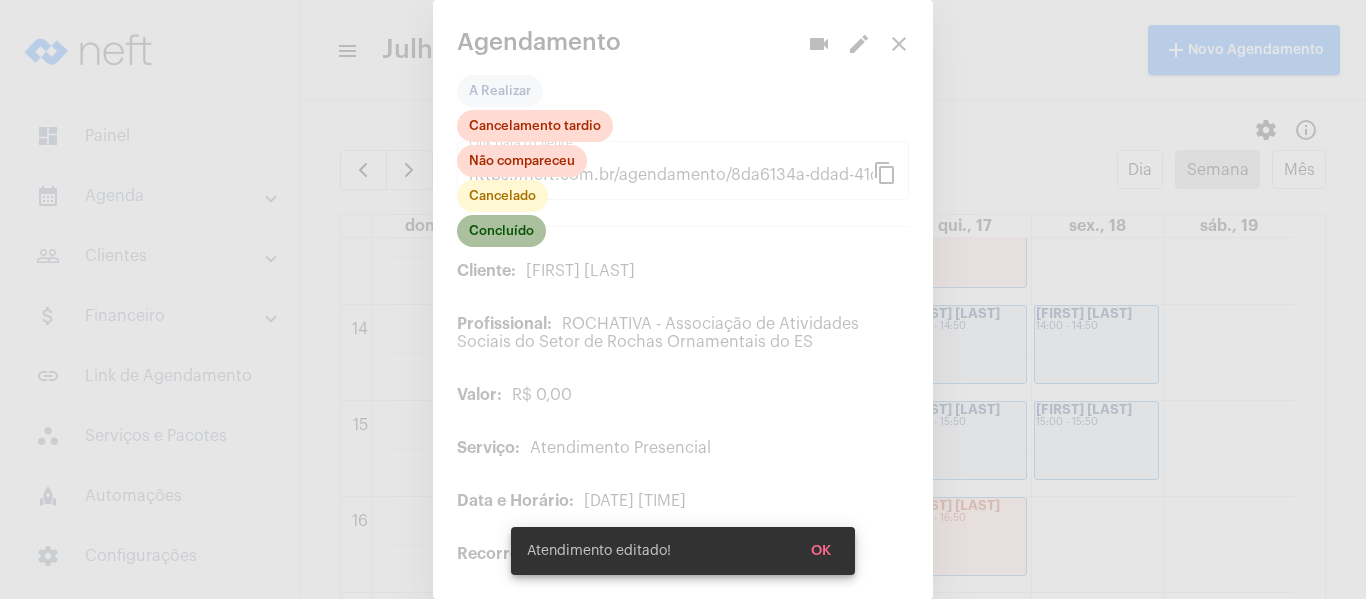 click on "Concluído" 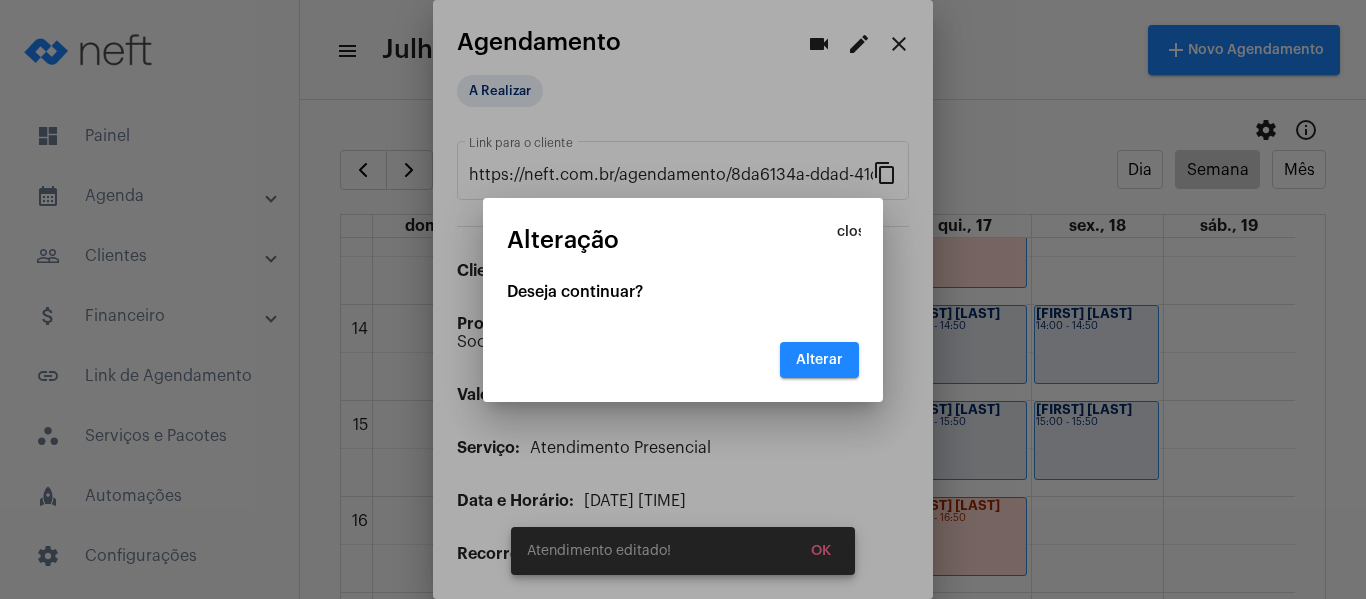 click on "Alterar" at bounding box center [819, 360] 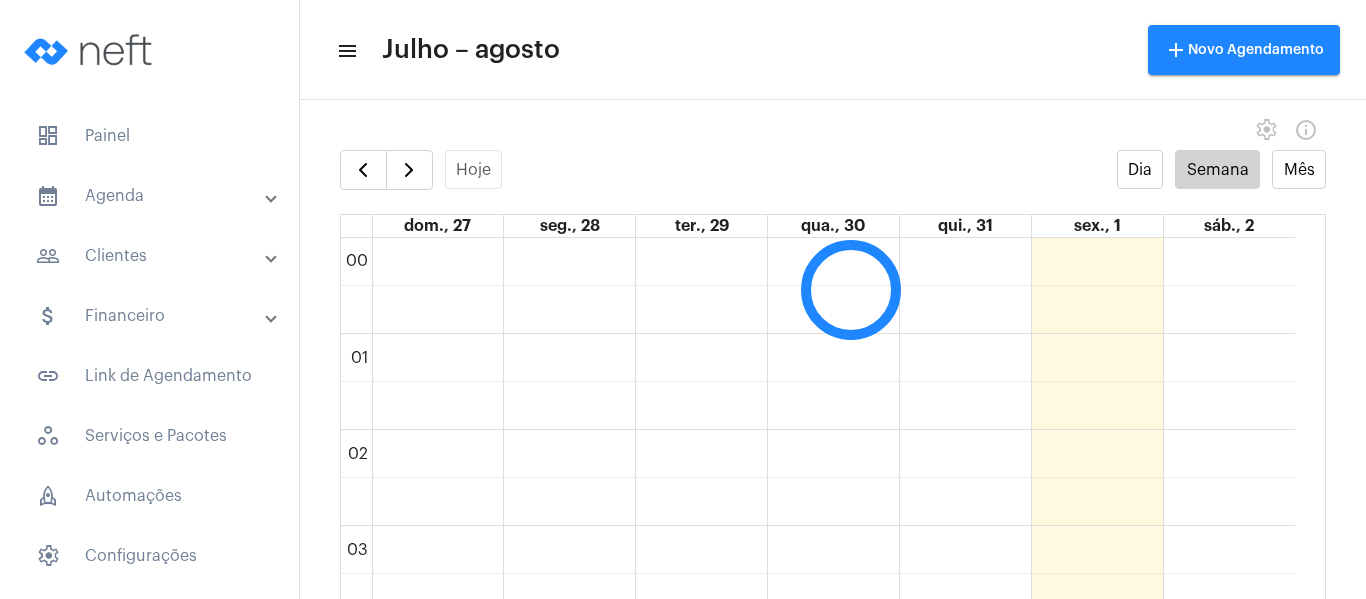 scroll, scrollTop: 0, scrollLeft: 0, axis: both 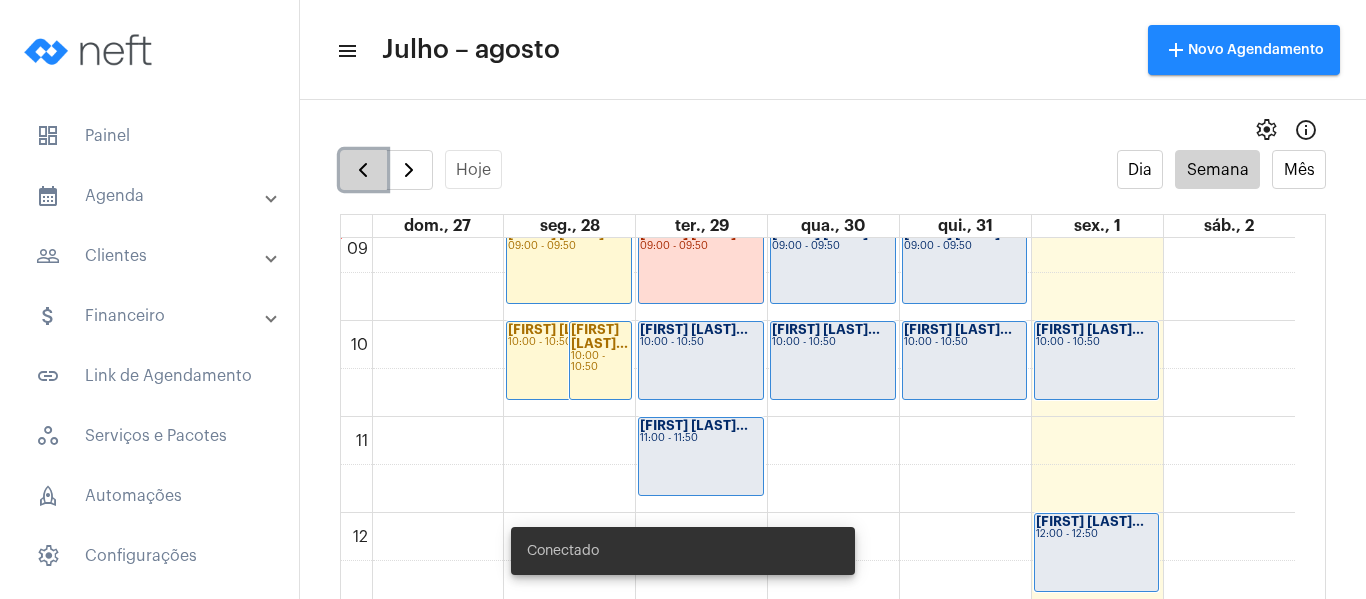 click 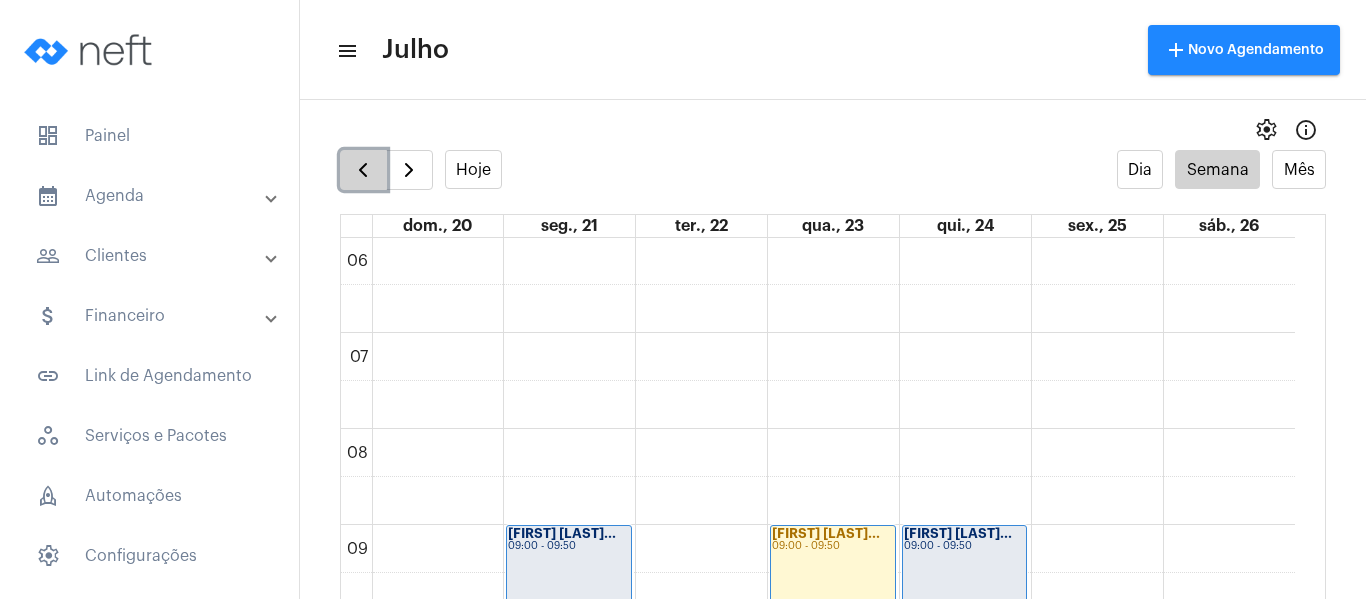 click 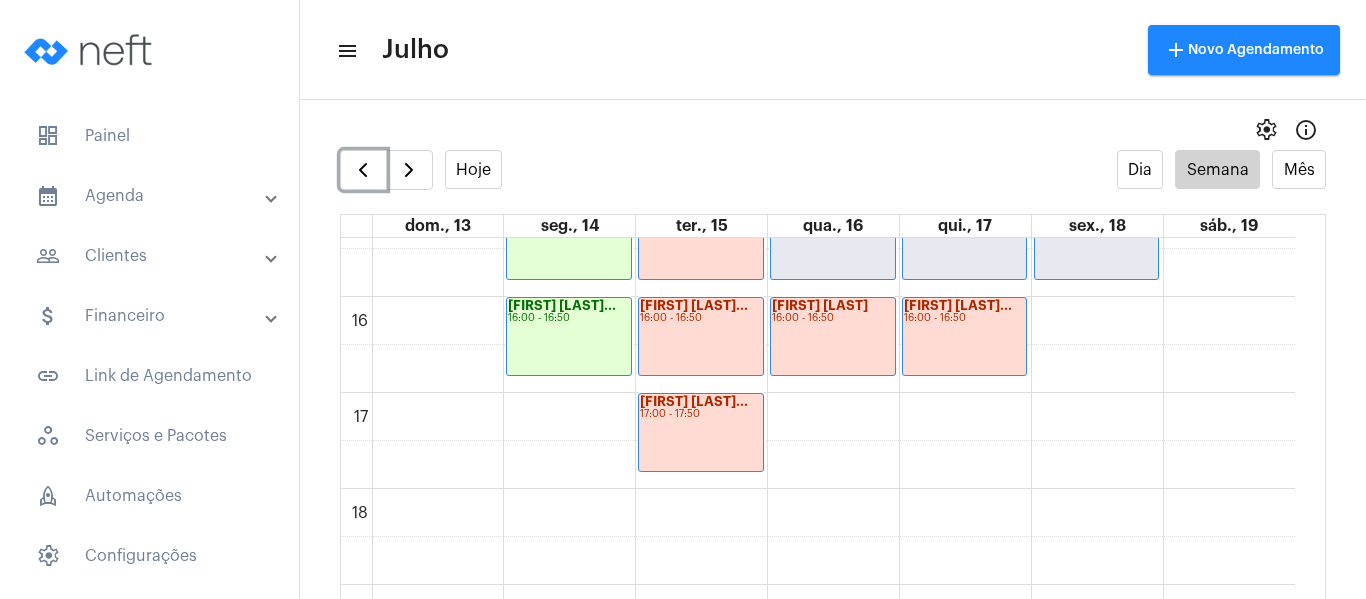 scroll, scrollTop: 1377, scrollLeft: 0, axis: vertical 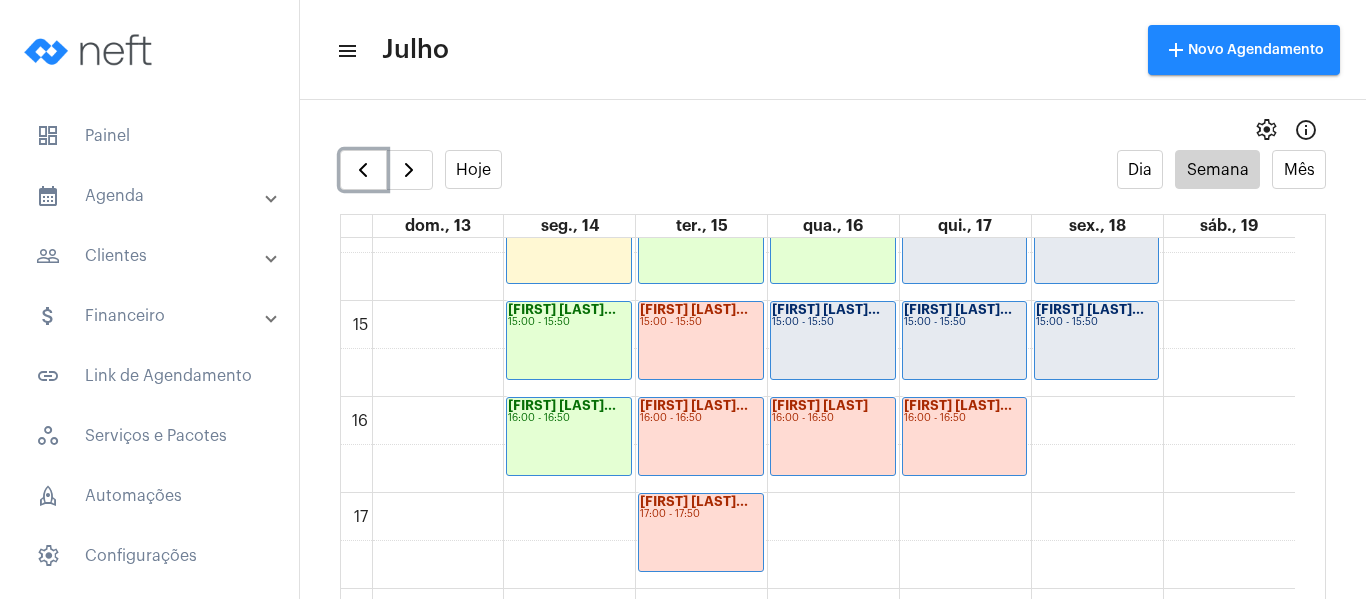 click on "[FIRST] [LAST]
15:00 - 15:50" 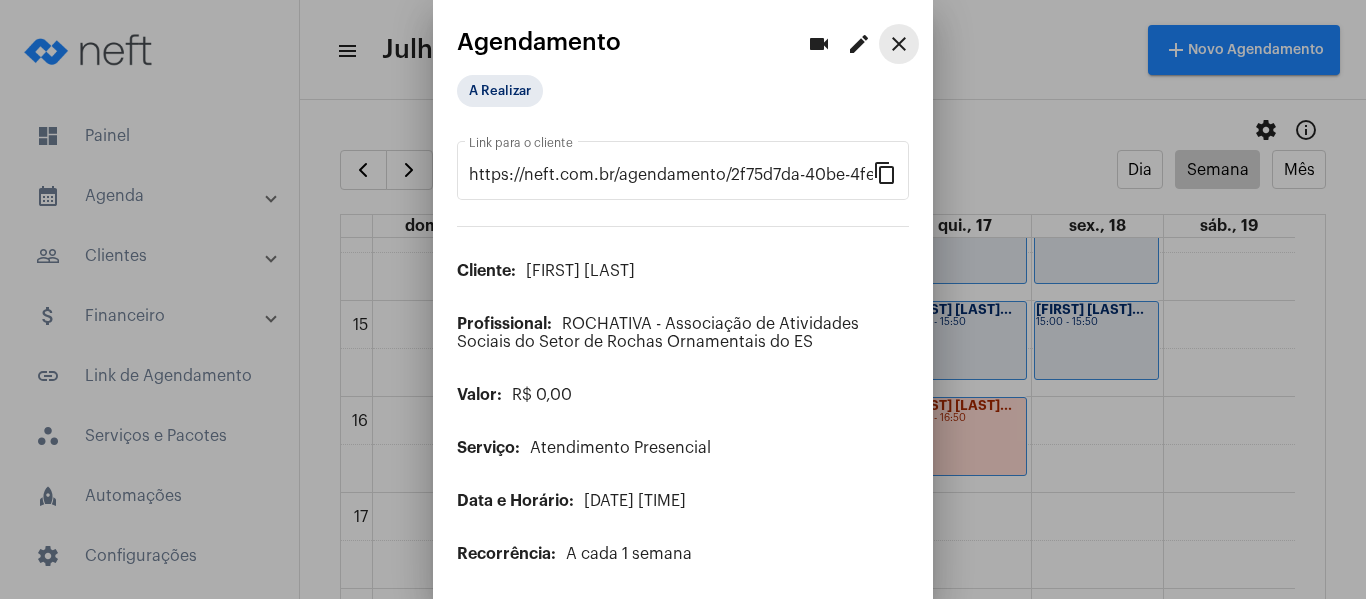 click on "close" at bounding box center [899, 44] 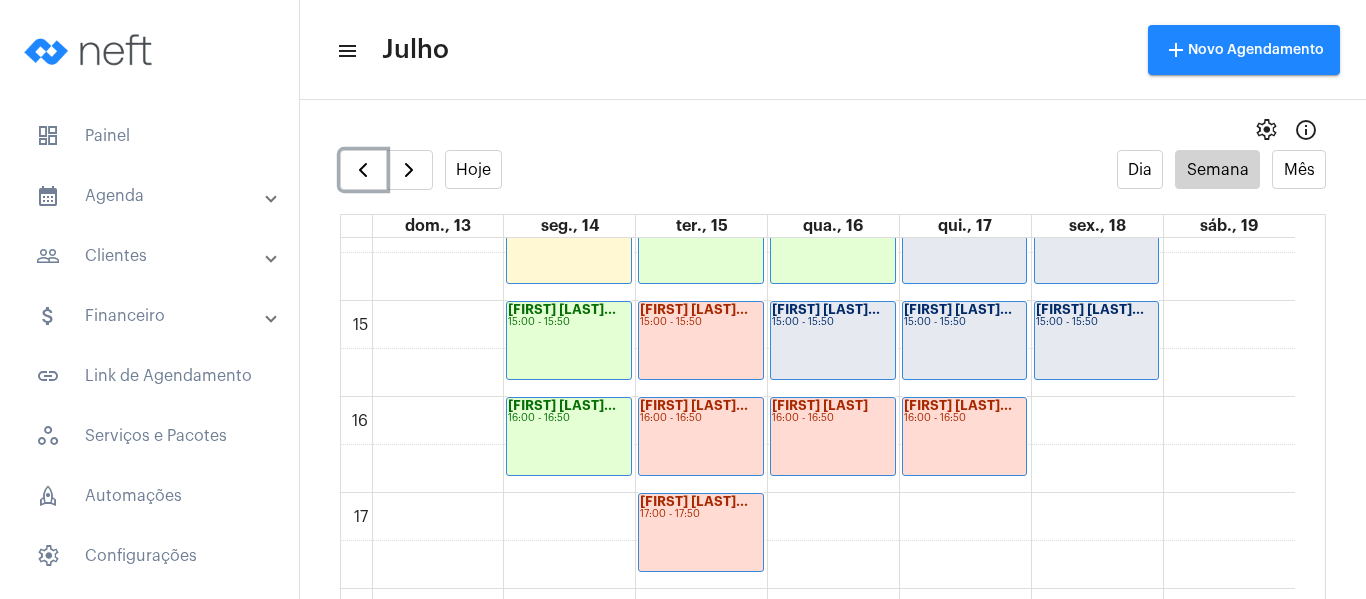 click on "15:00 - 15:50" 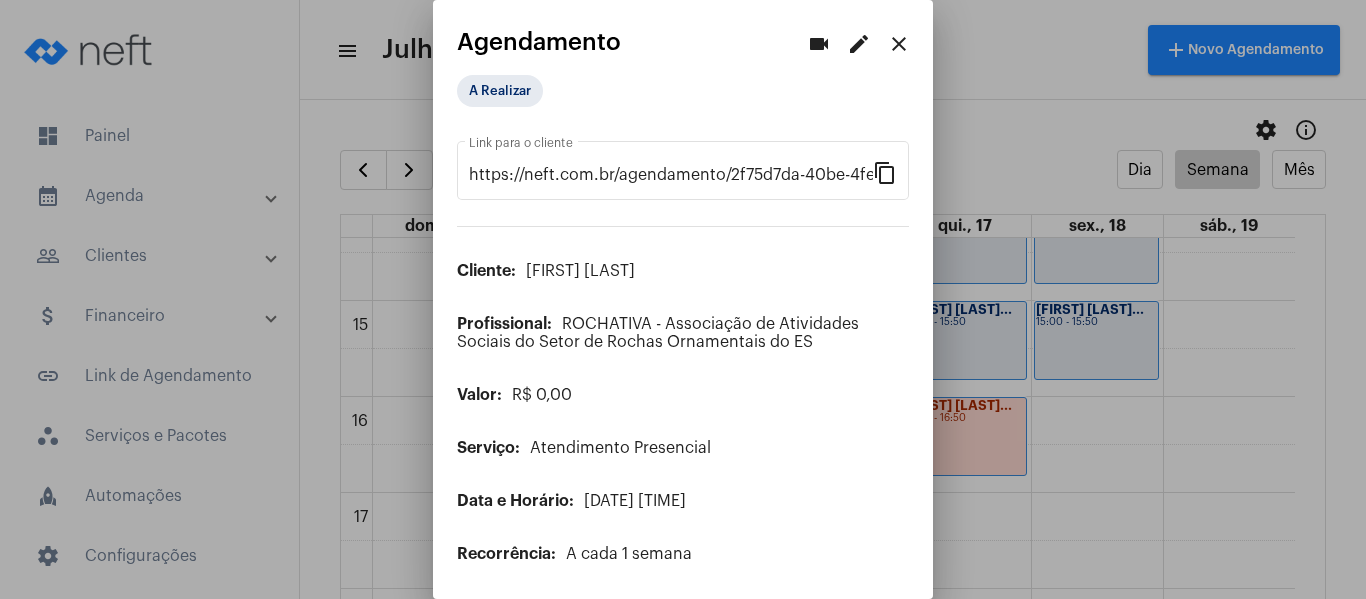 click on "edit" at bounding box center (859, 44) 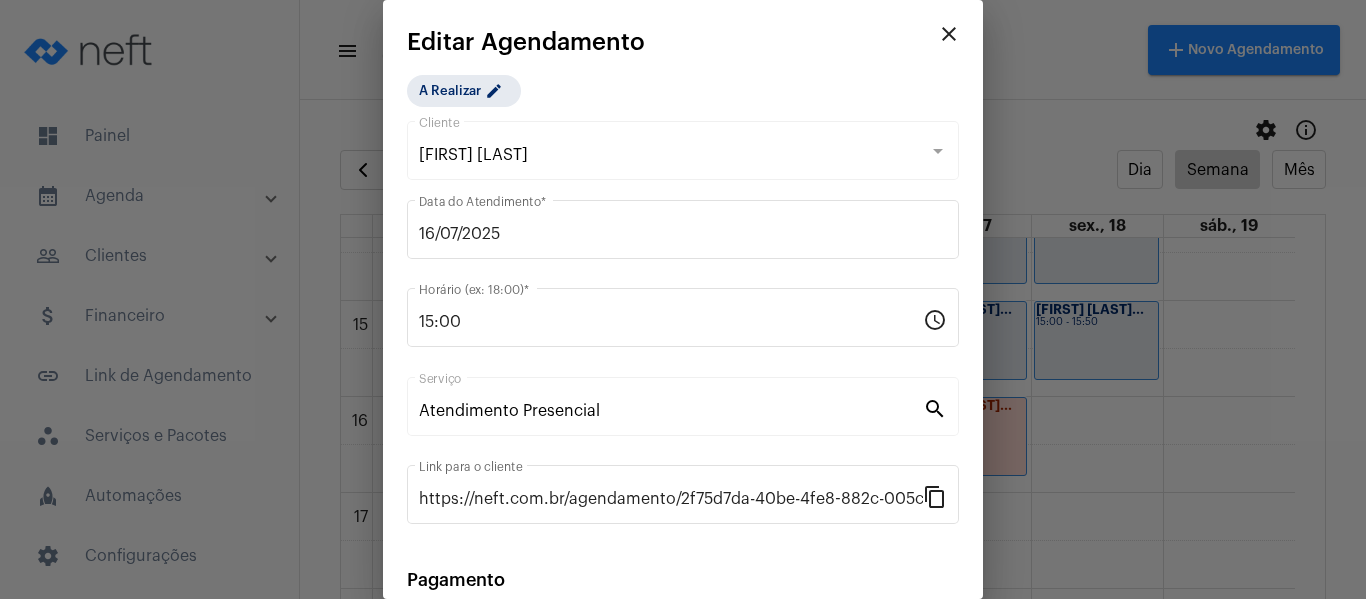 scroll, scrollTop: 262, scrollLeft: 0, axis: vertical 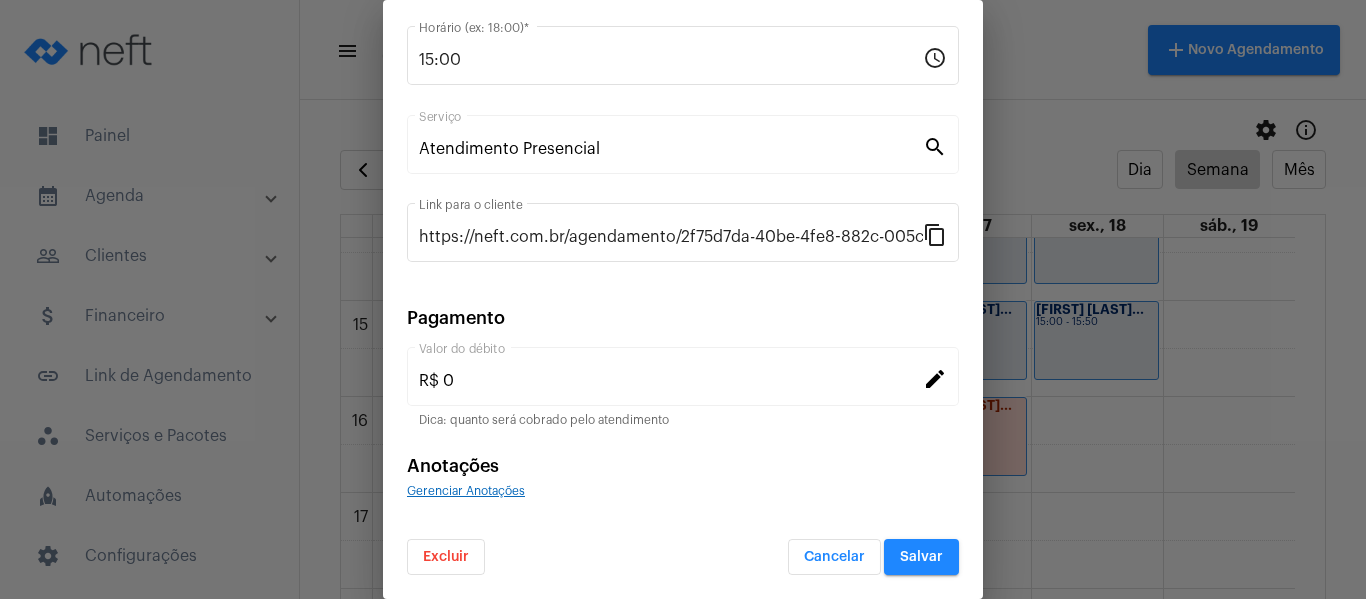click on "Excluir" at bounding box center (446, 557) 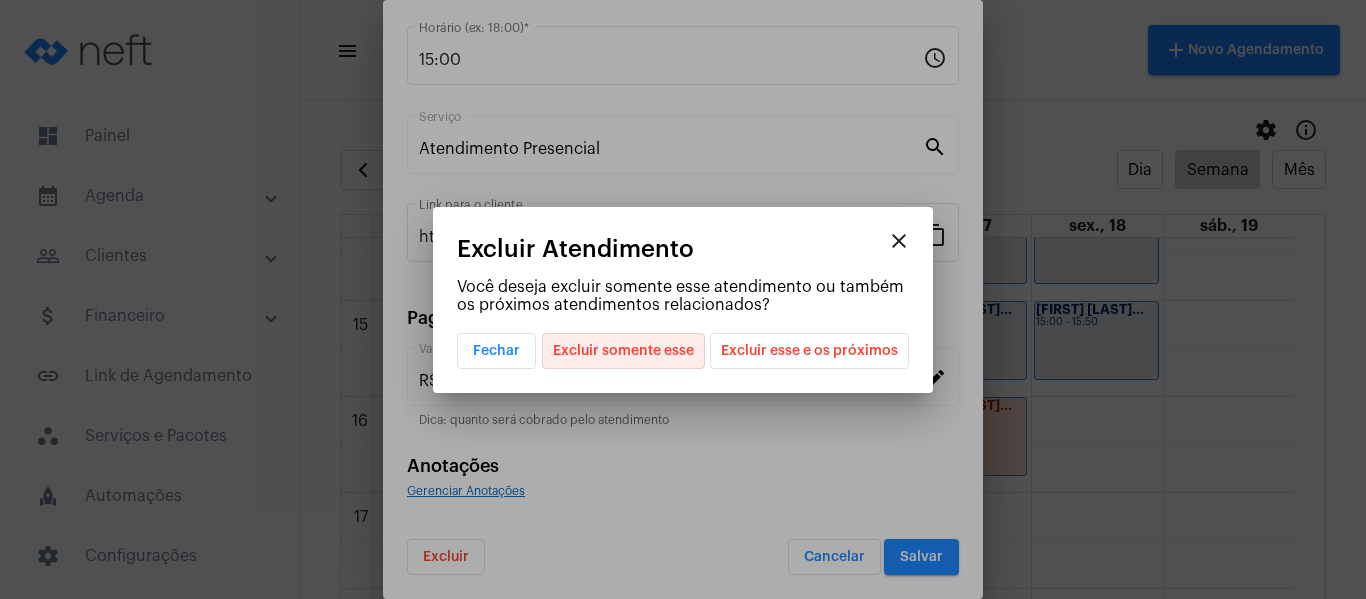 click on "Excluir somente esse" at bounding box center [623, 351] 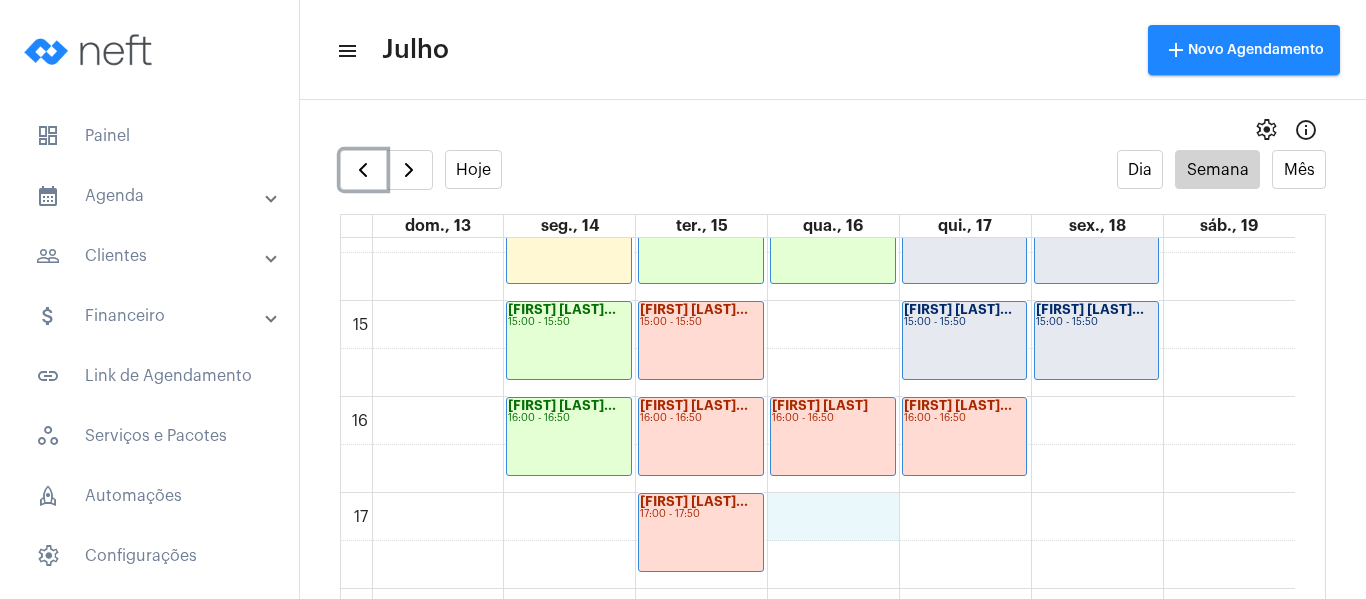 click on "00 01 02 03 04 05 06 07 08 09 10 11 12 13 14 15 16 17 18 19 20 21 22 23
Jéssica dos San...
09:00 - 09:50
Jorge dos Santo...
10:00 - 10:50
Davi Babiski
13:00 - 13:50
Analice Leal Co...
14:00 - 14:50
Giovanna Dalfio...
15:00 - 15:50
Guilherme Paiva...
16:00 - 16:50
João Pedro dos ...
10:00 - 10:50
Wesllayne de Al...
10:00 - 10:50
Felipe Santos P...
09:00 - 09:50
Thaís Viana de ...
11:00 - 11:50" 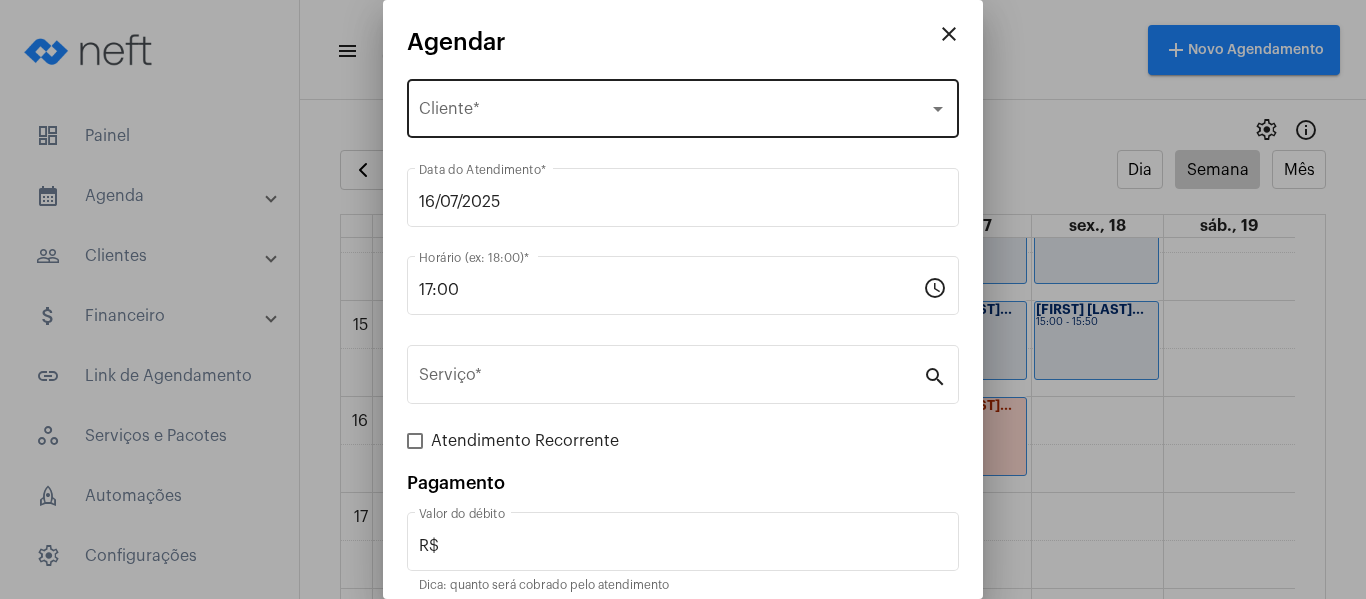 click on "Selecione o Cliente Cliente  *" at bounding box center (683, 106) 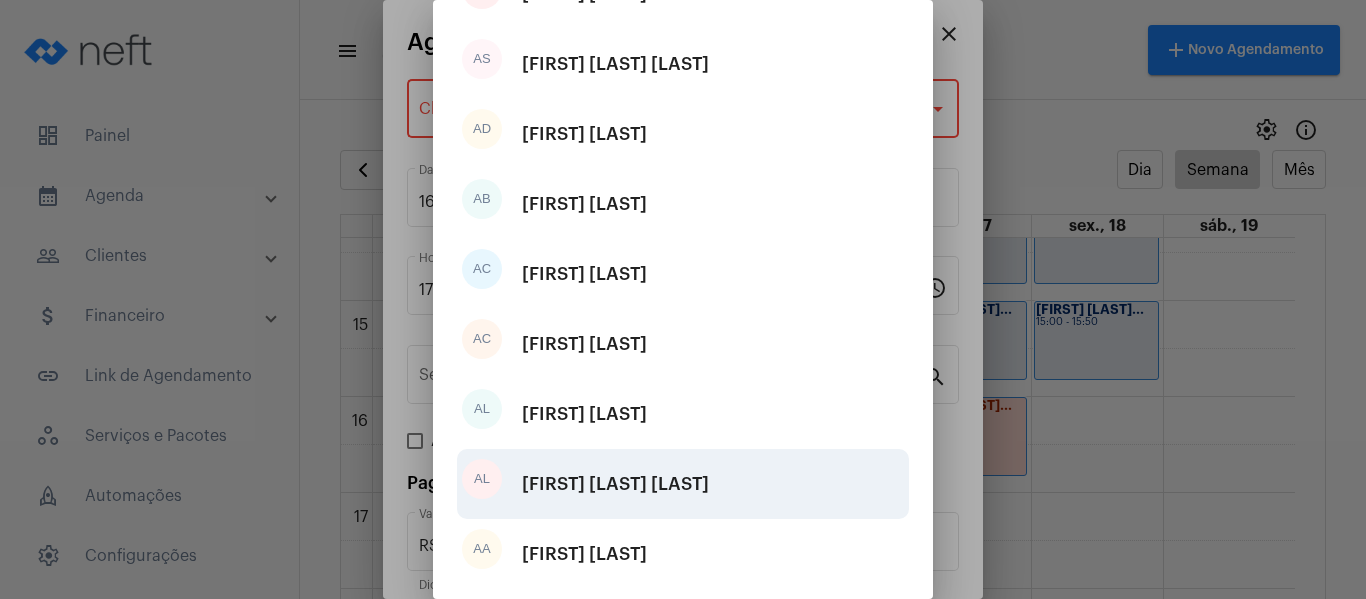 scroll, scrollTop: 200, scrollLeft: 0, axis: vertical 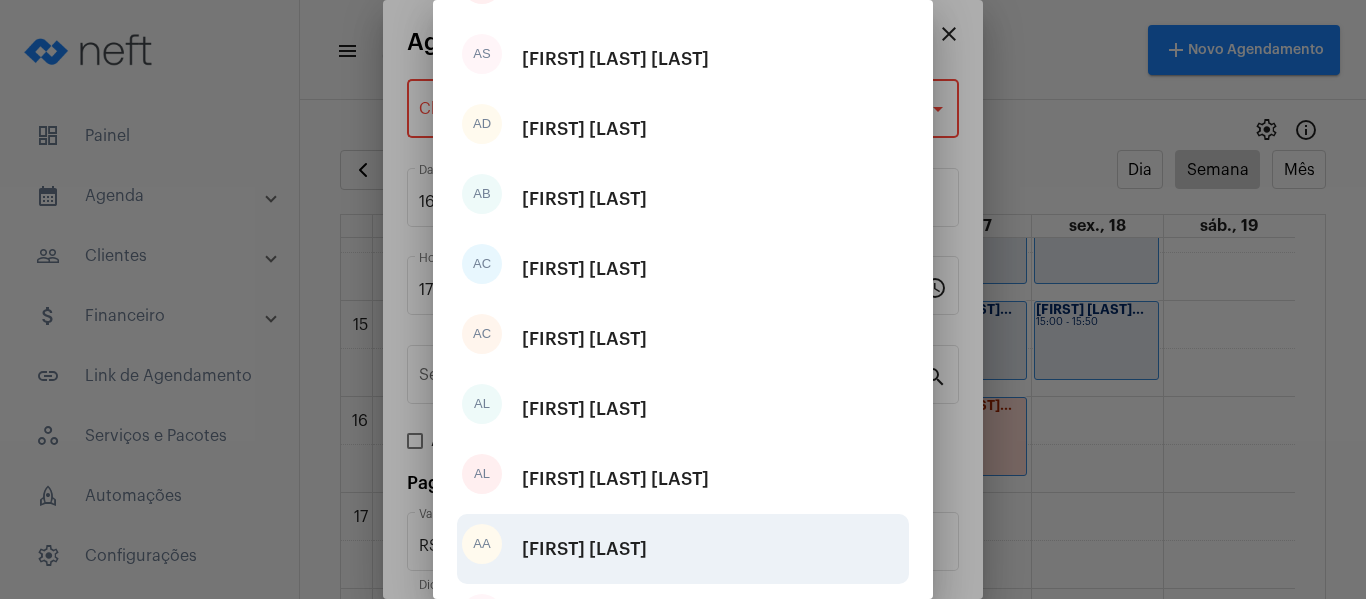 click on "Anna Amélia Godoy Furtado" at bounding box center [584, 549] 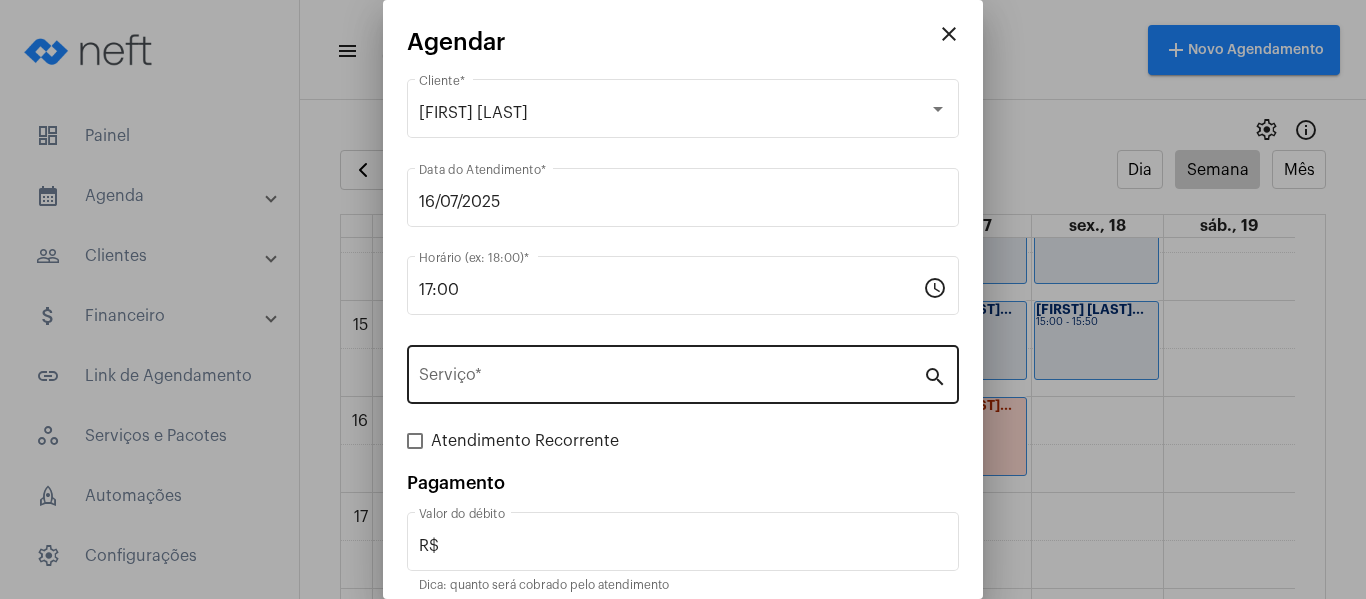click on "Serviço  *" at bounding box center [671, 372] 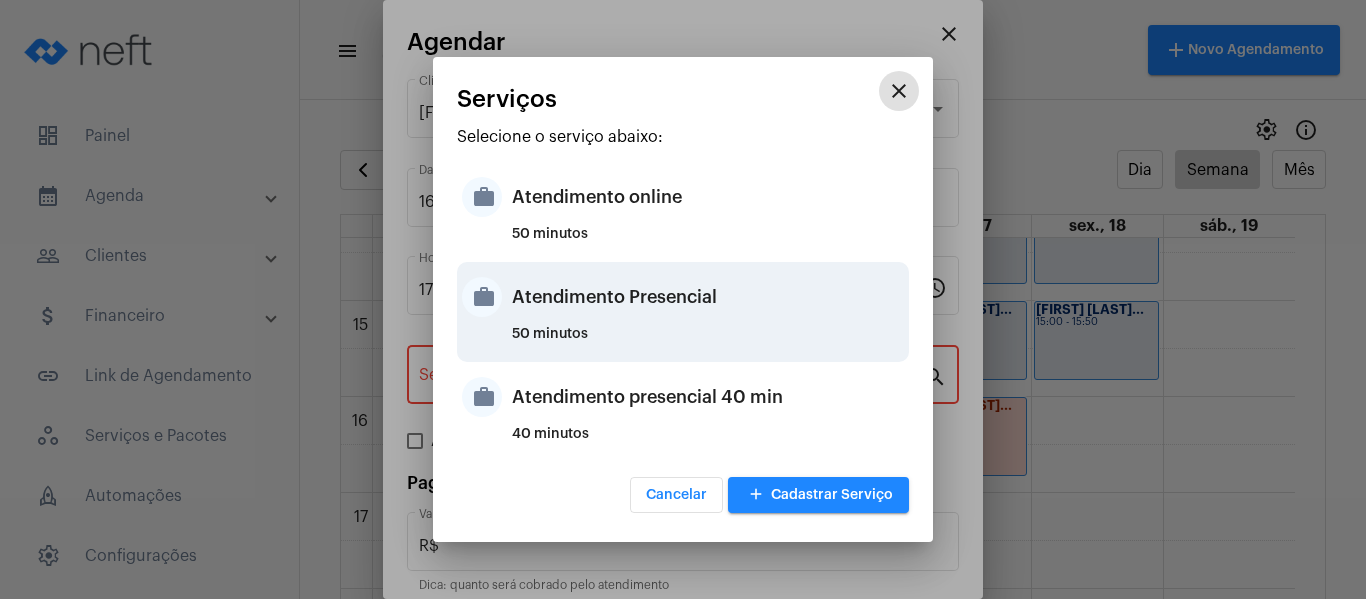 click on "Atendimento Presencial" at bounding box center (708, 297) 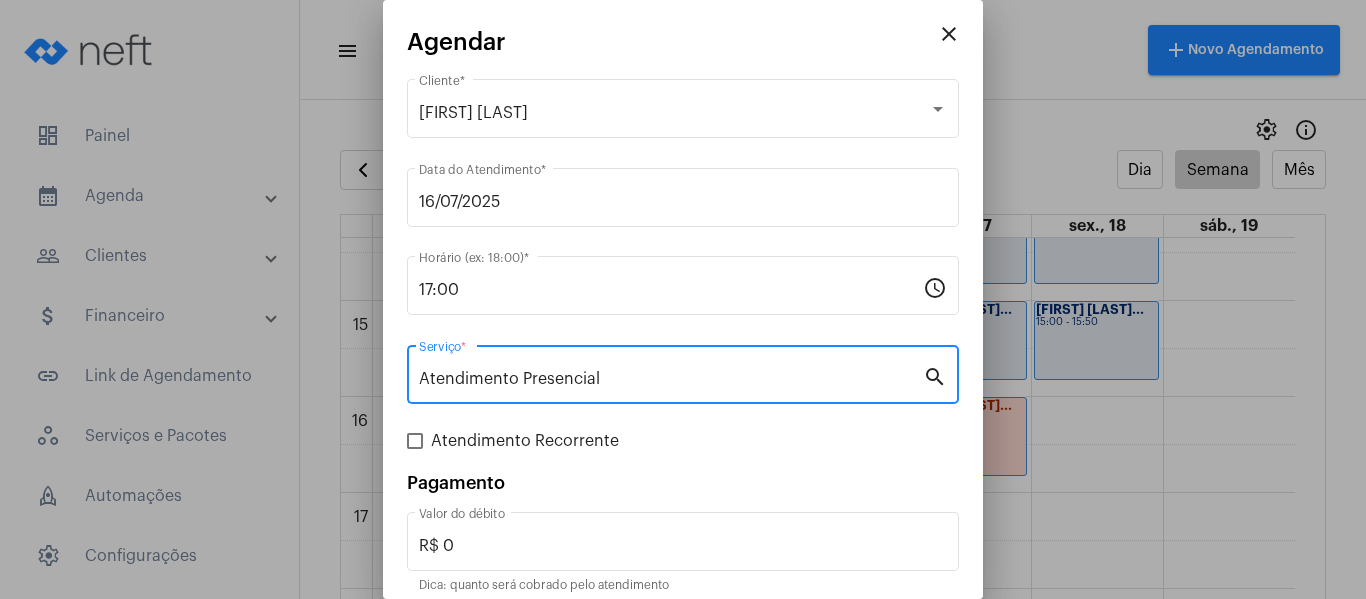 click on "Atendimento Recorrente" at bounding box center [525, 441] 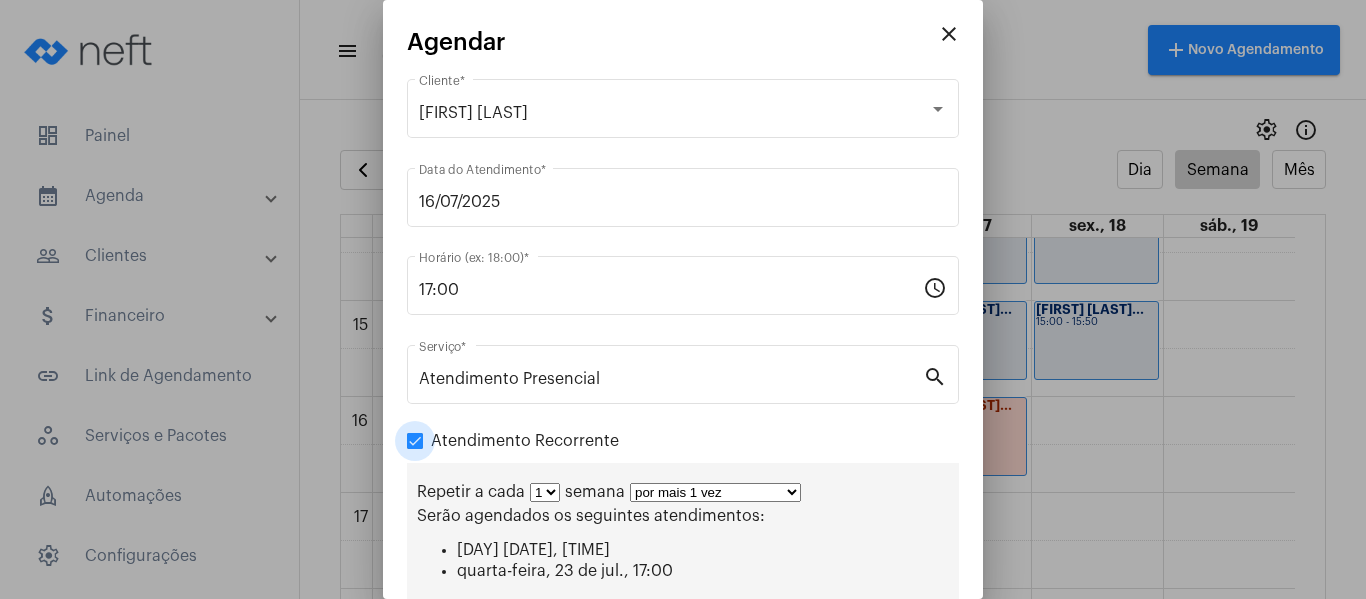 click on "Atendimento Recorrente" at bounding box center [525, 441] 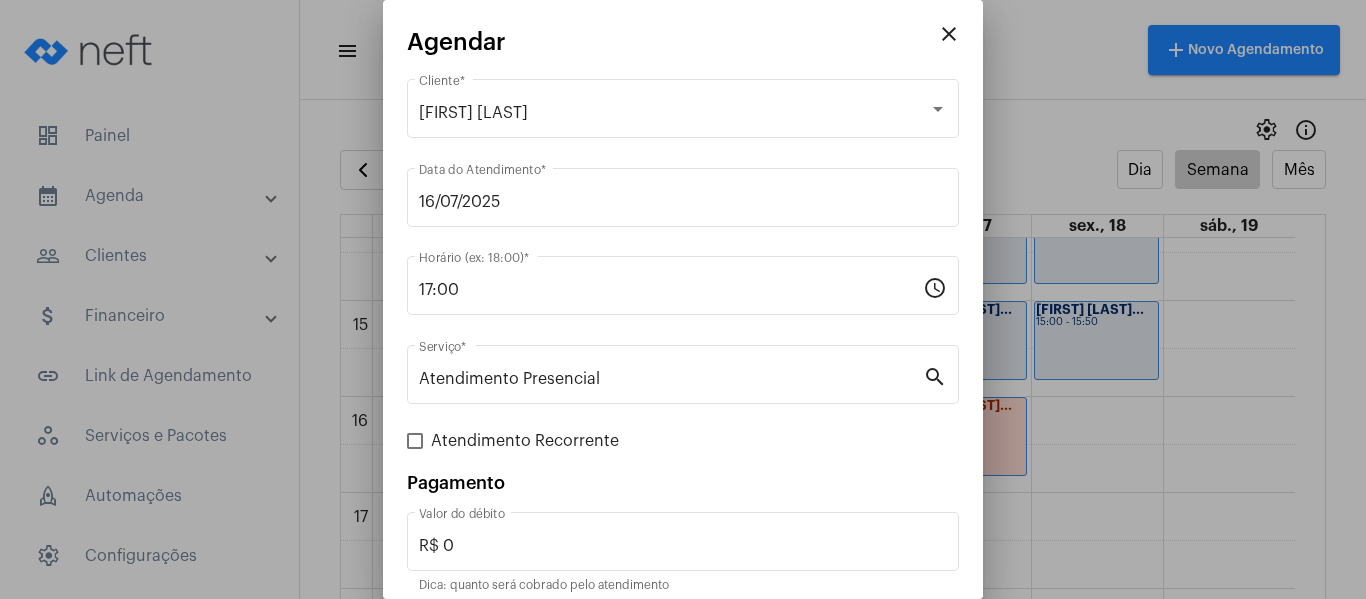 scroll, scrollTop: 83, scrollLeft: 0, axis: vertical 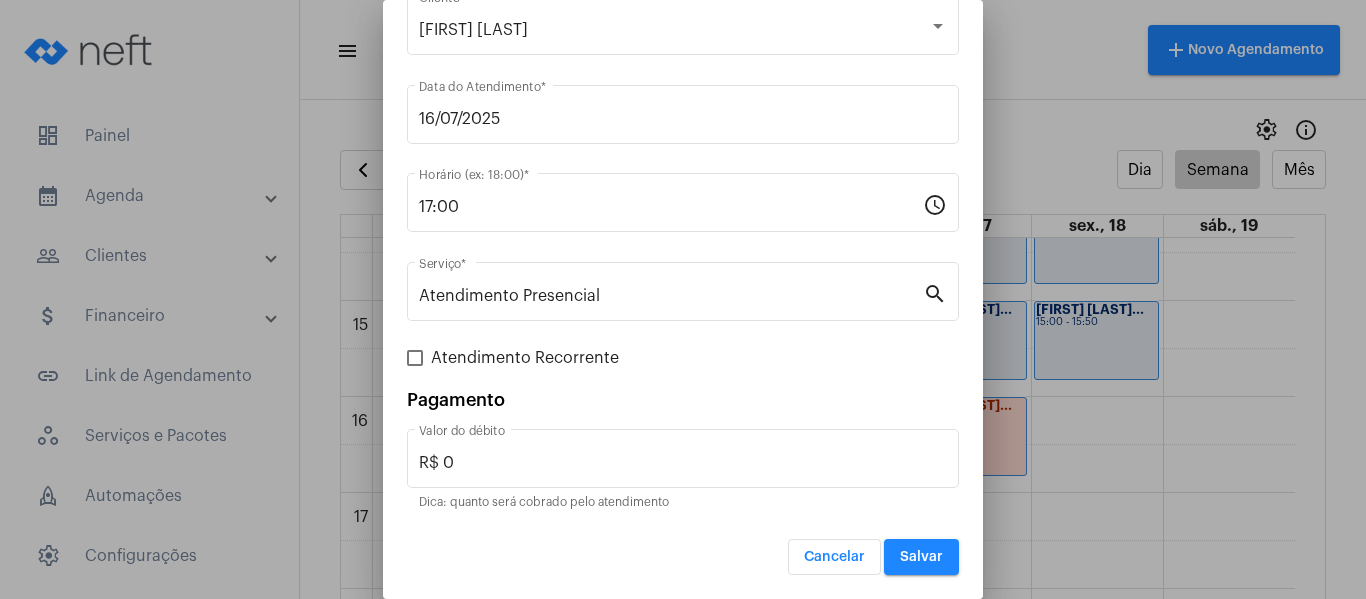 click on "Salvar" at bounding box center [921, 557] 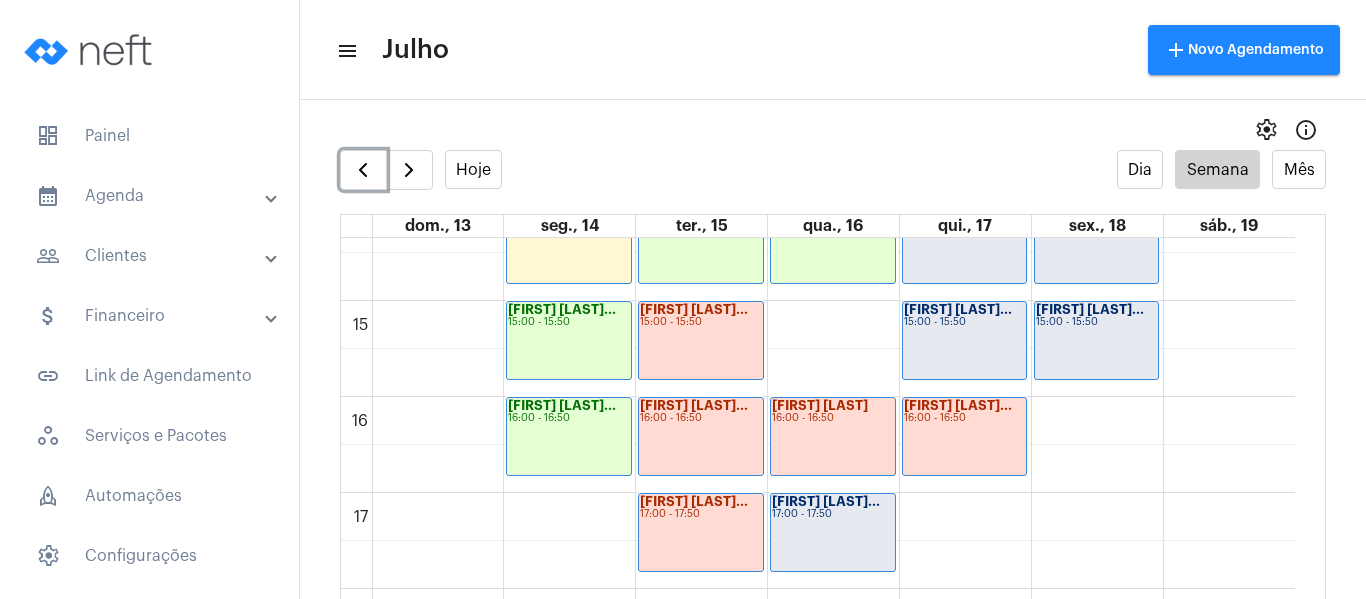 click on "Anna Amélia God...
17:00 - 17:50" 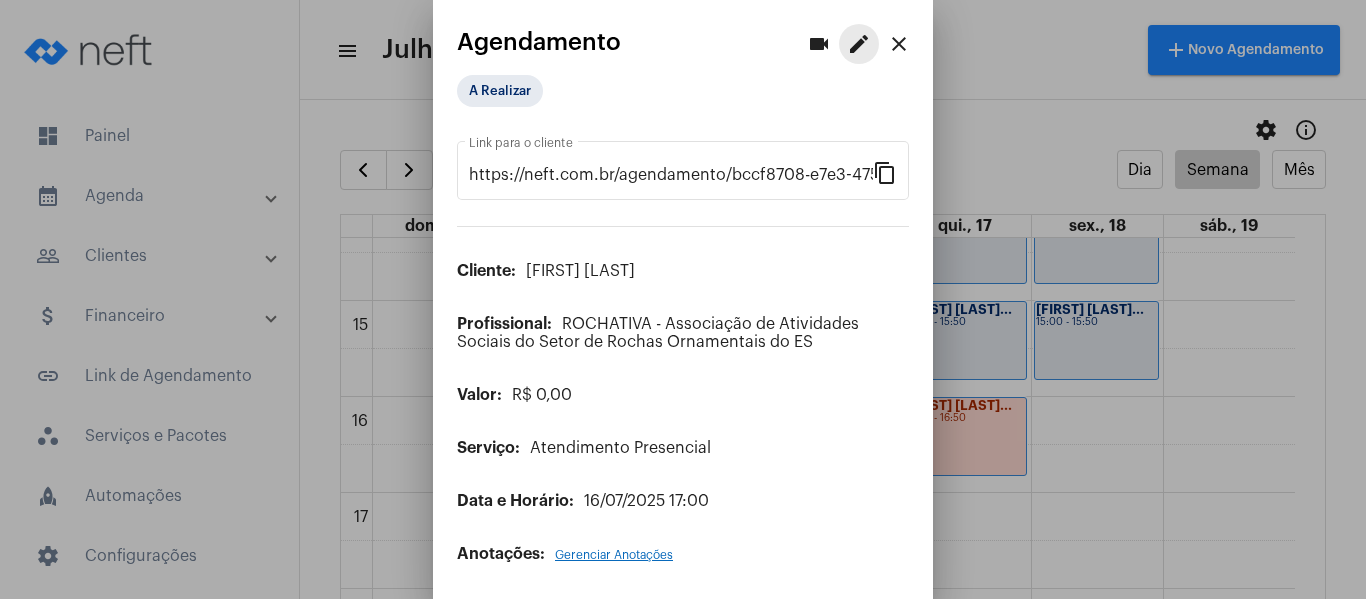 click on "edit" at bounding box center (859, 44) 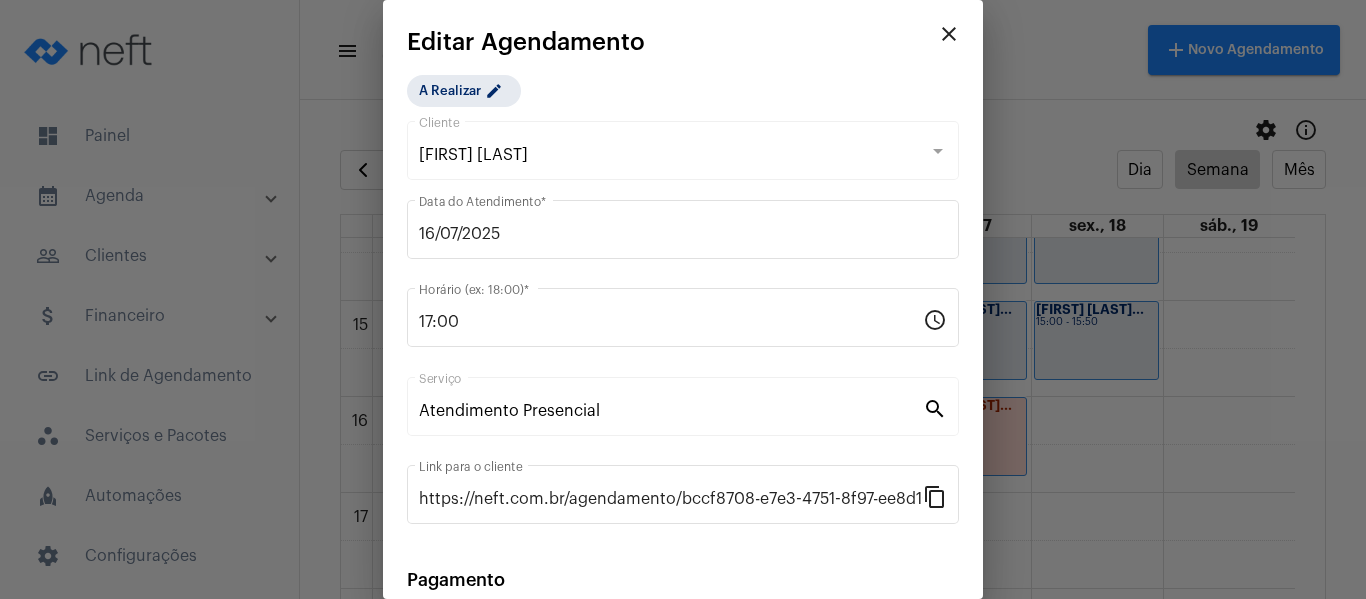 scroll, scrollTop: 262, scrollLeft: 0, axis: vertical 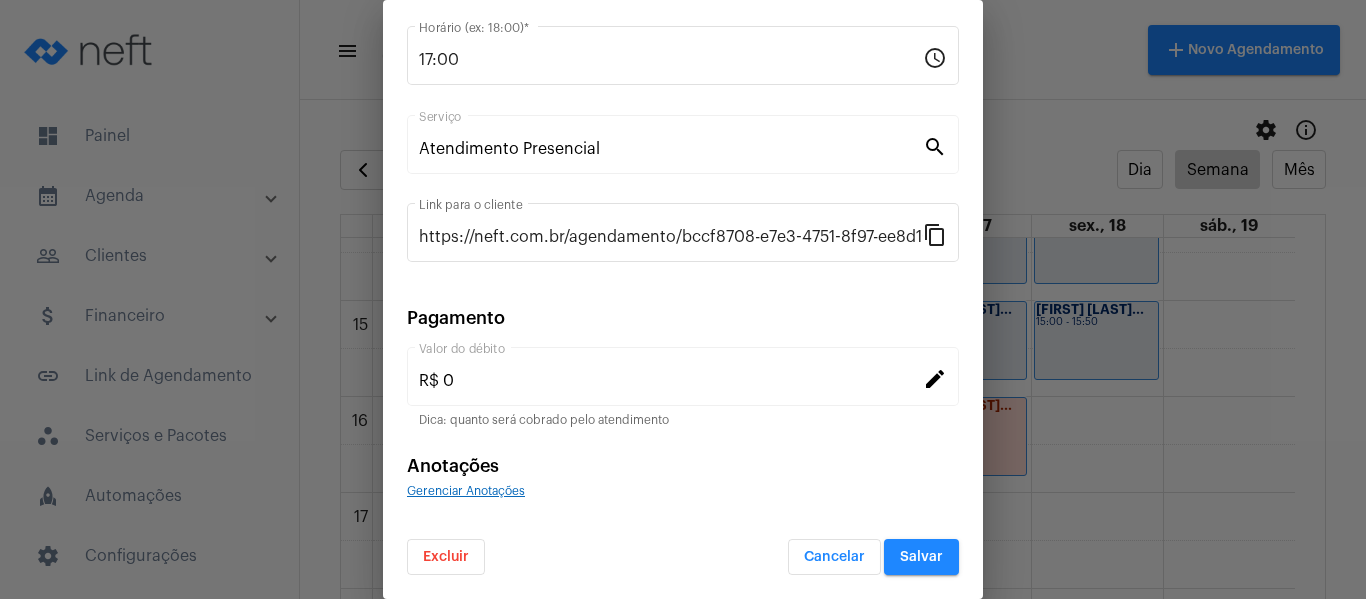 click on "Gerenciar Anotações" at bounding box center (466, 491) 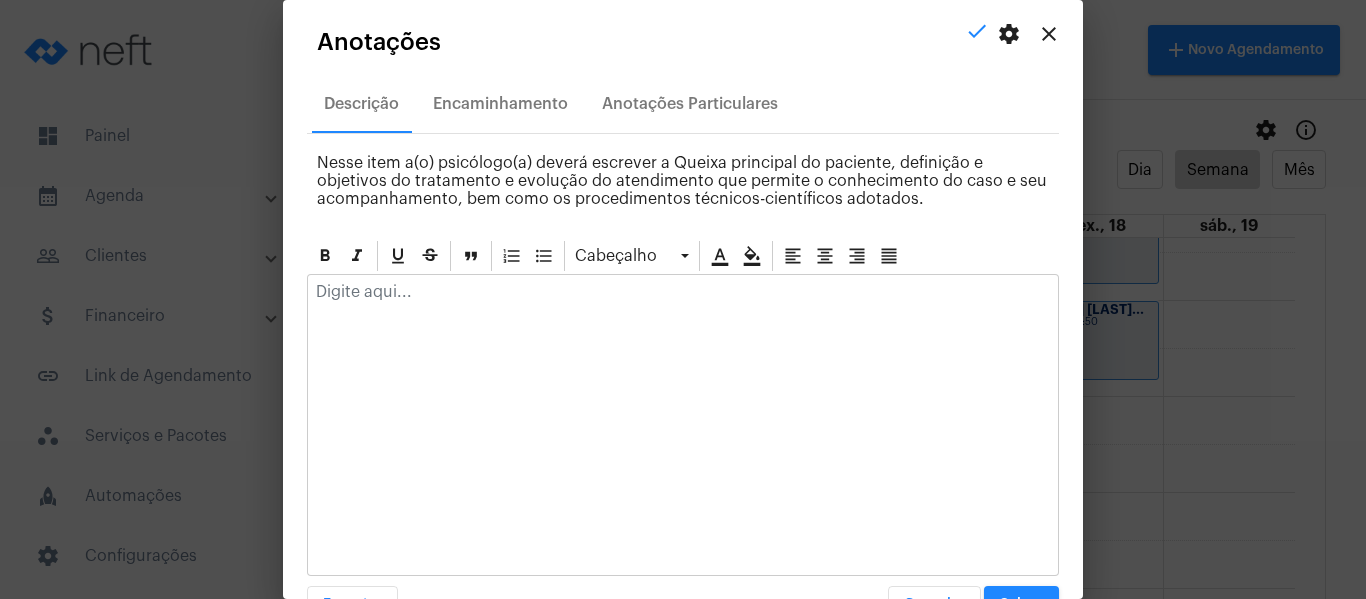 click 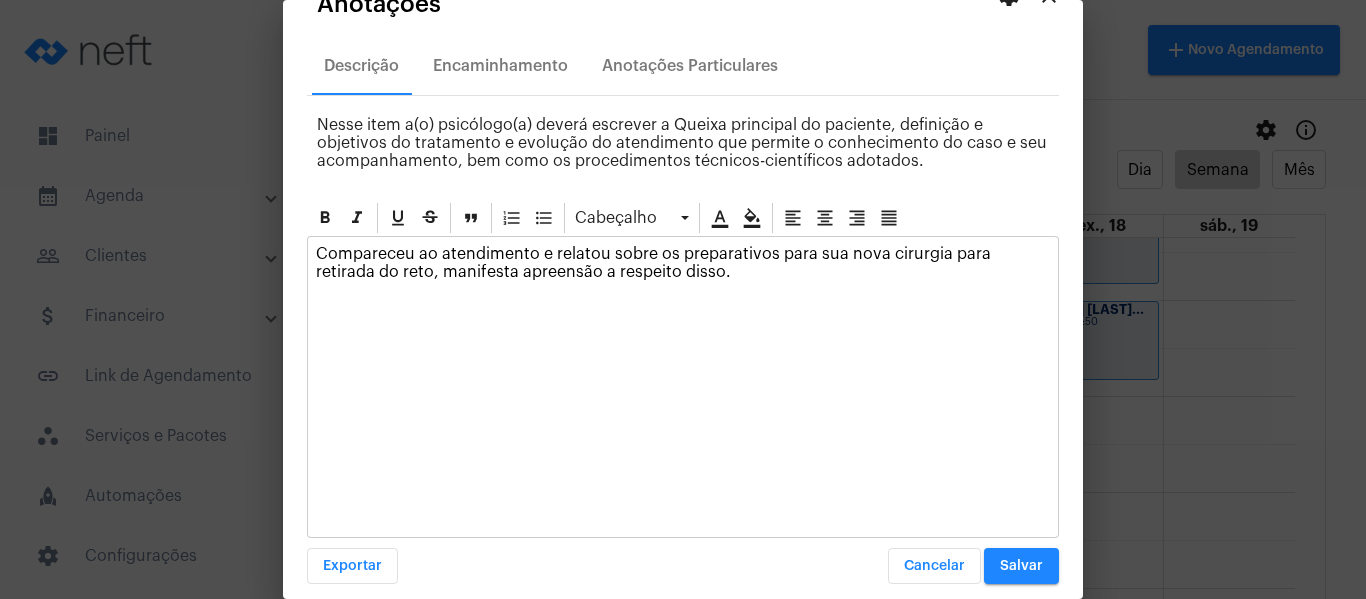 scroll, scrollTop: 57, scrollLeft: 0, axis: vertical 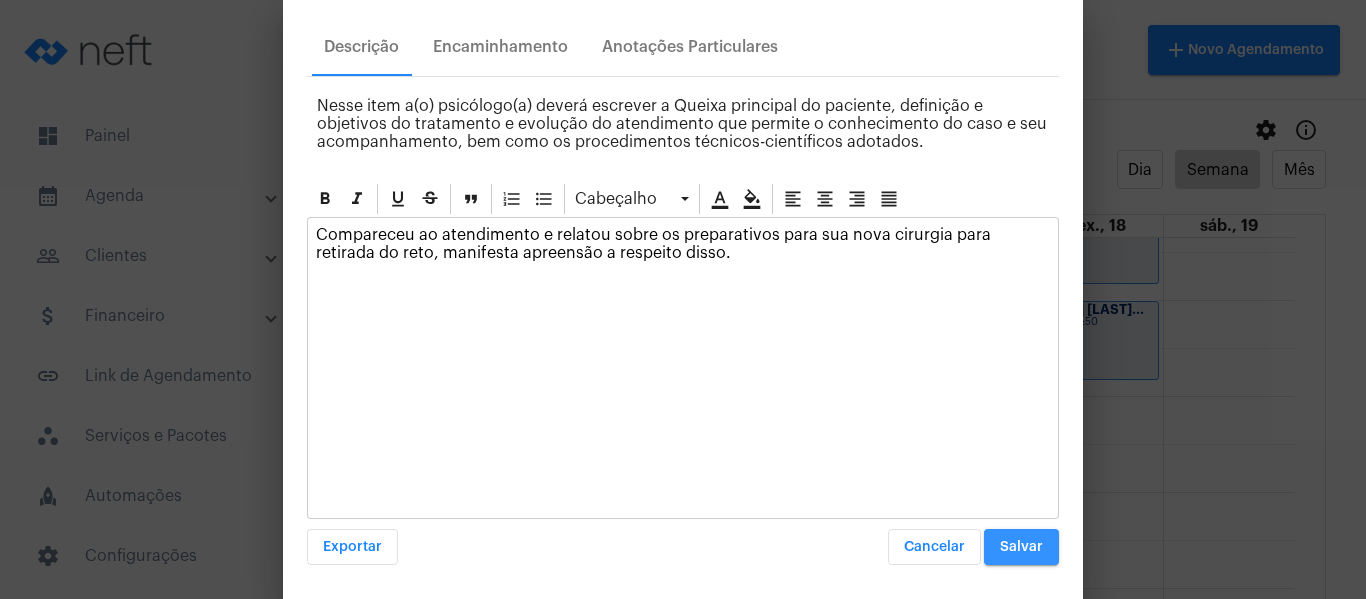 click on "Salvar" at bounding box center [1021, 547] 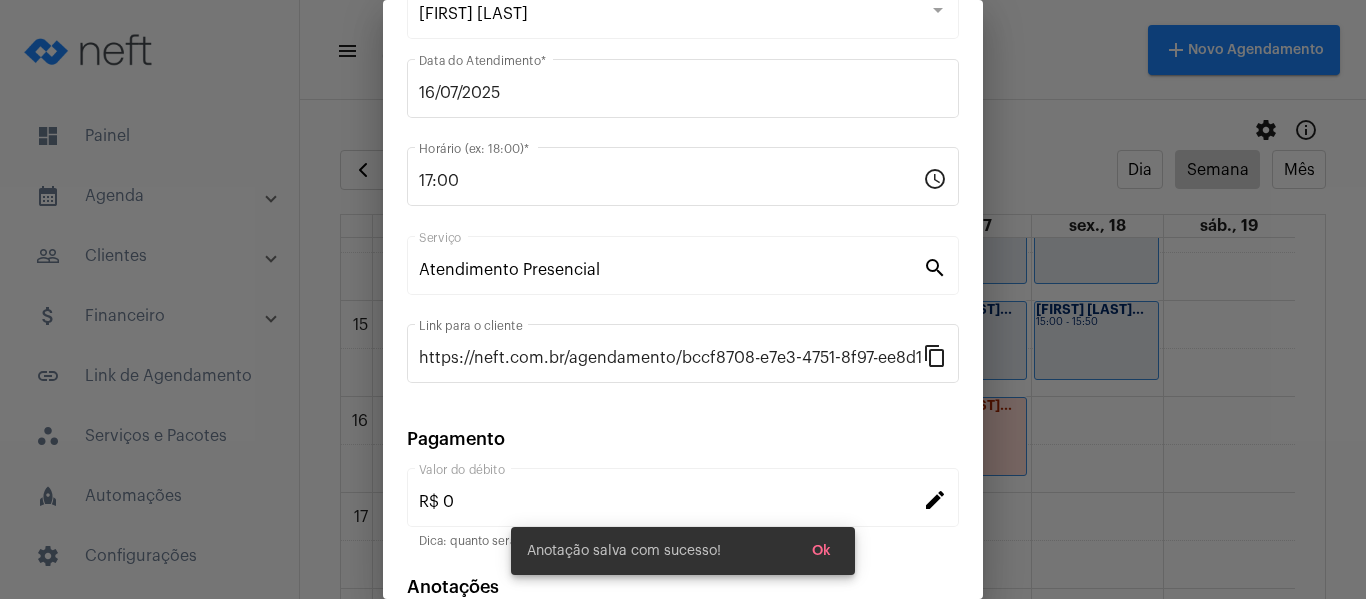 scroll, scrollTop: 0, scrollLeft: 0, axis: both 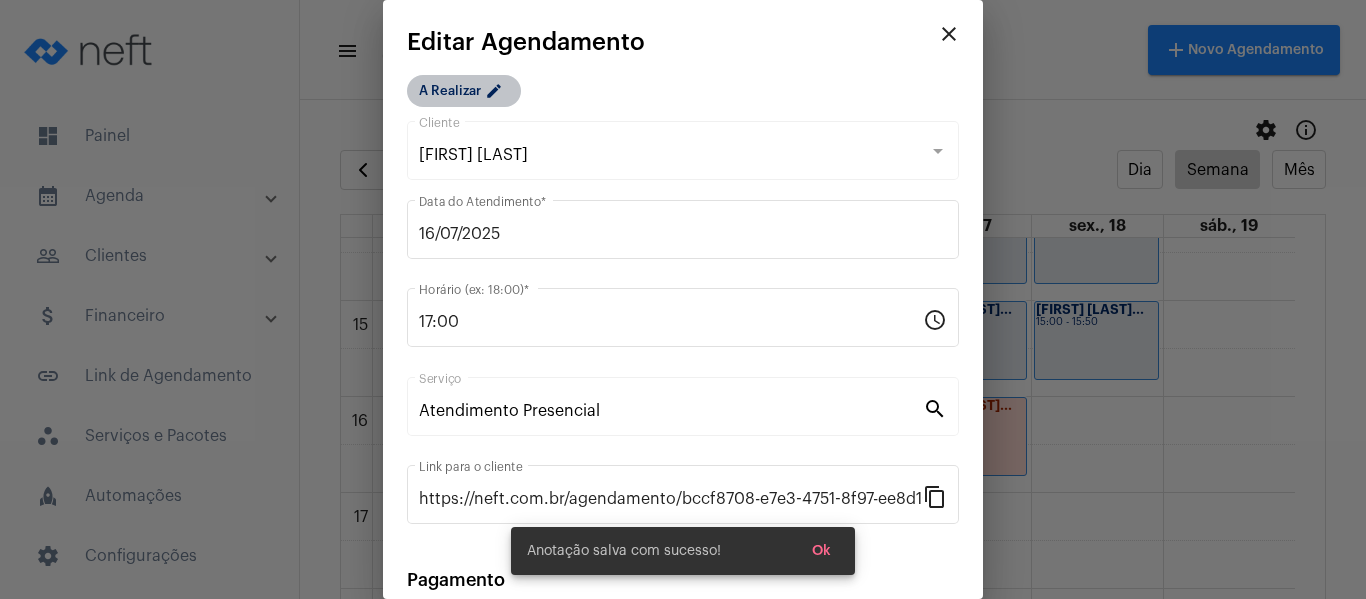 click on "edit" at bounding box center [497, 94] 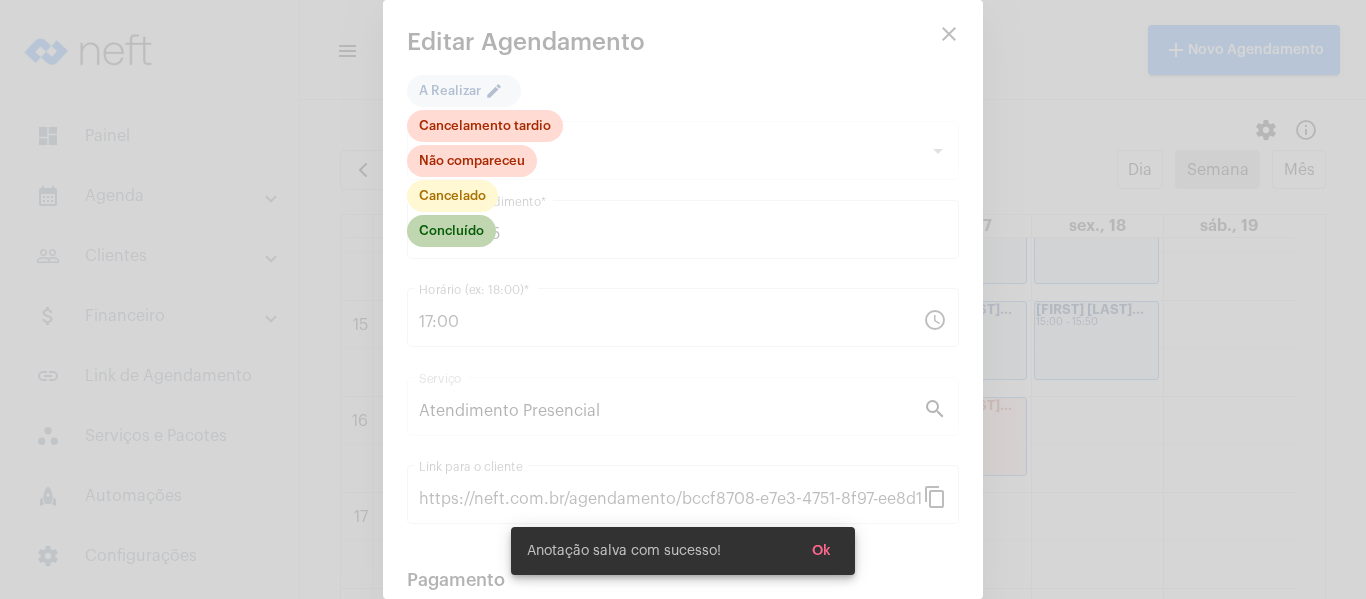 click on "Concluído" 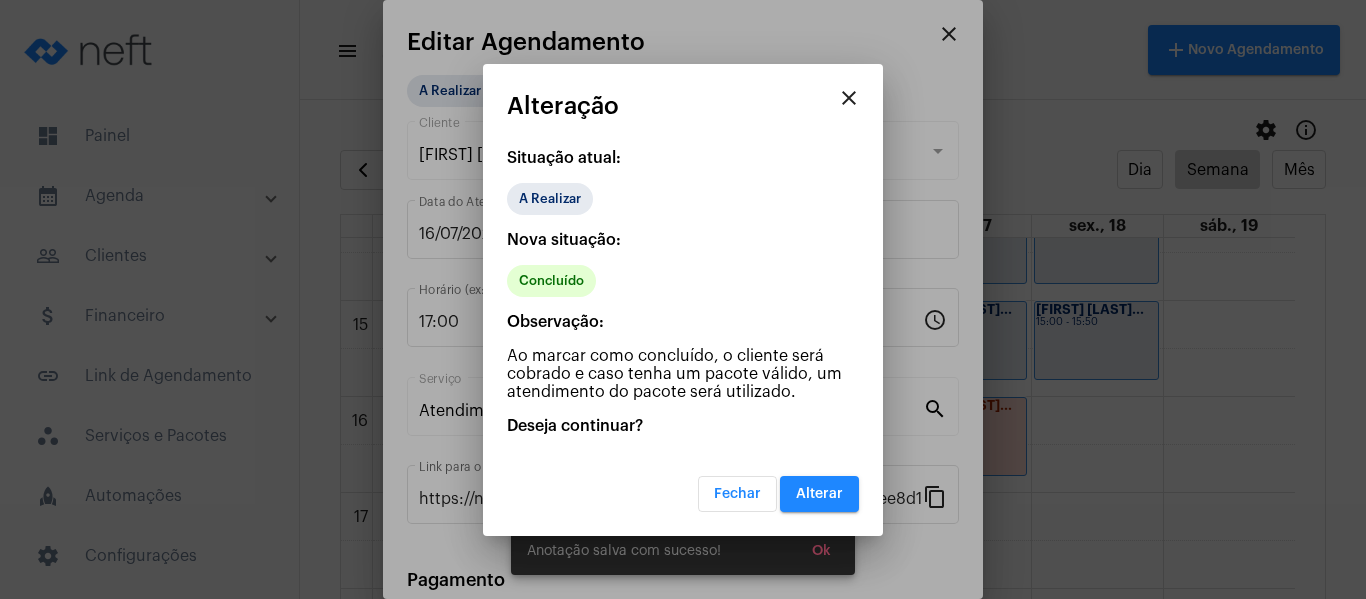 click on "Alterar" at bounding box center [819, 494] 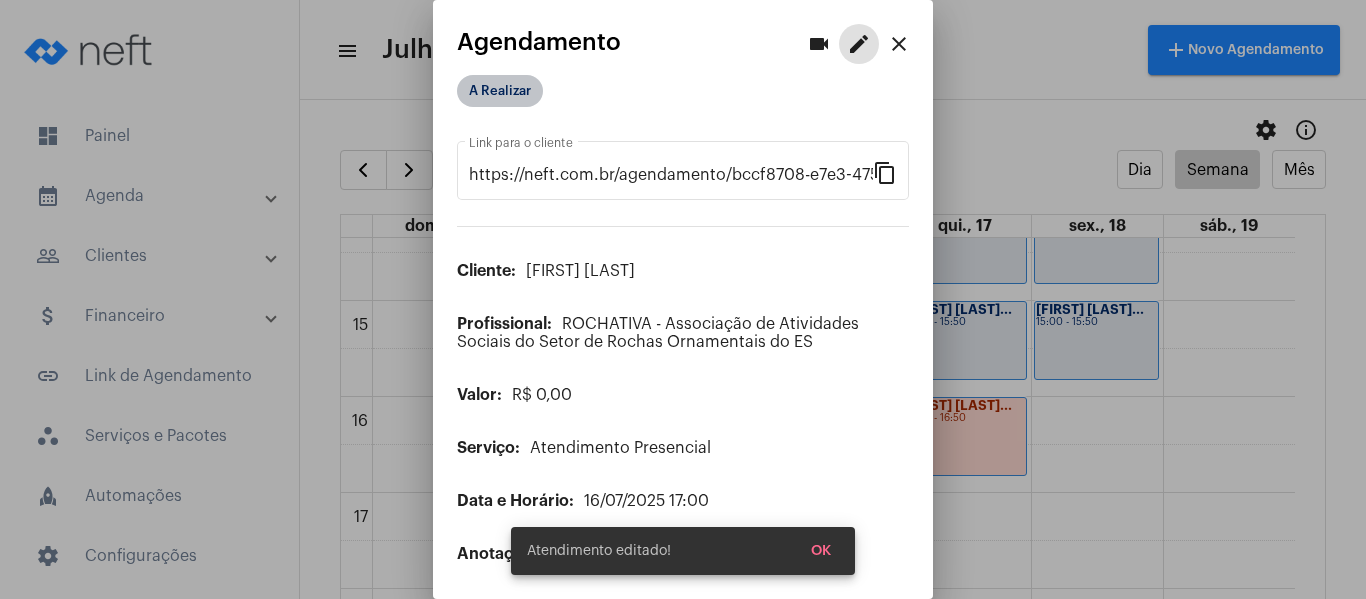 click on "A Realizar" at bounding box center (500, 91) 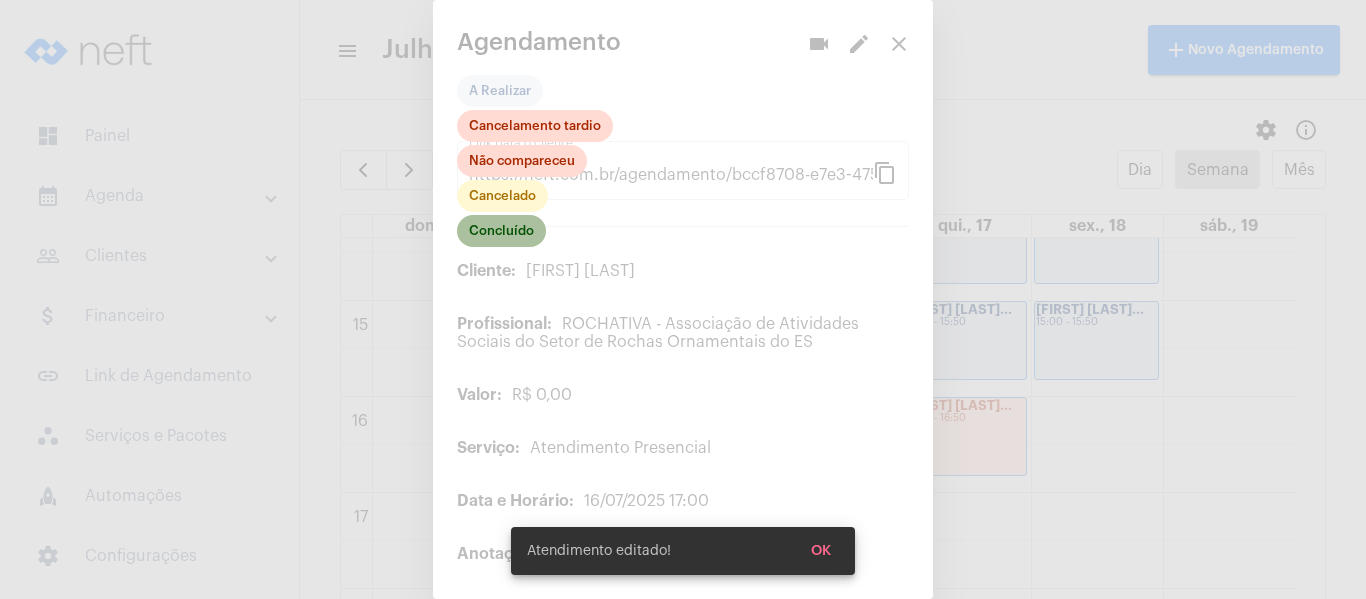 click on "Concluído" 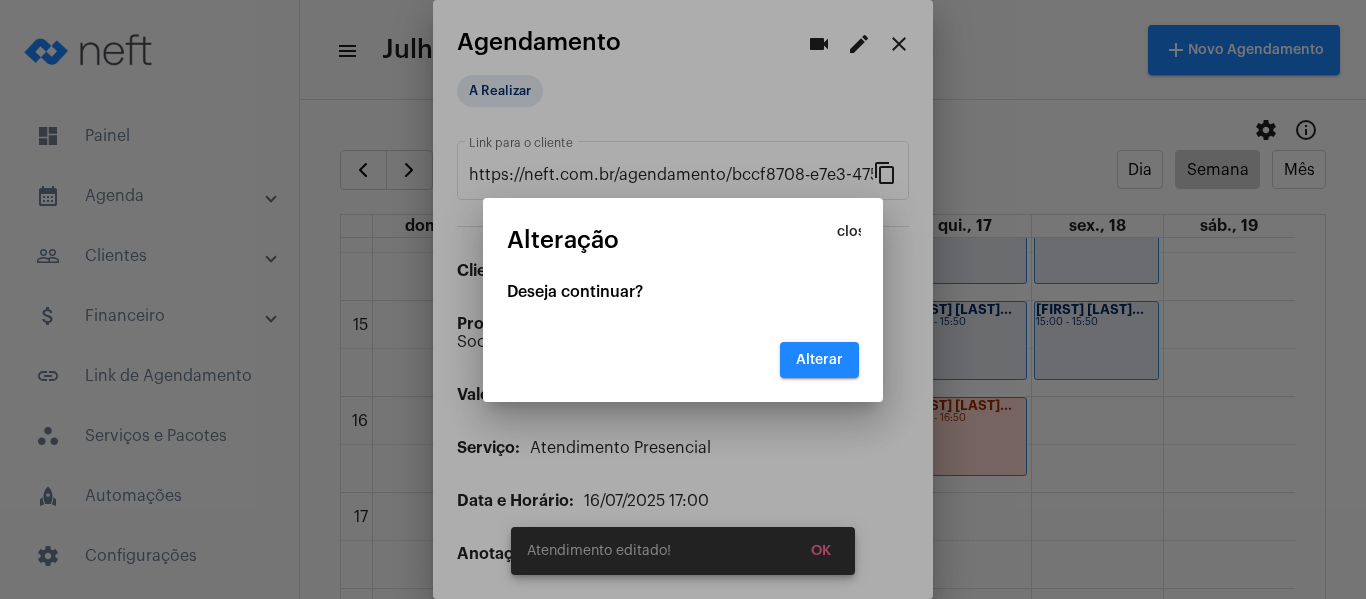click on "Alterar" at bounding box center [819, 360] 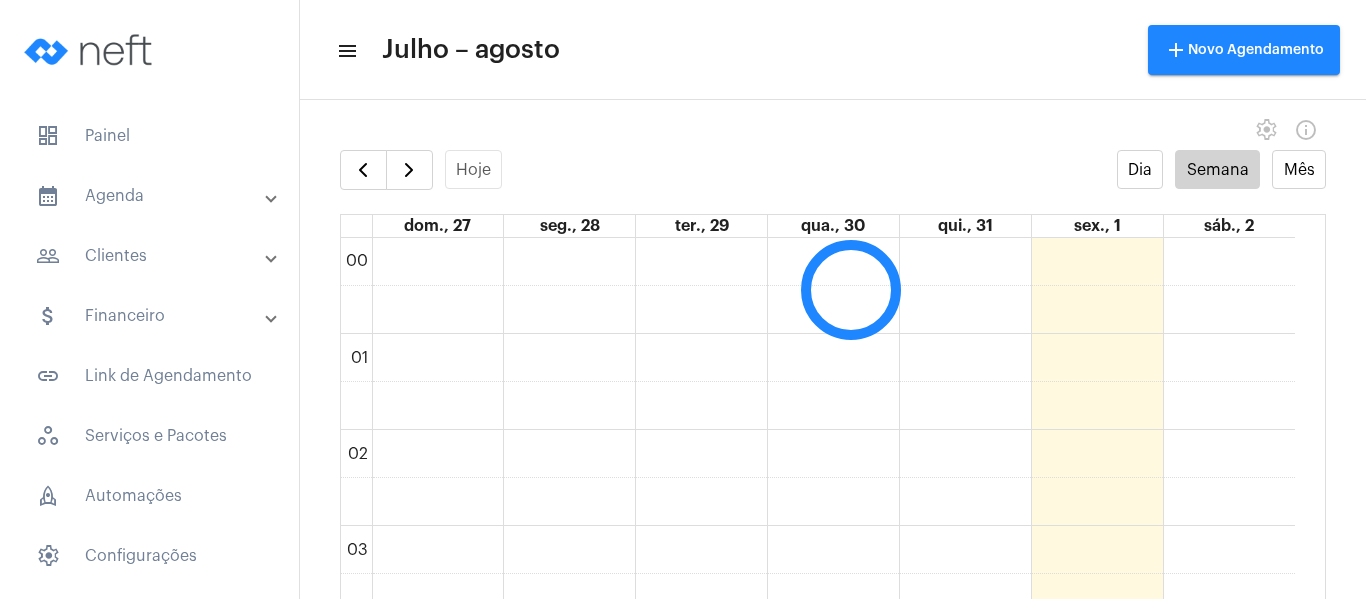scroll, scrollTop: 0, scrollLeft: 0, axis: both 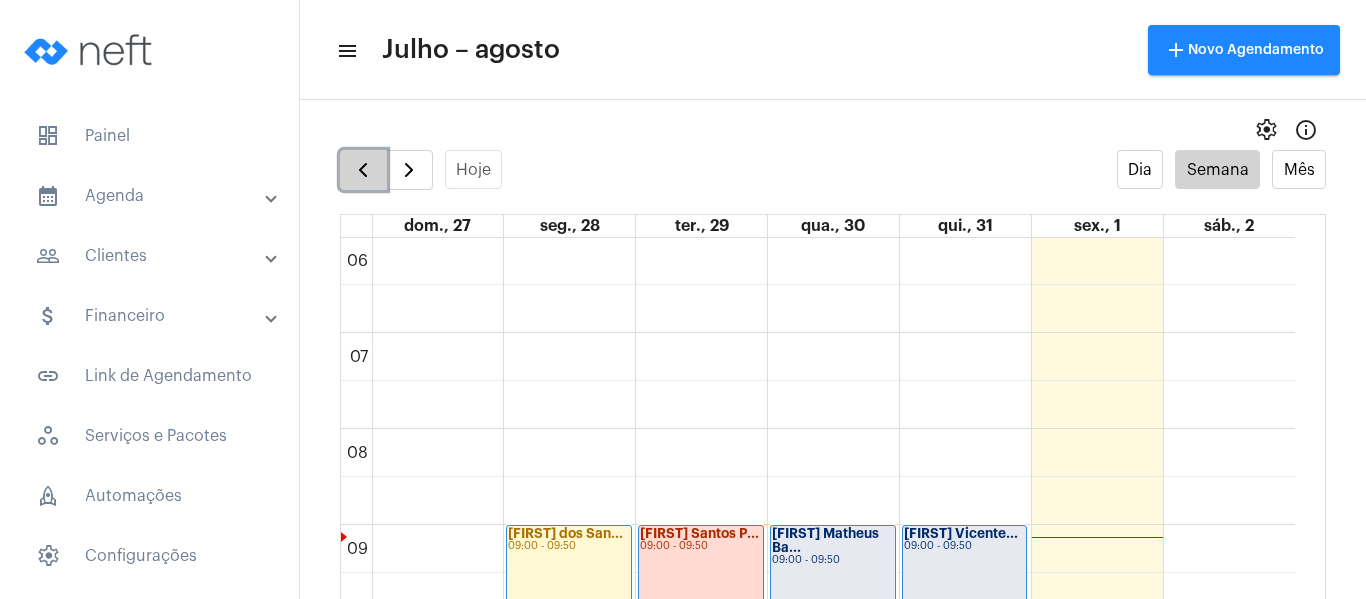 click 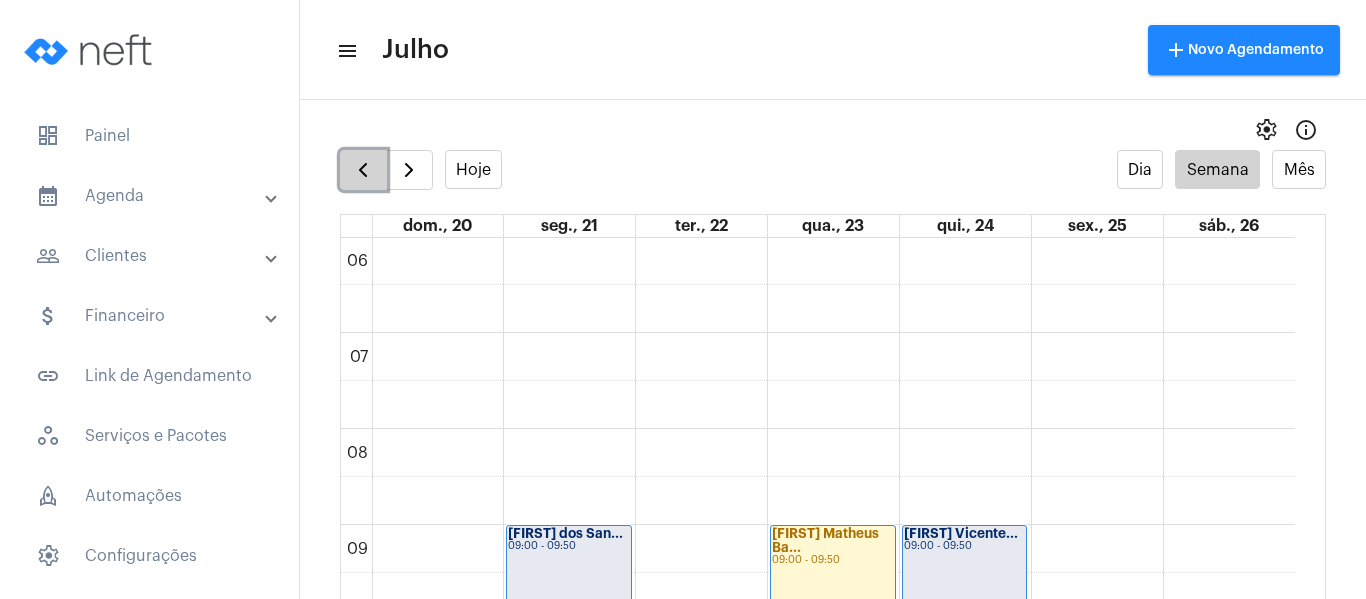 click 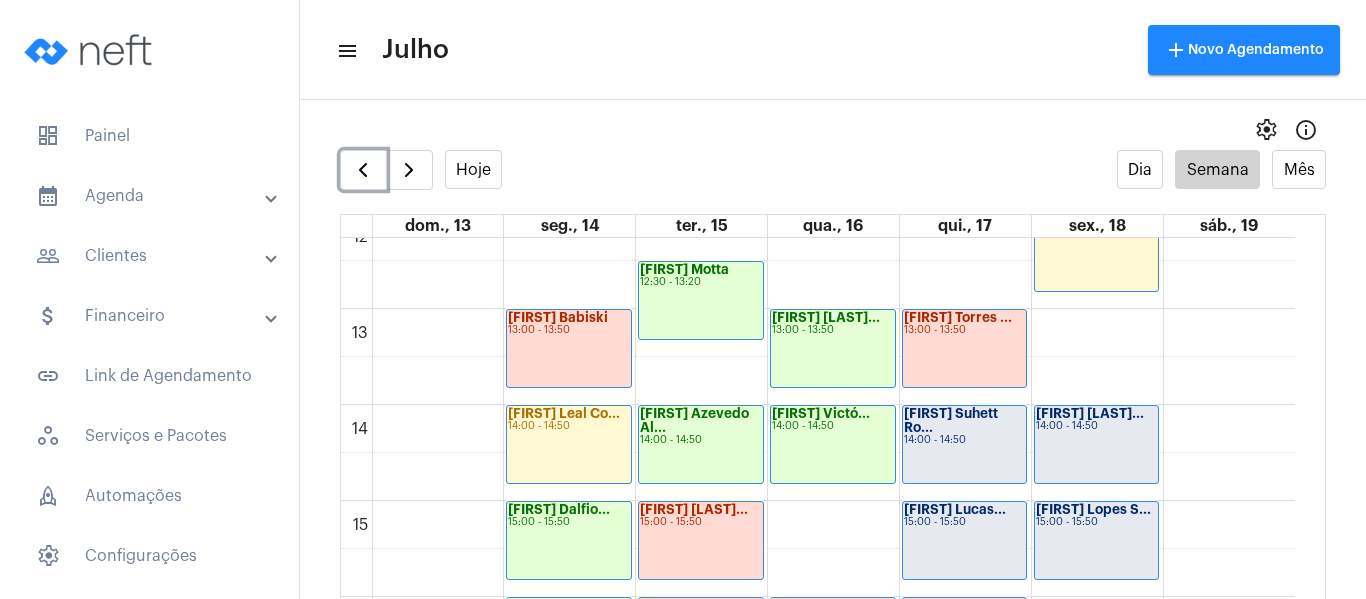 scroll, scrollTop: 1277, scrollLeft: 0, axis: vertical 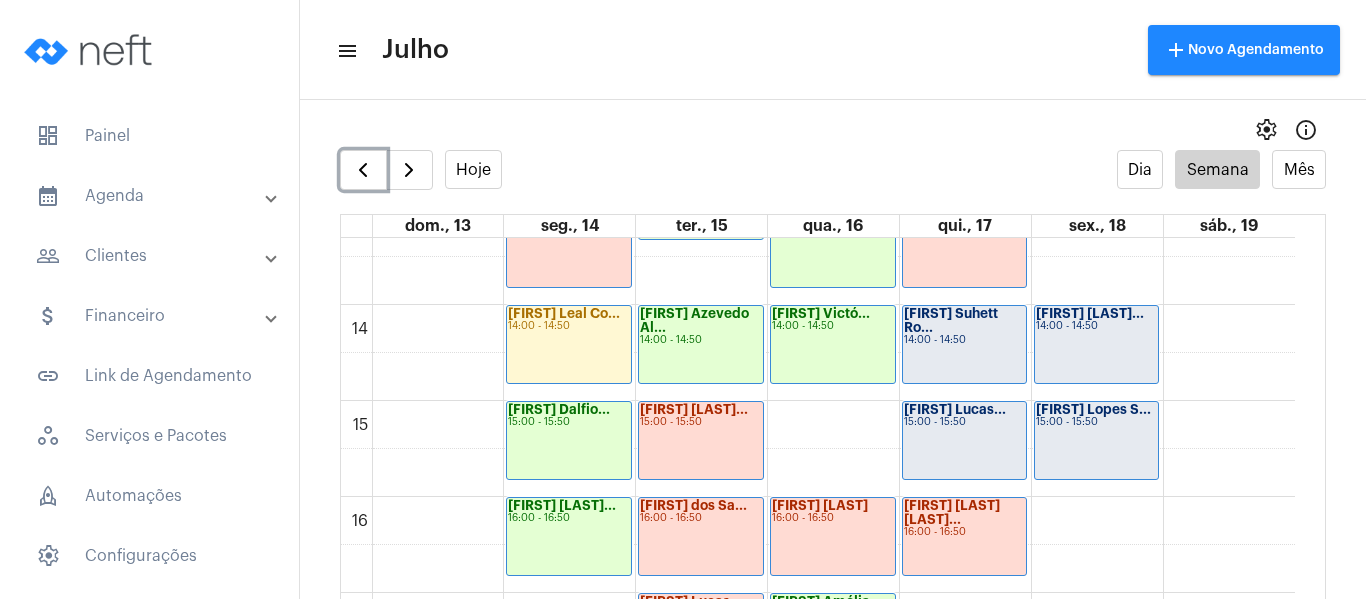 click on "[FIRST] [LAST] [LAST]
14:00 - 14:50" 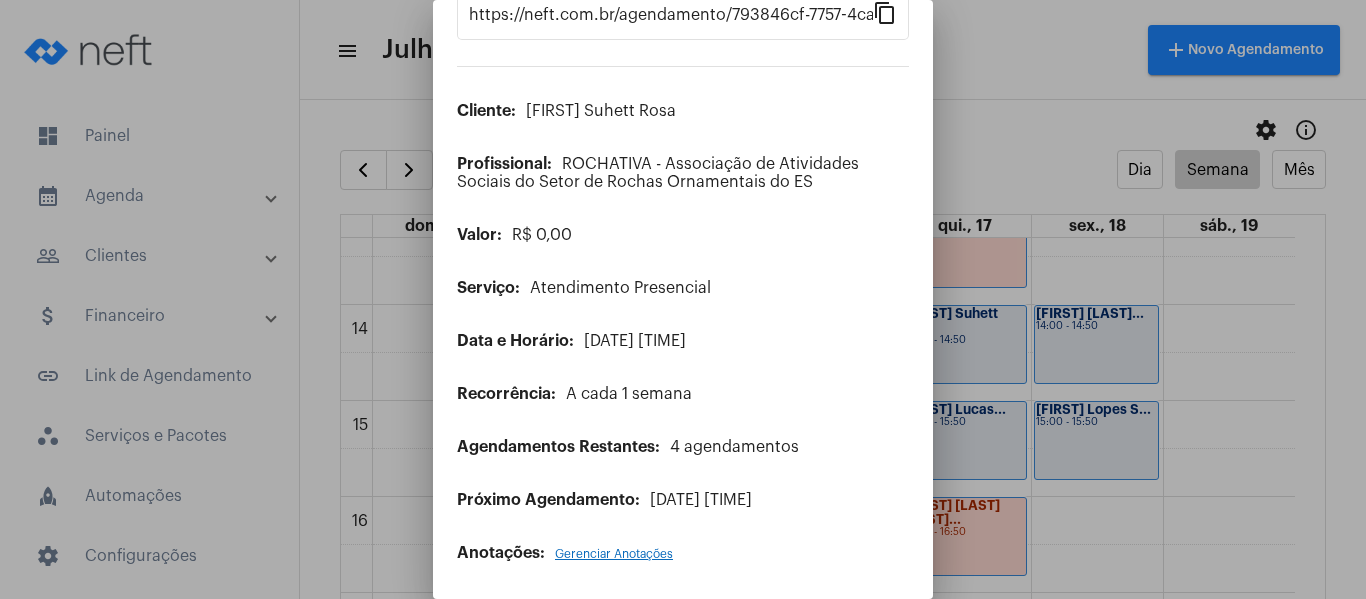 scroll, scrollTop: 162, scrollLeft: 0, axis: vertical 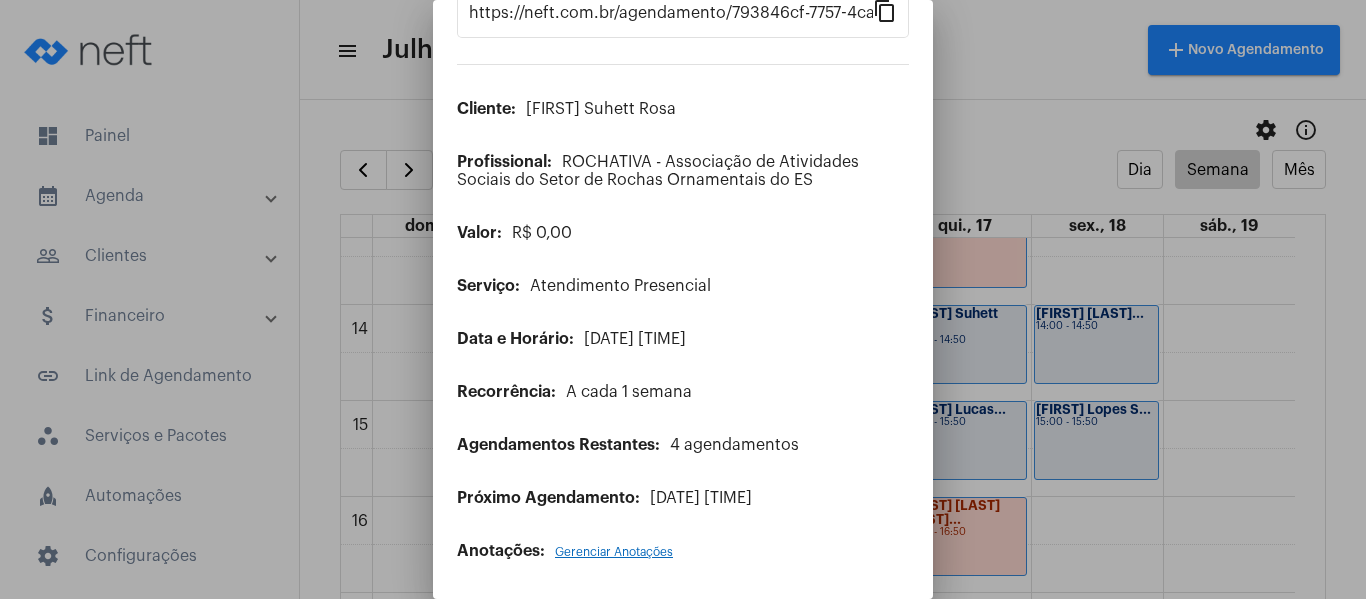 click on "Gerenciar Anotações" at bounding box center [614, 552] 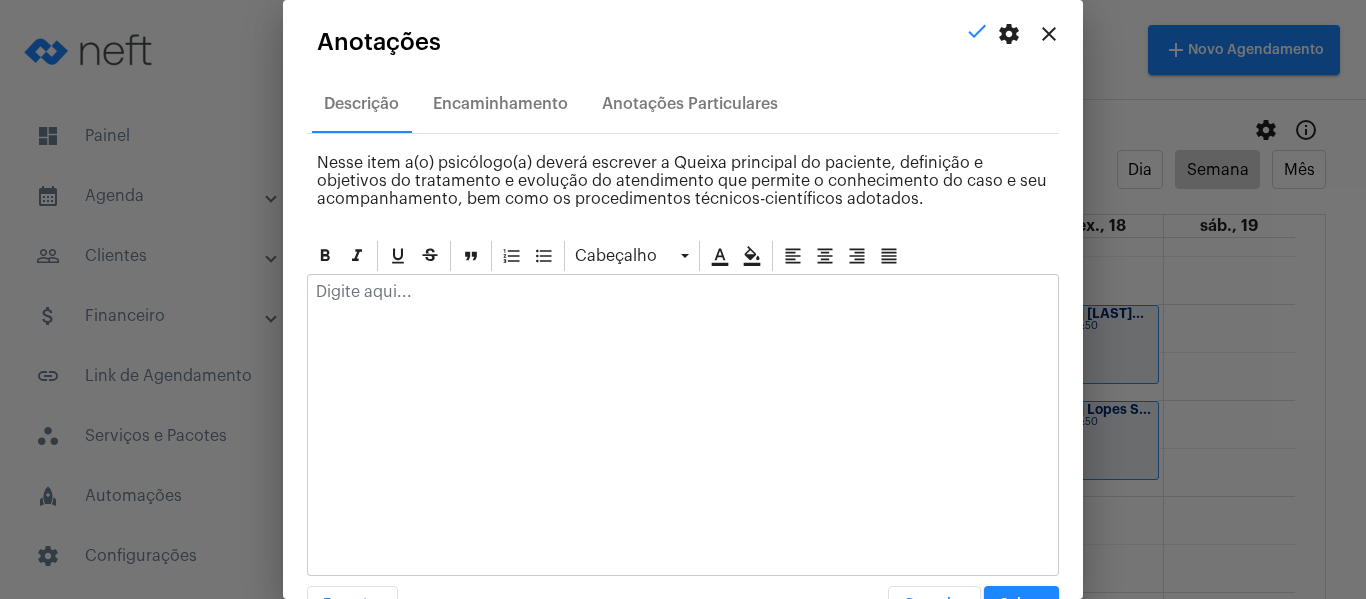 click 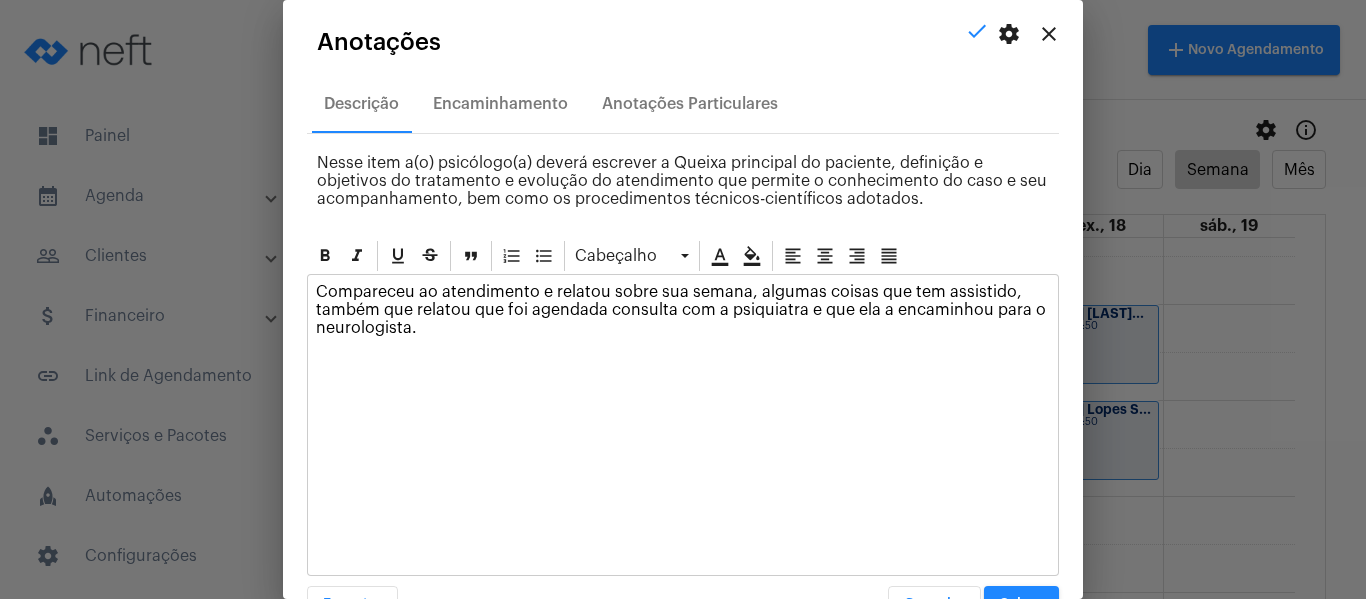 scroll, scrollTop: 57, scrollLeft: 0, axis: vertical 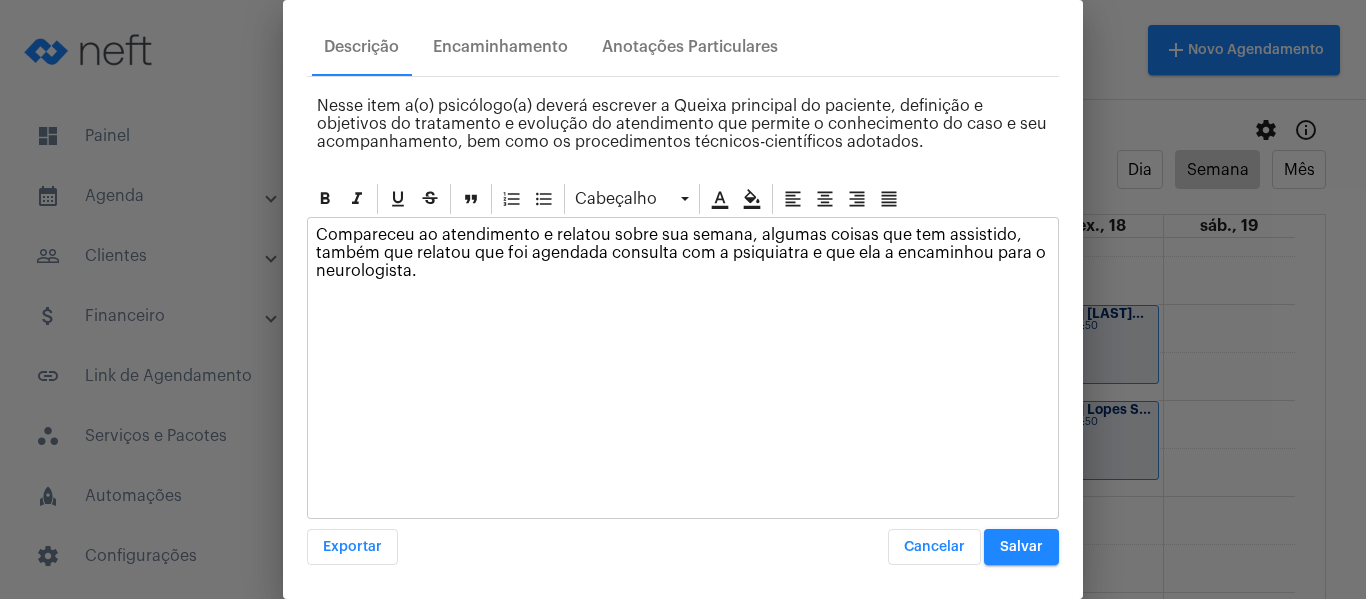 click on "Salvar" at bounding box center (1021, 547) 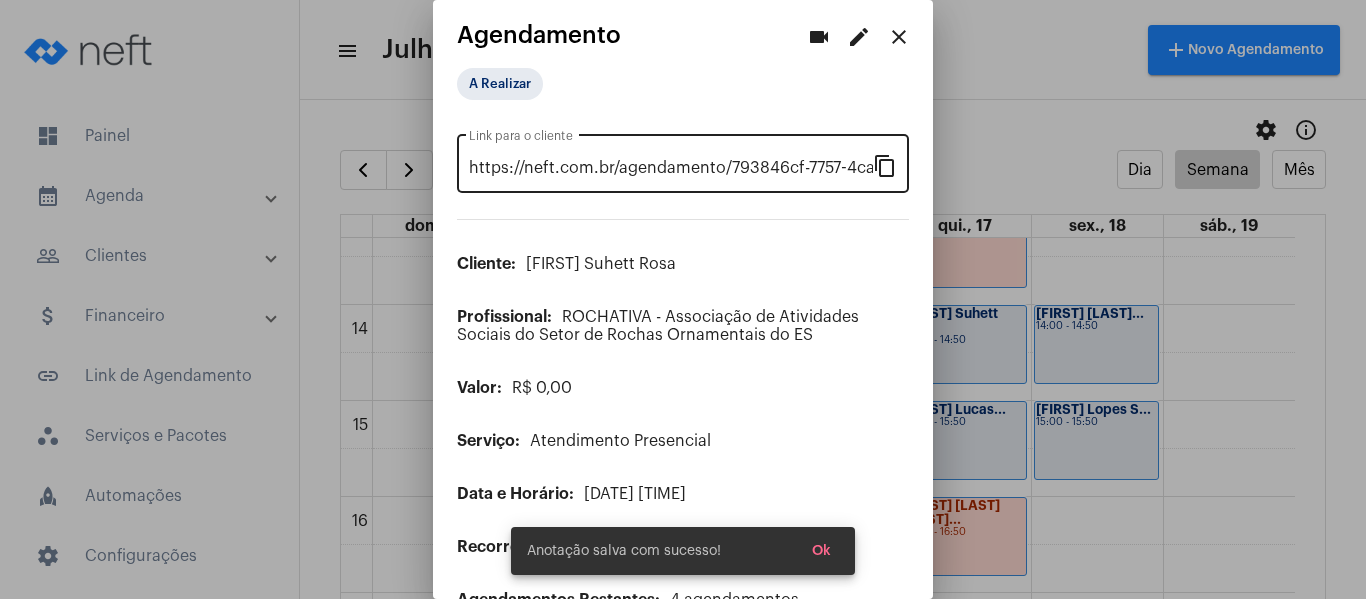 scroll, scrollTop: 0, scrollLeft: 0, axis: both 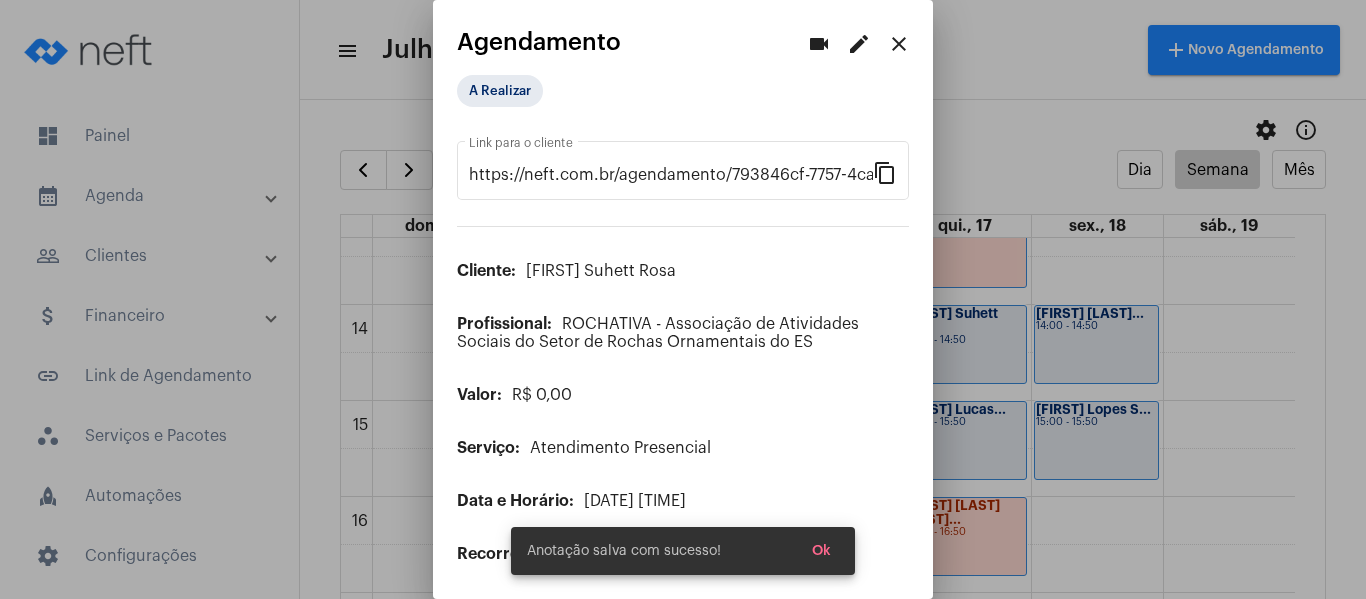 click on "A Realizar" at bounding box center (557, 91) 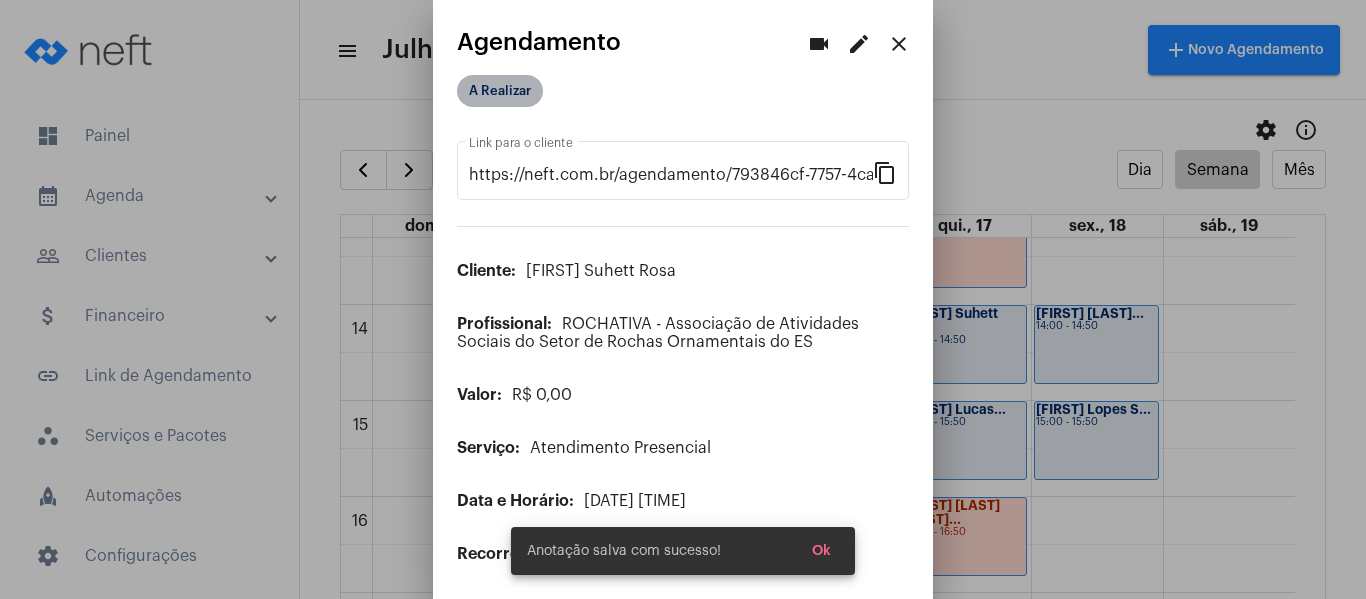 click on "A Realizar" at bounding box center [500, 91] 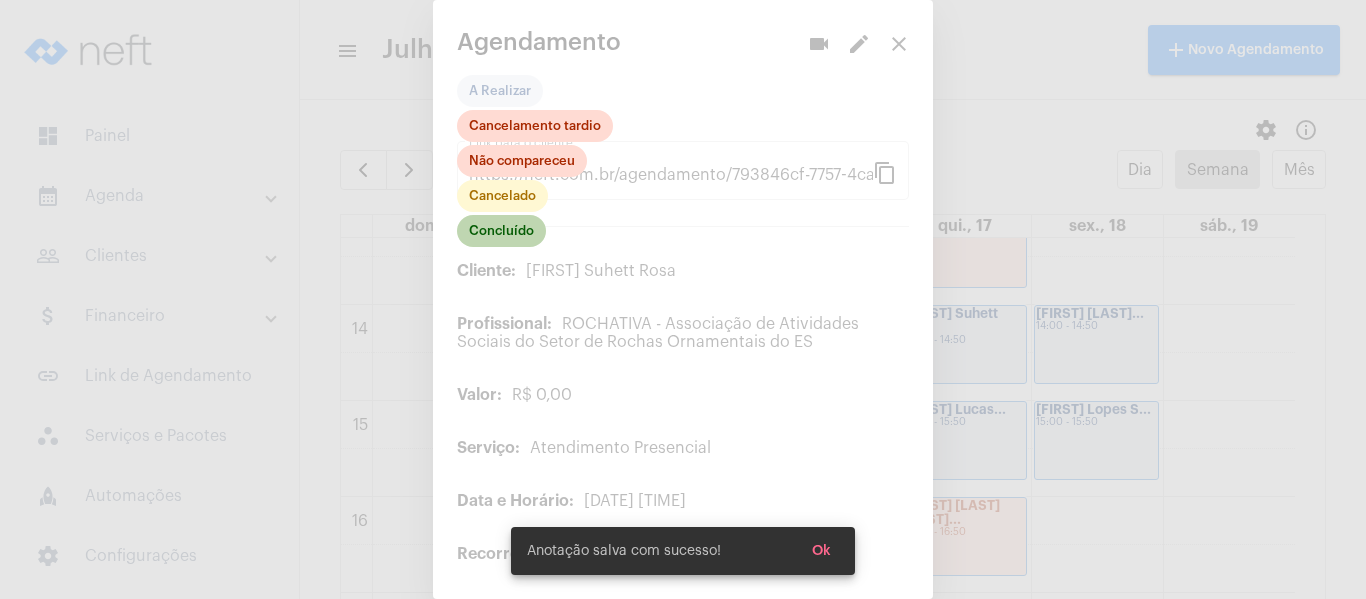 click on "Concluído" 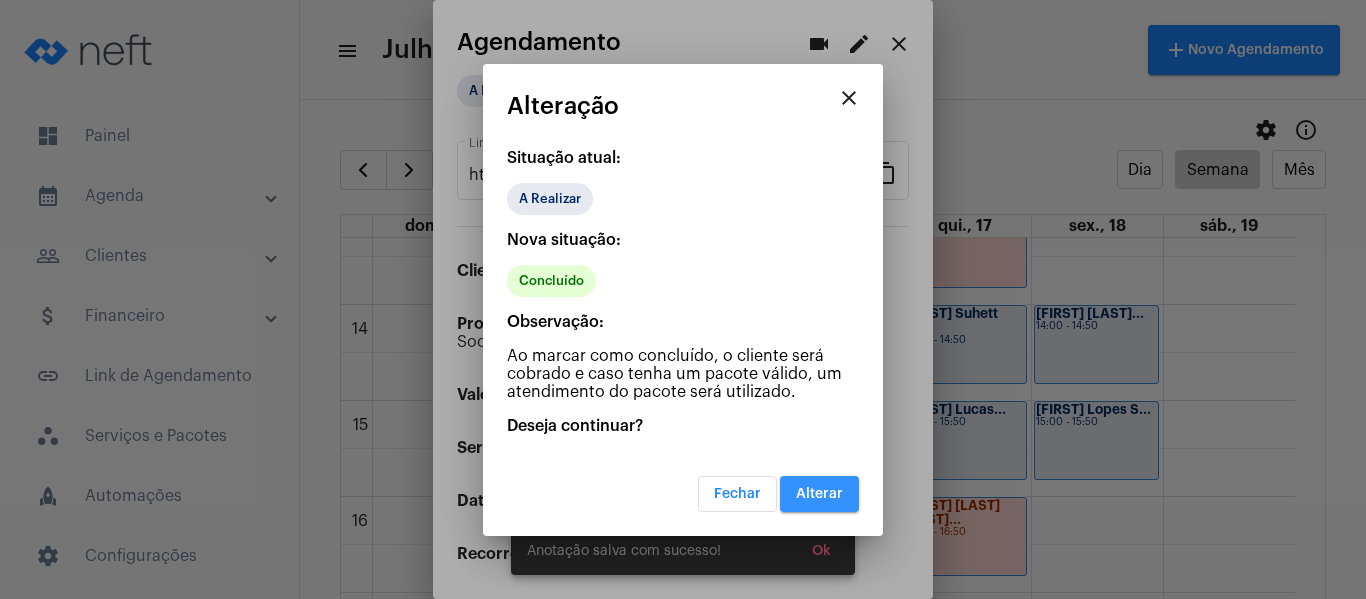 click on "Alterar" at bounding box center [819, 494] 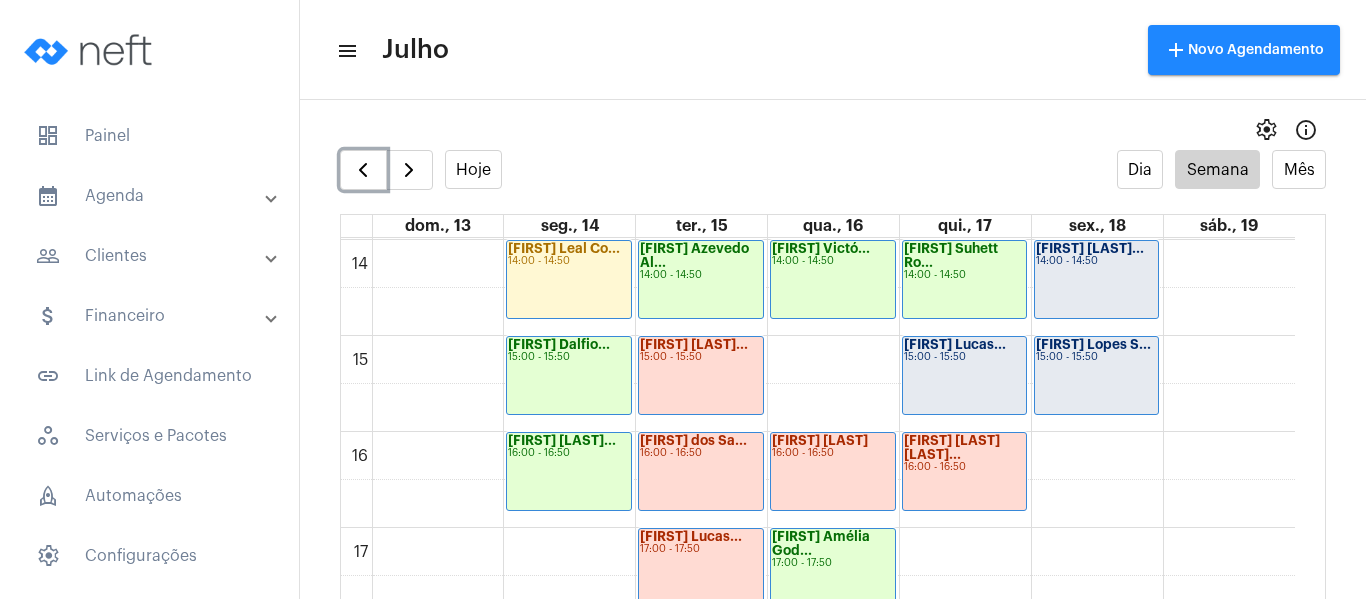 scroll, scrollTop: 1377, scrollLeft: 0, axis: vertical 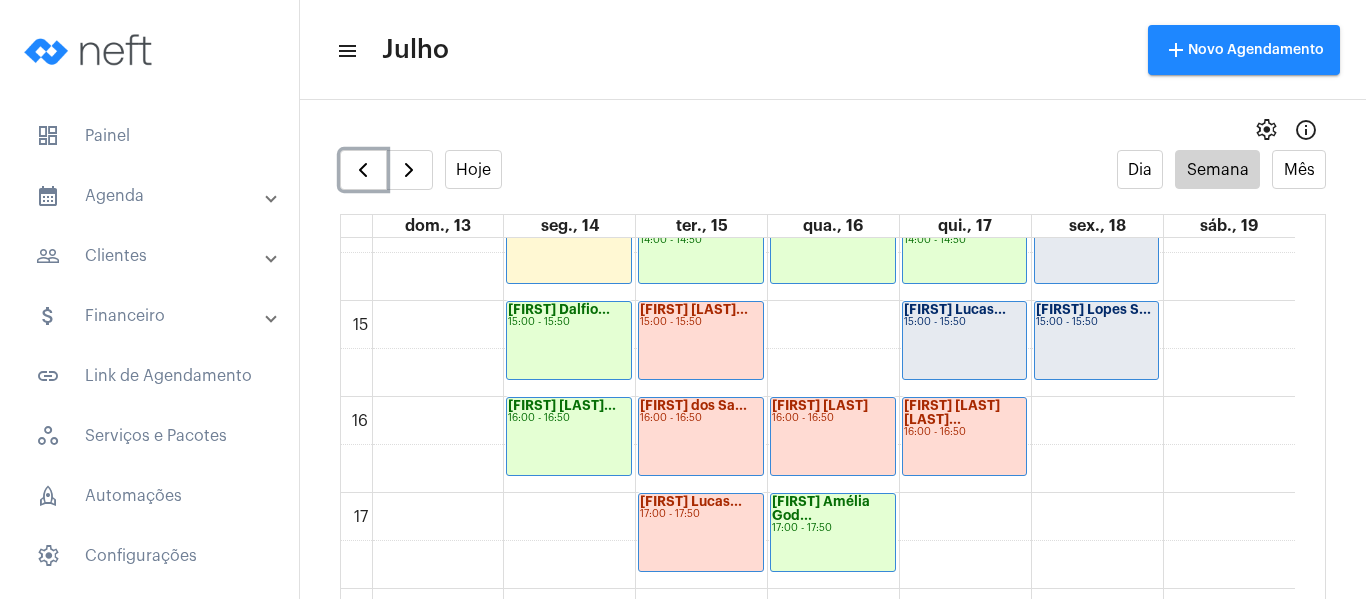 click on "Francisco Lucas...
15:00 - 15:50" 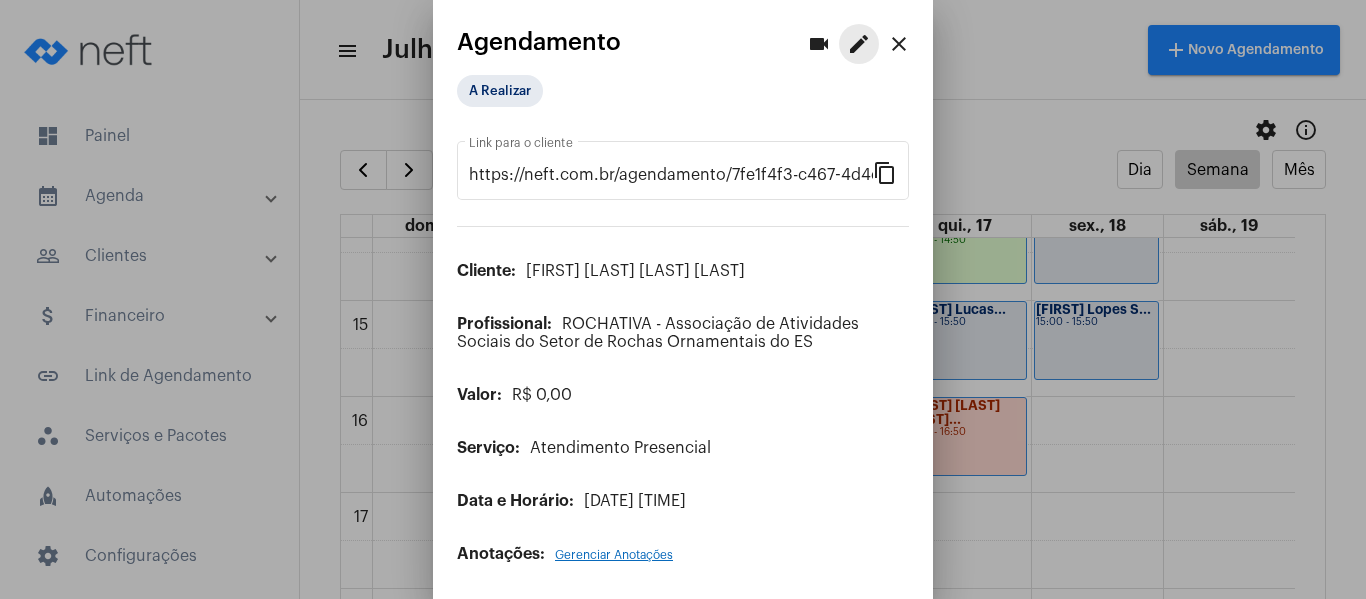 click on "edit" at bounding box center (859, 44) 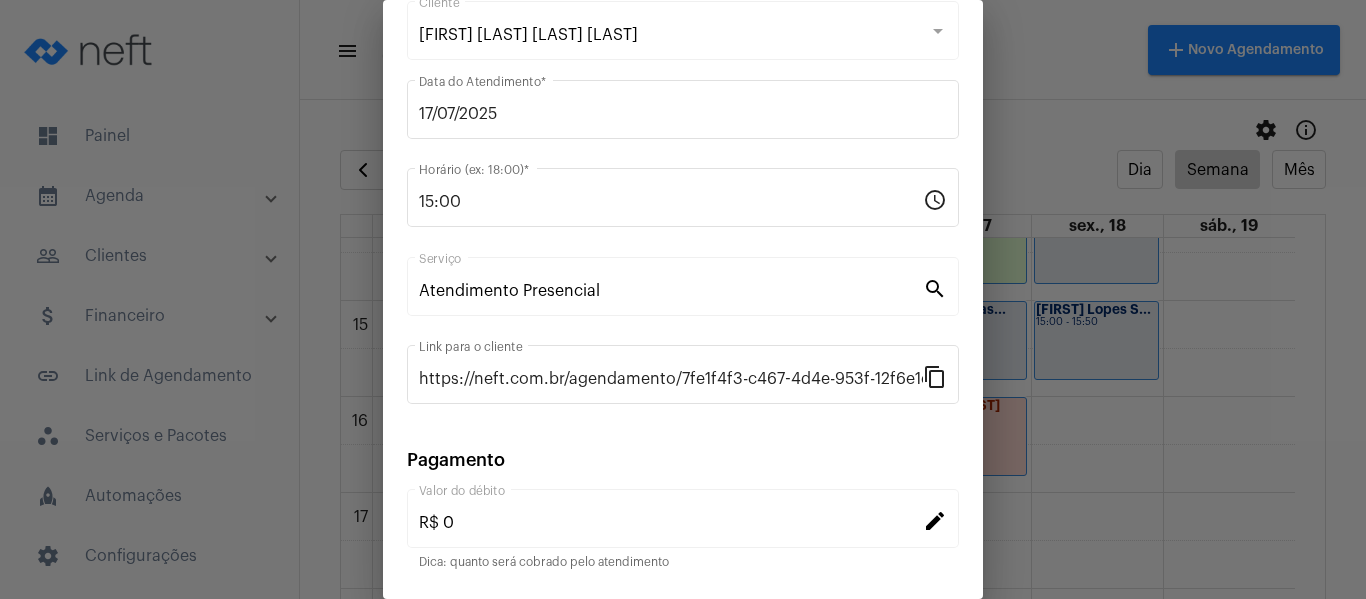 scroll, scrollTop: 262, scrollLeft: 0, axis: vertical 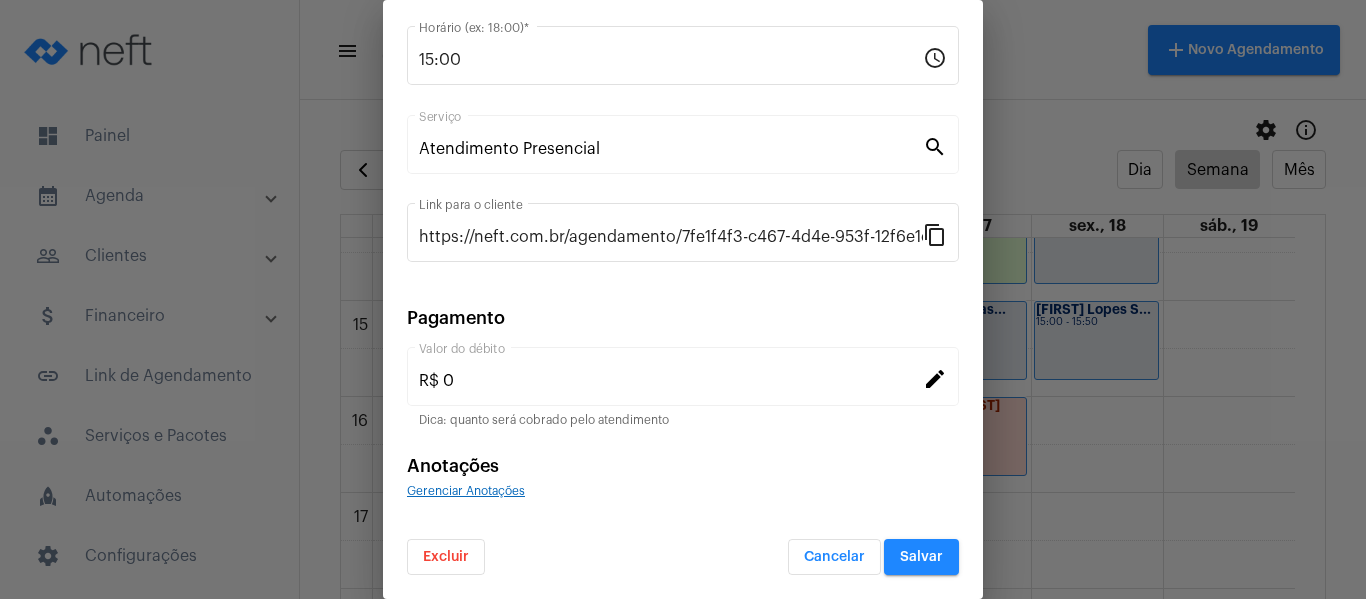 click on "Gerenciar Anotações" at bounding box center [683, 490] 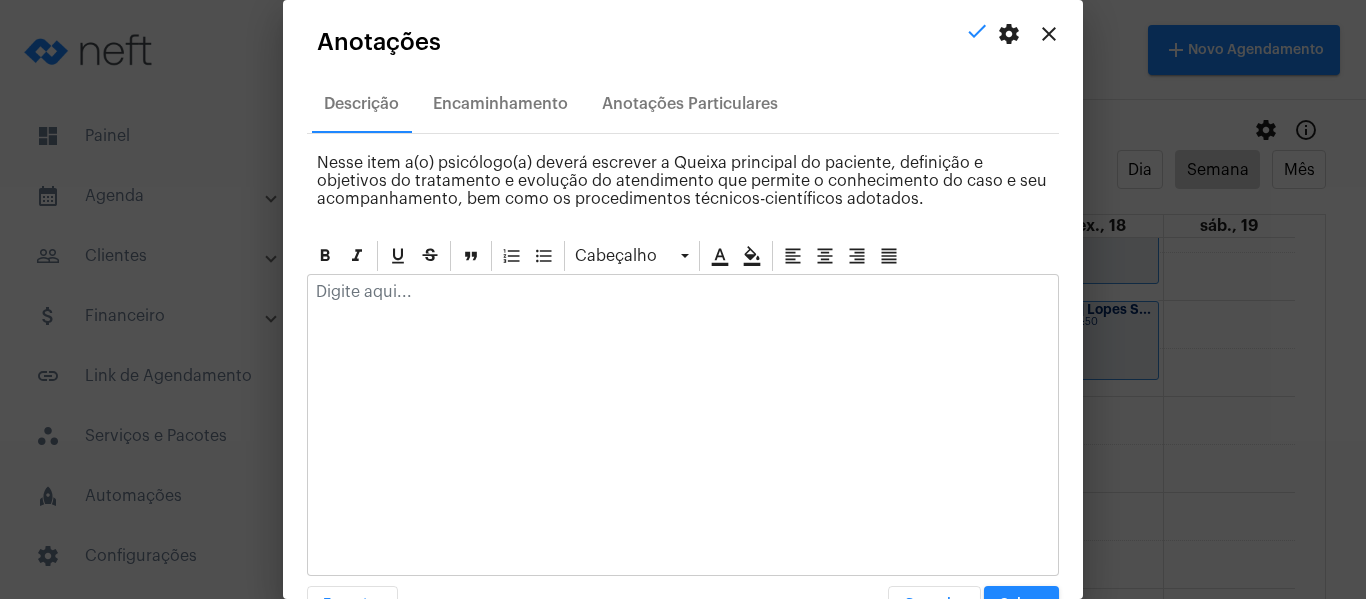 click 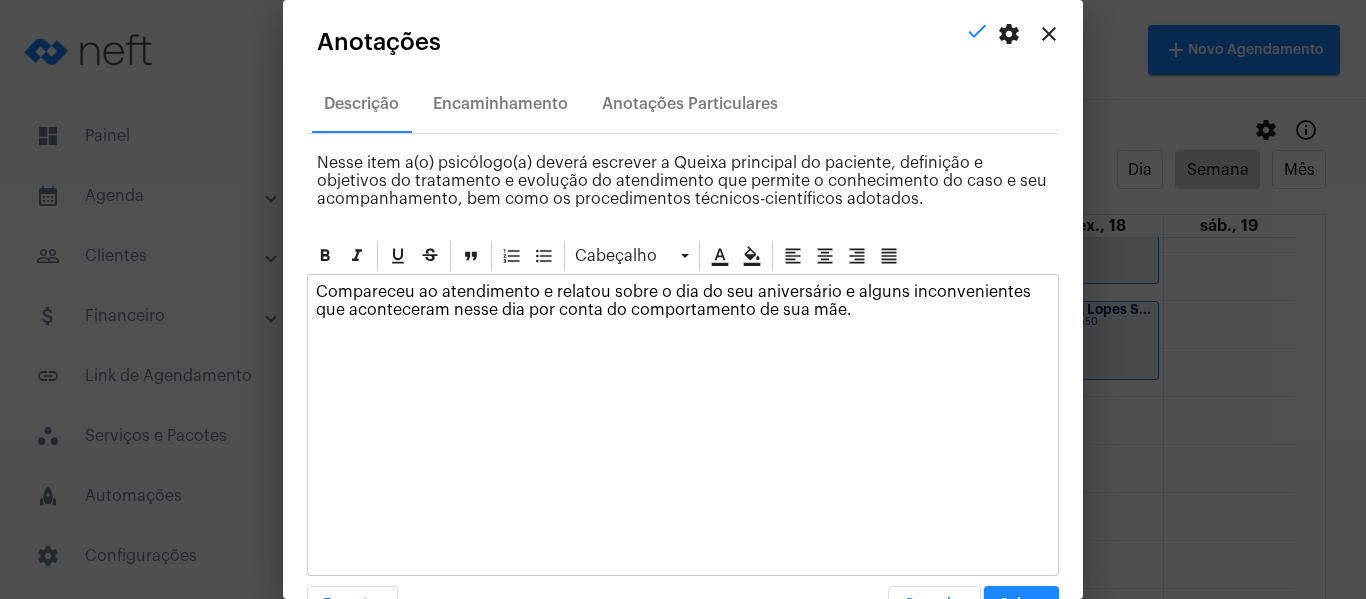 scroll, scrollTop: 57, scrollLeft: 0, axis: vertical 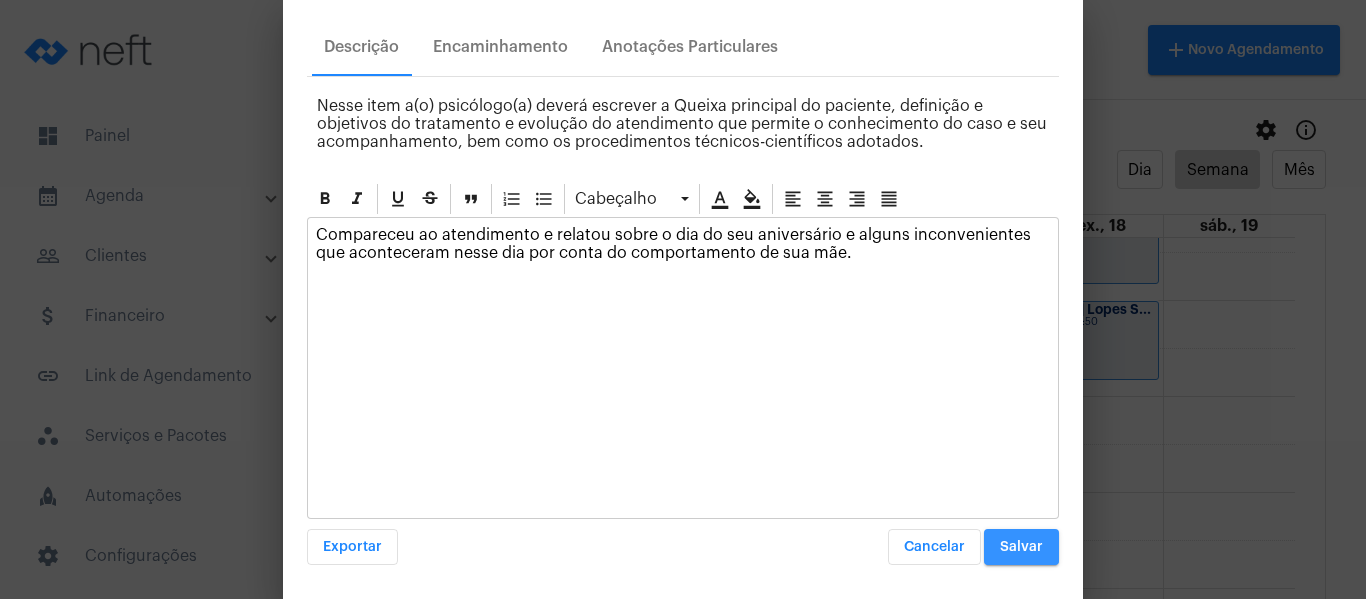 click on "Salvar" at bounding box center (1021, 547) 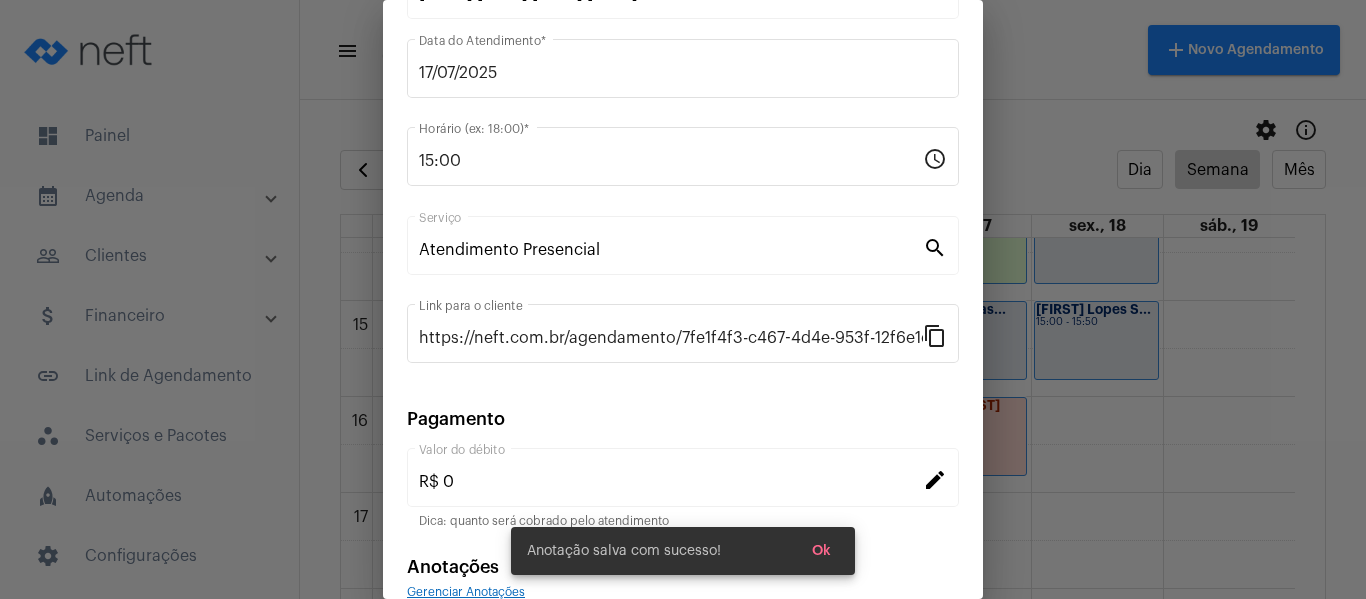 scroll, scrollTop: 0, scrollLeft: 0, axis: both 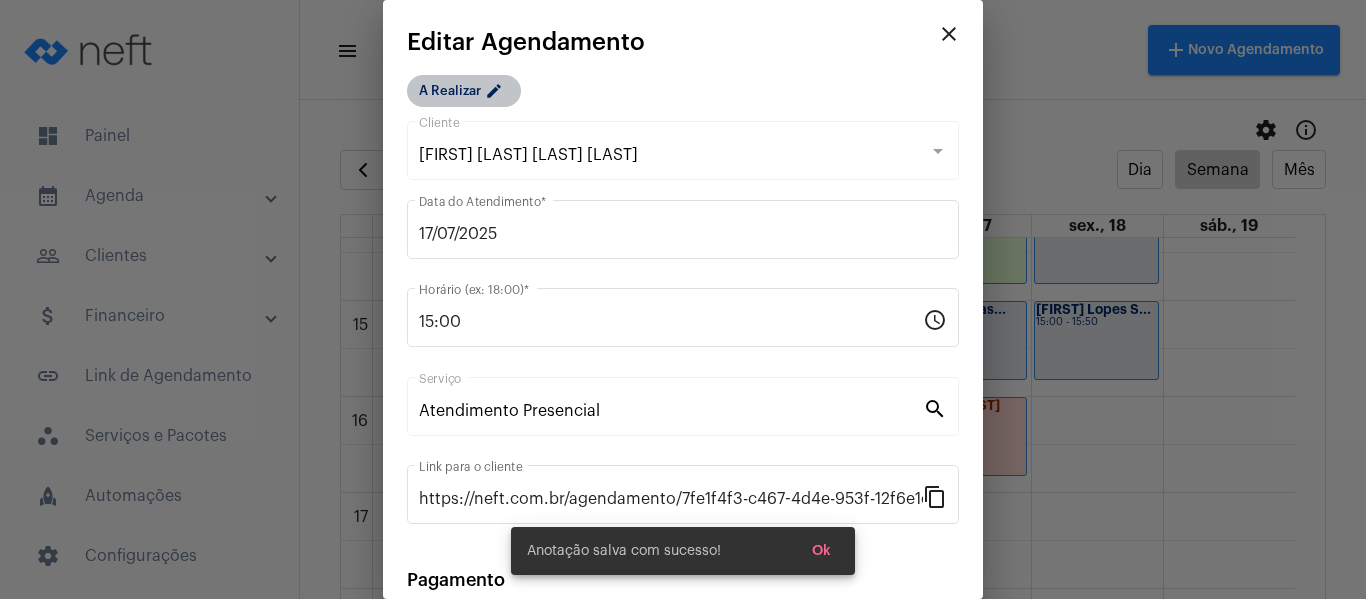 click on "A Realizar  edit" at bounding box center (464, 91) 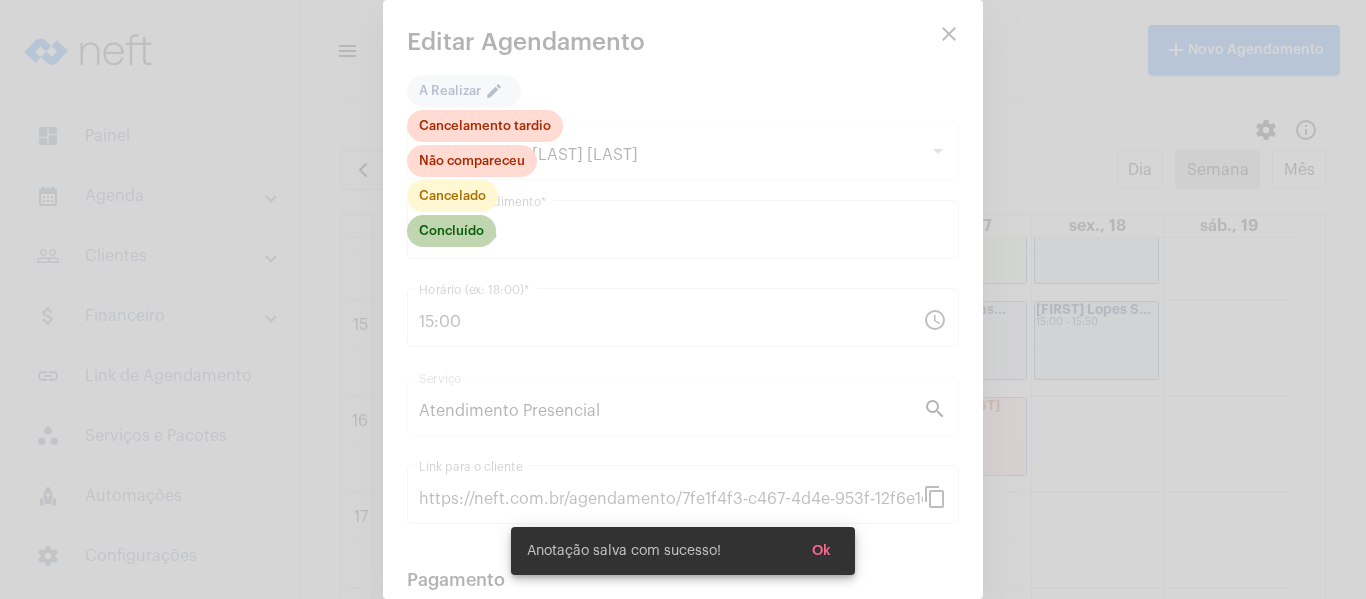 click on "Concluído" 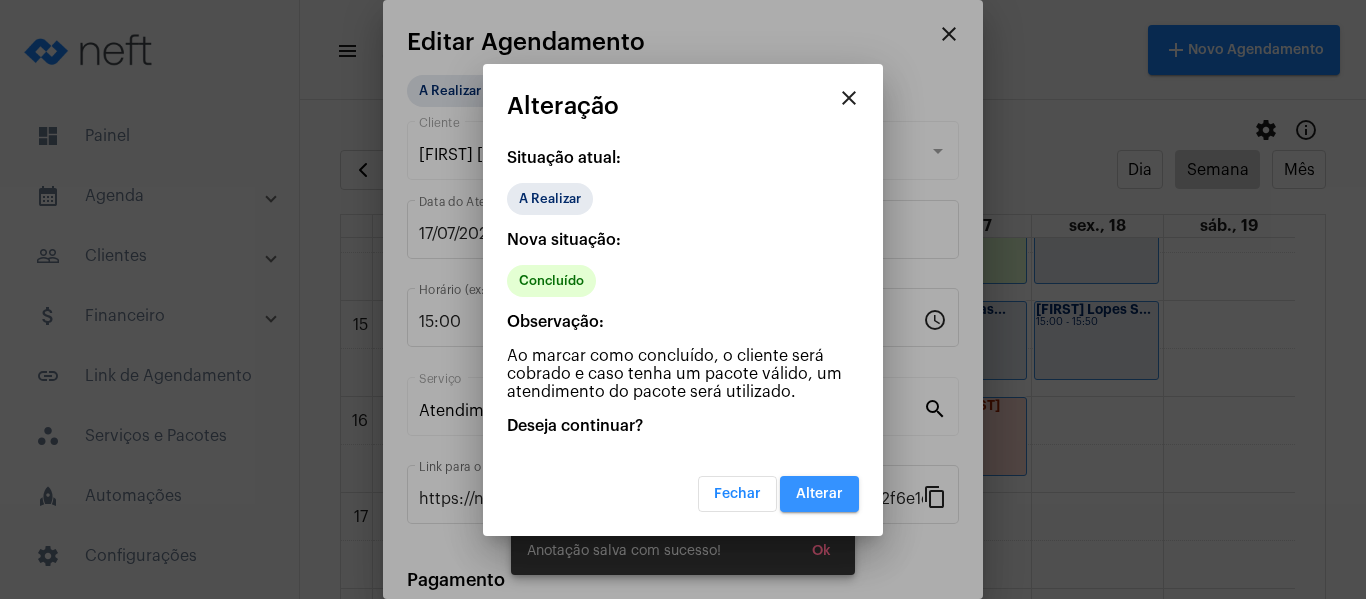click on "Alterar" at bounding box center [819, 494] 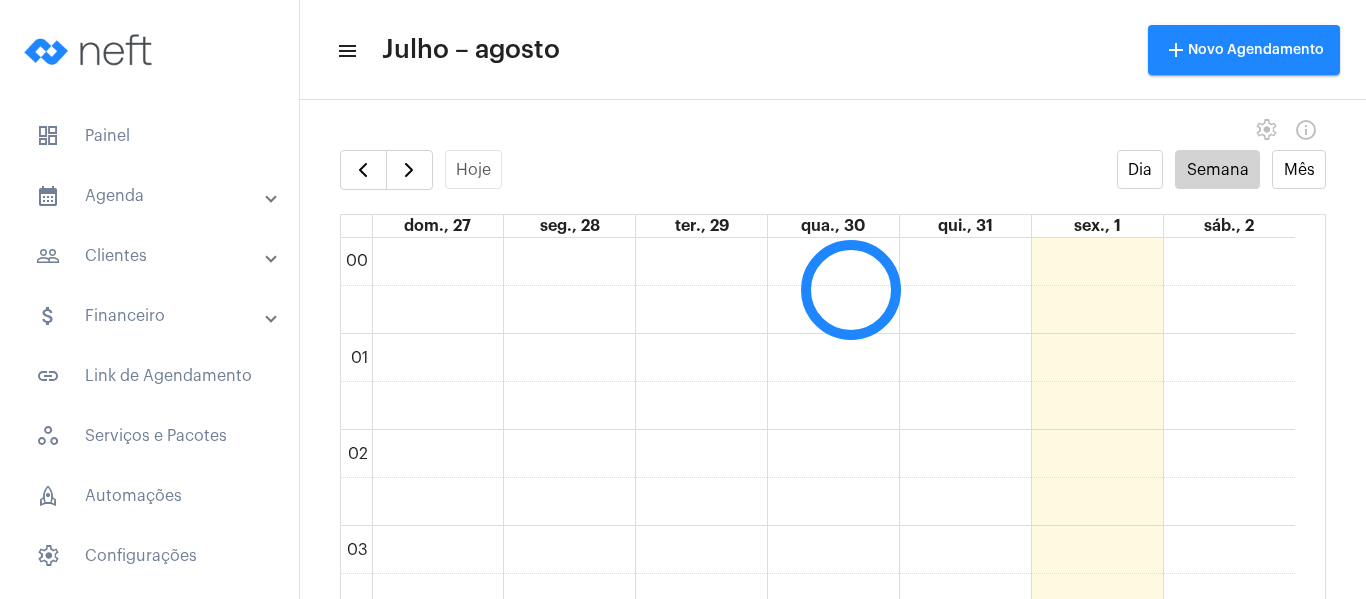 scroll, scrollTop: 0, scrollLeft: 0, axis: both 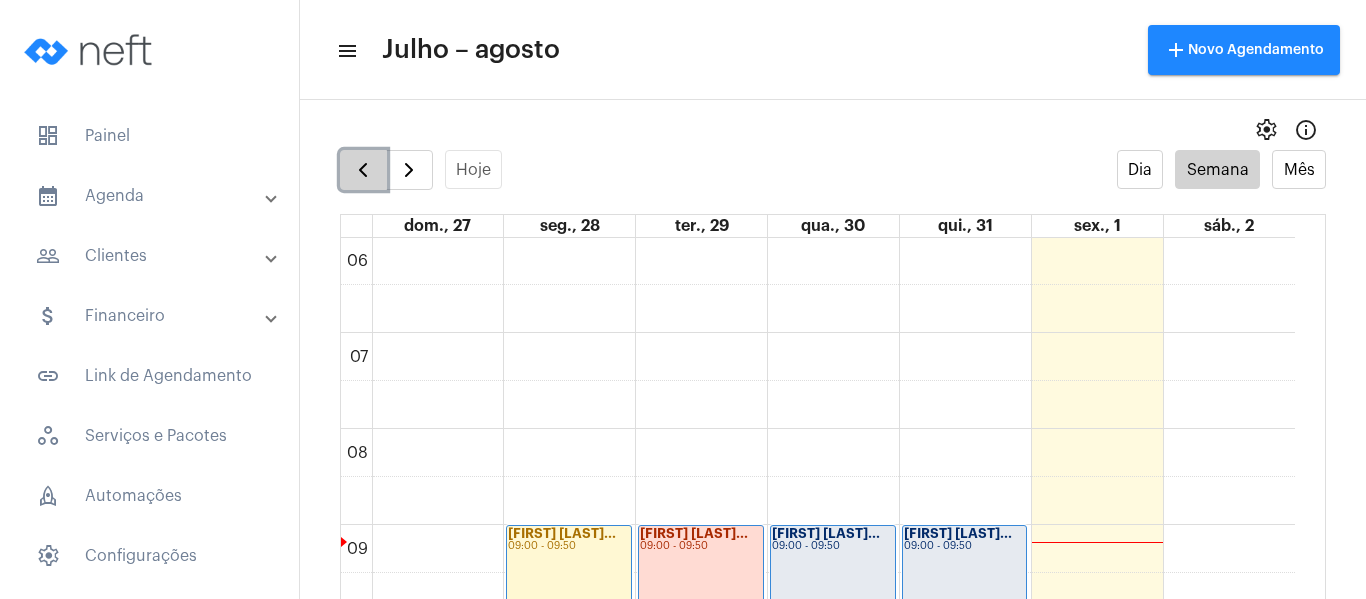 click 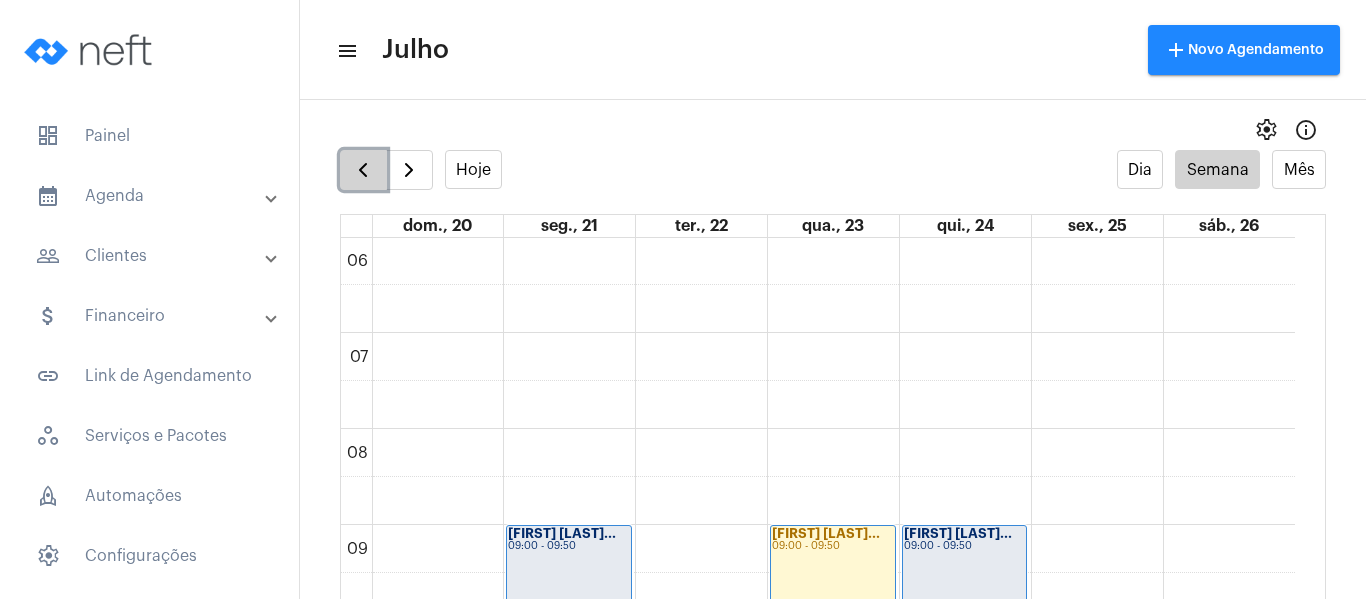click 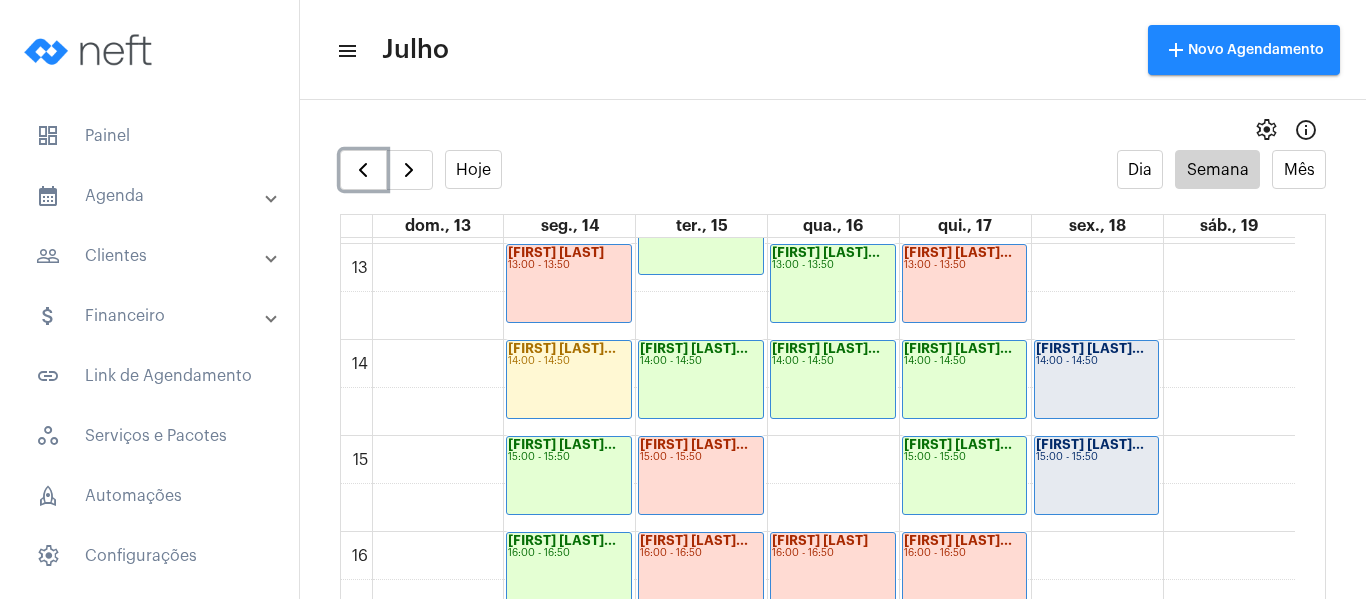 scroll, scrollTop: 1277, scrollLeft: 0, axis: vertical 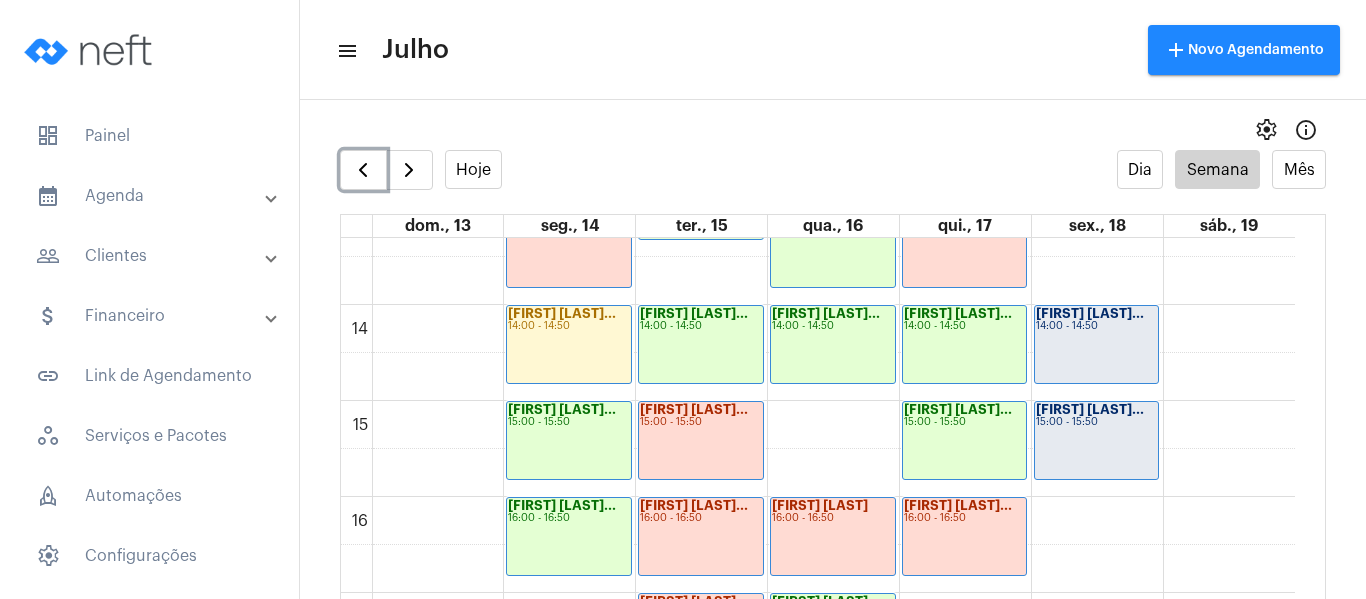 click on "[FIRST] [LAST]...
[TIME] - [TIME]" 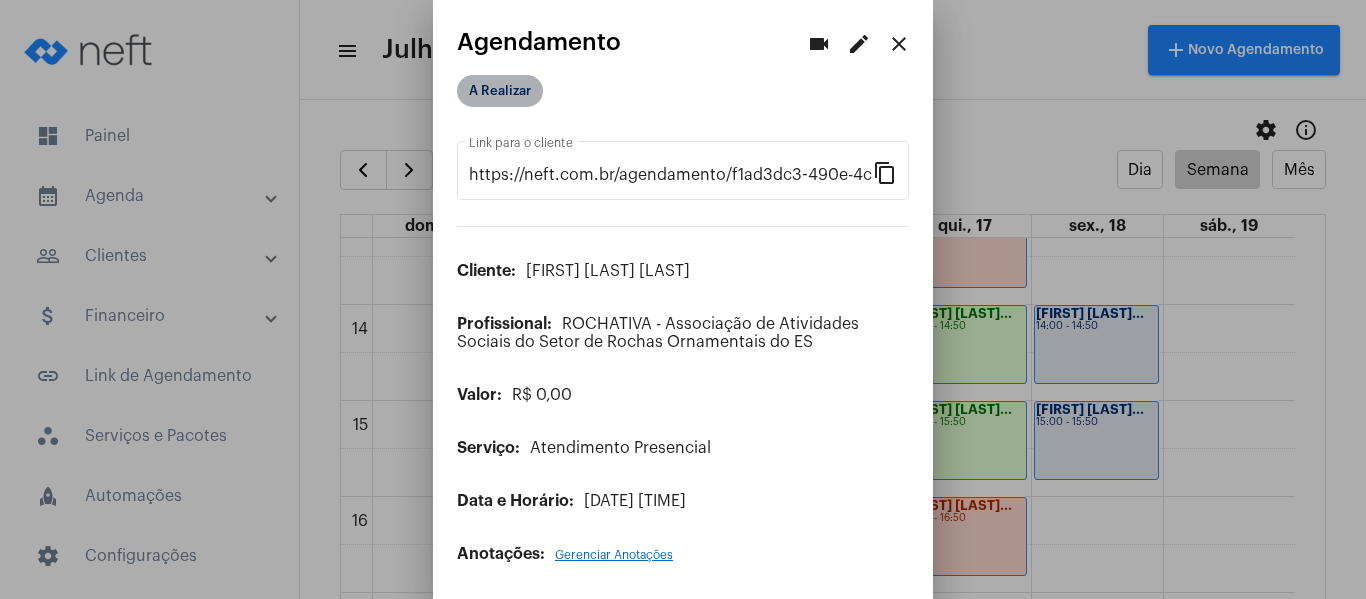 click on "A Realizar" at bounding box center [500, 91] 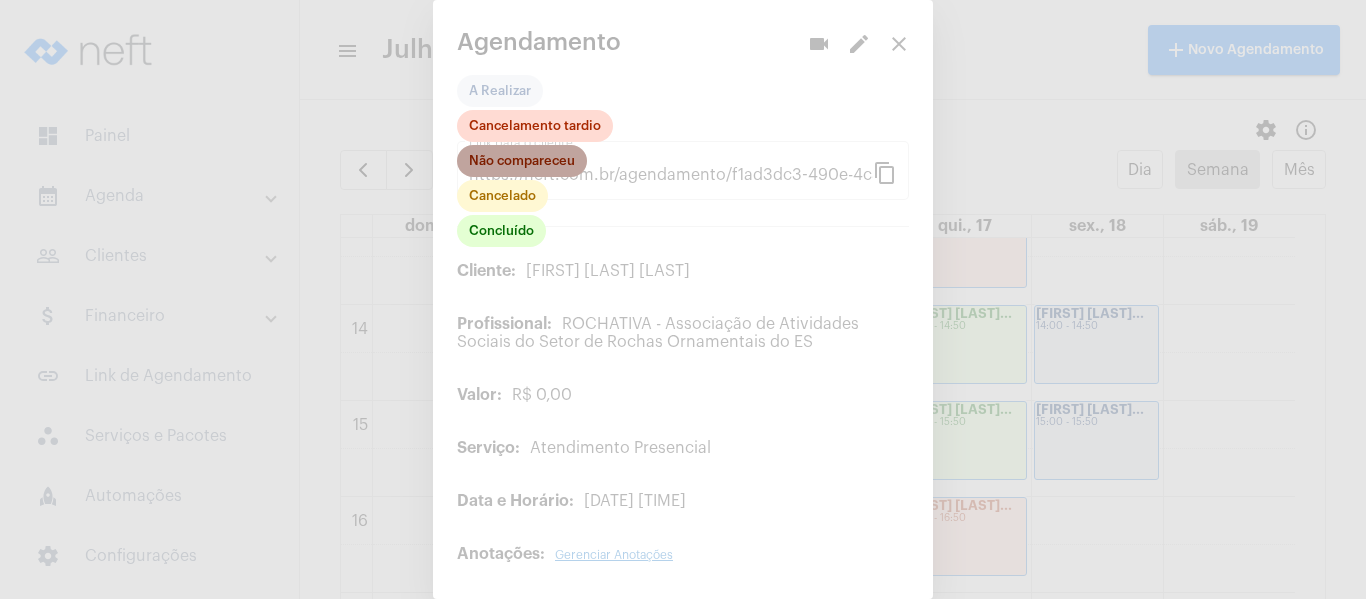 click on "Não compareceu" 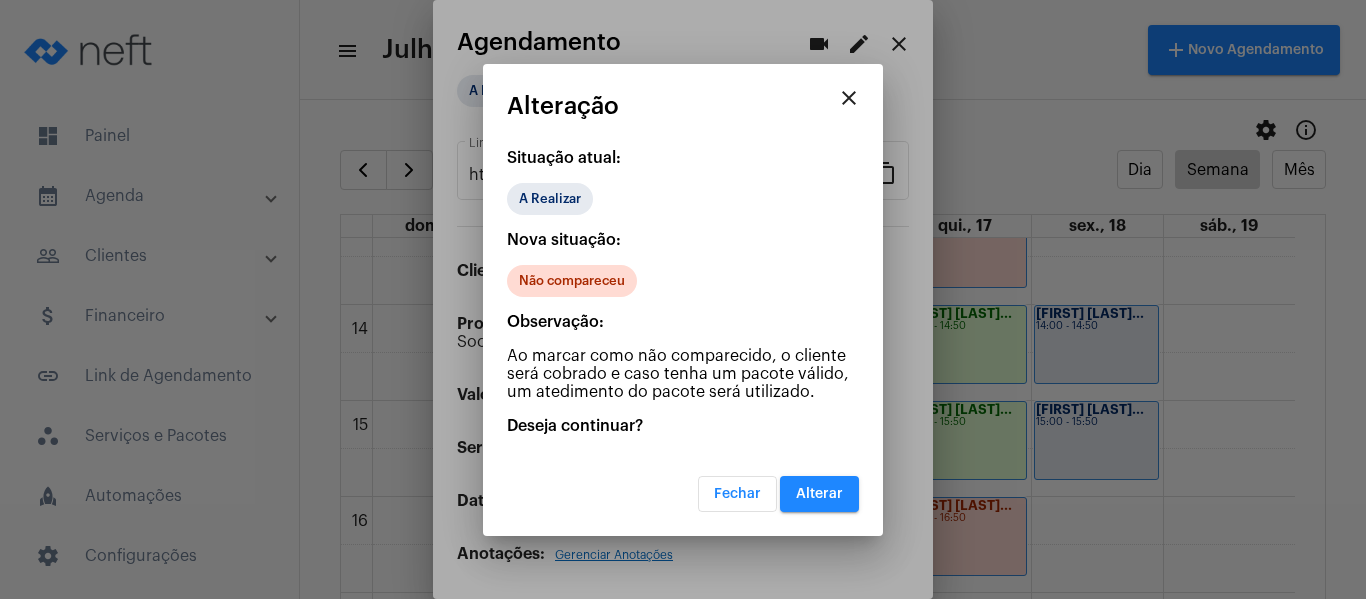 click on "Fechar Alterar" at bounding box center [683, 481] 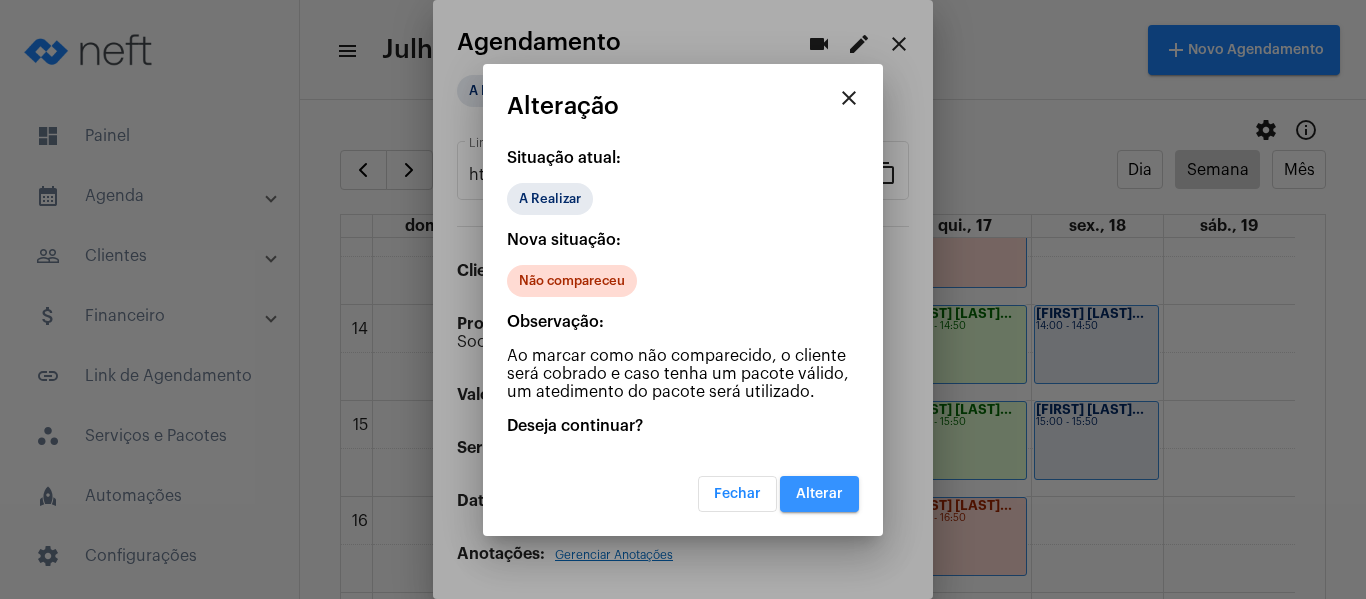 click on "Alterar" at bounding box center [819, 494] 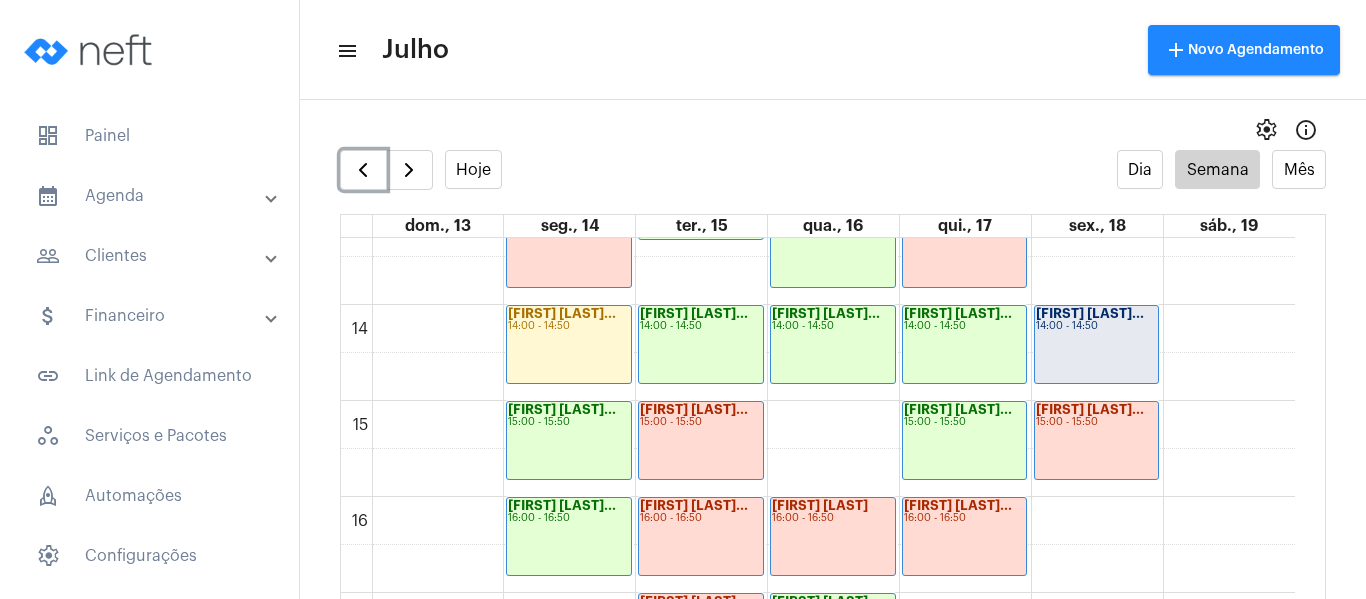 click on "Richard Santos ...
14:00 - 14:50" 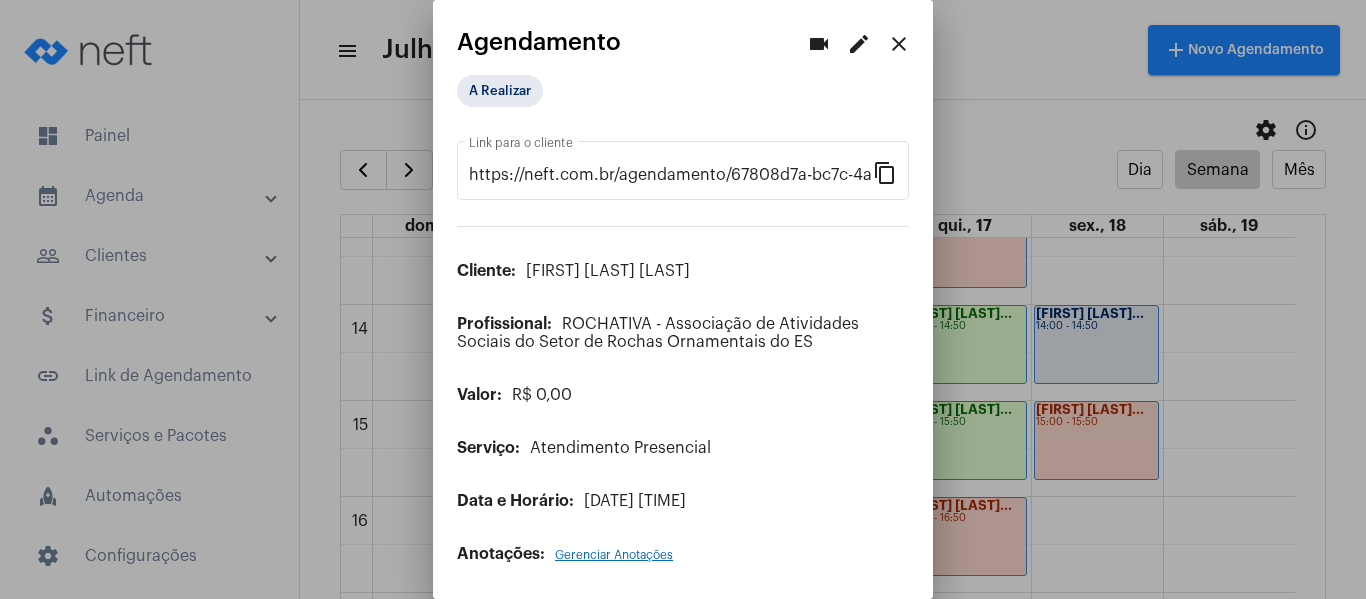 click on "edit" at bounding box center (859, 44) 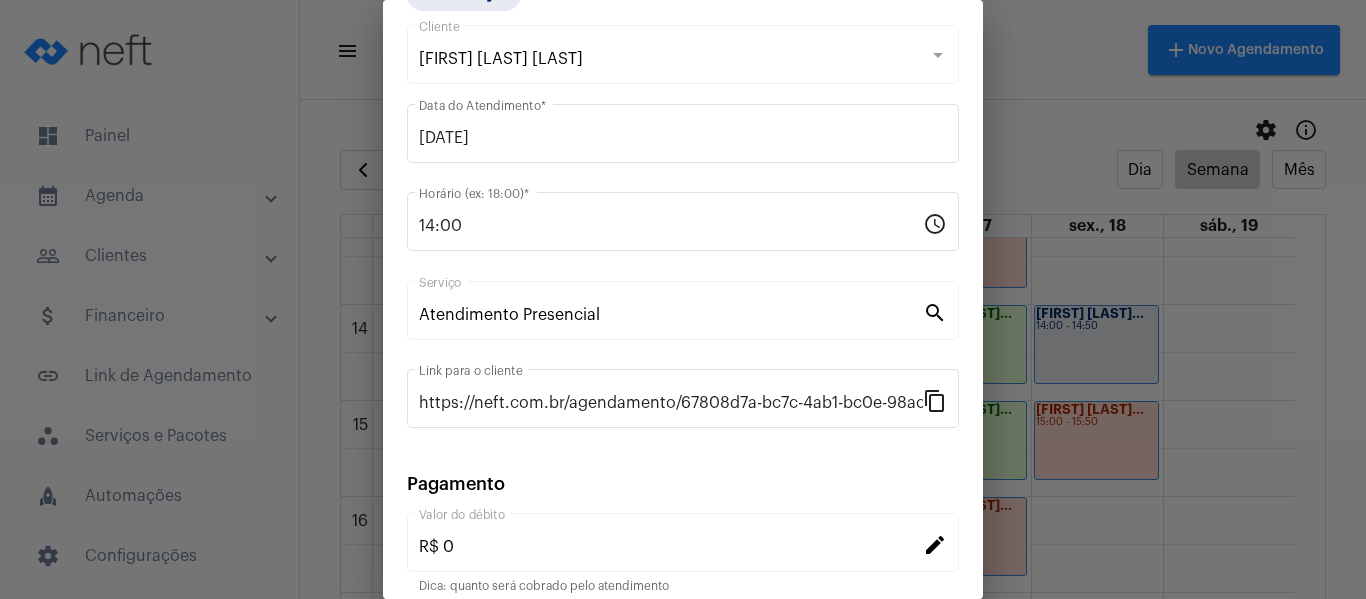 scroll, scrollTop: 262, scrollLeft: 0, axis: vertical 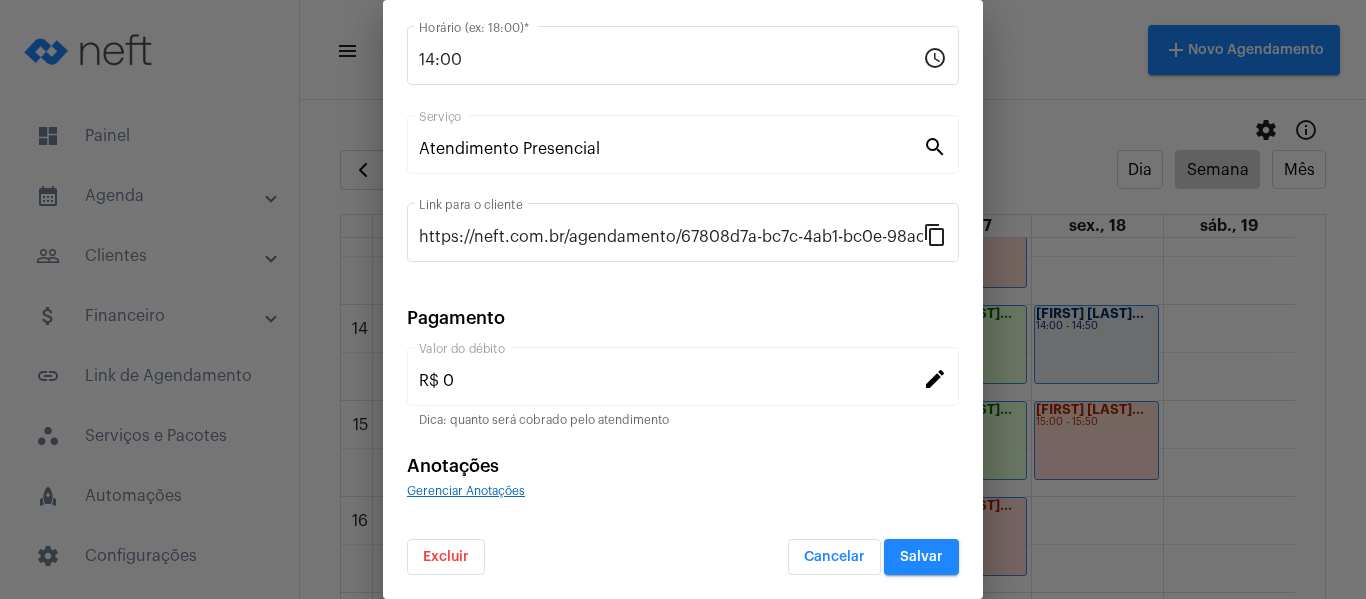 click on "Gerenciar Anotações" at bounding box center [466, 491] 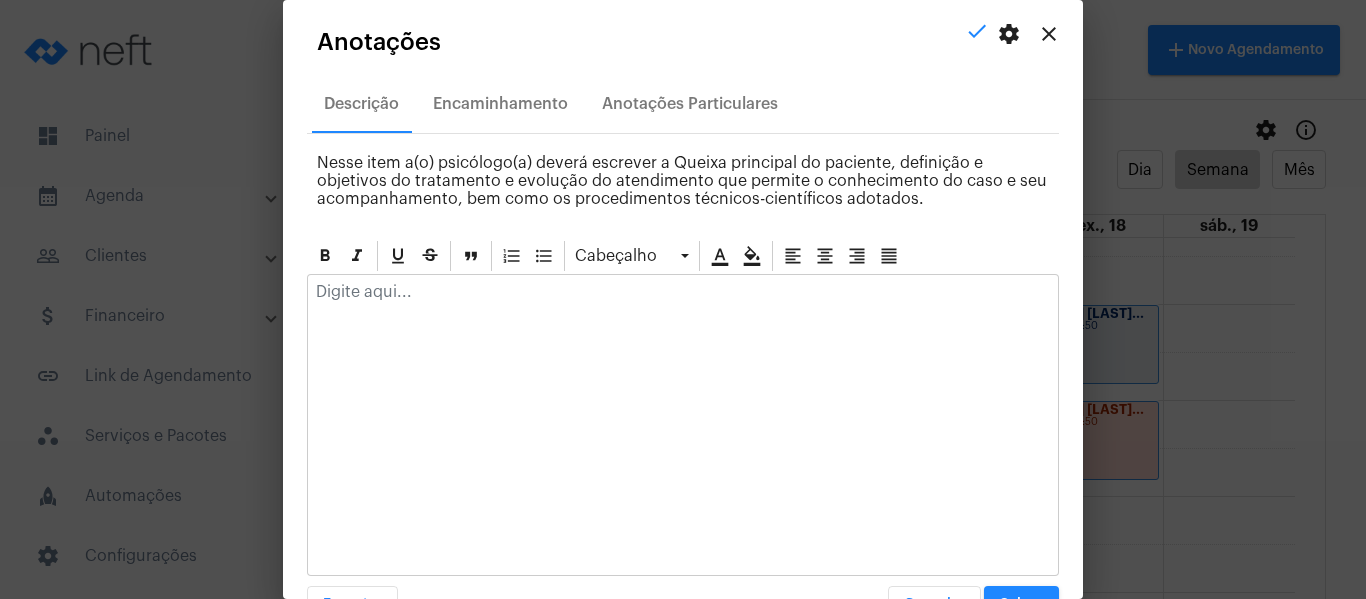 click 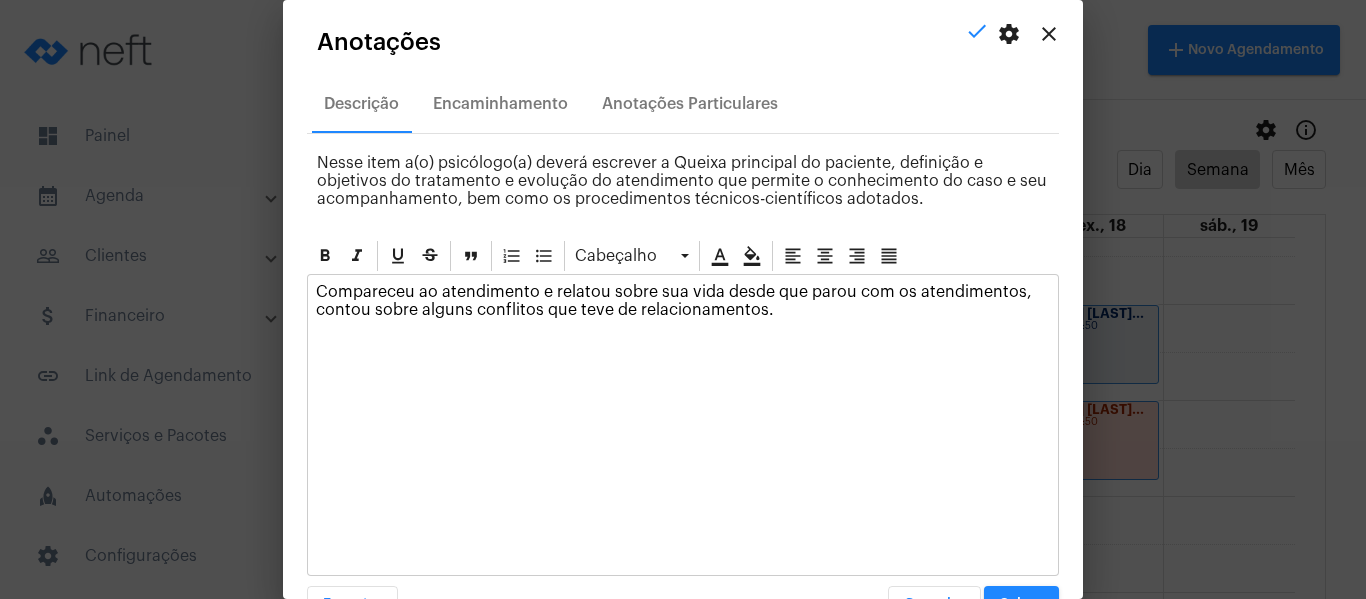 scroll, scrollTop: 57, scrollLeft: 0, axis: vertical 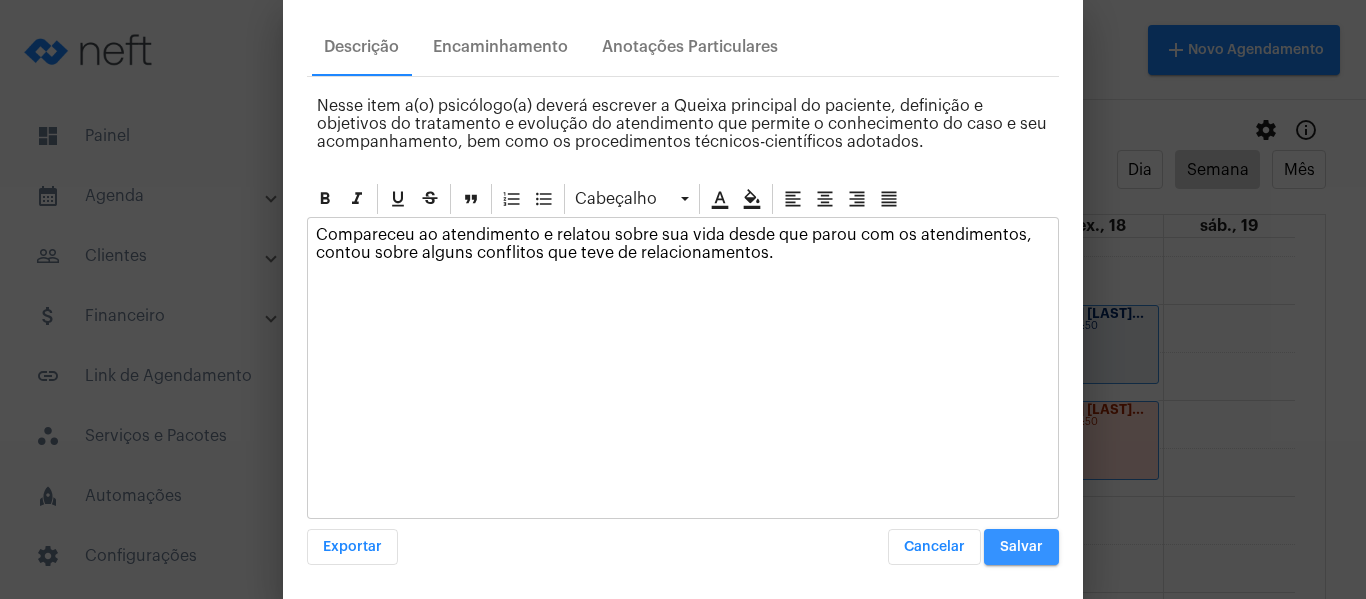click on "Salvar" at bounding box center [1021, 547] 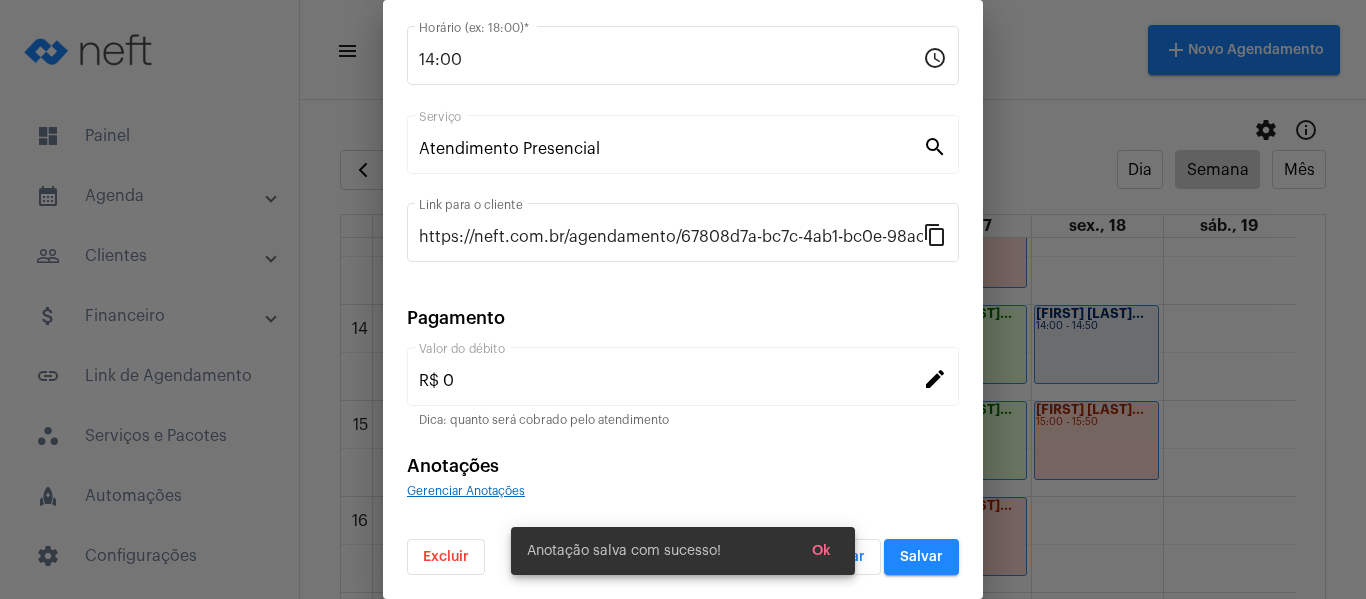 scroll, scrollTop: 0, scrollLeft: 0, axis: both 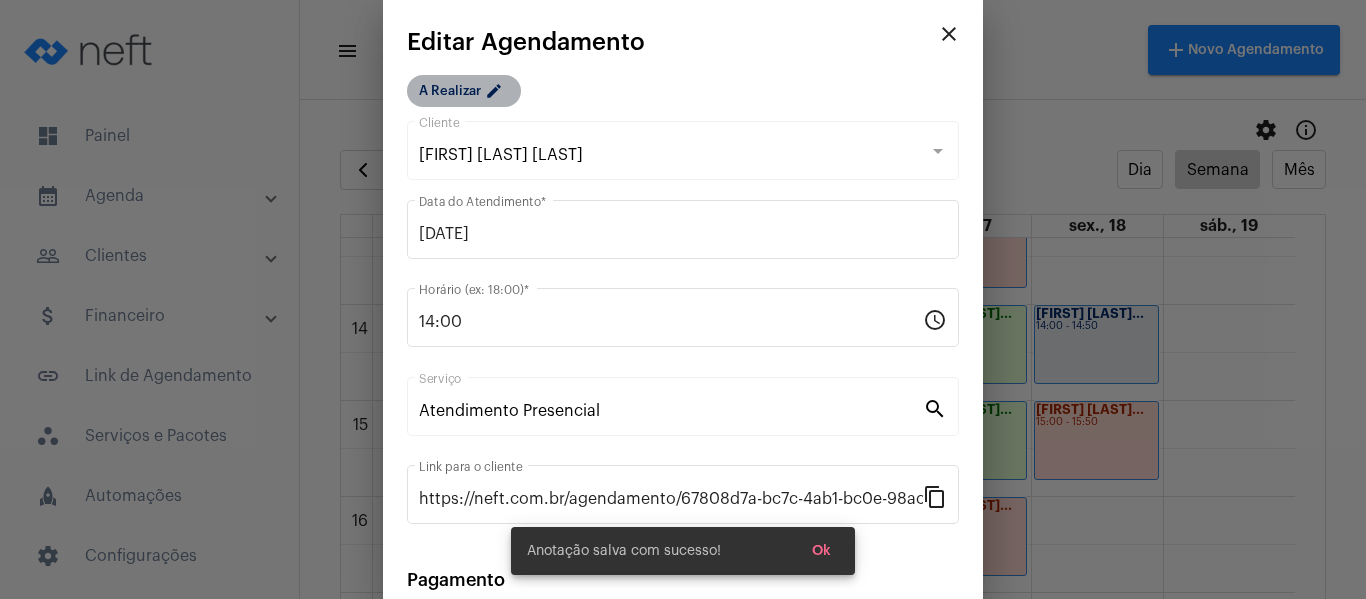 click on "A Realizar  edit" at bounding box center [464, 91] 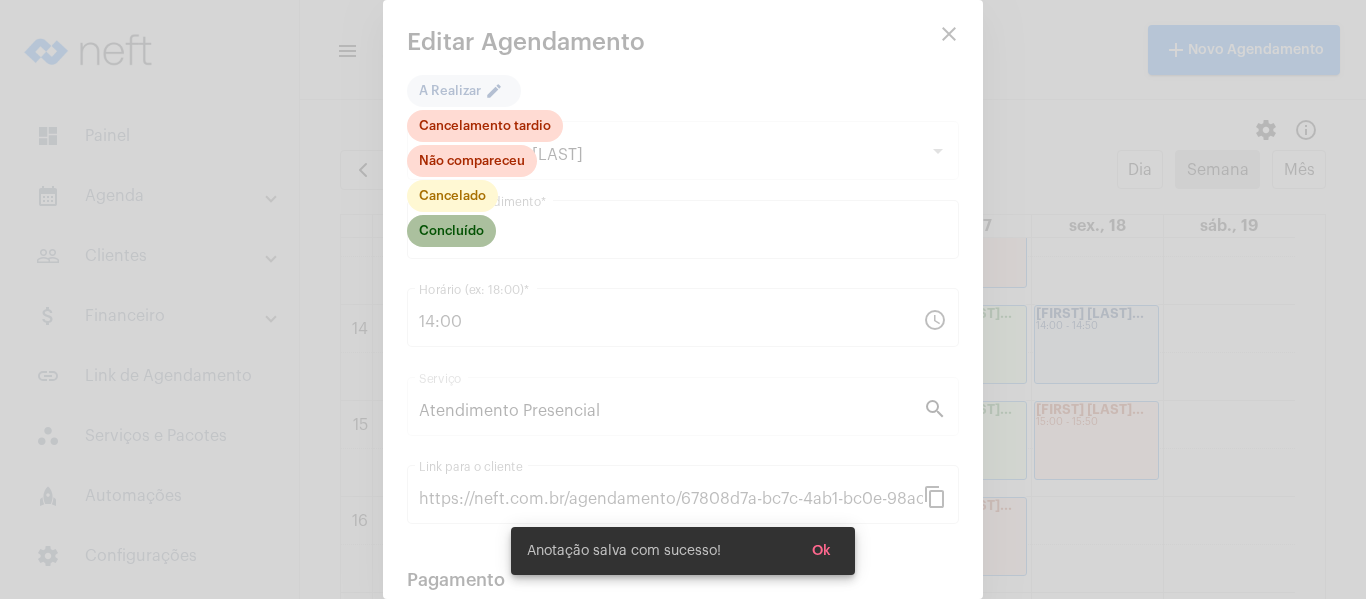 click on "Concluído" 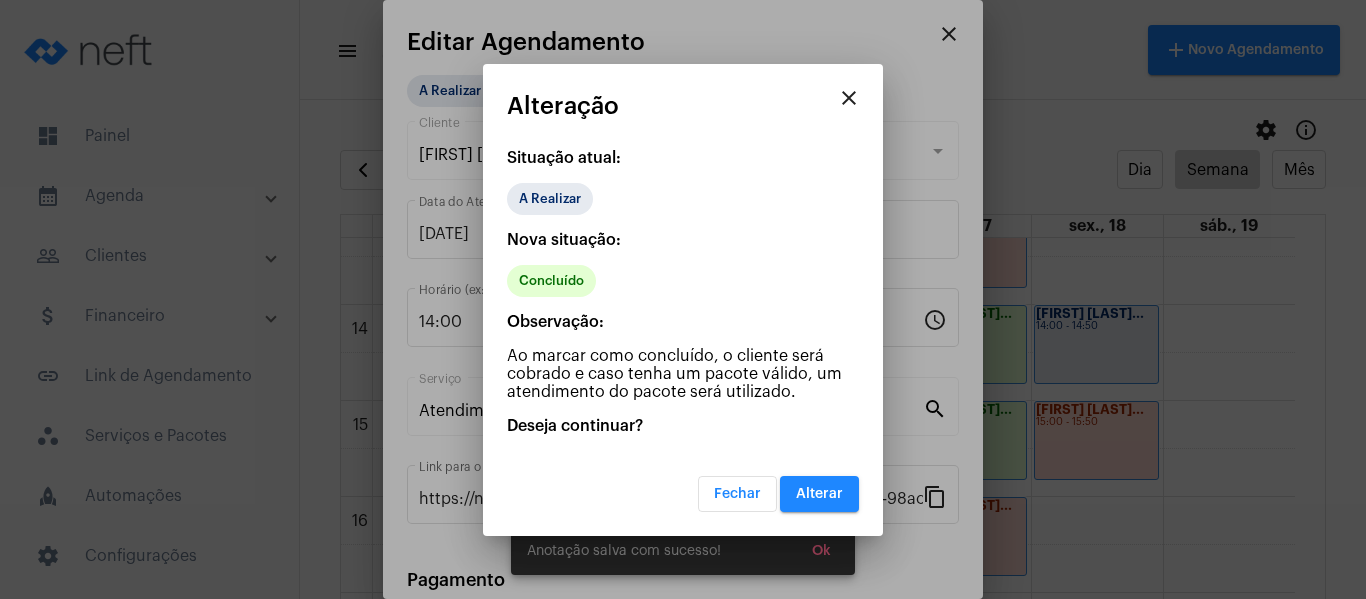 click on "Alterar" at bounding box center (819, 494) 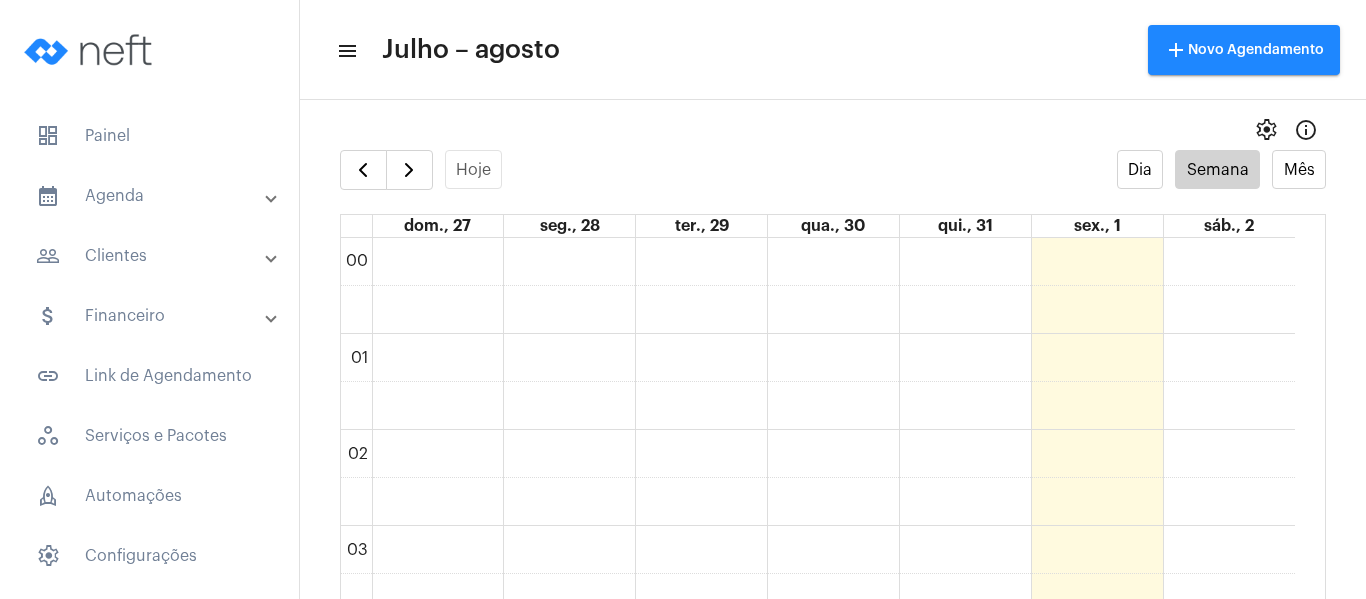 scroll, scrollTop: 0, scrollLeft: 0, axis: both 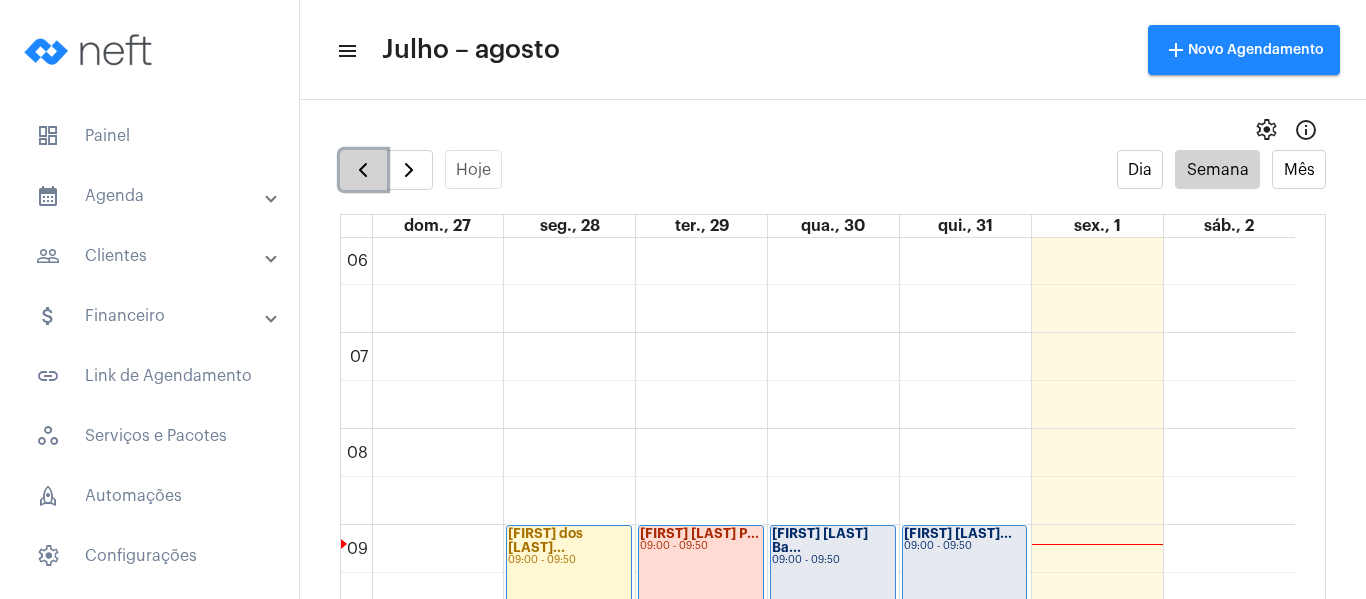 click 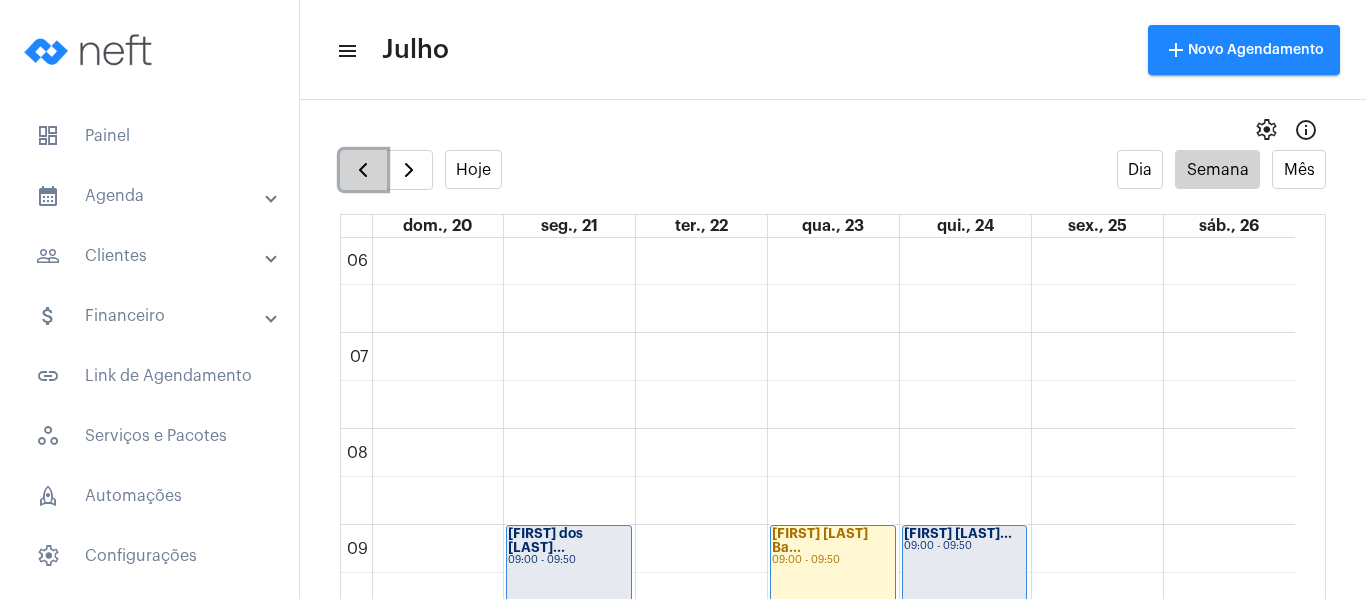 click 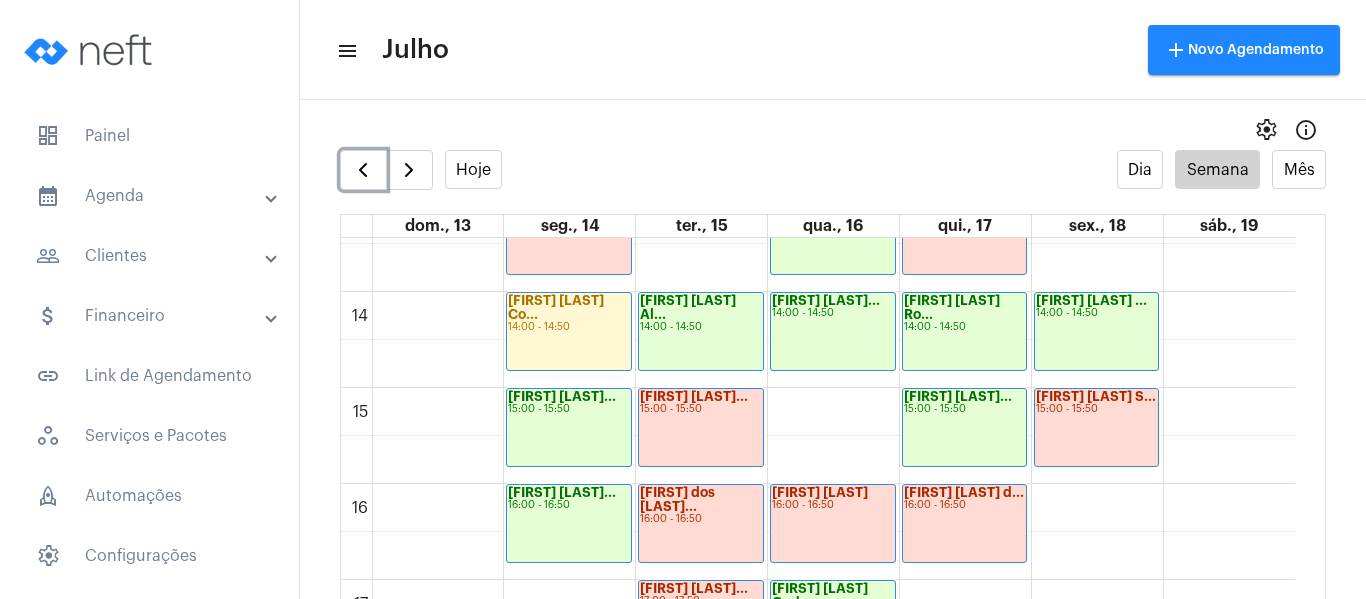 scroll, scrollTop: 1277, scrollLeft: 0, axis: vertical 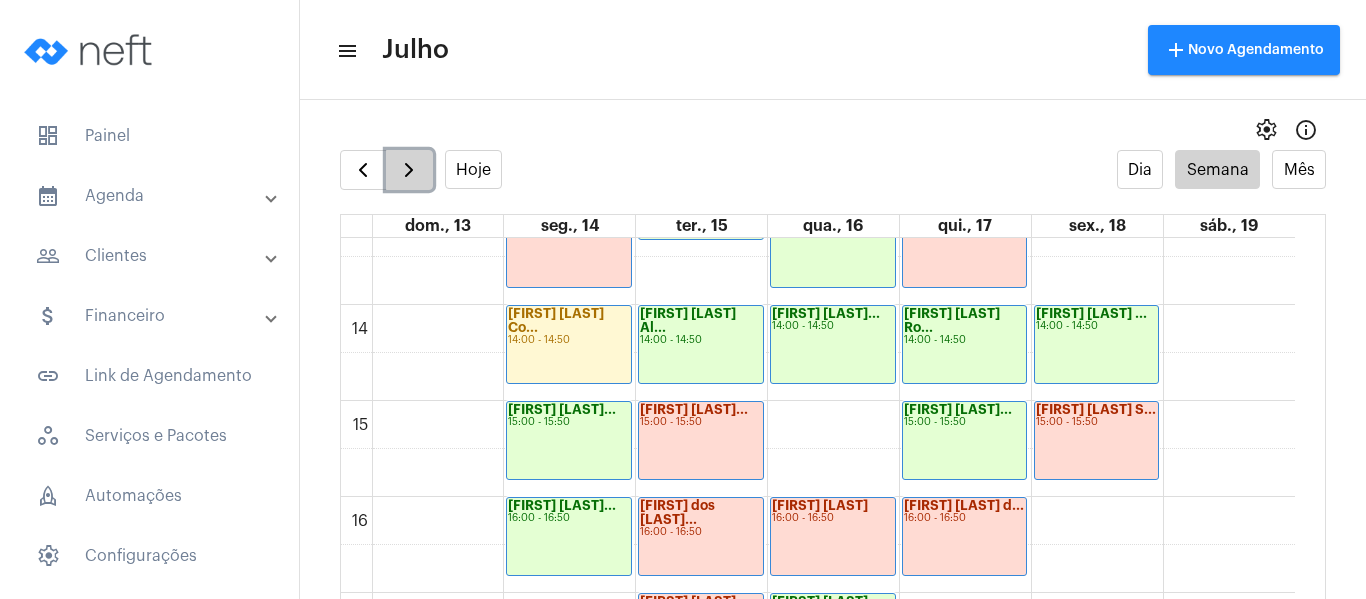 click 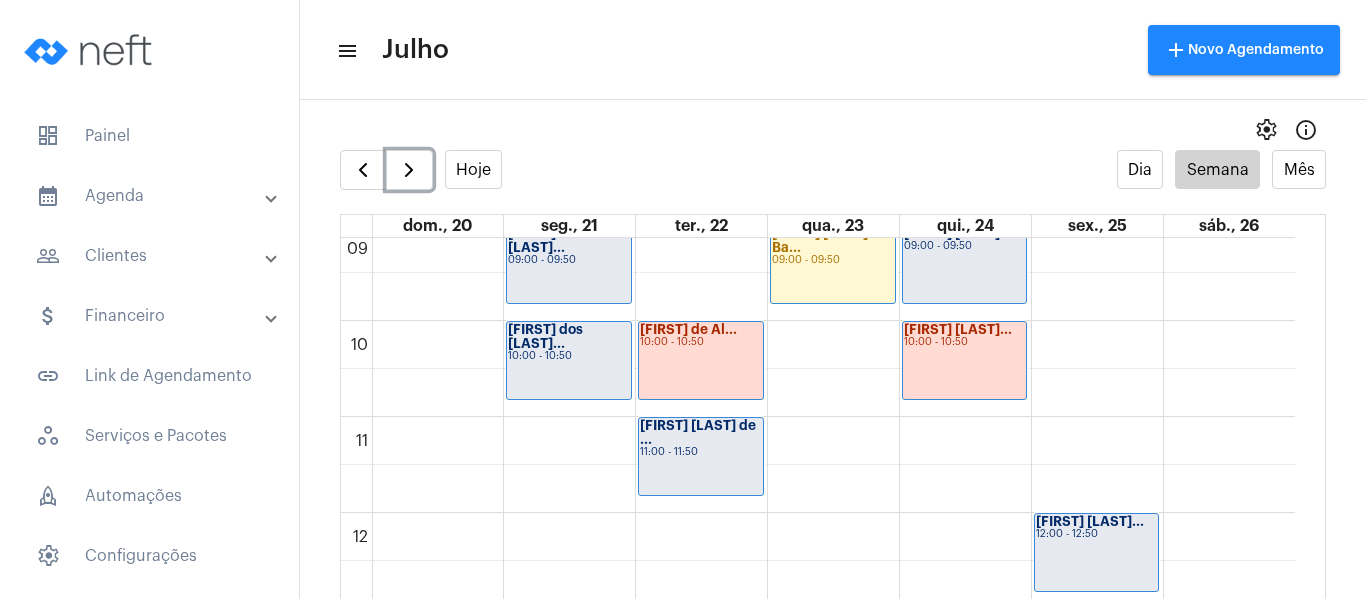 scroll, scrollTop: 777, scrollLeft: 0, axis: vertical 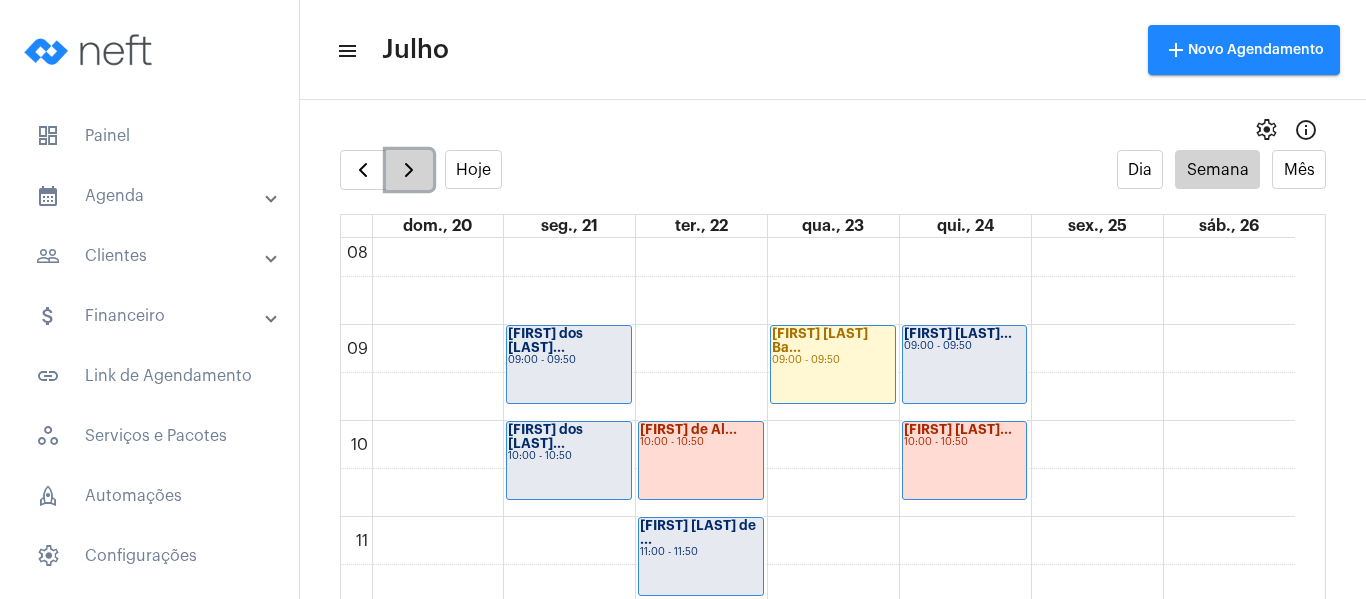 click 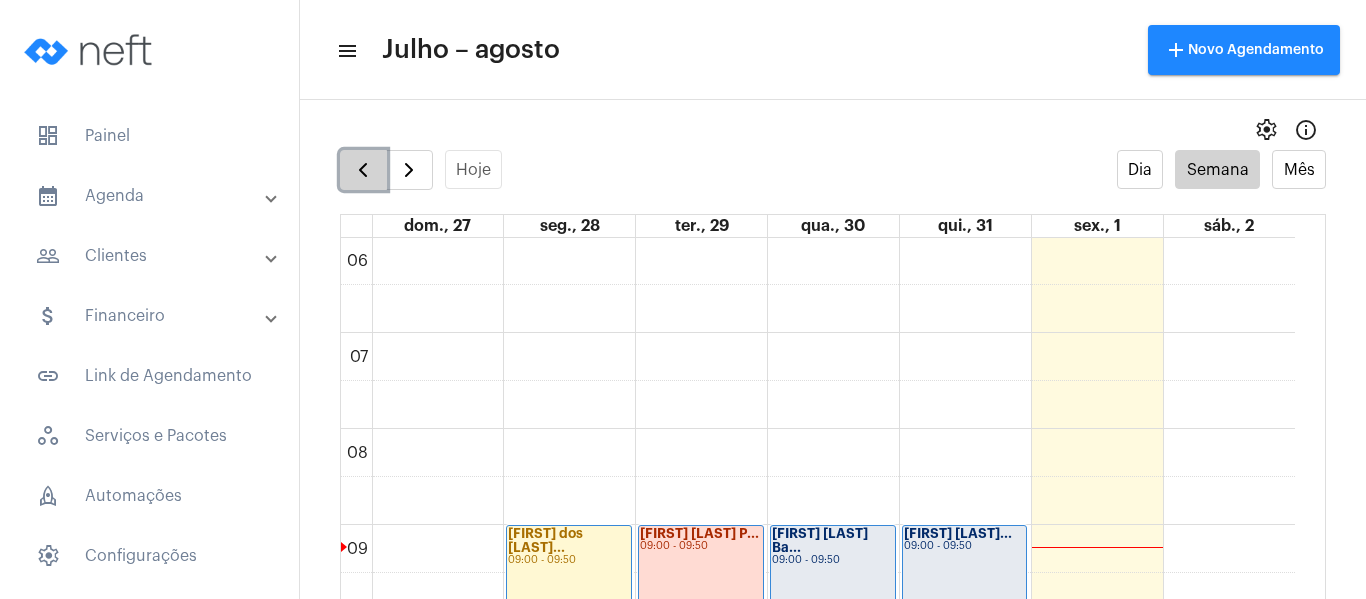 click 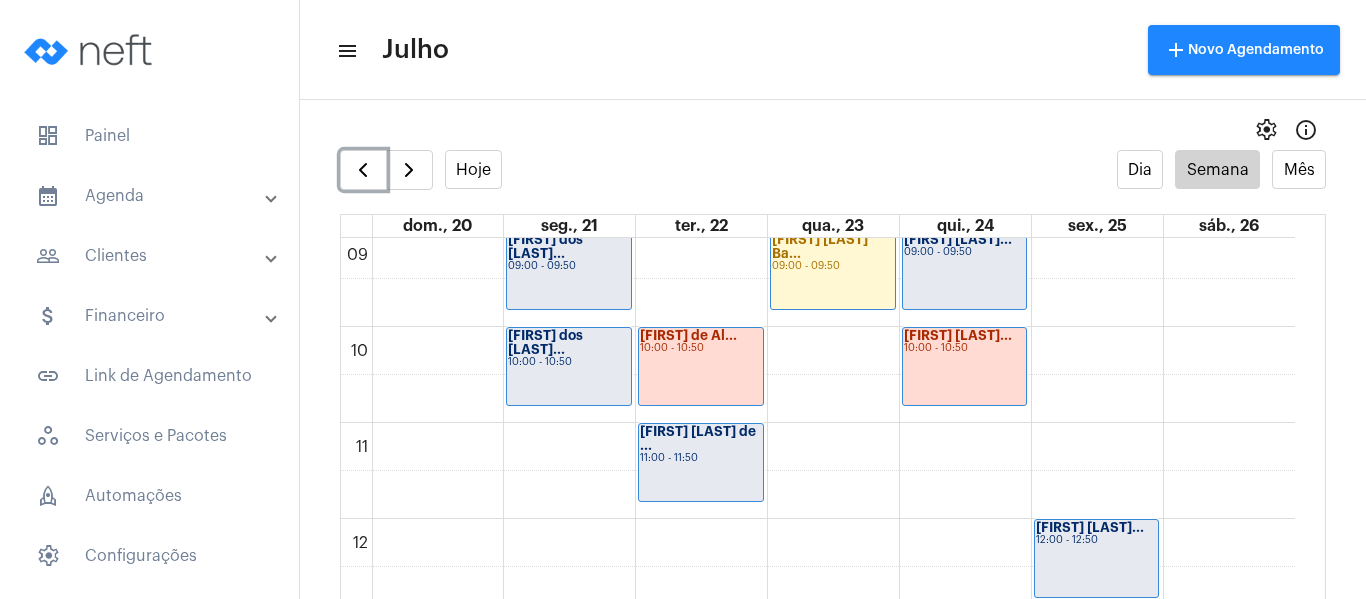 scroll, scrollTop: 877, scrollLeft: 0, axis: vertical 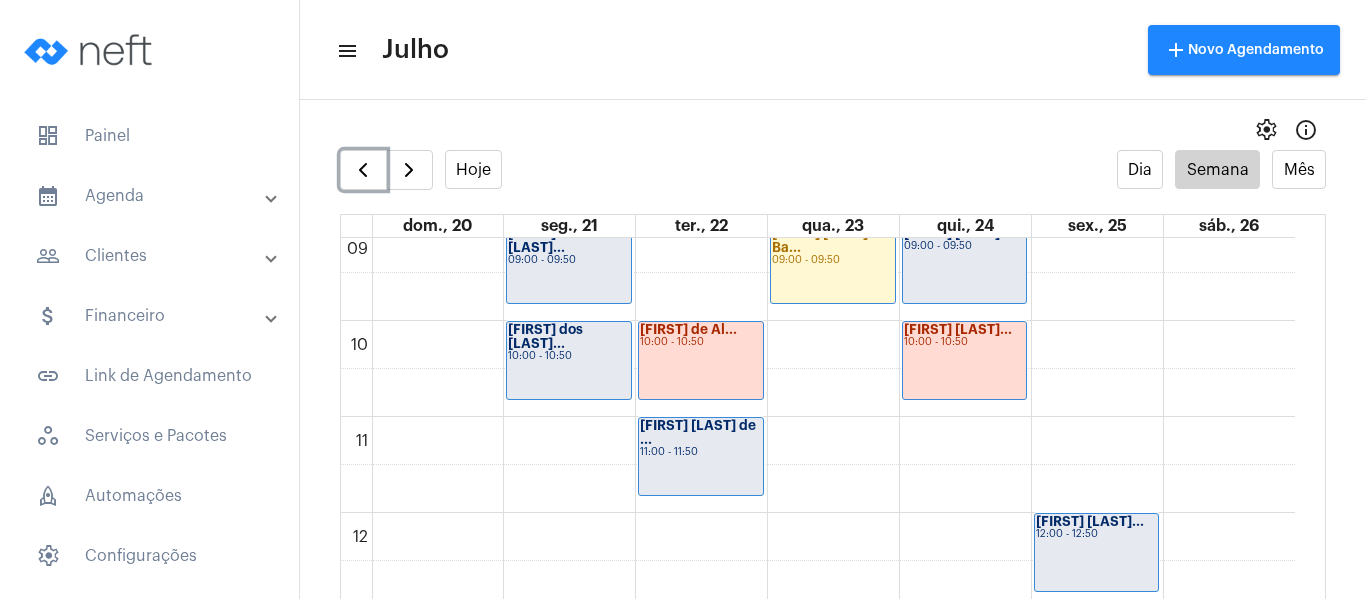 click on "Jéssica dos San...
09:00 - 09:50" 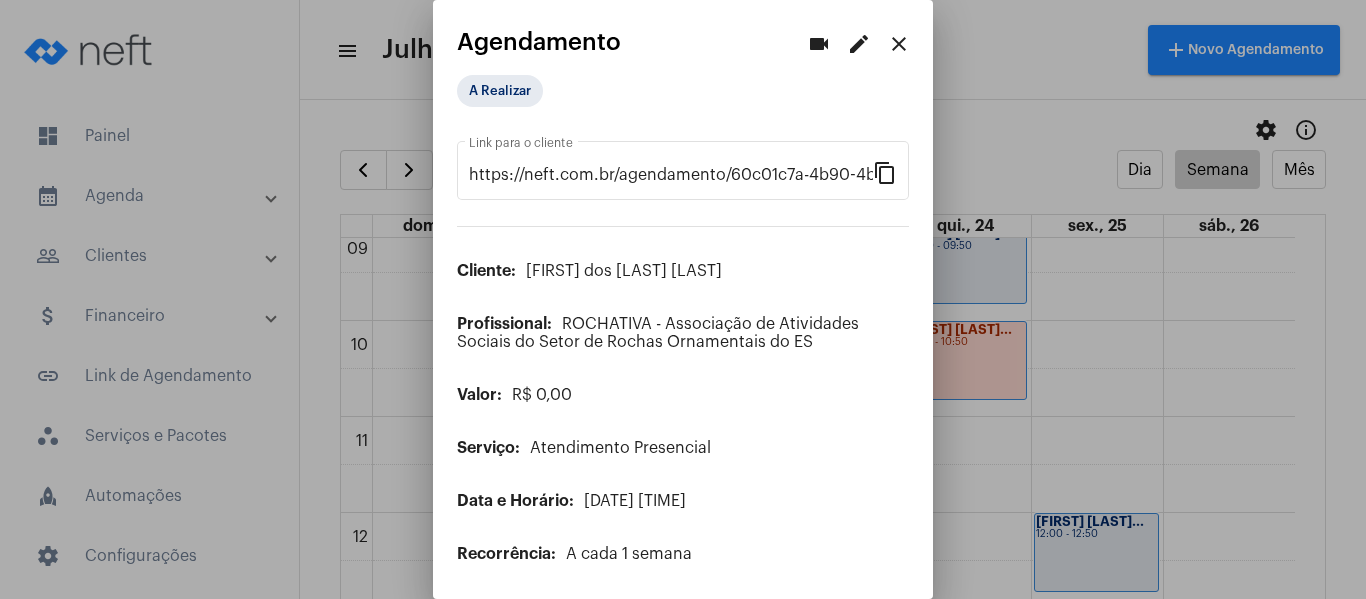click on "edit" at bounding box center (859, 44) 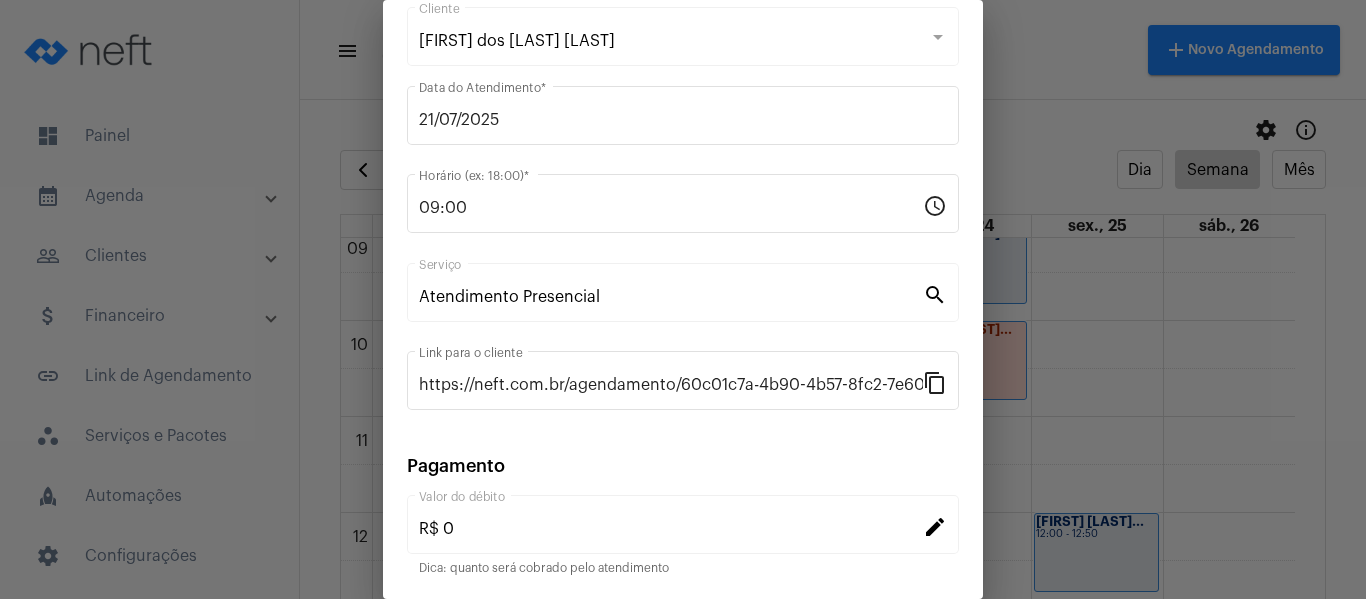 scroll, scrollTop: 262, scrollLeft: 0, axis: vertical 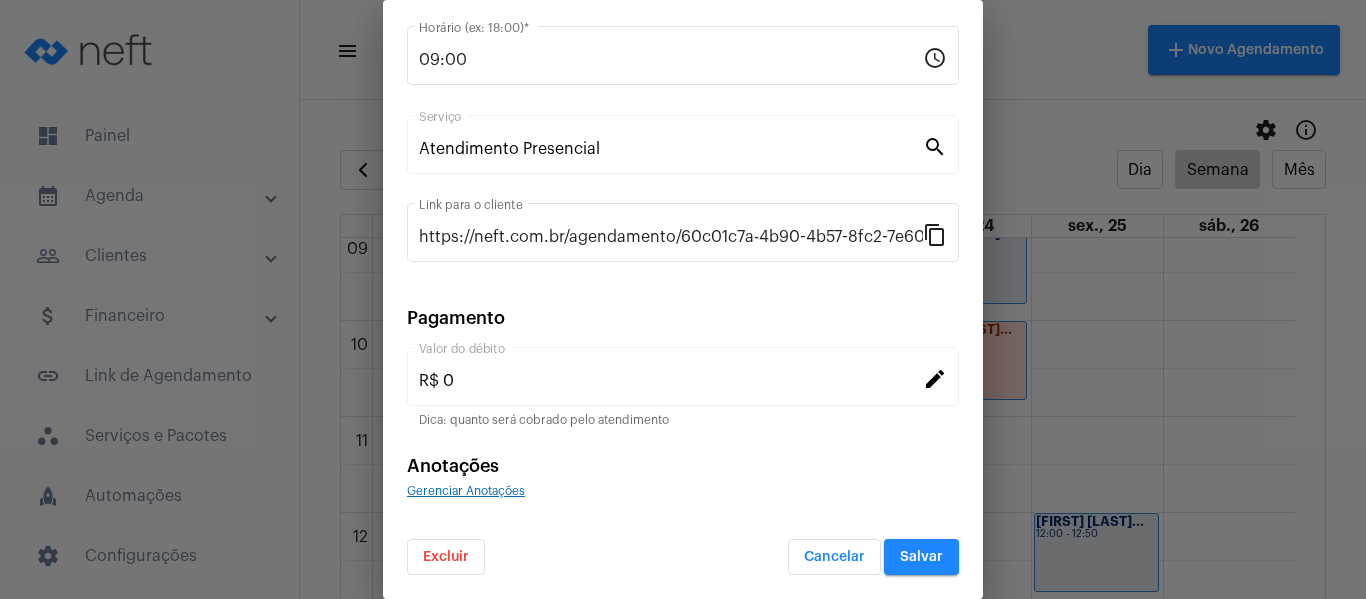 click on "Gerenciar Anotações" at bounding box center [466, 491] 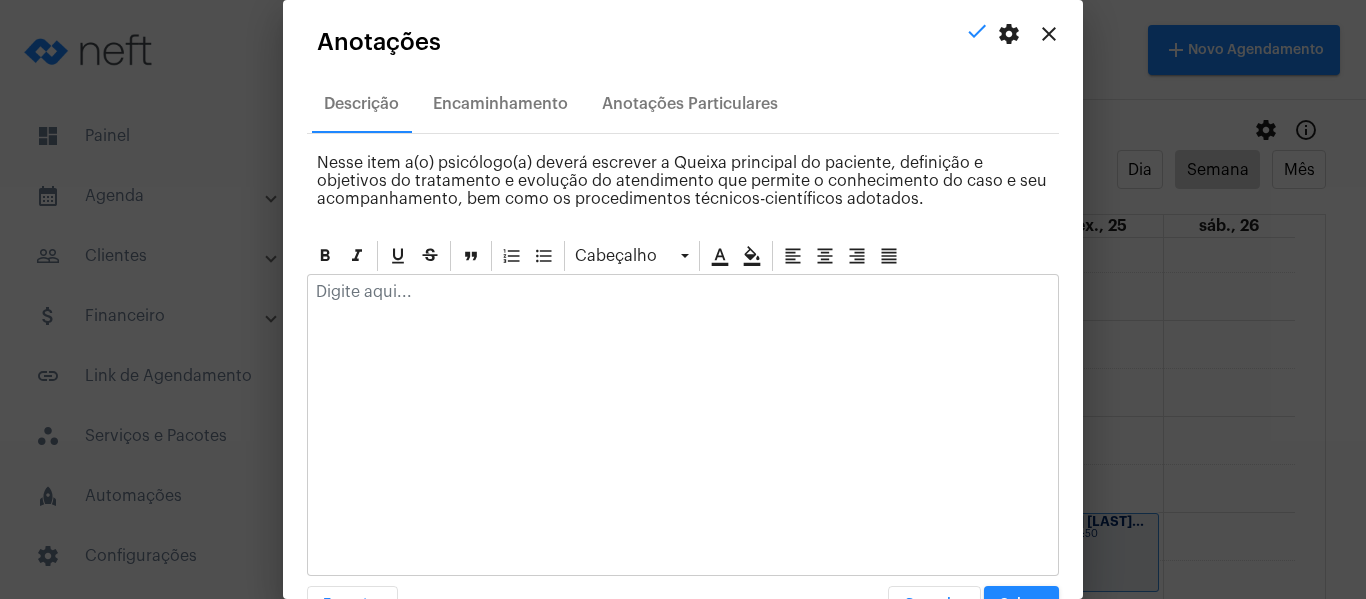 click 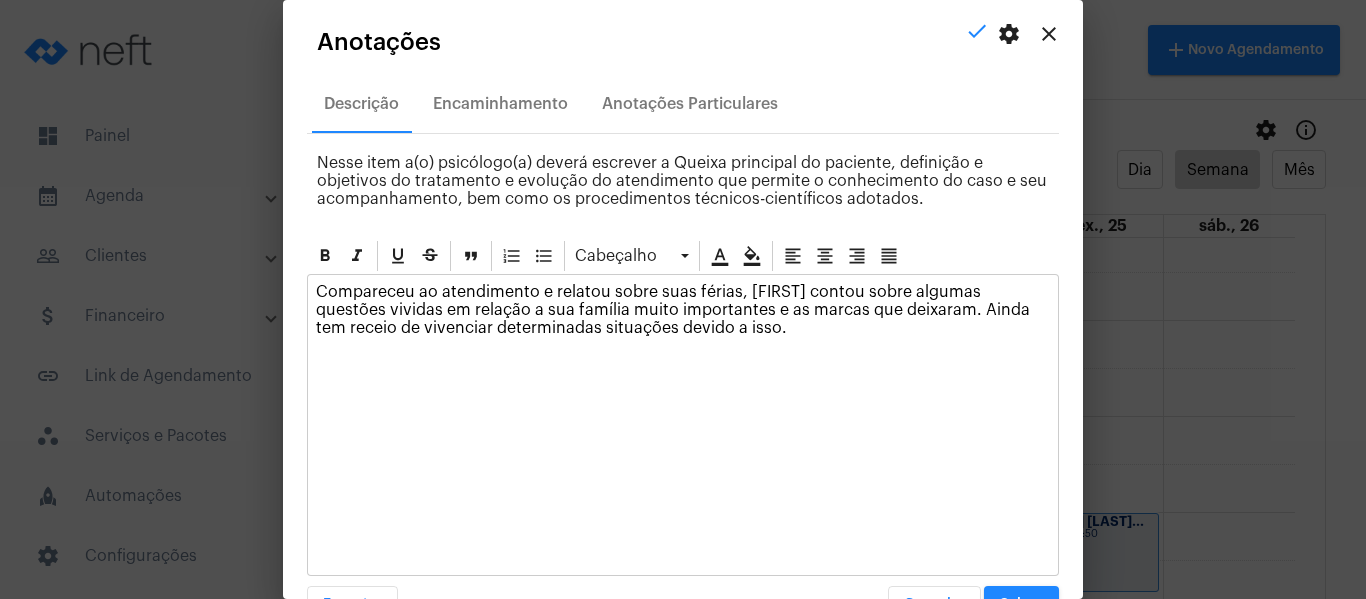 scroll, scrollTop: 57, scrollLeft: 0, axis: vertical 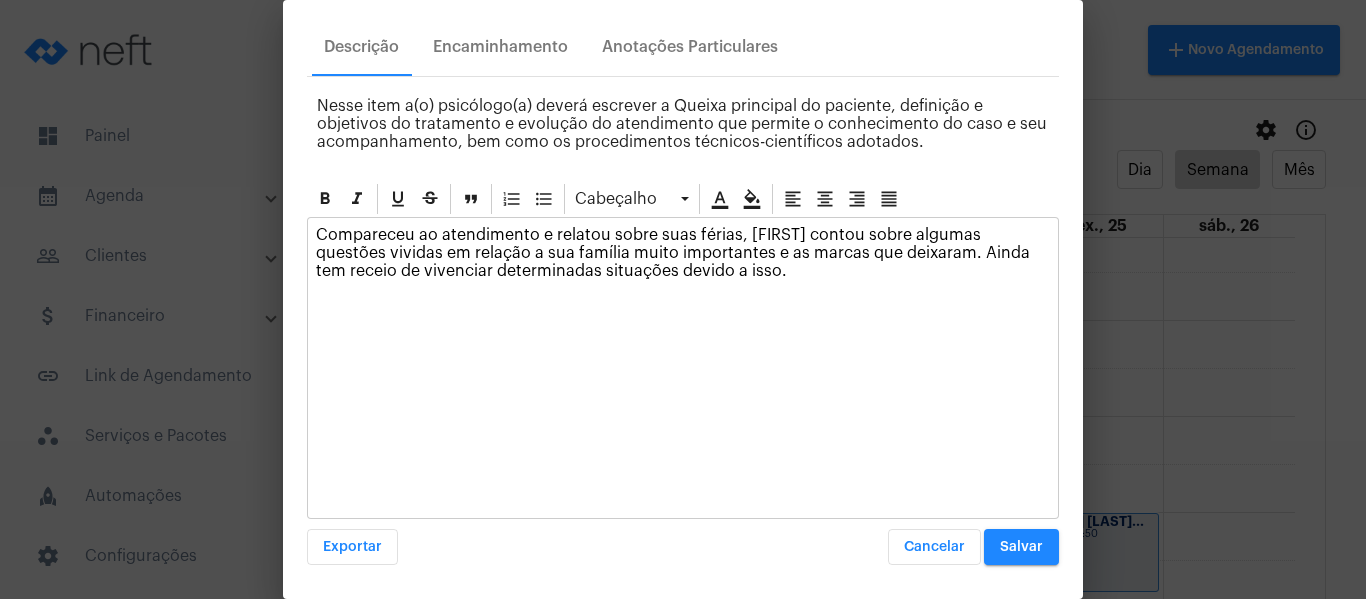 click on "Salvar" at bounding box center (1021, 547) 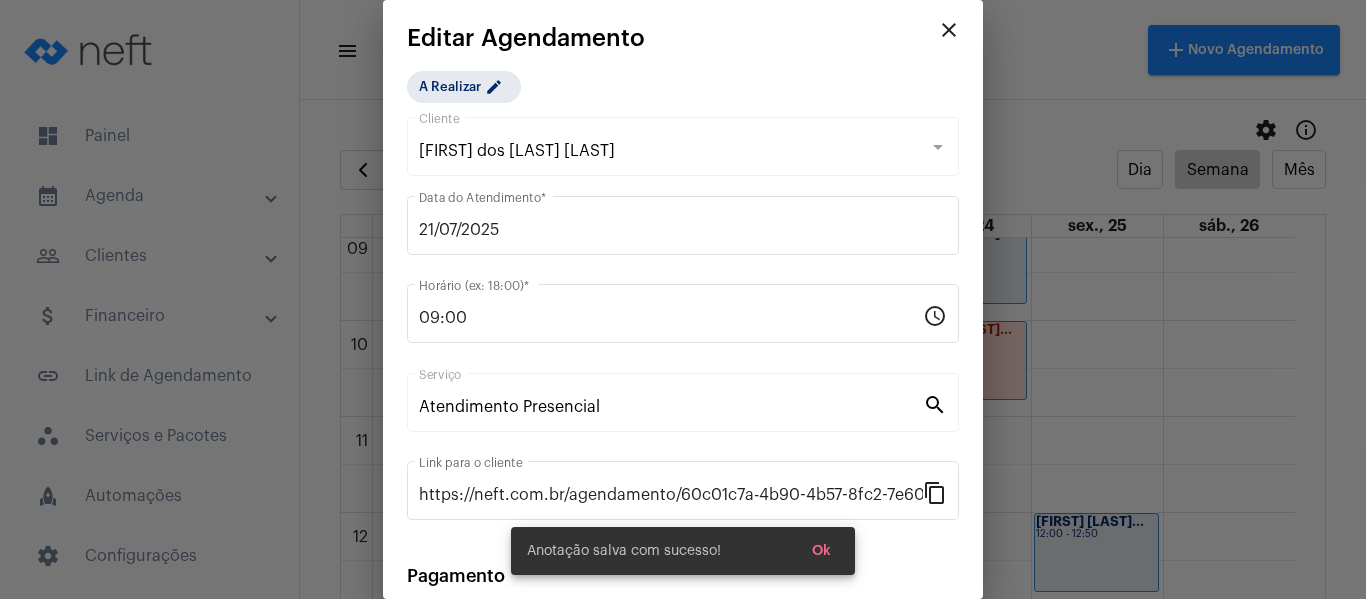scroll, scrollTop: 0, scrollLeft: 0, axis: both 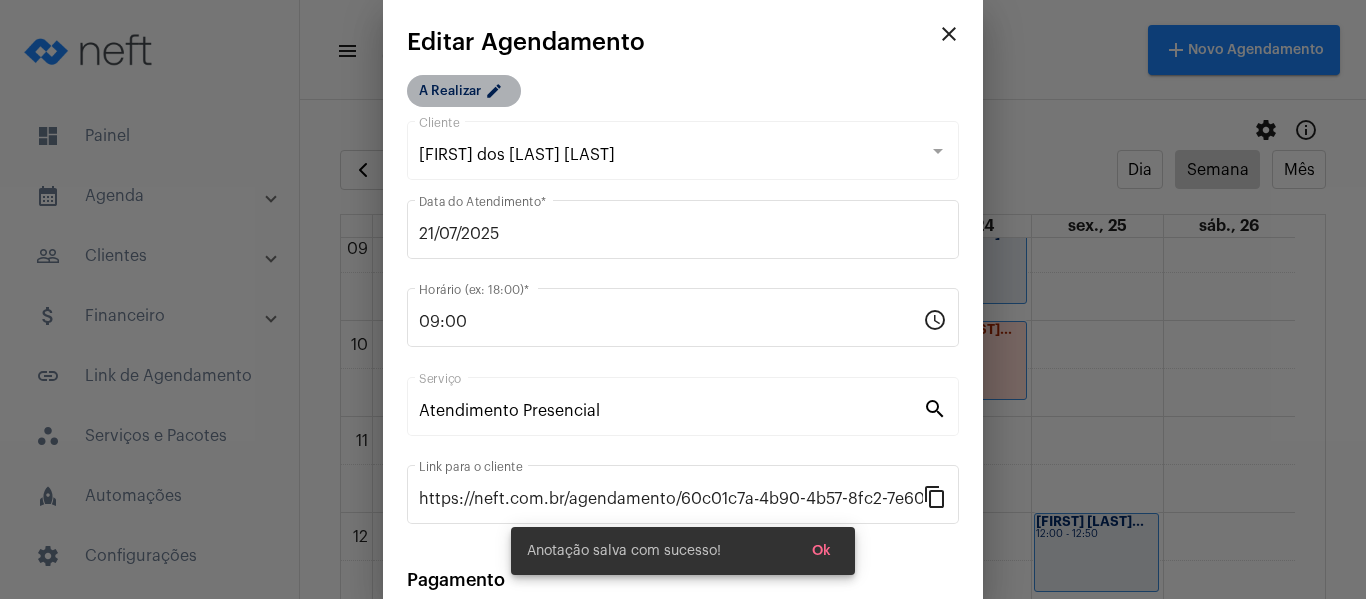 click on "A Realizar  edit" at bounding box center (464, 91) 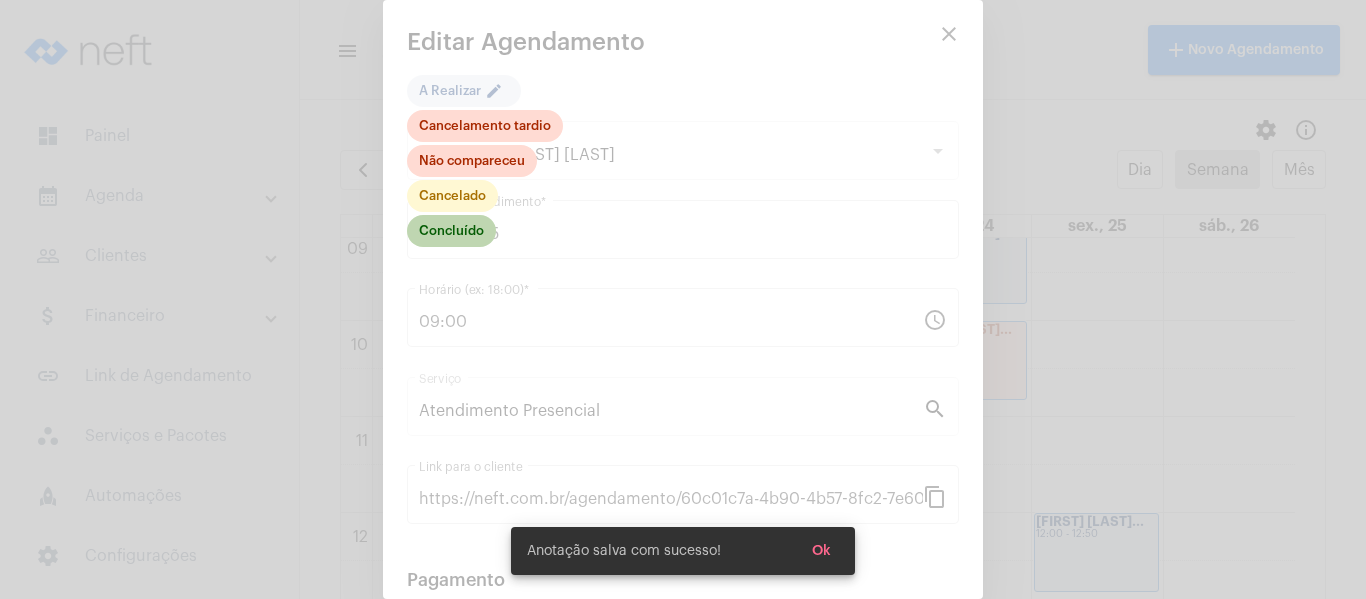 click on "Concluído" 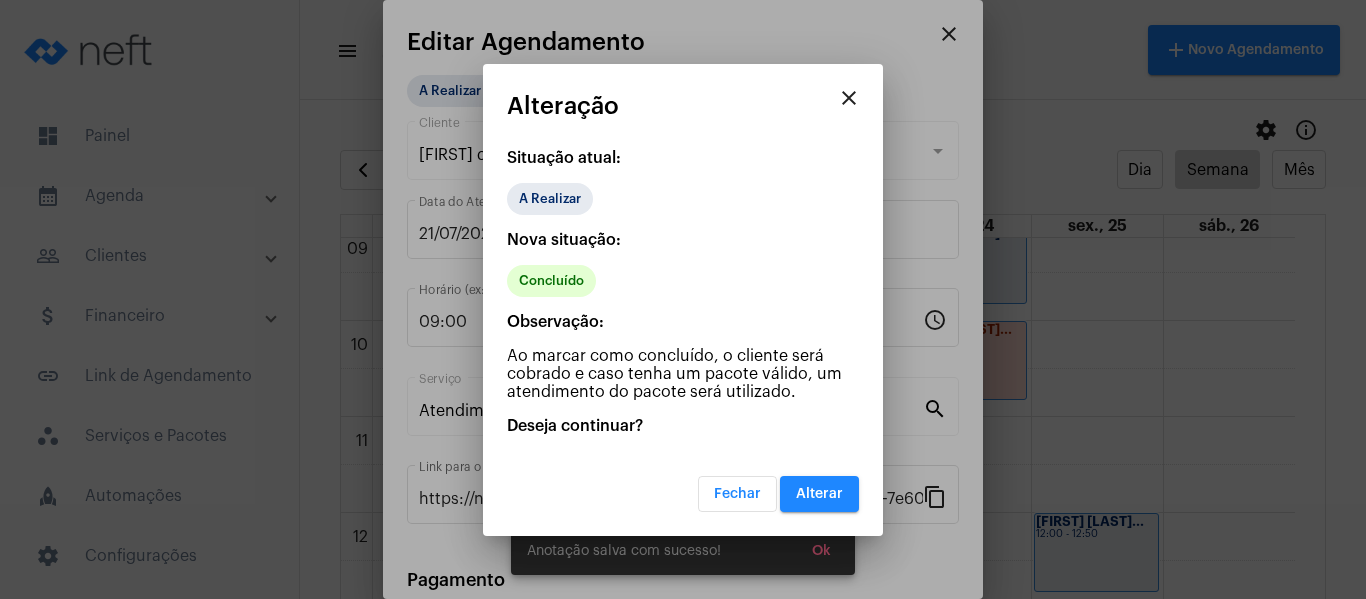 click on "Alterar" at bounding box center (819, 494) 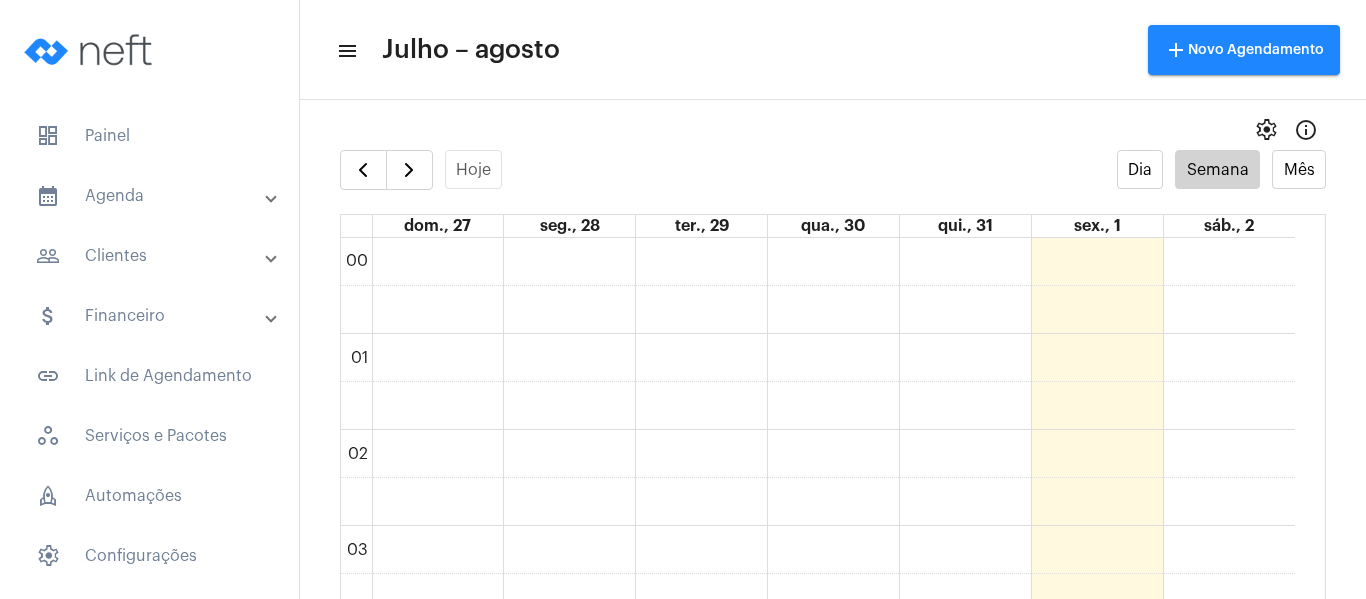 scroll, scrollTop: 0, scrollLeft: 0, axis: both 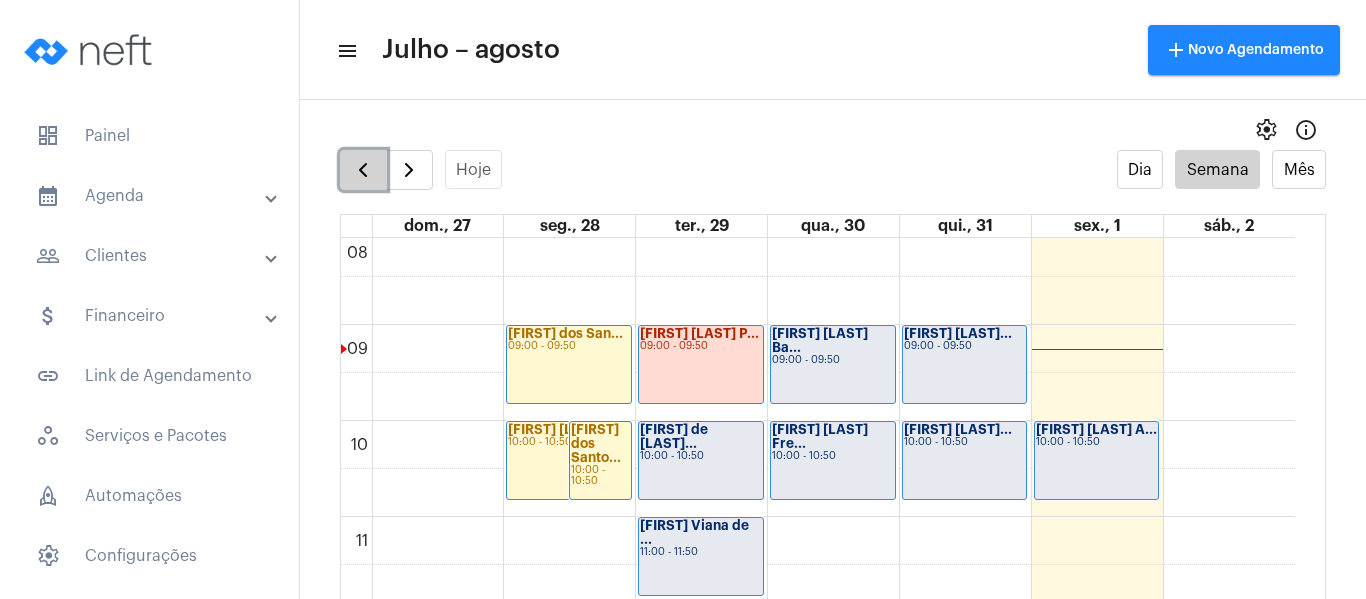 click 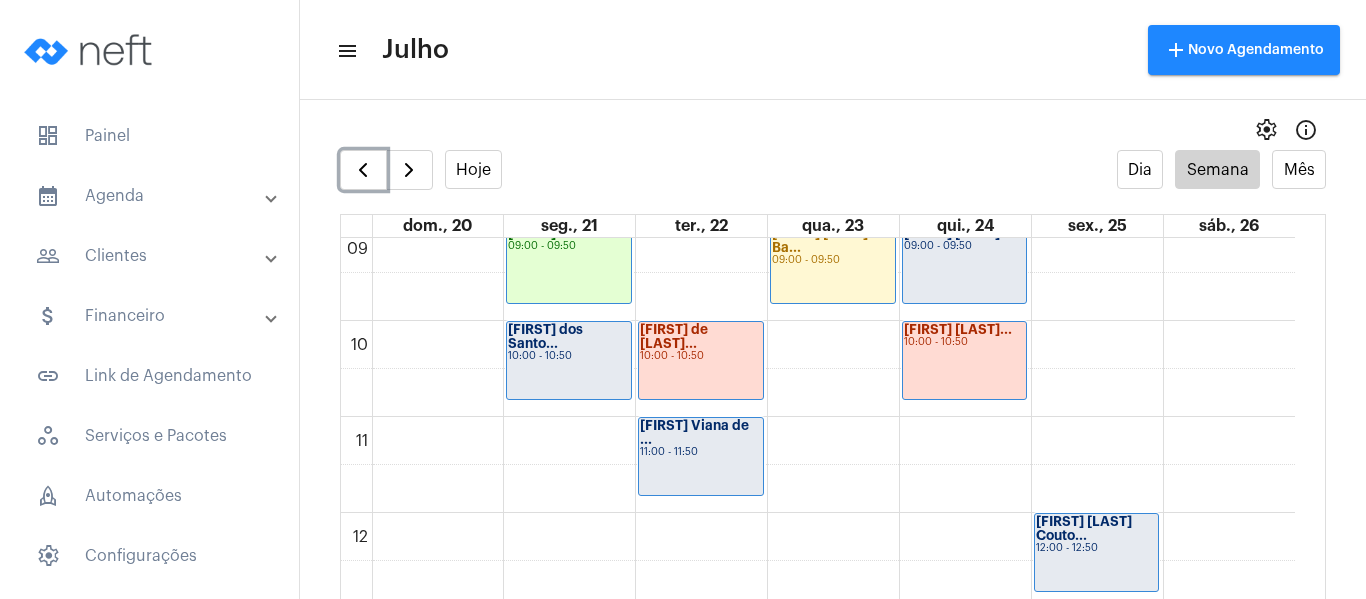 scroll, scrollTop: 977, scrollLeft: 0, axis: vertical 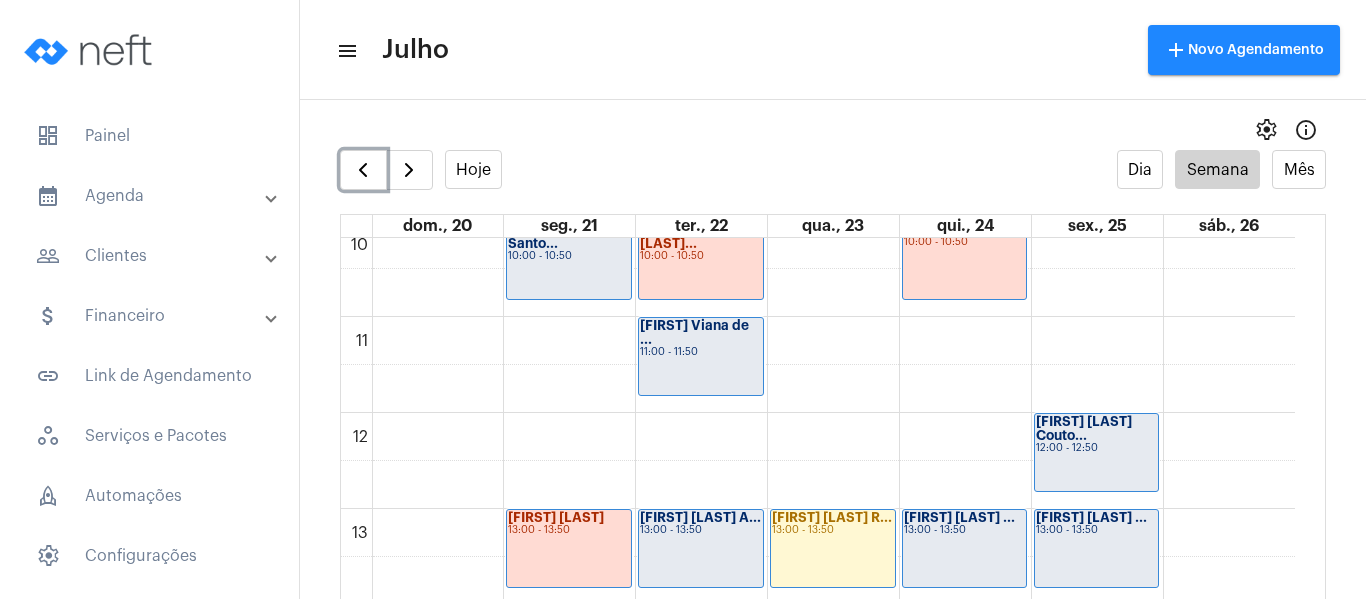 click on "[FIRST] dos Santo...
10:00 - 10:50" 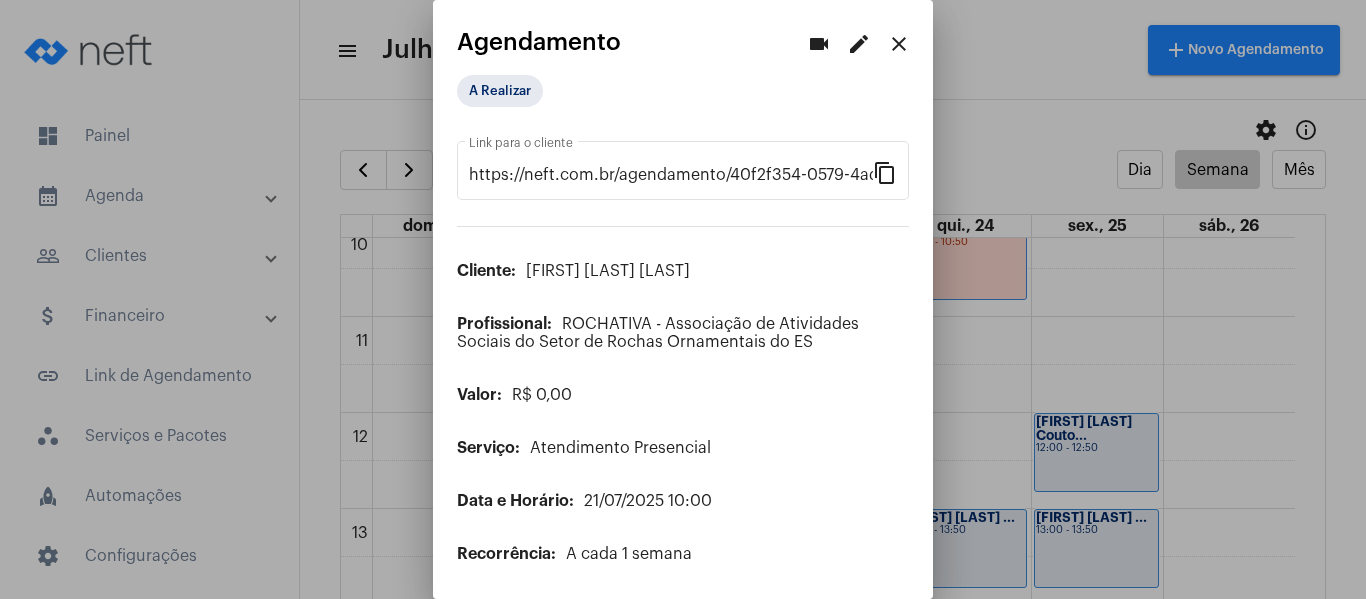 click on "edit" at bounding box center [859, 44] 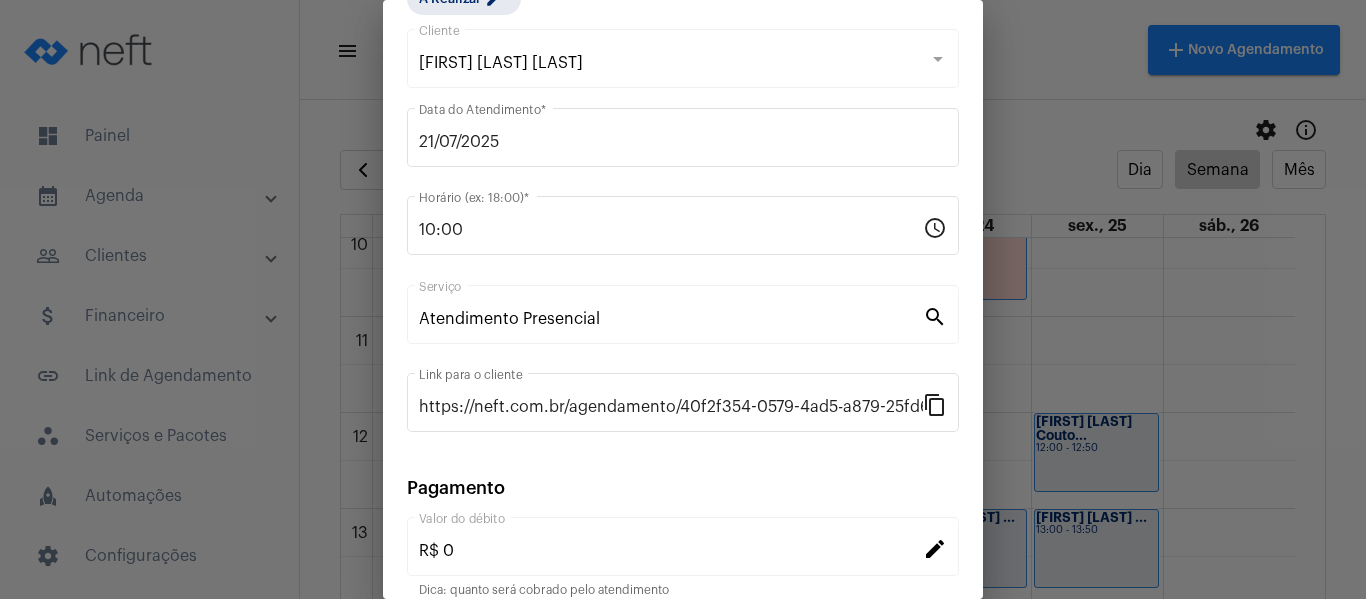 scroll, scrollTop: 262, scrollLeft: 0, axis: vertical 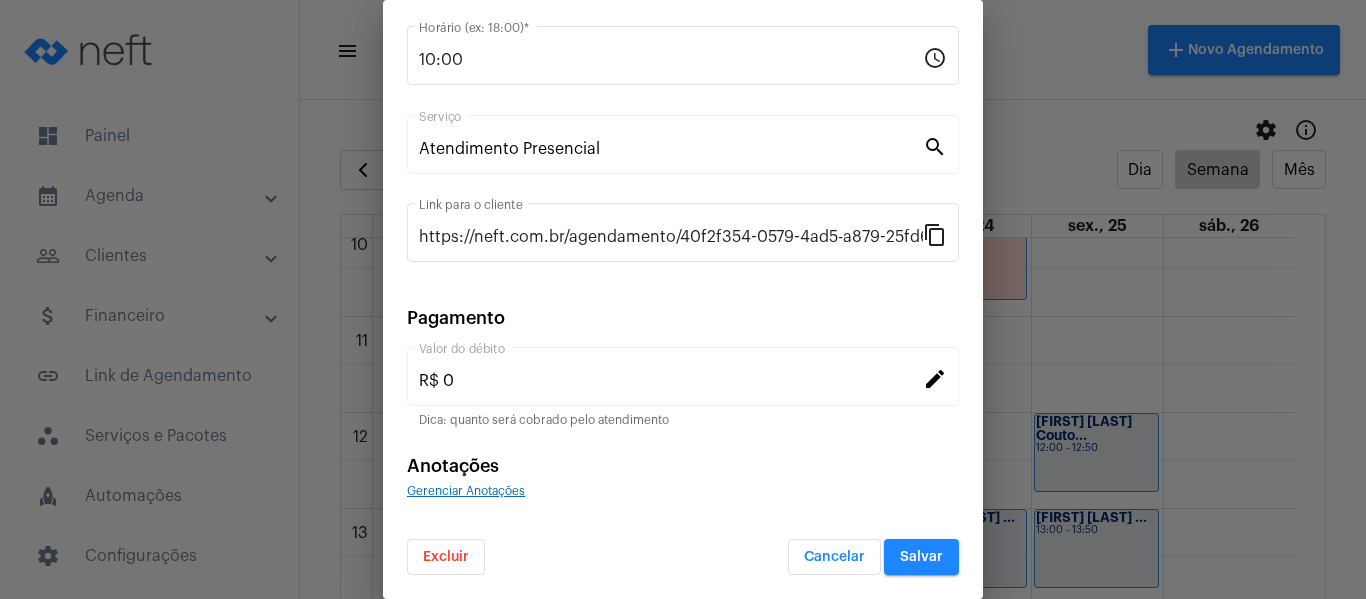 click on "Gerenciar Anotações" at bounding box center (466, 491) 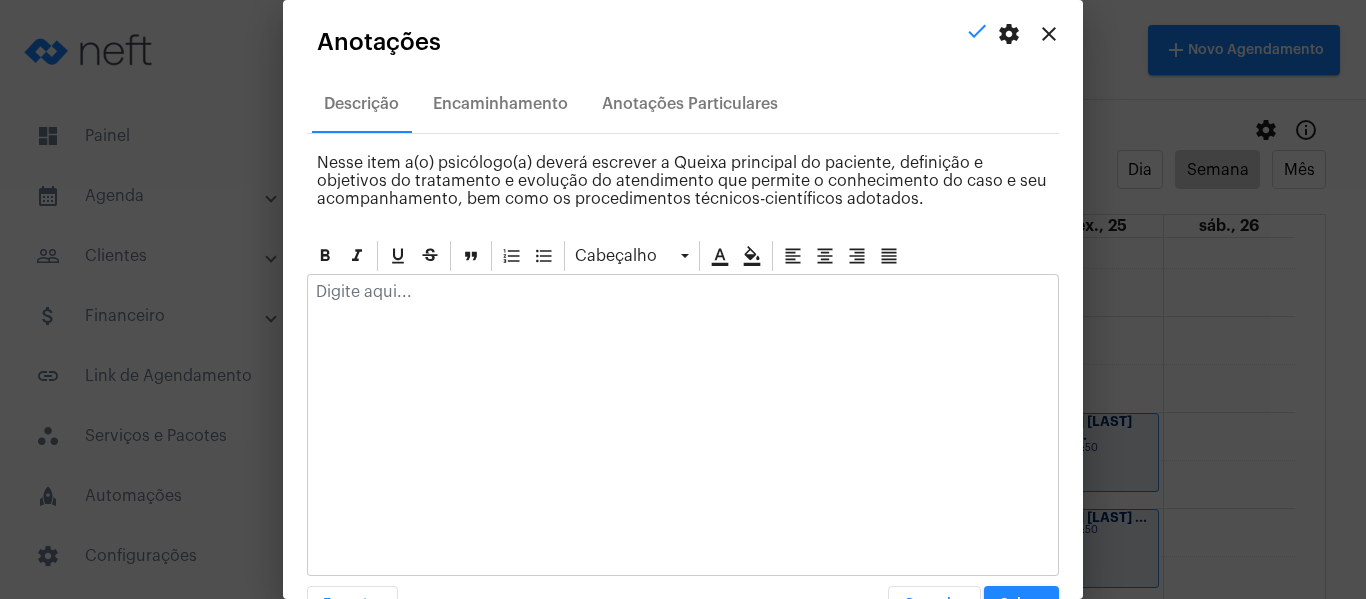 click 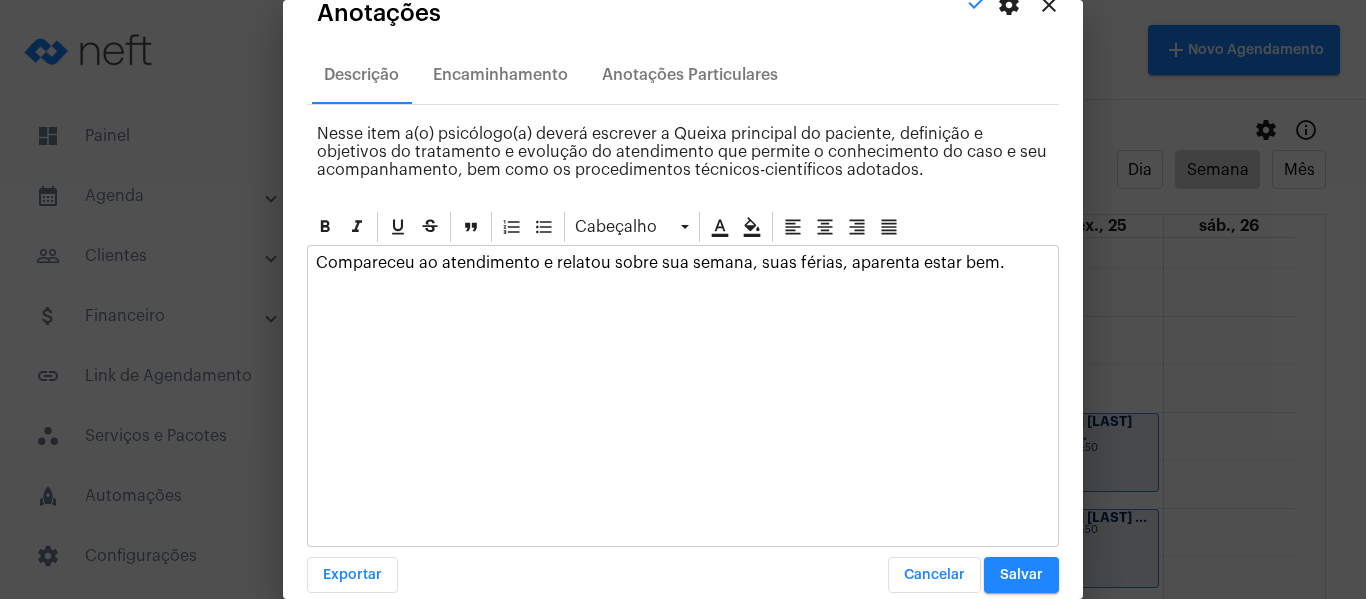 scroll, scrollTop: 57, scrollLeft: 0, axis: vertical 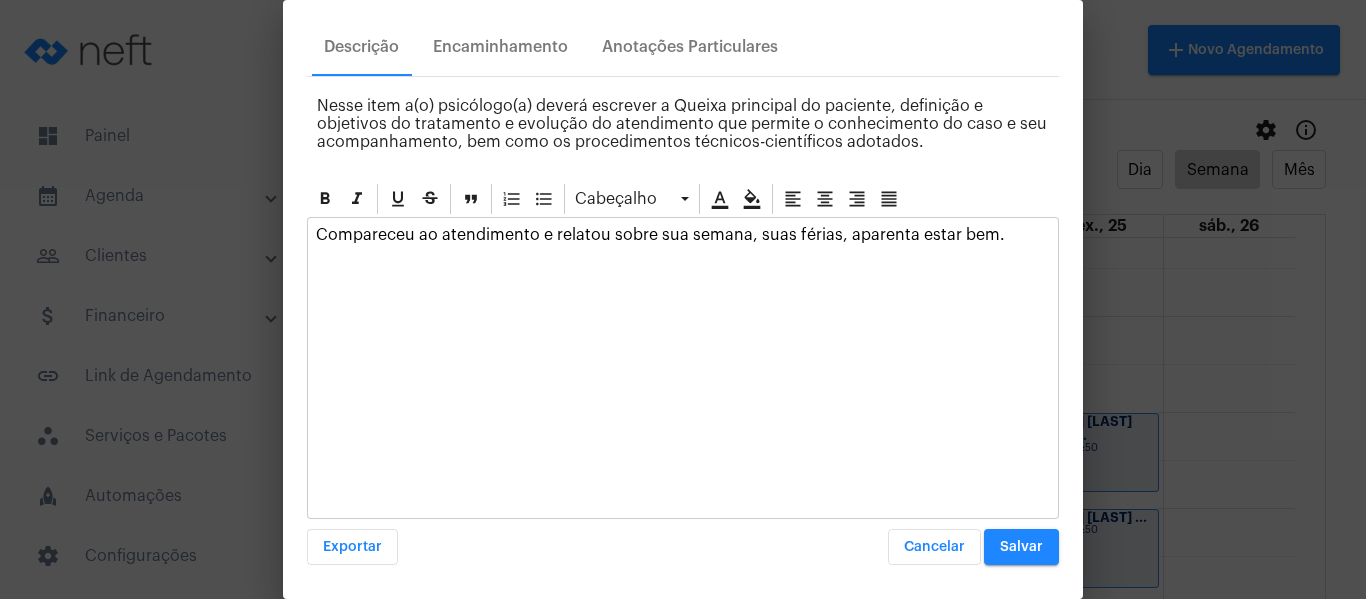 click on "Salvar" at bounding box center [1021, 547] 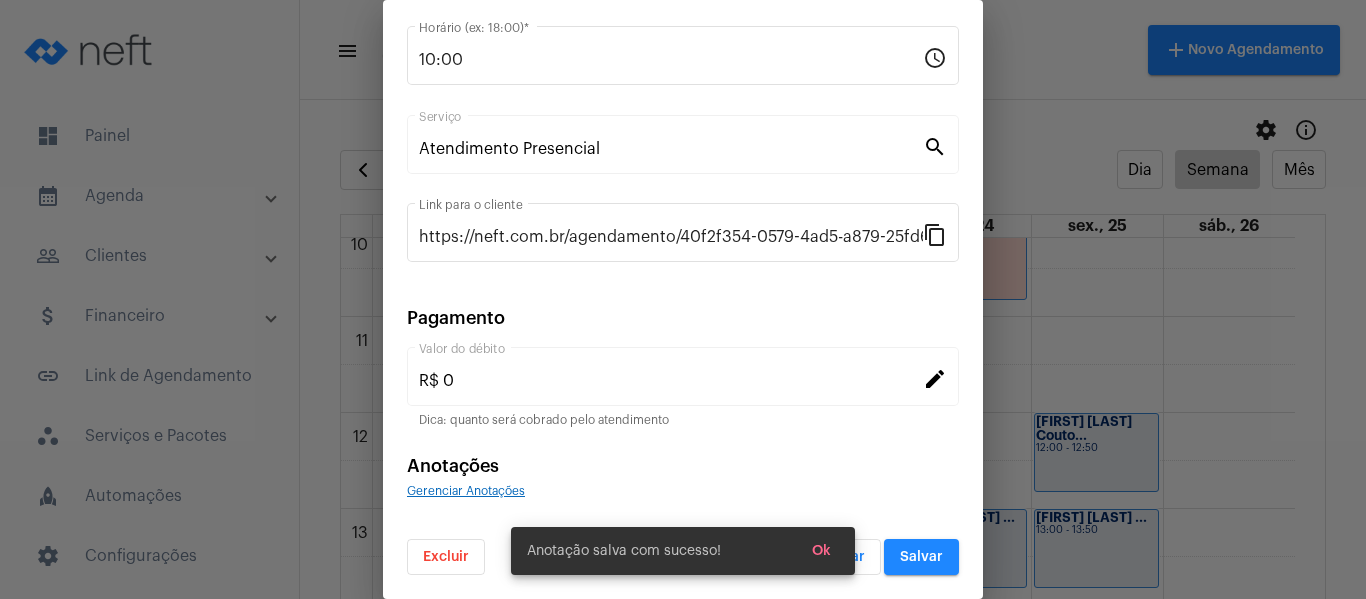 scroll, scrollTop: 0, scrollLeft: 0, axis: both 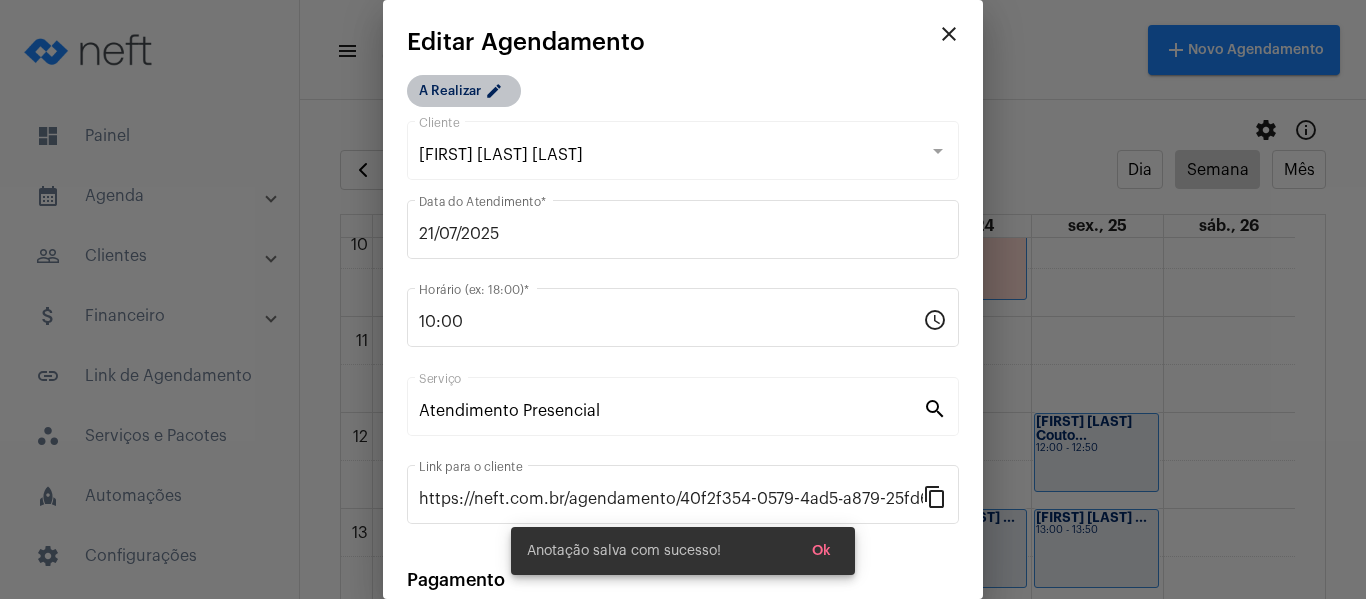 click on "A Realizar  edit" at bounding box center [464, 91] 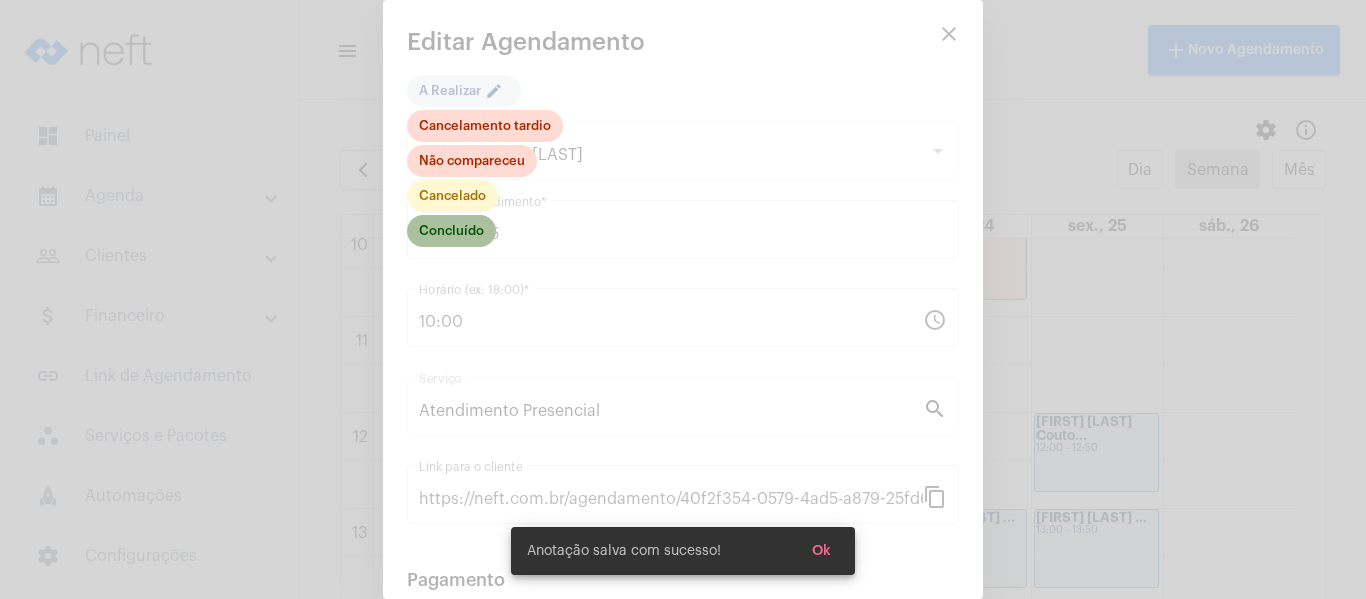 click on "Concluído" 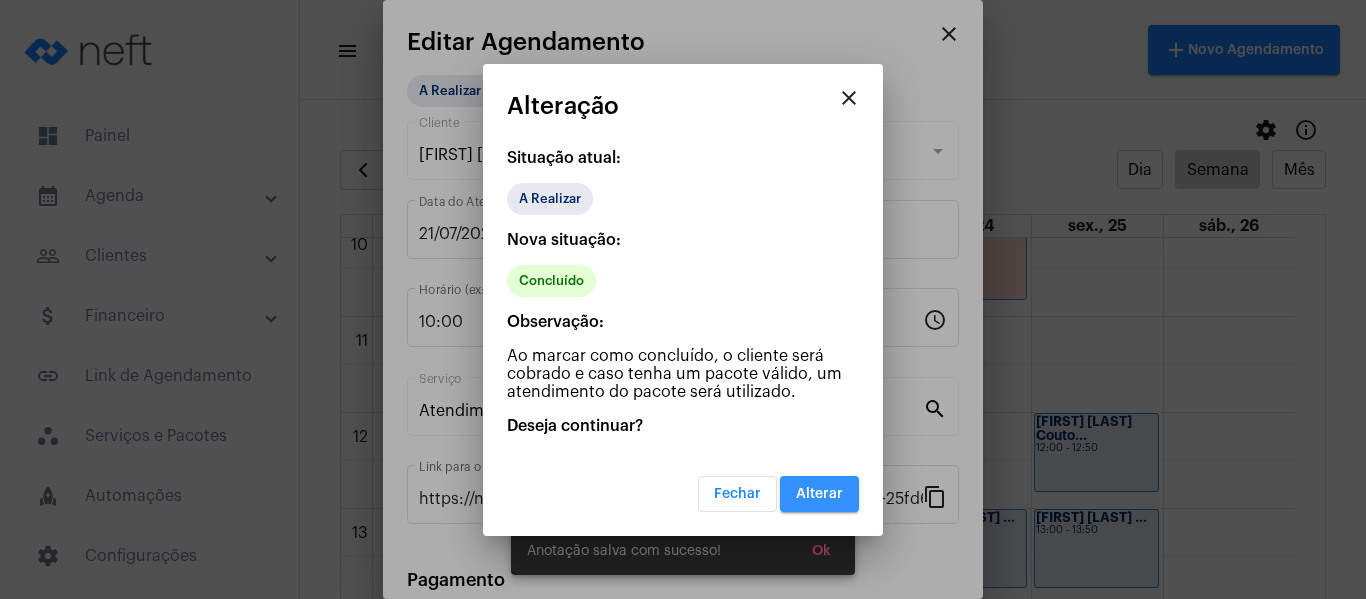 click on "Alterar" at bounding box center (819, 494) 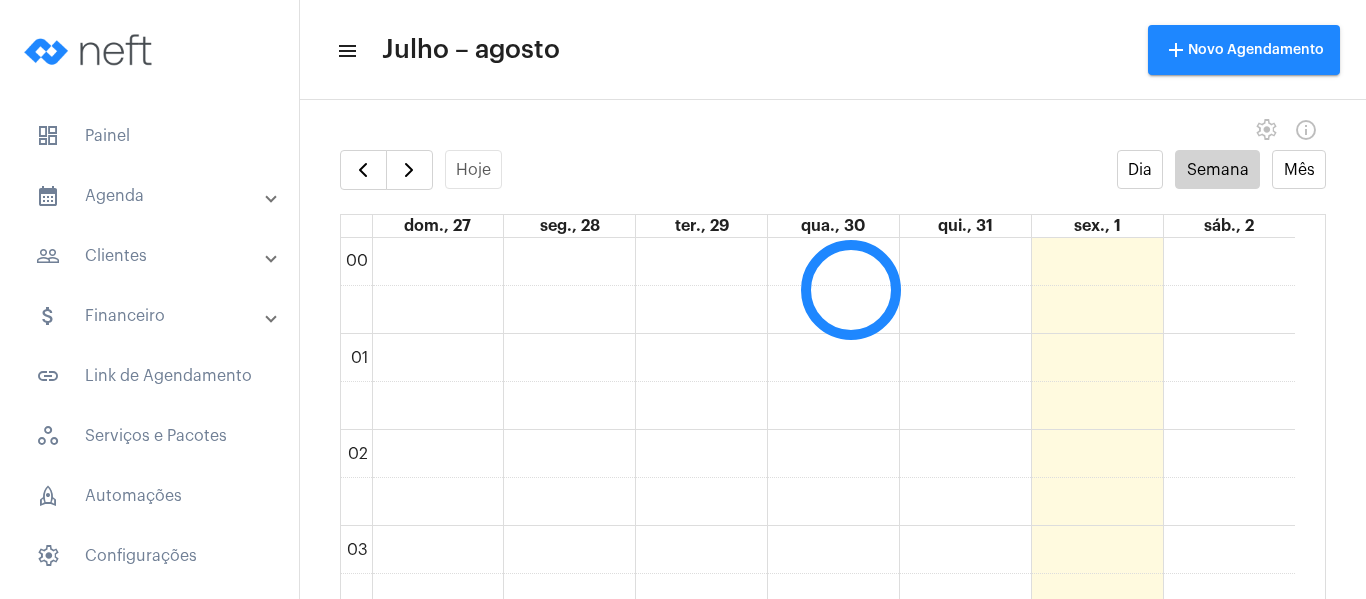 scroll, scrollTop: 0, scrollLeft: 0, axis: both 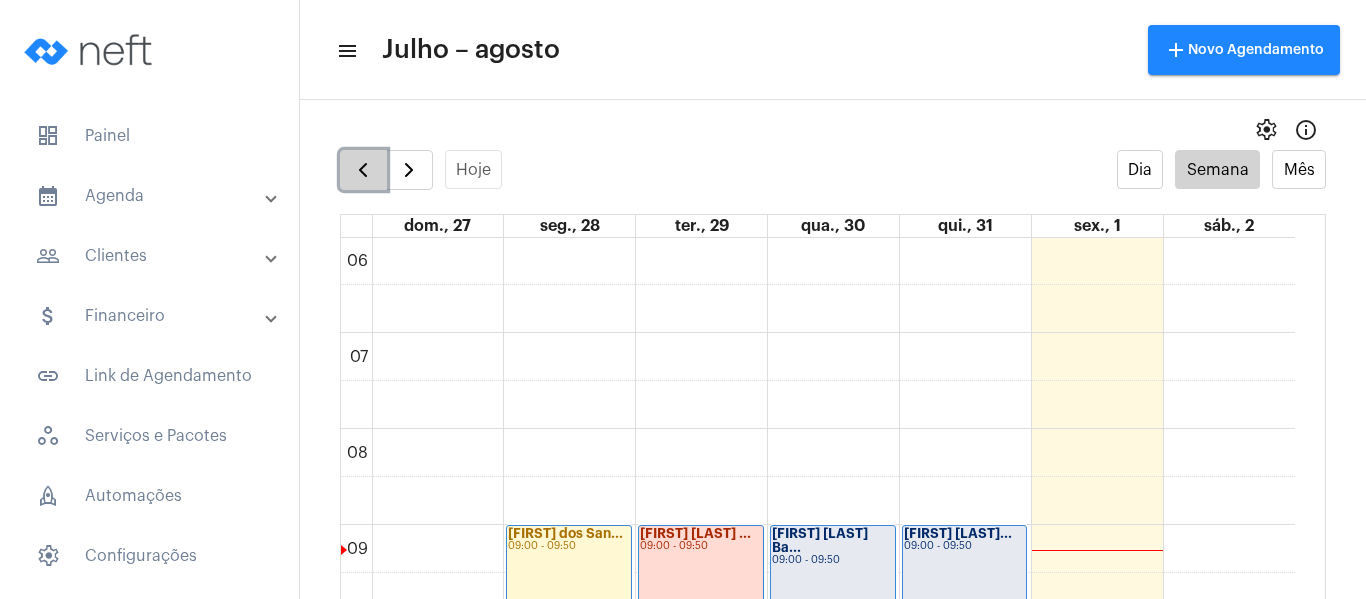 click 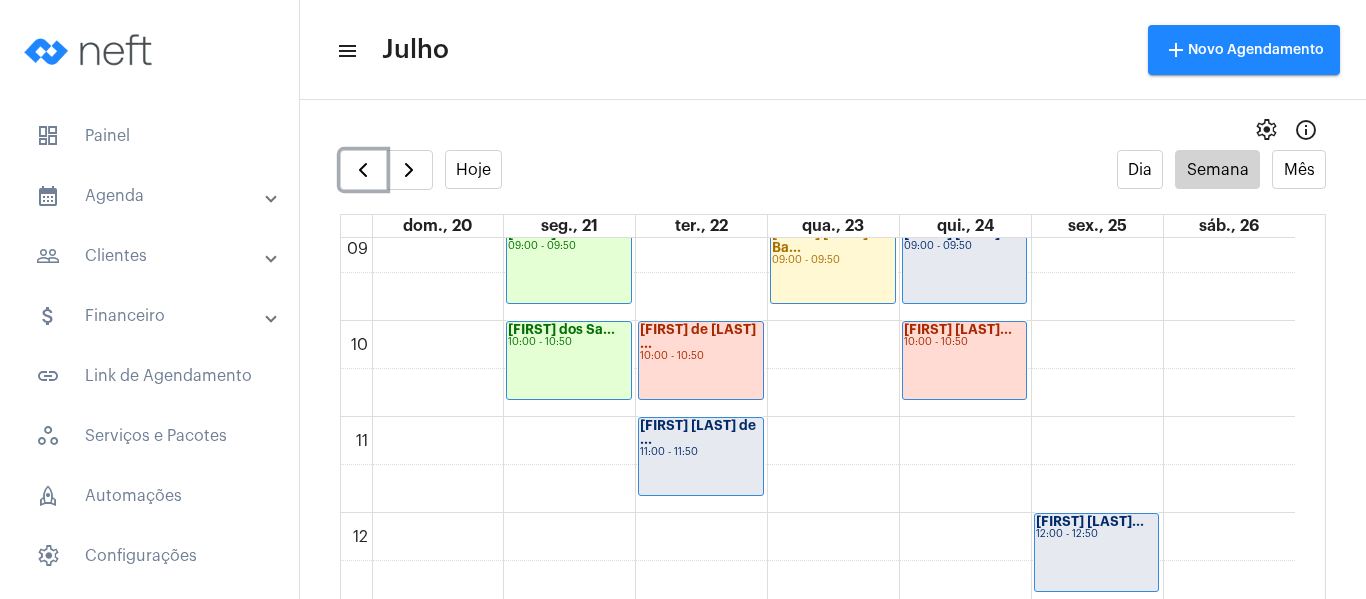 scroll, scrollTop: 777, scrollLeft: 0, axis: vertical 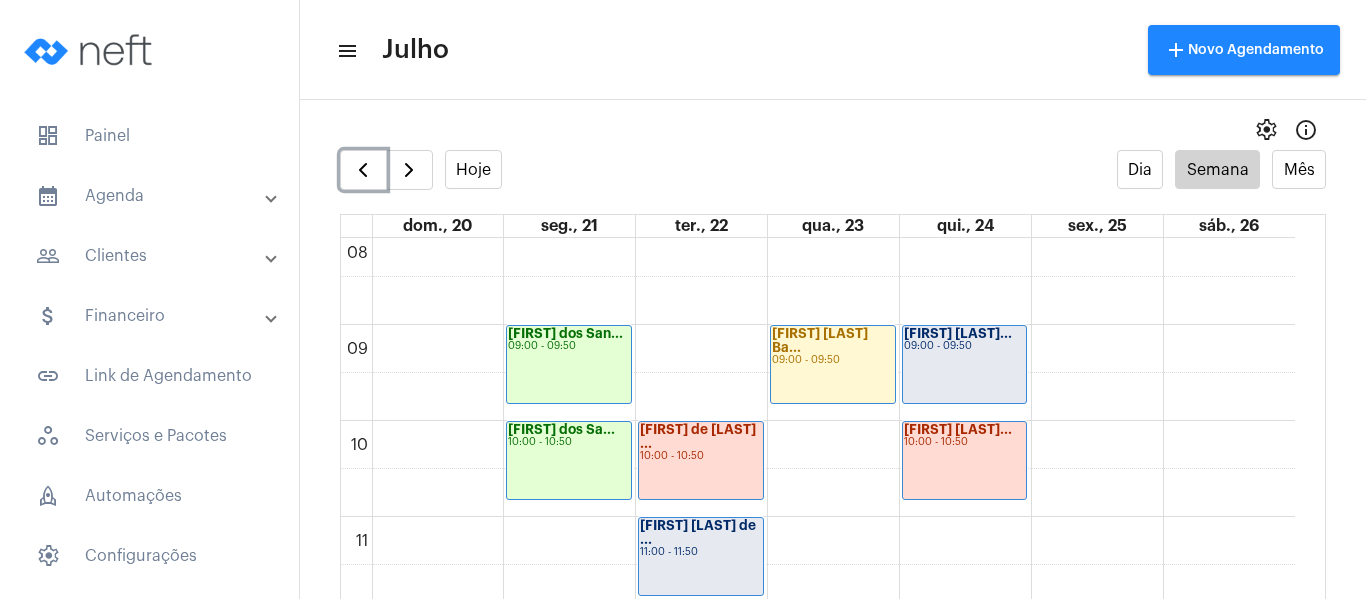 click on "Joaquim Vicente...
09:00 - 09:50" 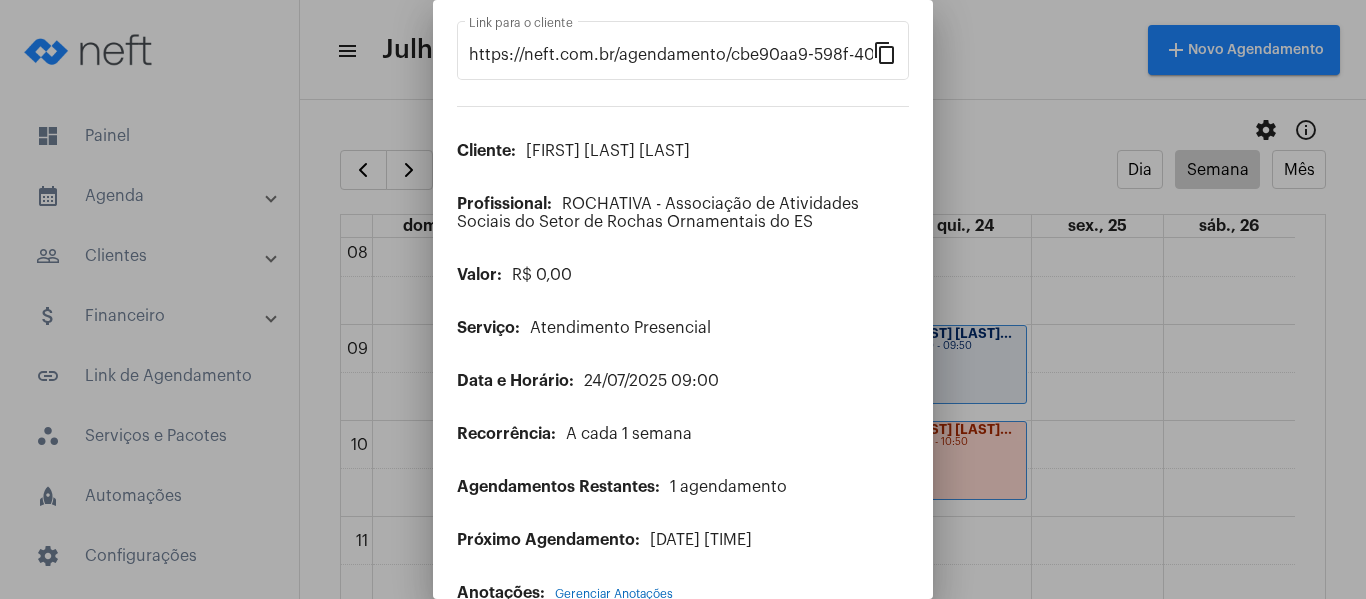 scroll, scrollTop: 162, scrollLeft: 0, axis: vertical 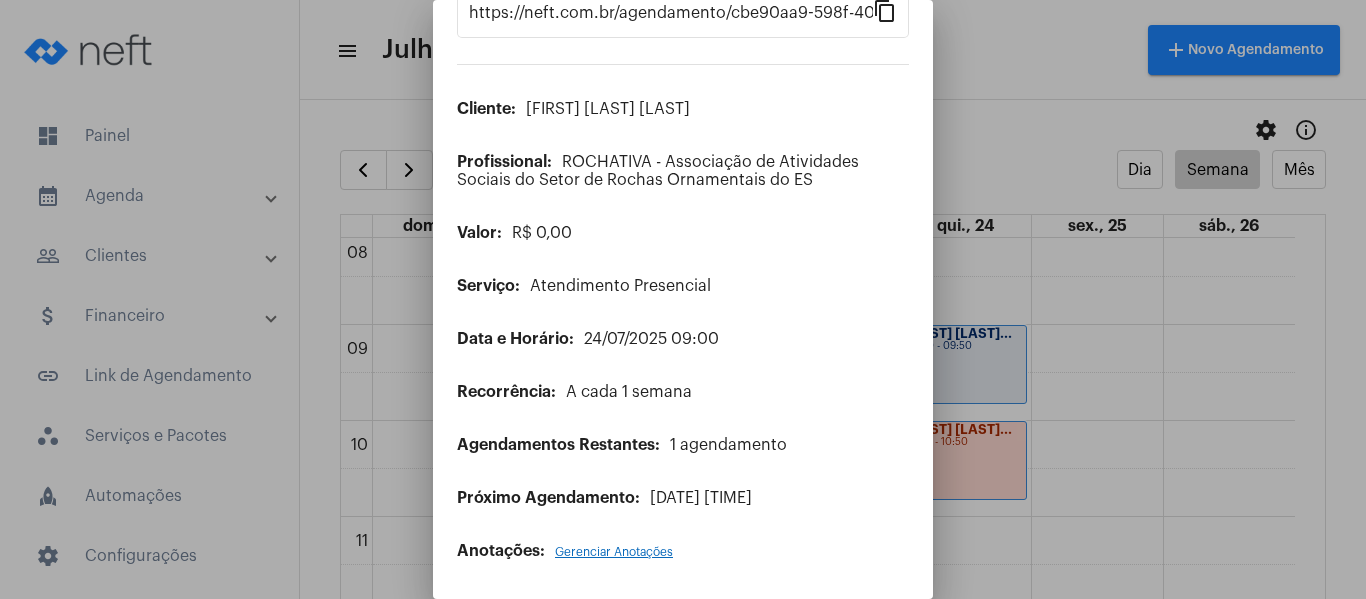 click on "Gerenciar Anotações" at bounding box center [614, 552] 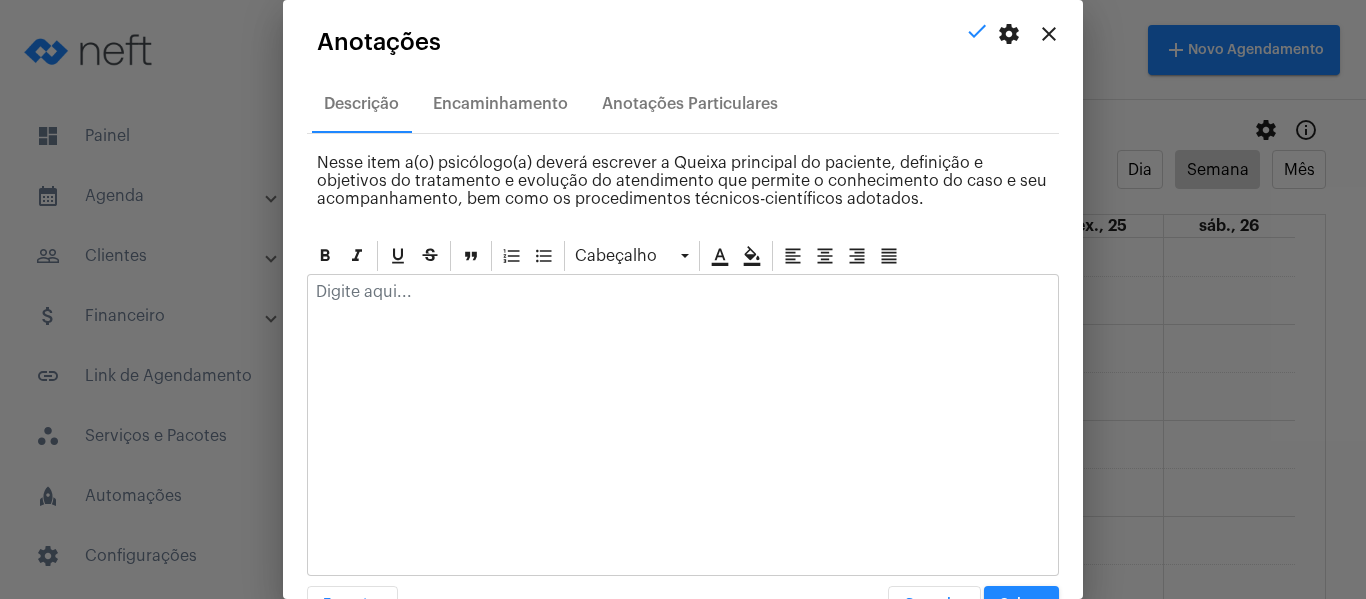 click 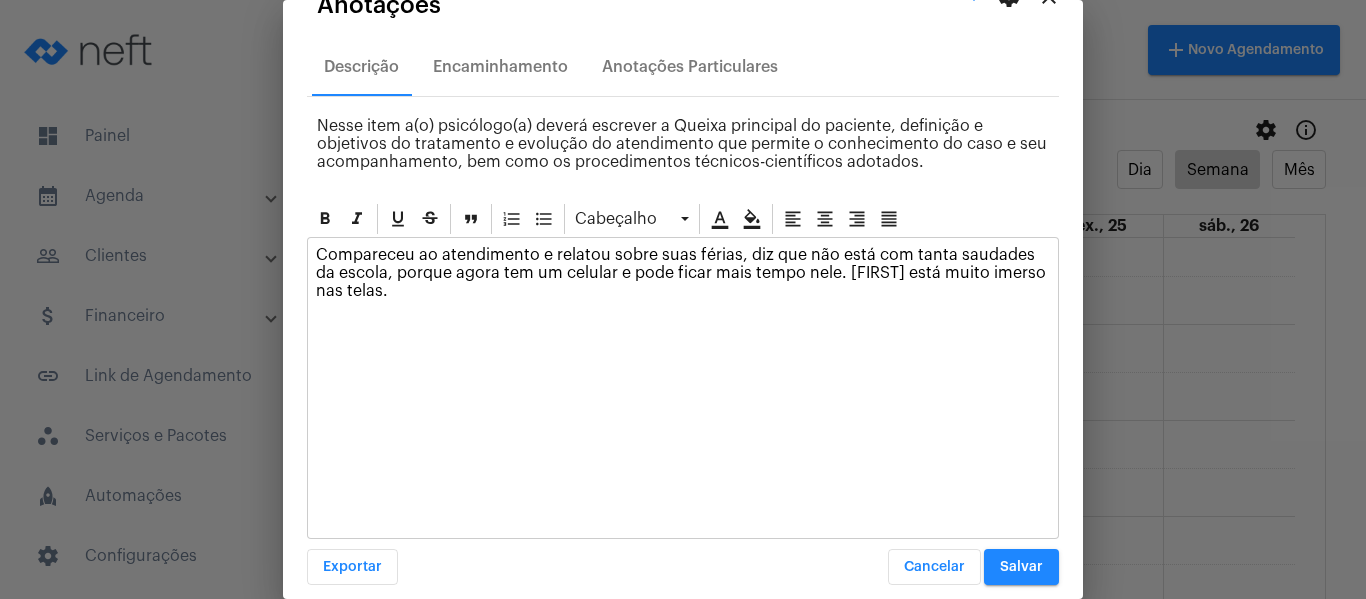 scroll, scrollTop: 57, scrollLeft: 0, axis: vertical 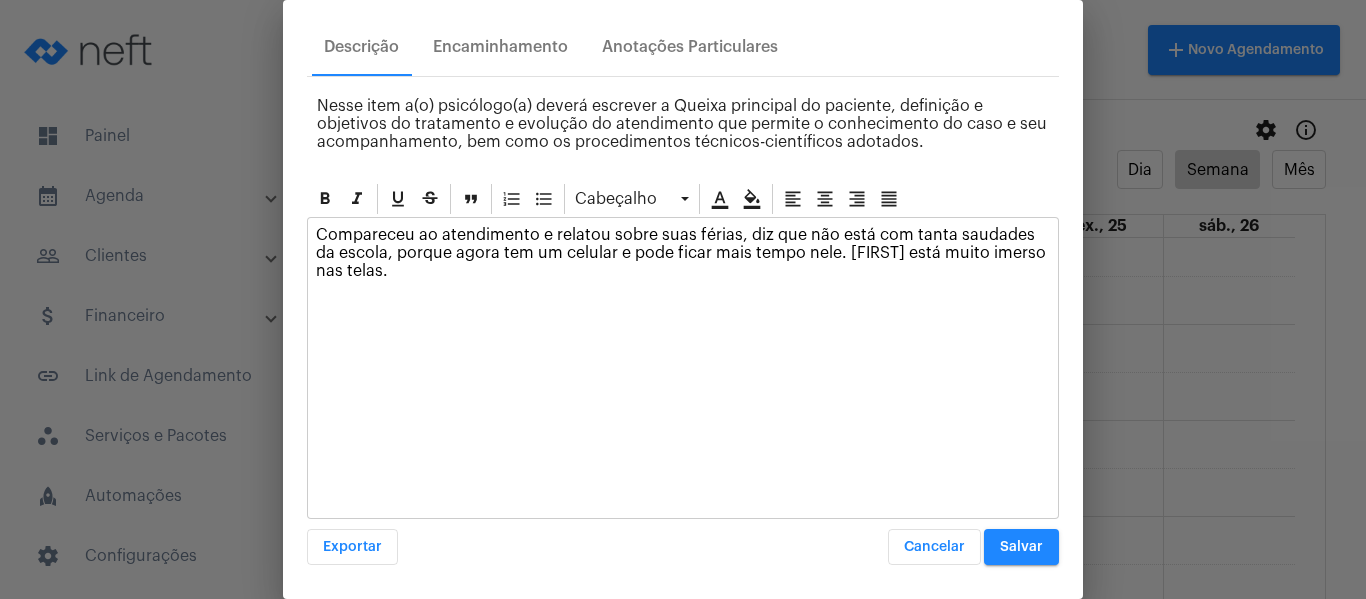 click on "close  settings  check Anotações Descrição Encaminhamento Anotações Particulares Nesse item a(o) psicólogo(a) deverá escrever a Queixa principal do paciente, definição e objetivos do tratamento e evolução do atendimento que permite o conhecimento do caso e seu acompanhamento, bem como os procedimentos técnicos-científicos adotados.
Cabeçalho
Exportar Cancelar Salvar" at bounding box center [683, 299] 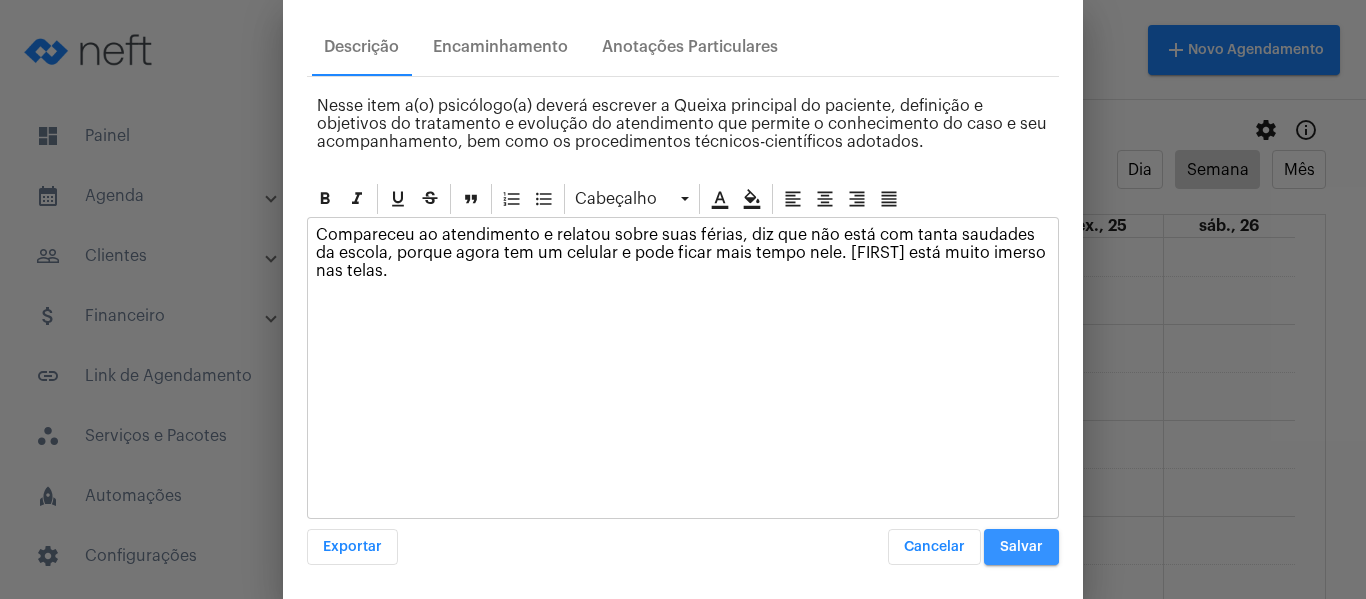 click on "Salvar" at bounding box center [1021, 547] 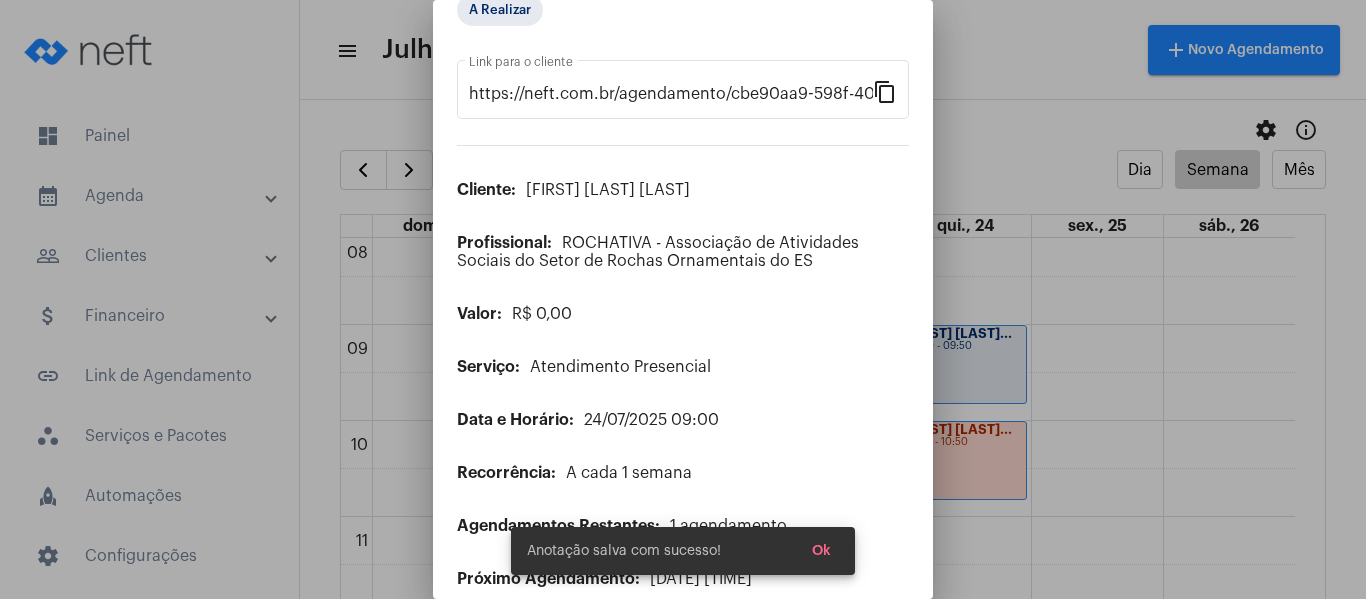 scroll, scrollTop: 0, scrollLeft: 0, axis: both 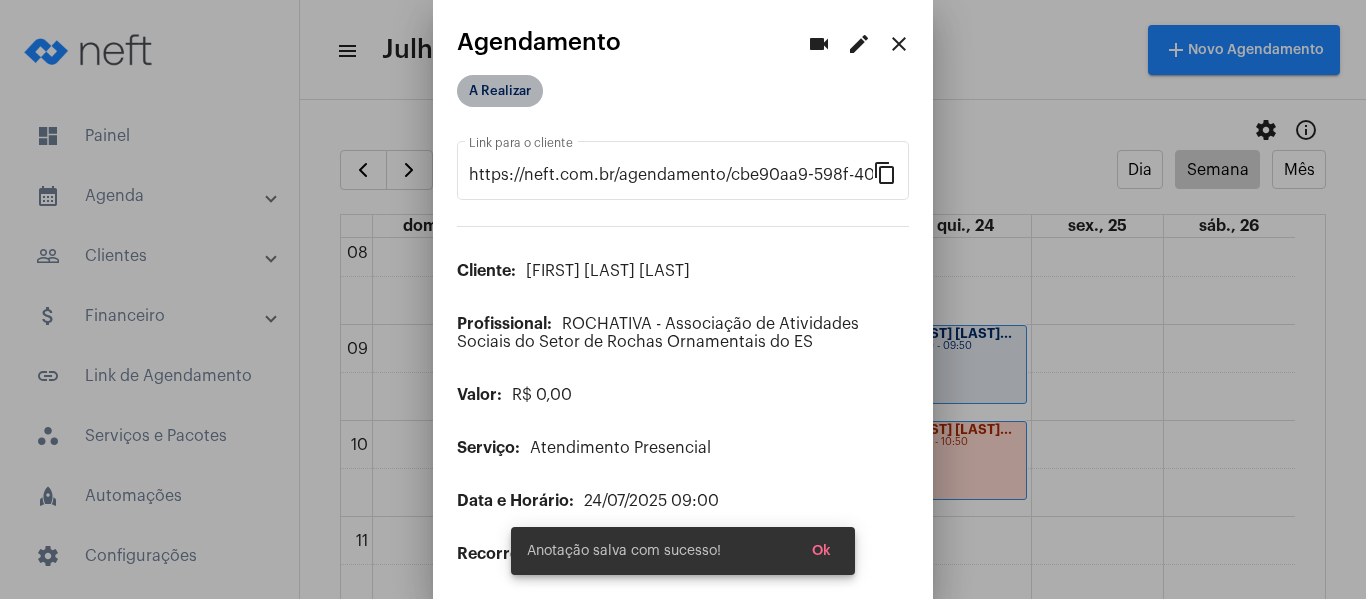 click on "A Realizar" at bounding box center (500, 91) 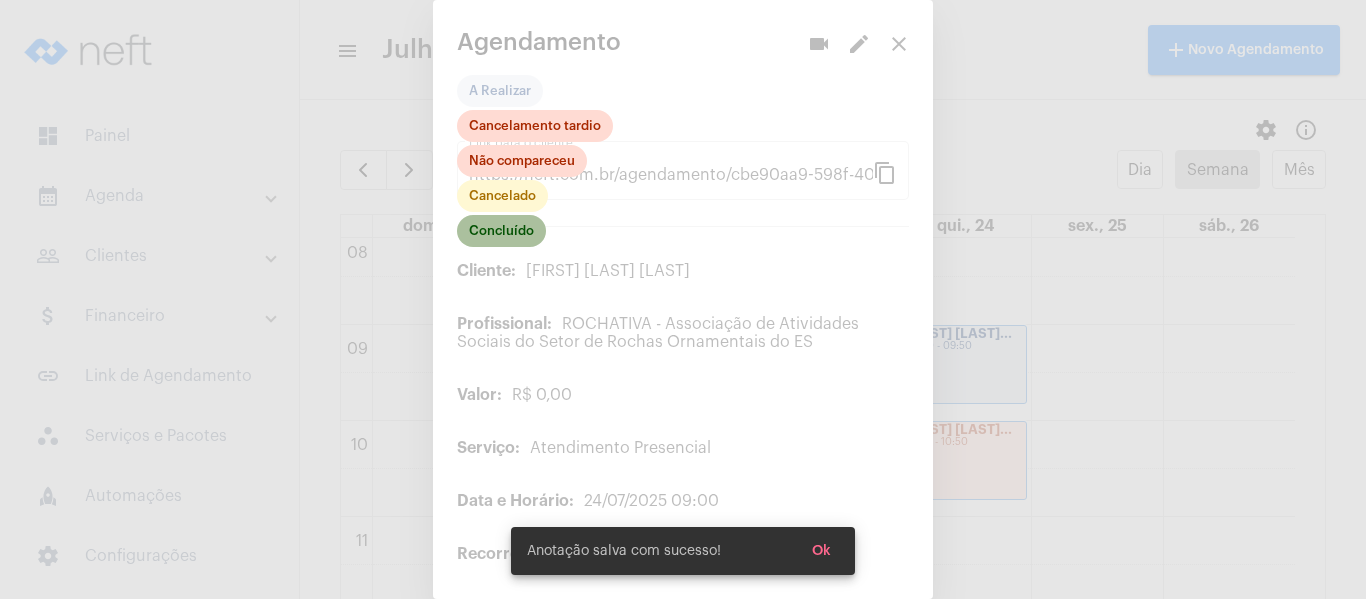 click on "Concluído" 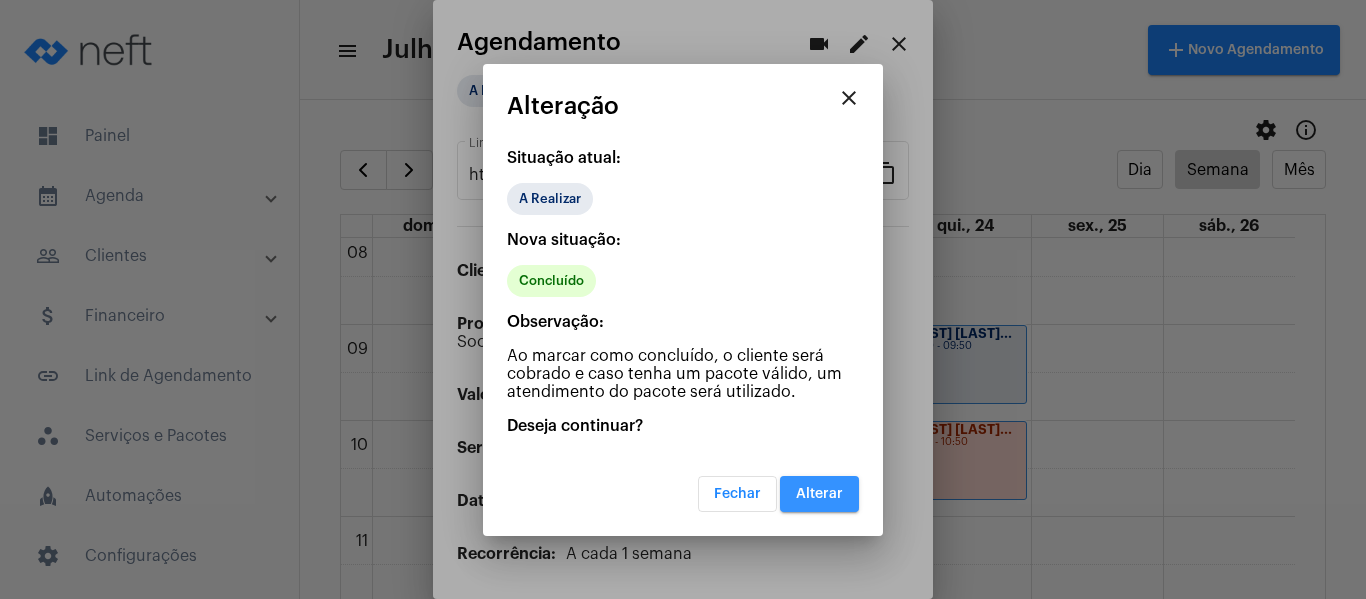 click on "Alterar" at bounding box center [819, 494] 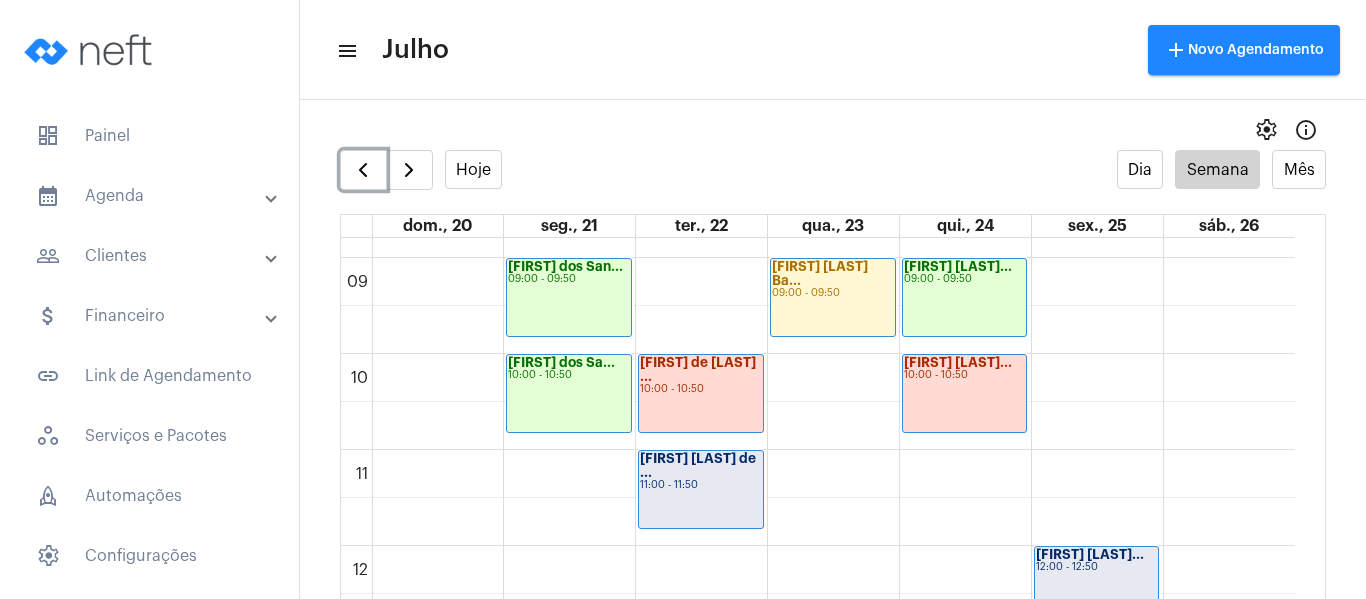 scroll, scrollTop: 877, scrollLeft: 0, axis: vertical 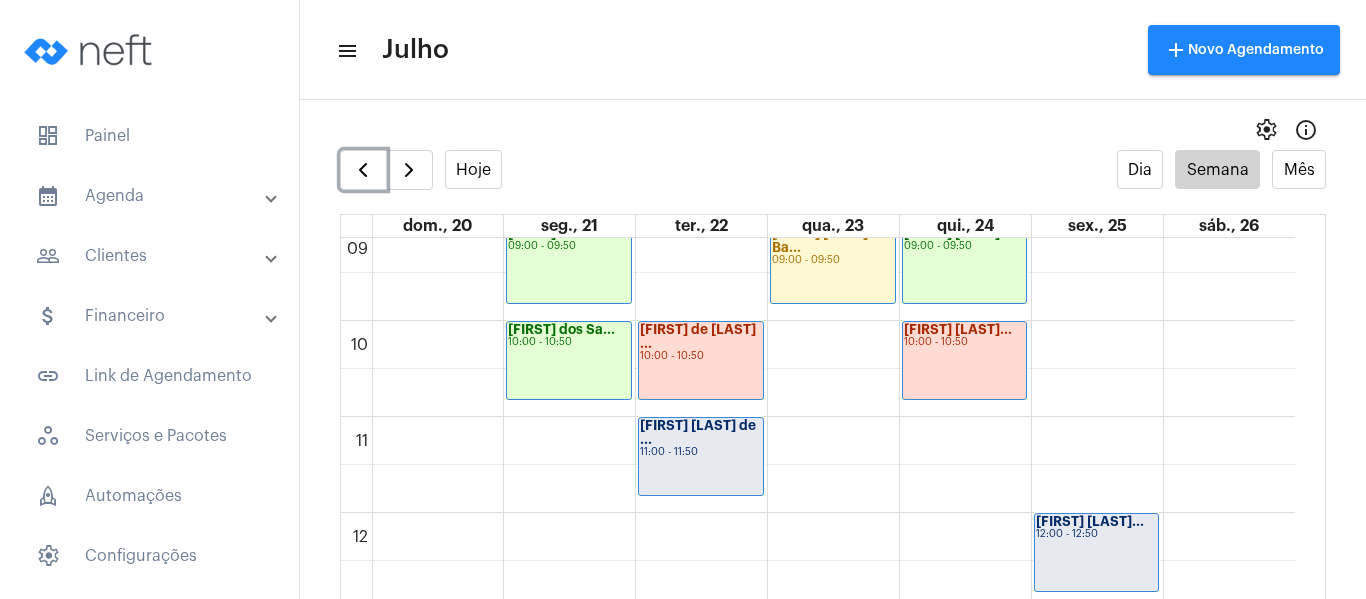 click on "Thaís Viana de ...
11:00 - 11:50" 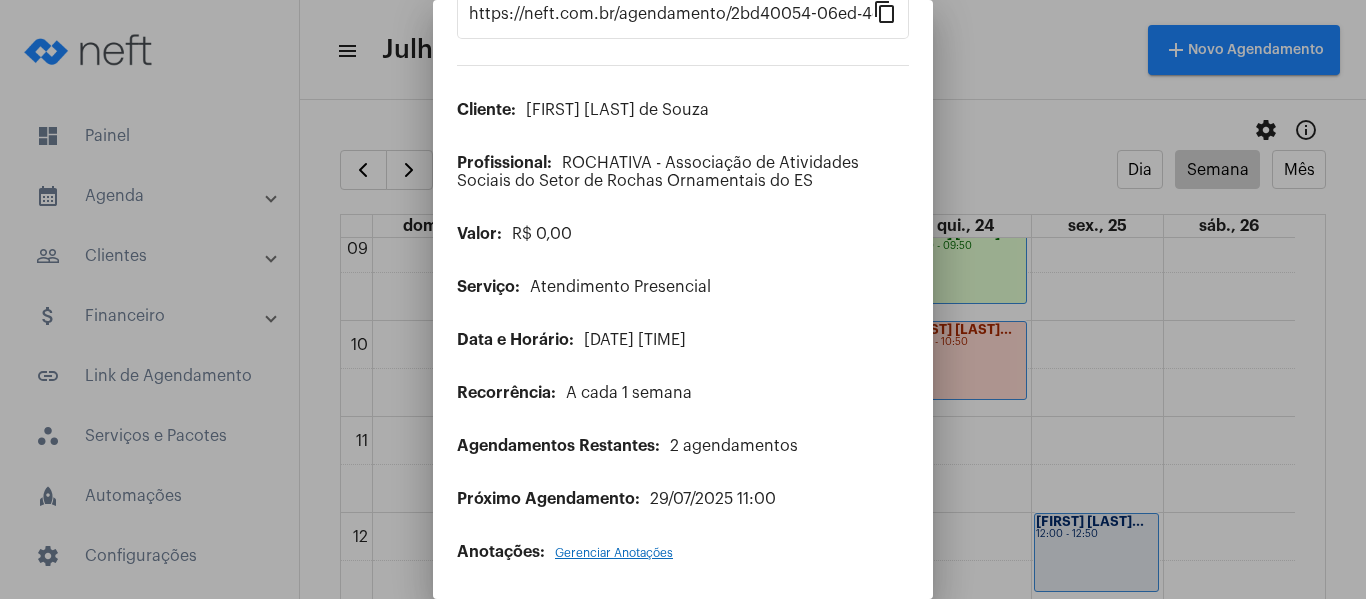 scroll, scrollTop: 162, scrollLeft: 0, axis: vertical 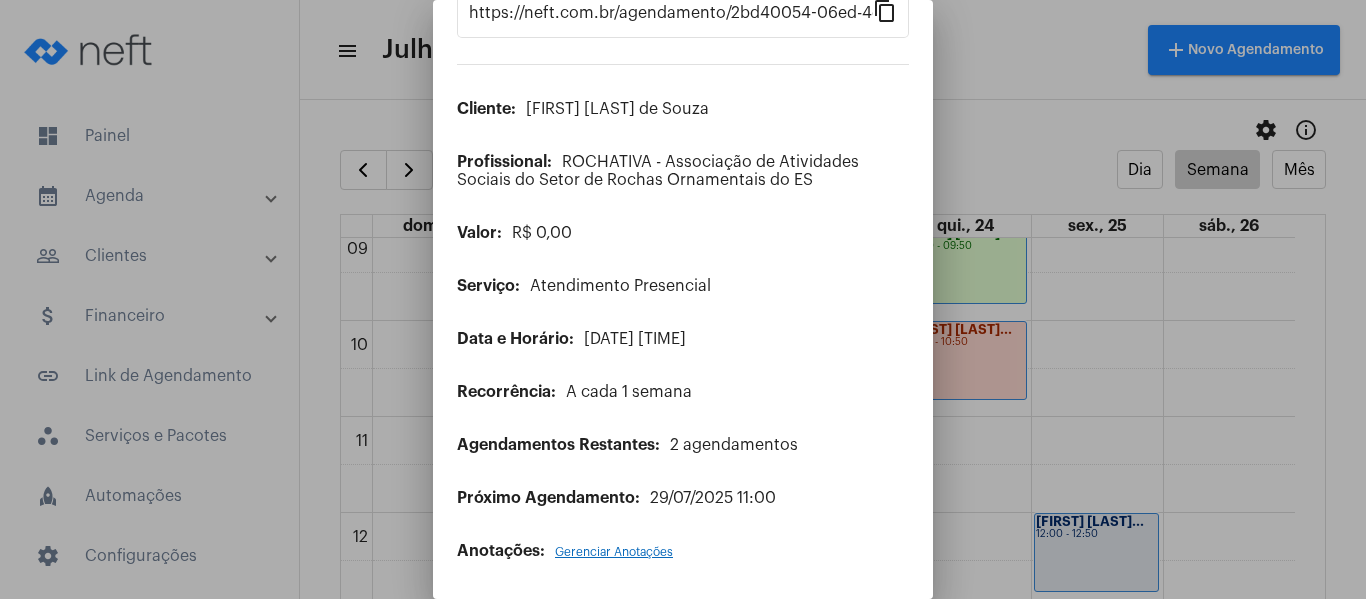 click on "Gerenciar Anotações" at bounding box center (614, 552) 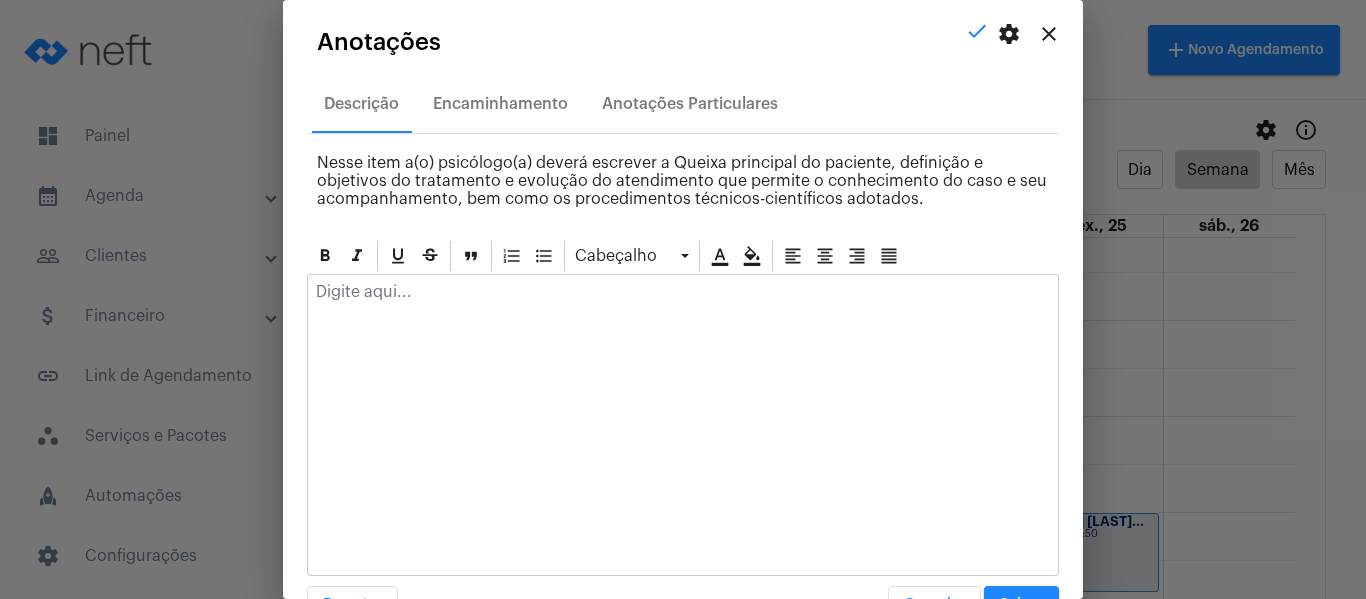 click 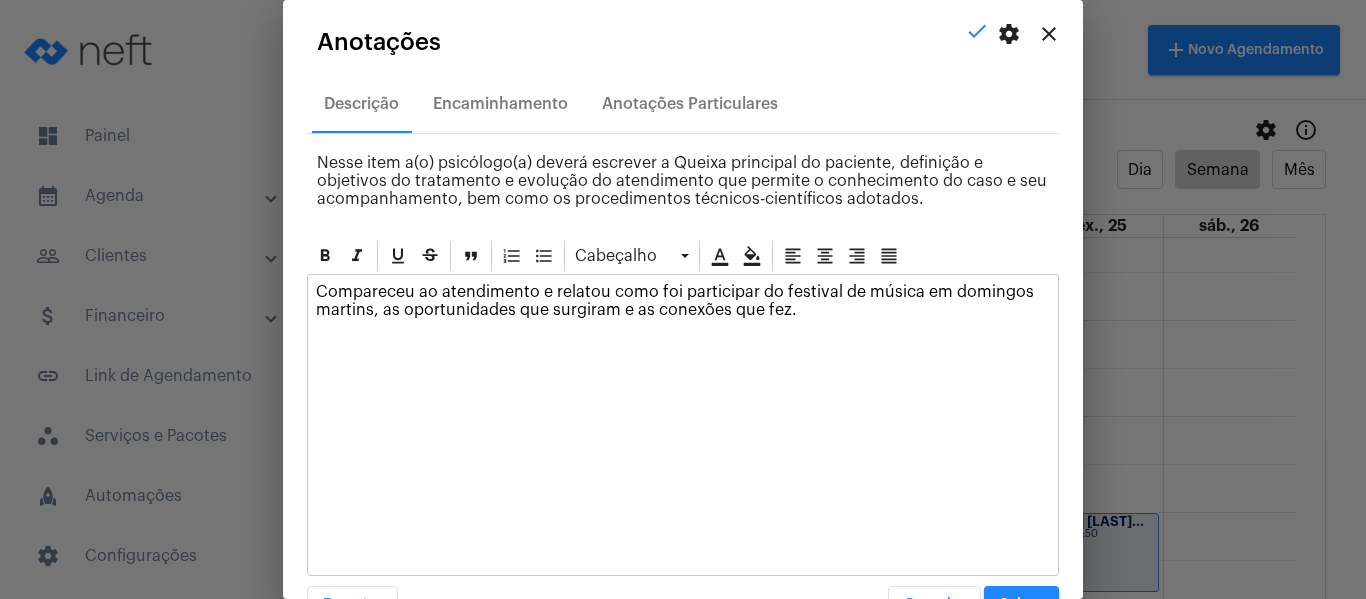 scroll, scrollTop: 57, scrollLeft: 0, axis: vertical 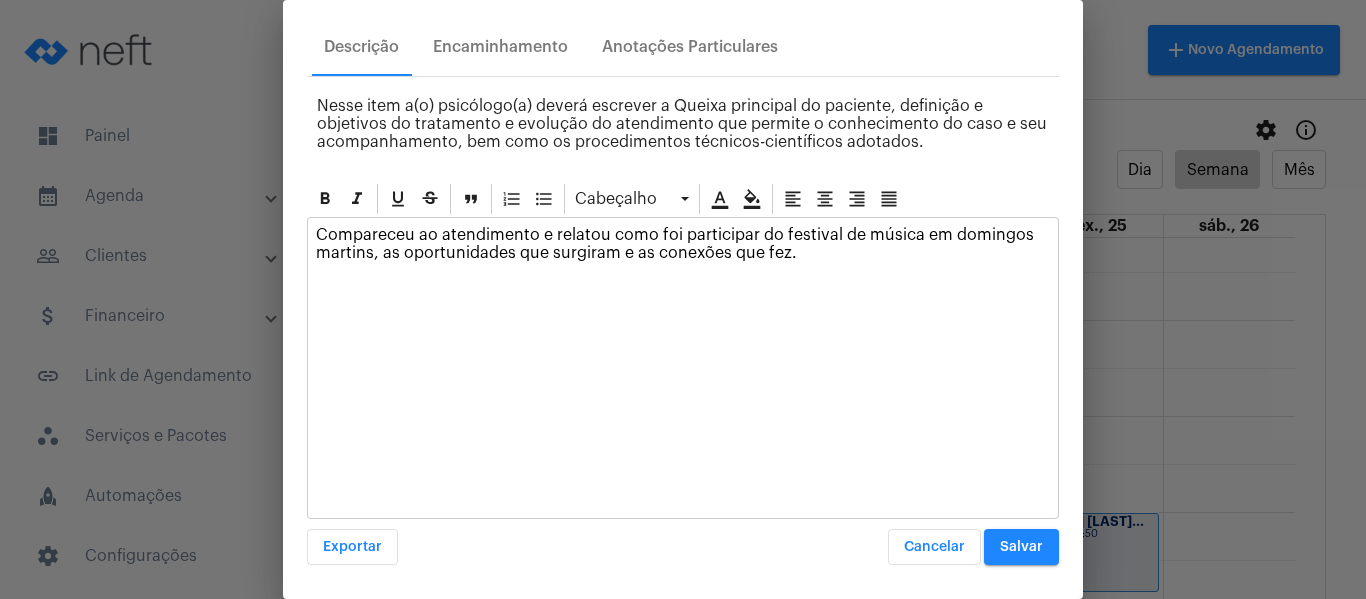 click on "Salvar" at bounding box center (1021, 547) 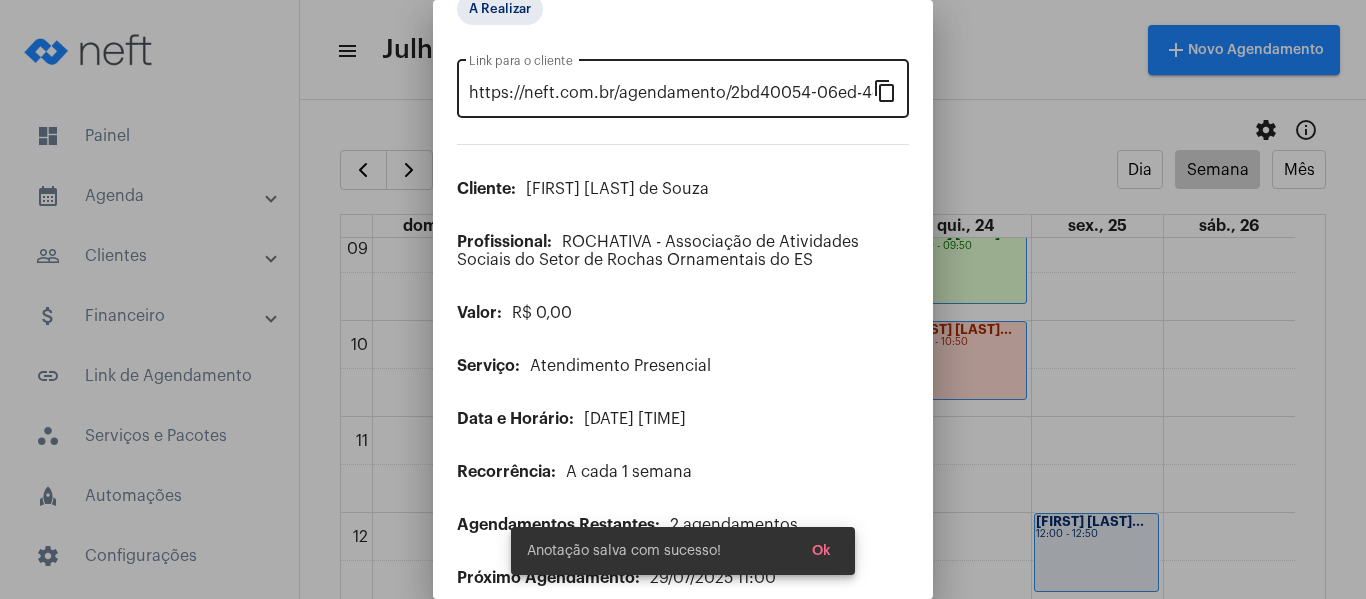 scroll, scrollTop: 0, scrollLeft: 0, axis: both 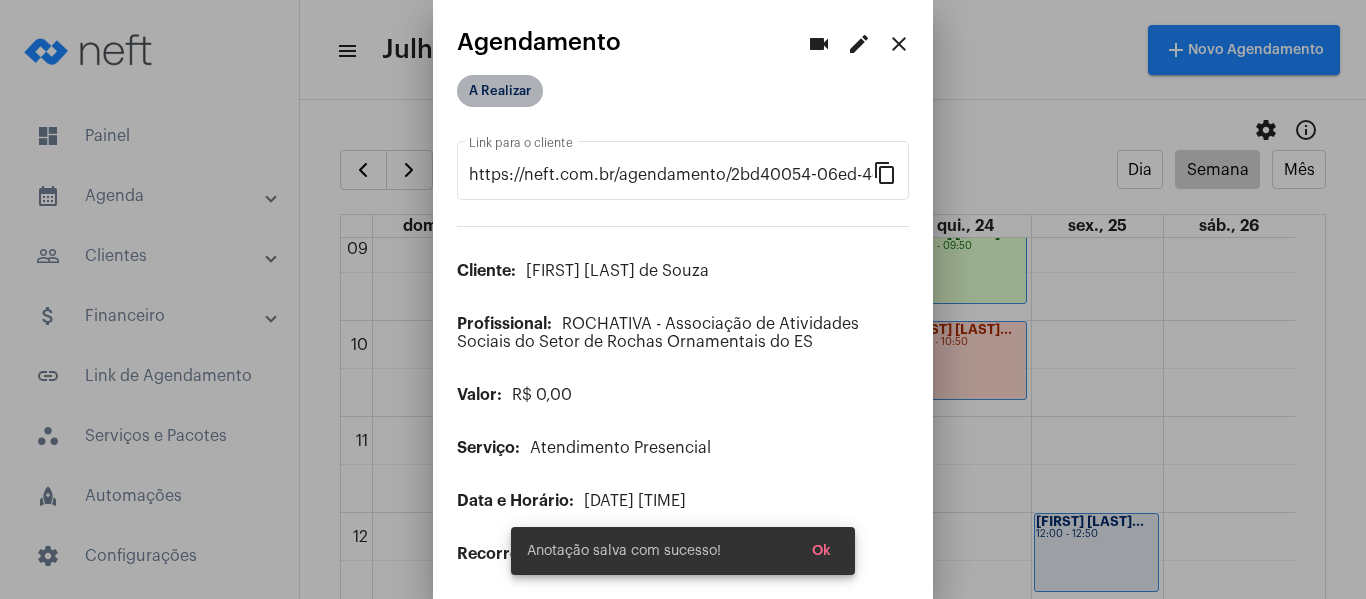 click on "A Realizar" at bounding box center [500, 91] 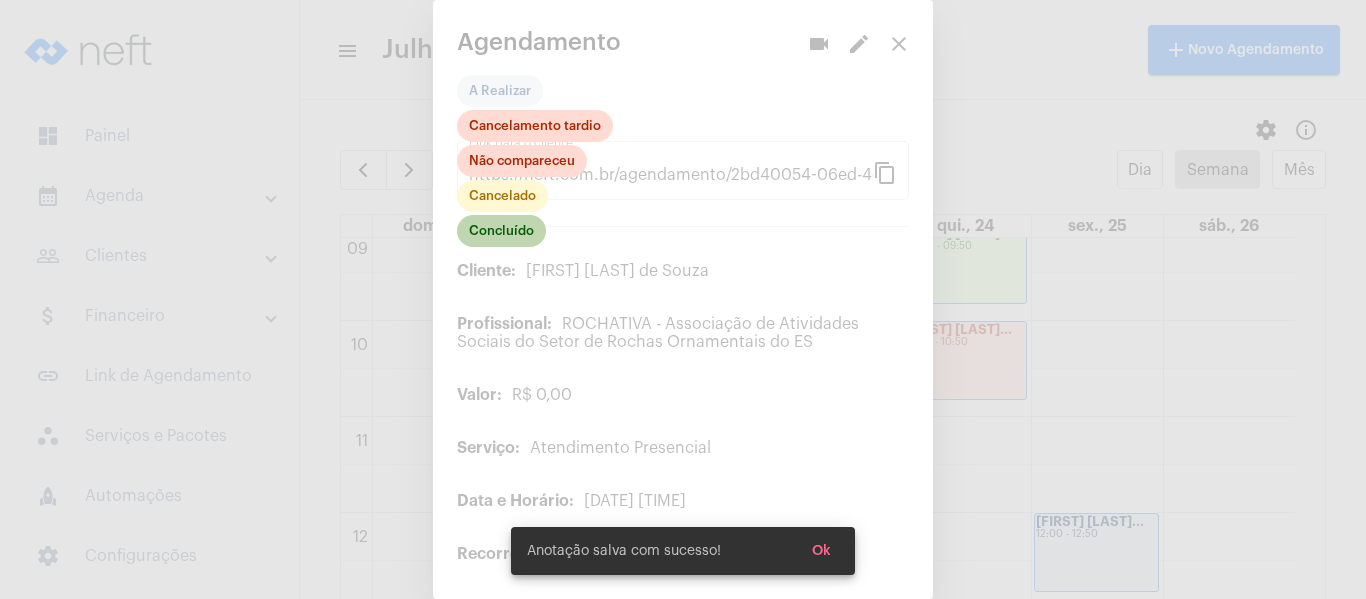 click on "Concluído" 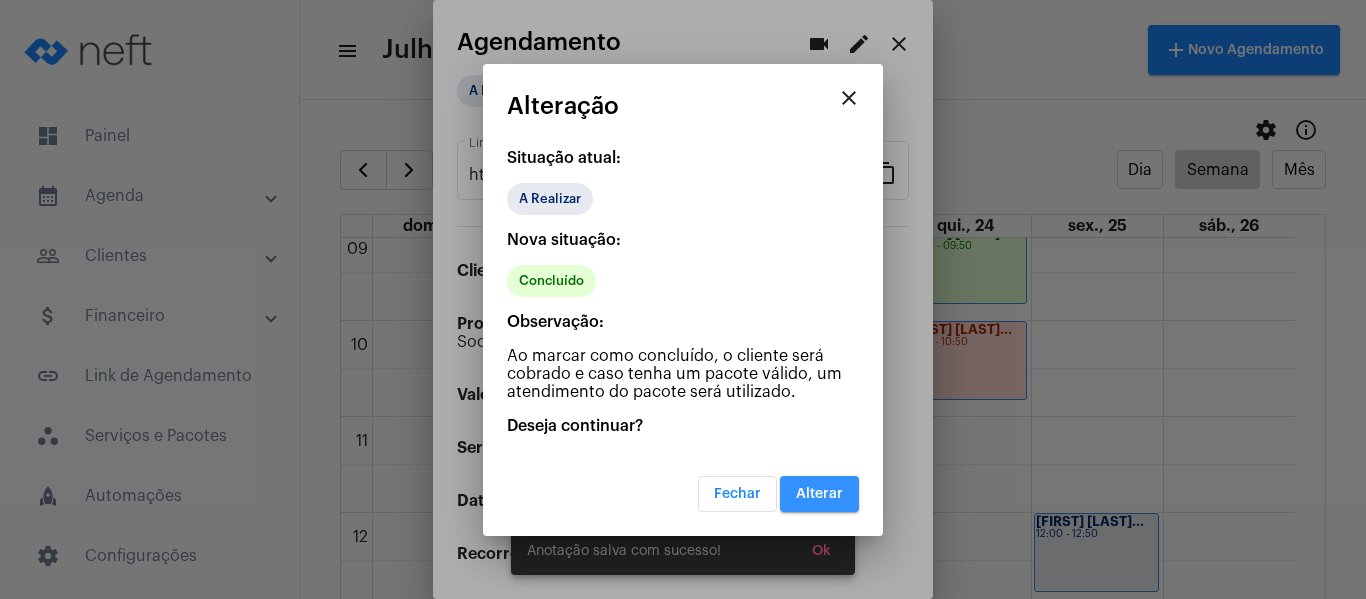 click on "Alterar" at bounding box center (819, 494) 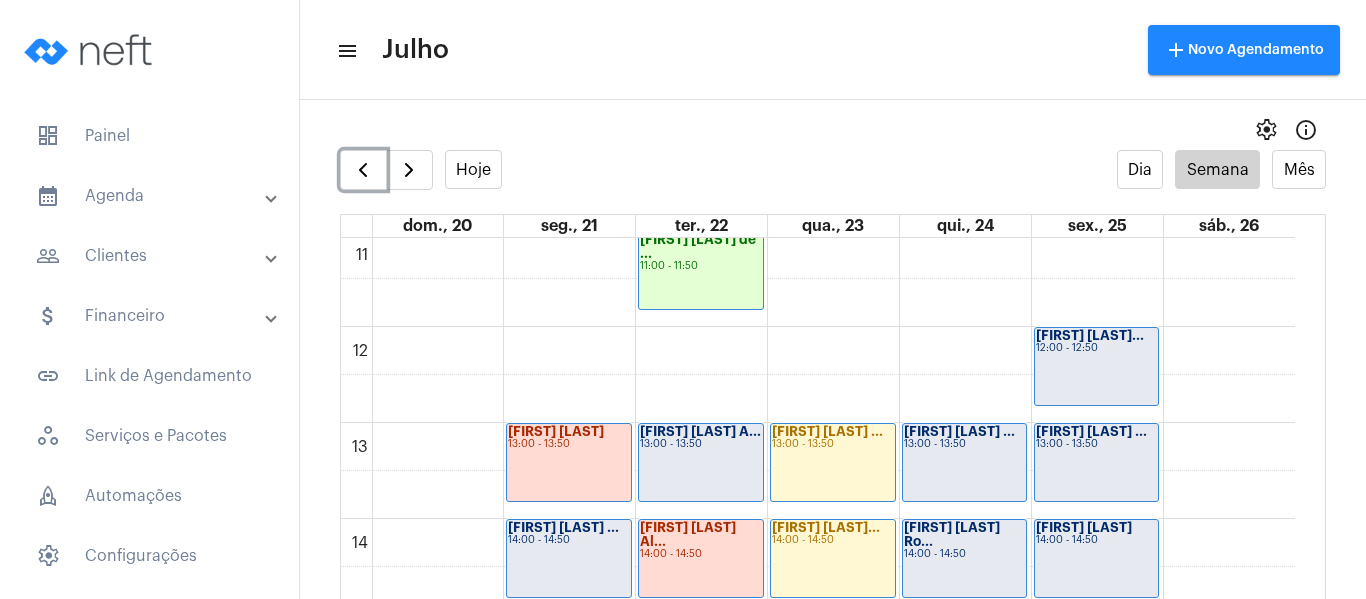 scroll, scrollTop: 1077, scrollLeft: 0, axis: vertical 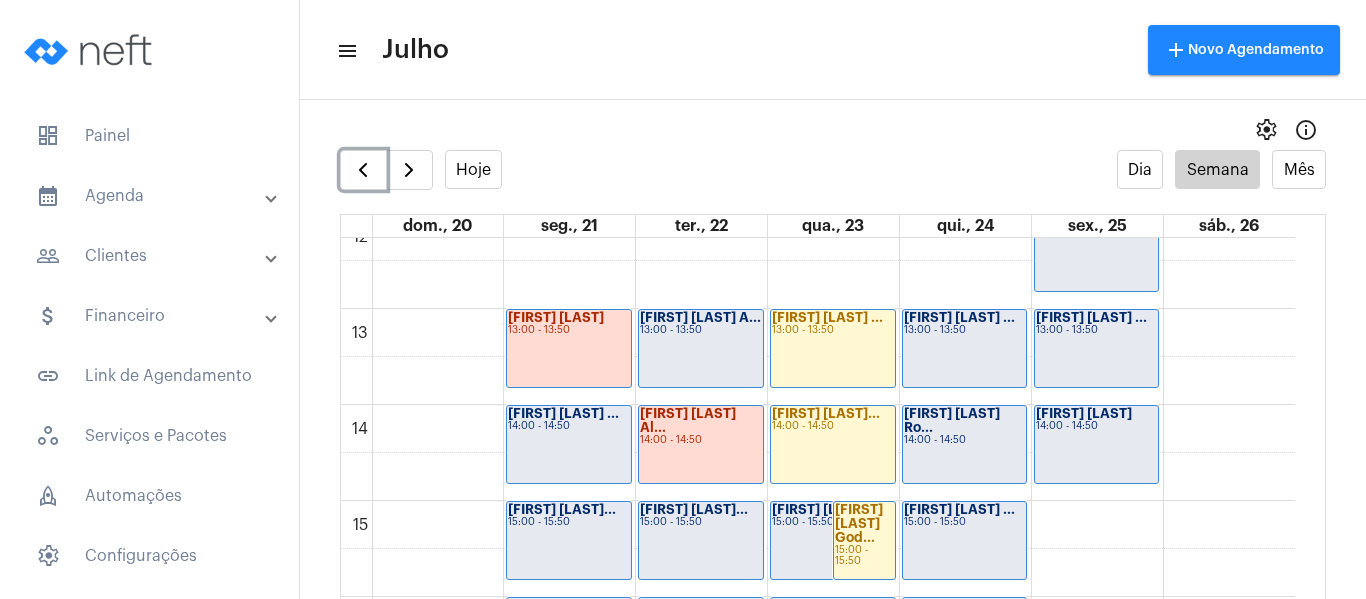 click on "Alan Silveira A...
13:00 - 13:50" 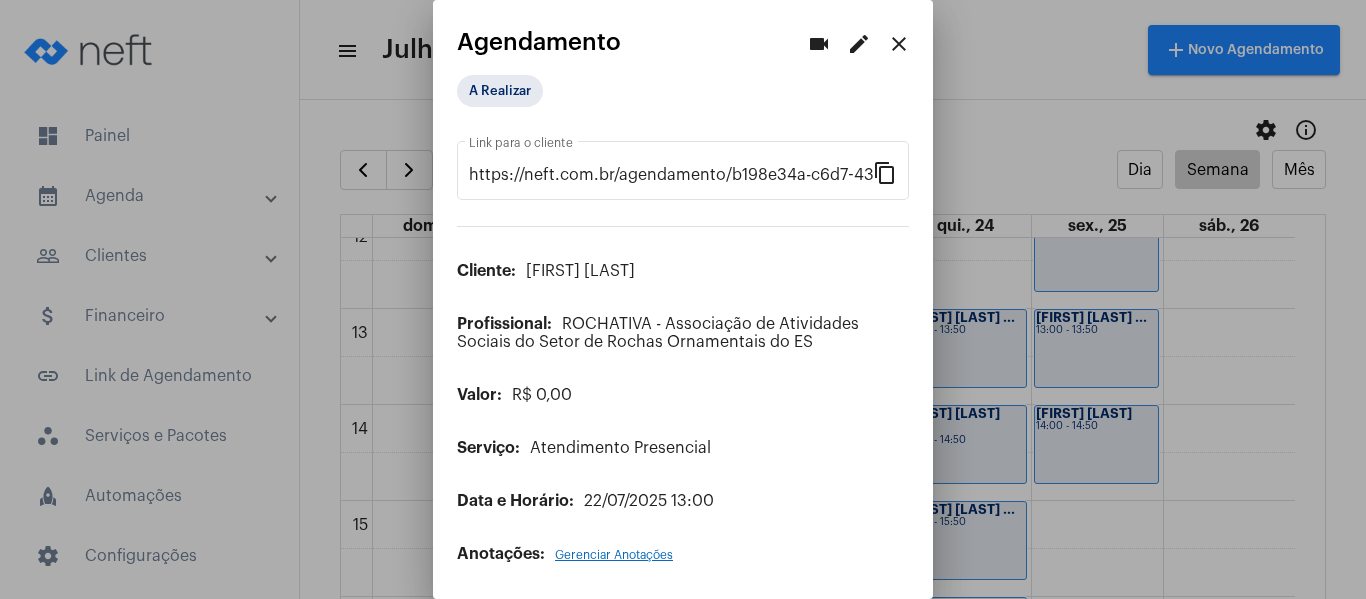 click on "Gerenciar Anotações" at bounding box center [614, 555] 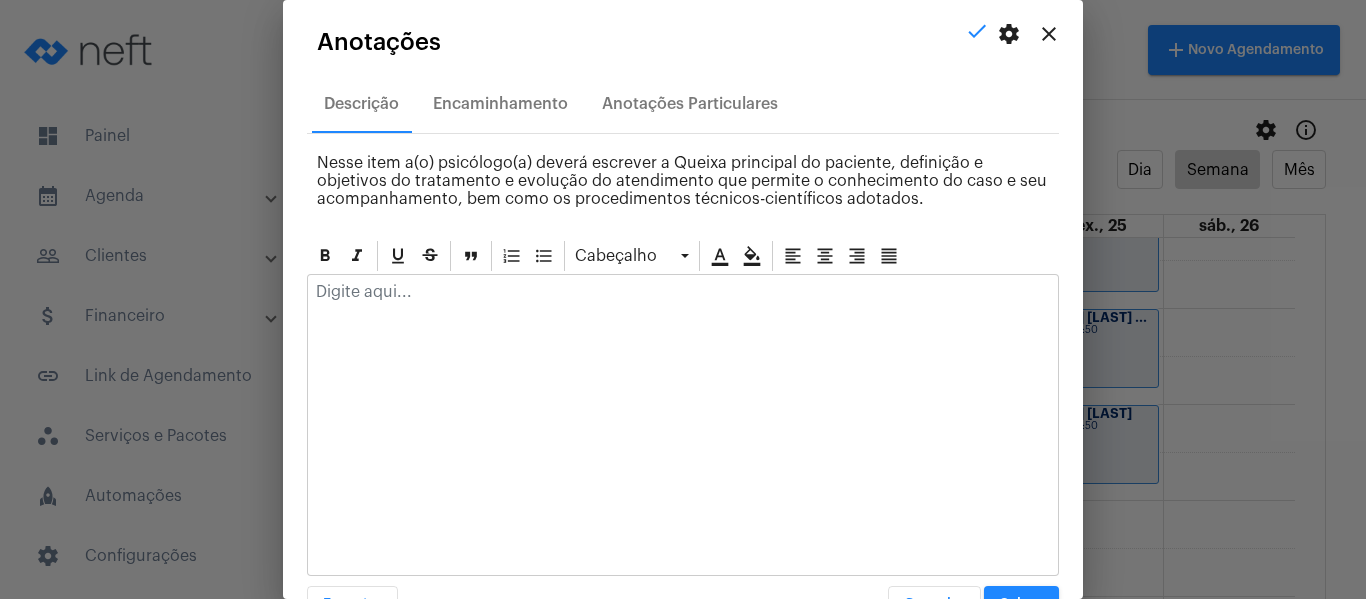 click 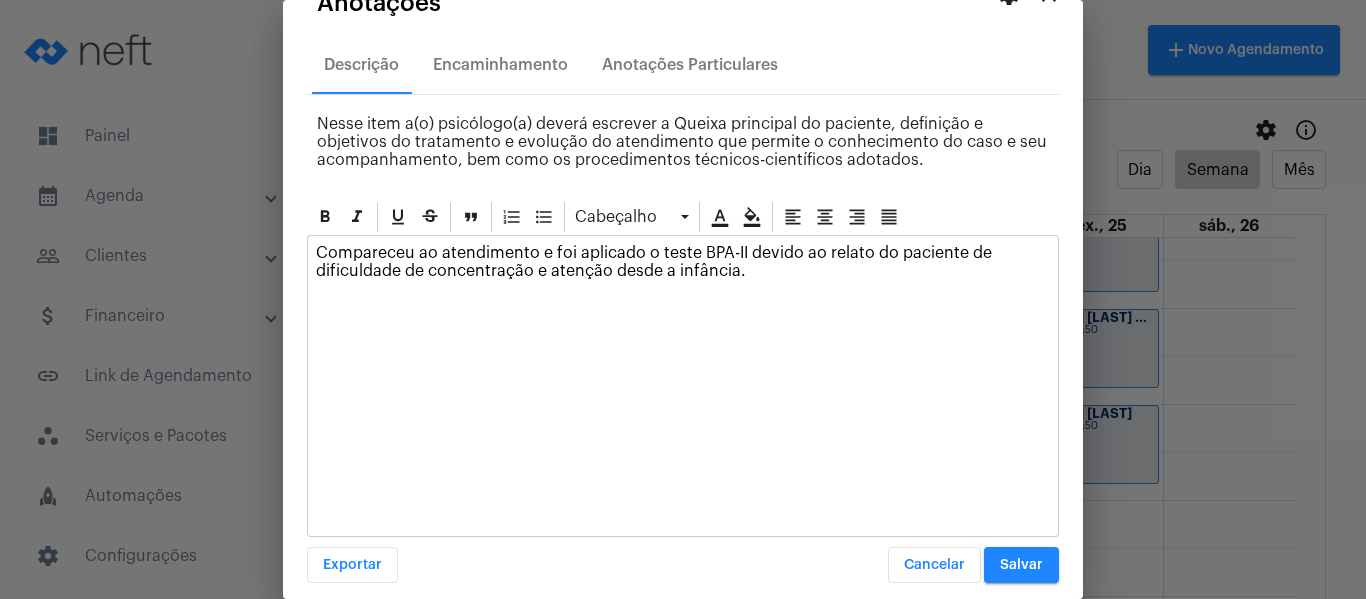 scroll, scrollTop: 57, scrollLeft: 0, axis: vertical 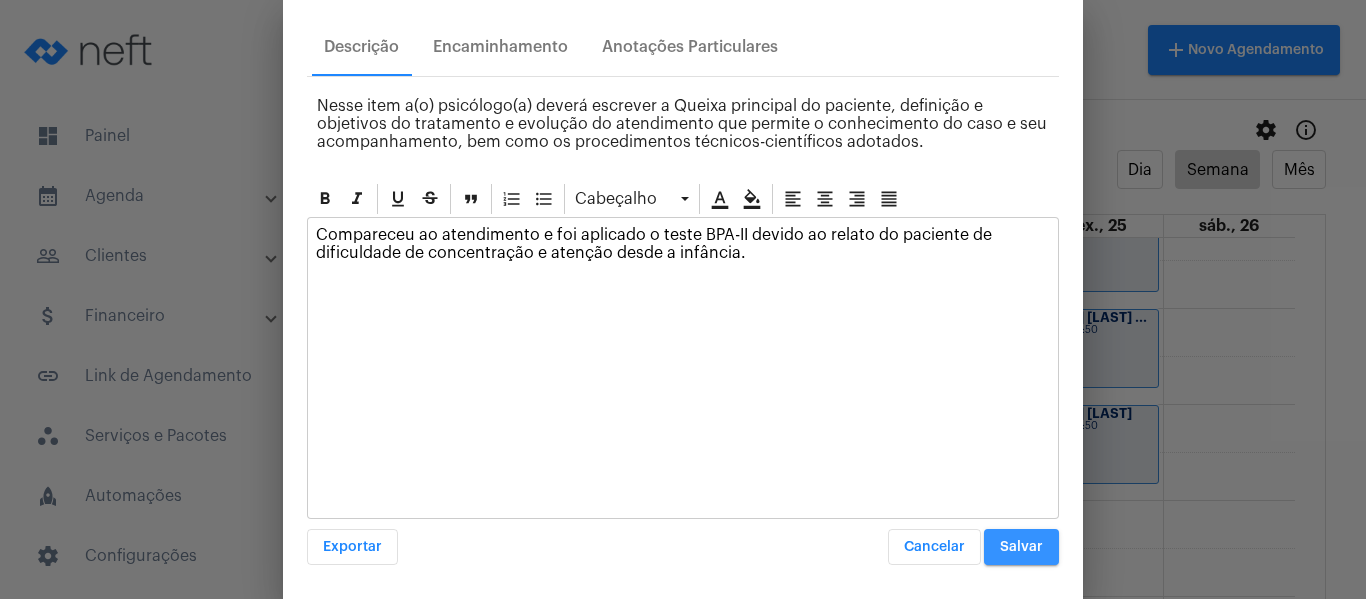 click on "Salvar" at bounding box center [1021, 547] 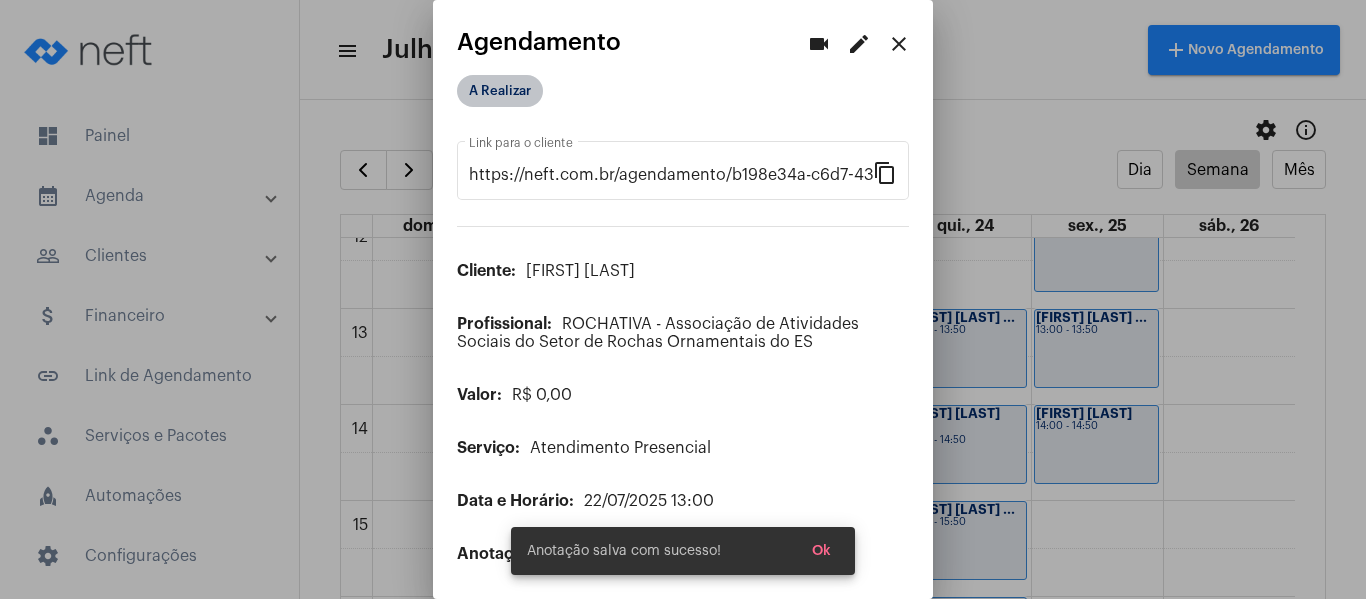 click on "A Realizar" at bounding box center (500, 91) 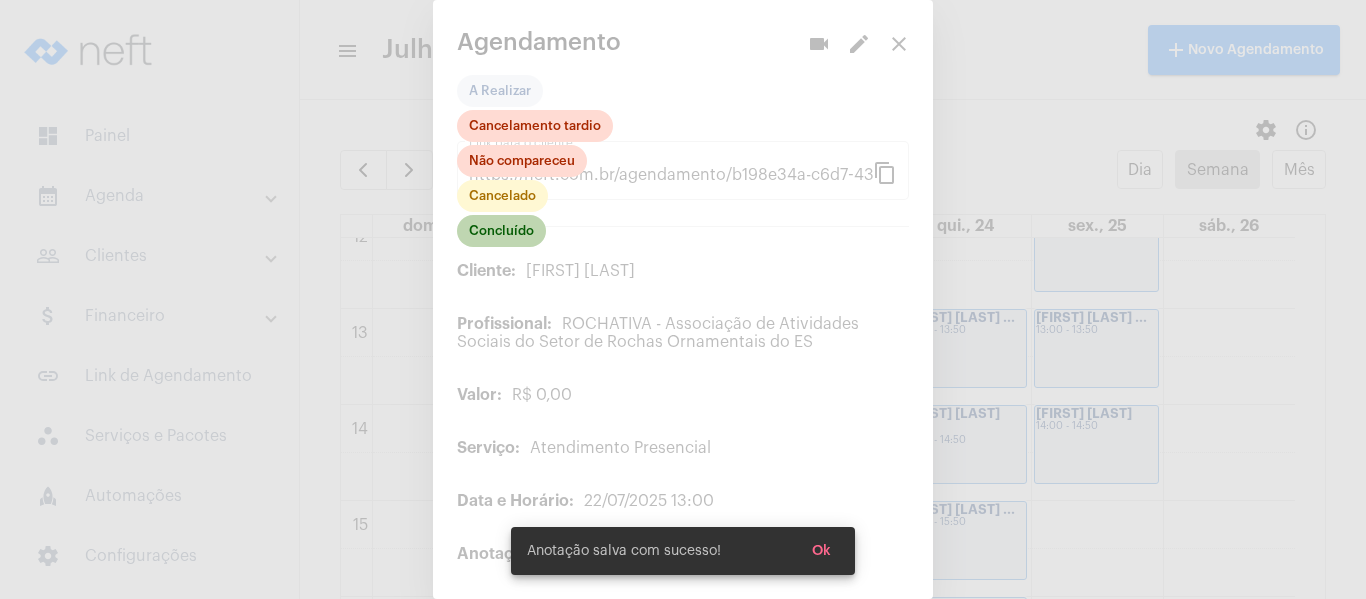 click on "Concluído" 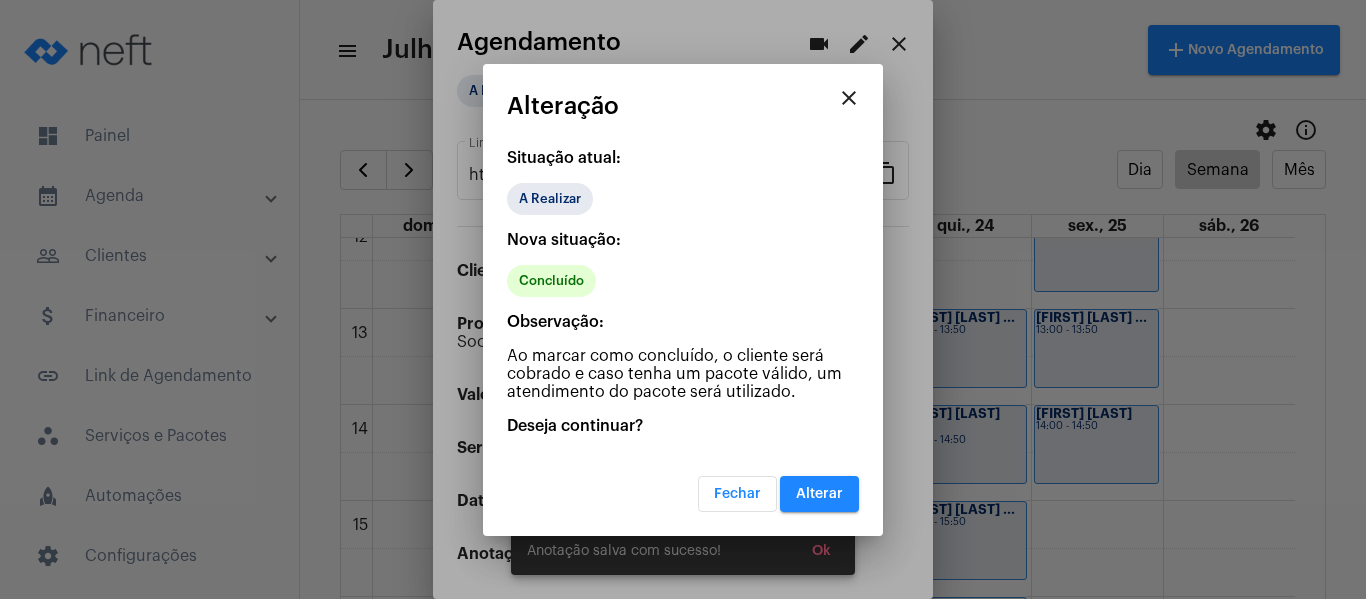 click on "Alterar" at bounding box center [819, 494] 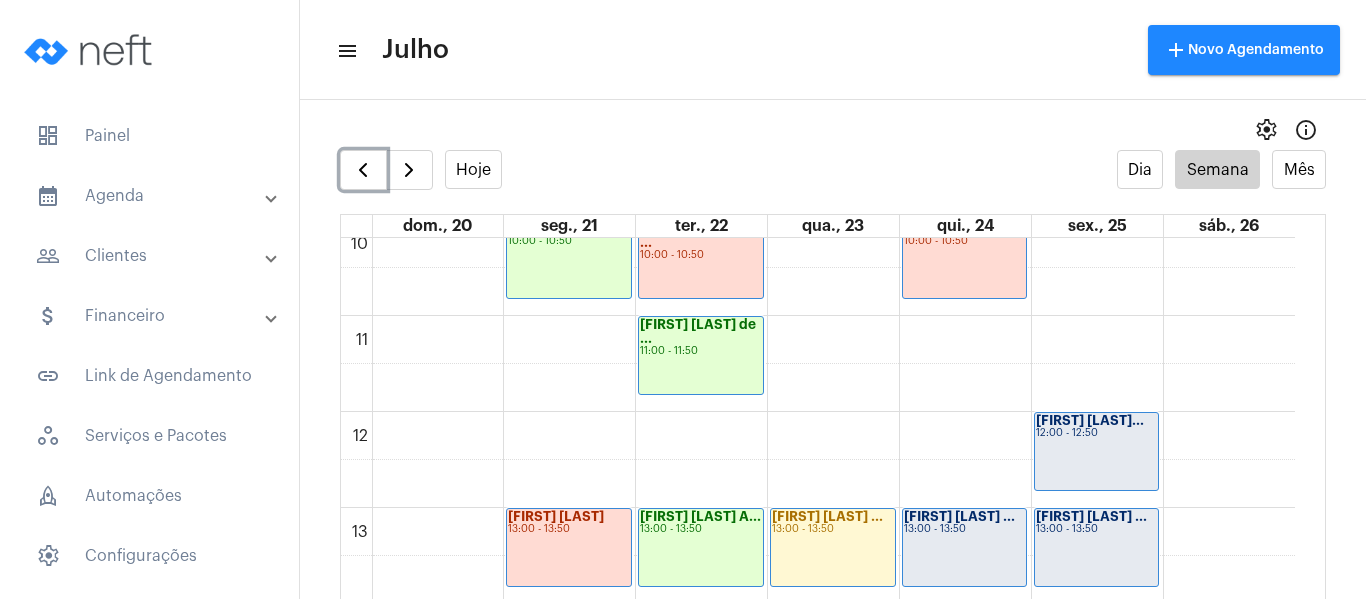 scroll, scrollTop: 977, scrollLeft: 0, axis: vertical 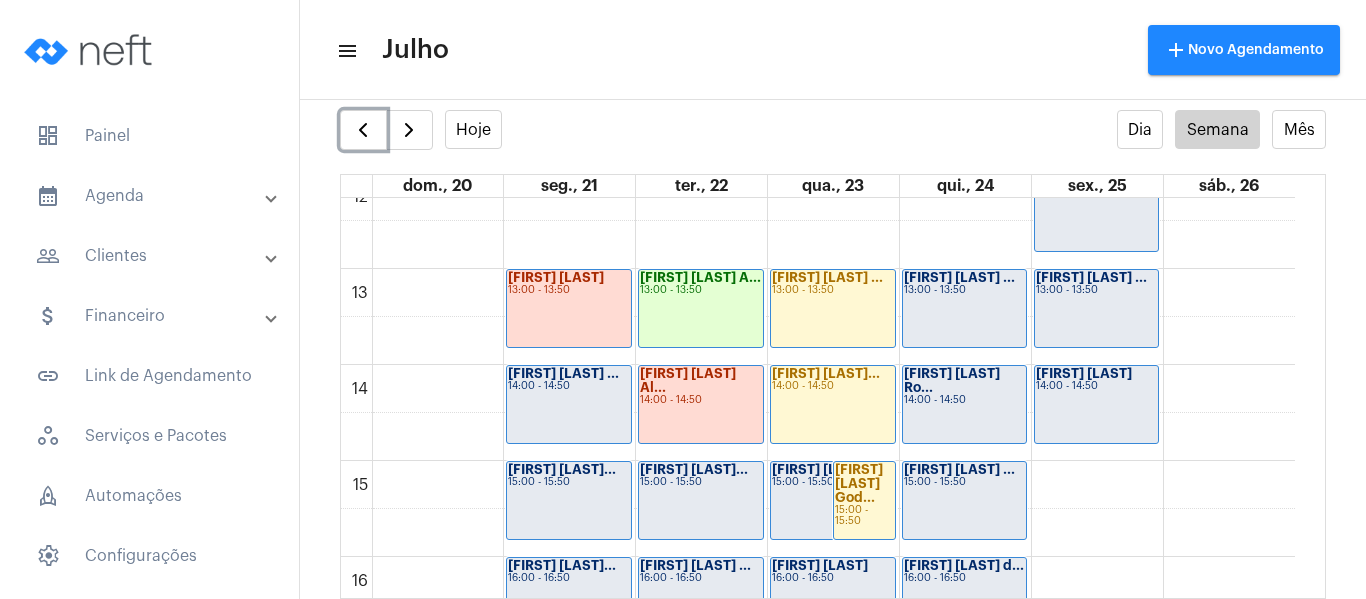 click on "14:00 - 14:50" 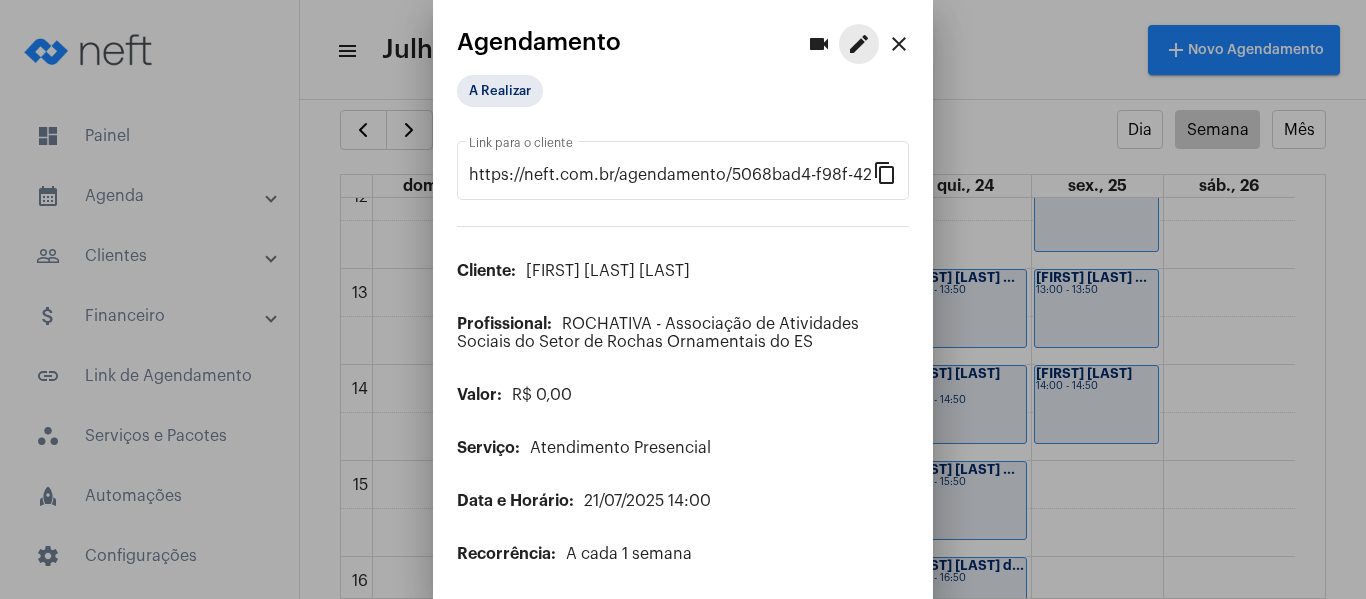 click on "edit" at bounding box center [859, 44] 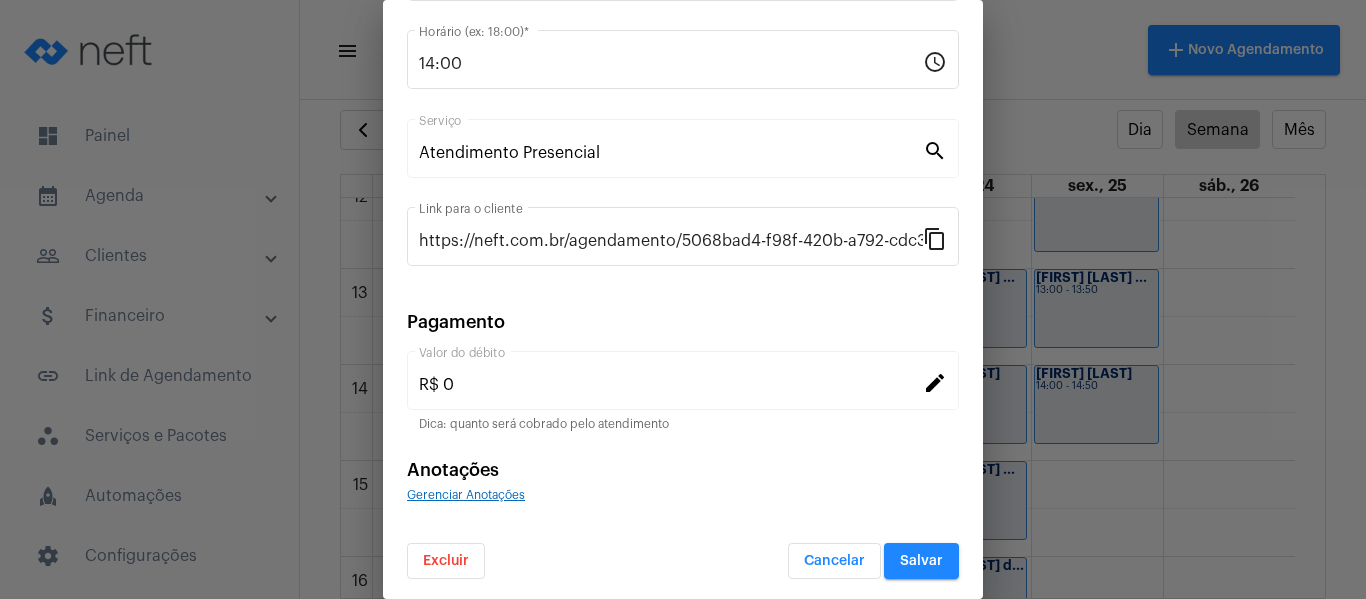 scroll, scrollTop: 262, scrollLeft: 0, axis: vertical 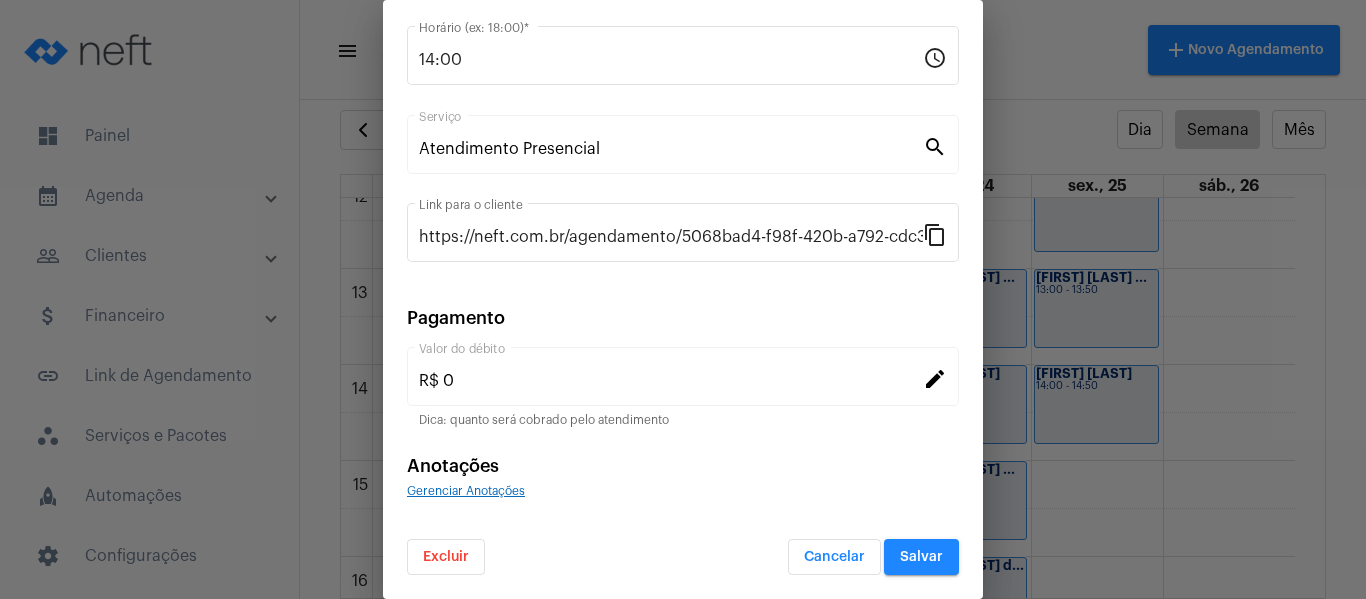 click on "Gerenciar Anotações" at bounding box center (466, 491) 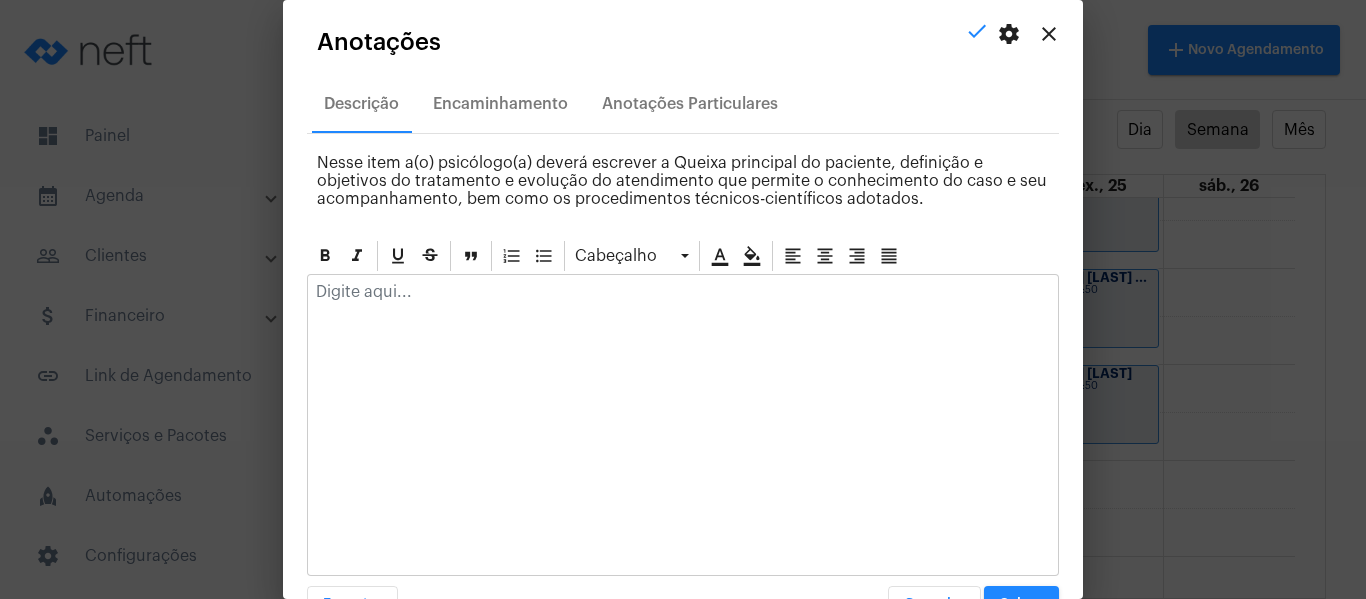 click 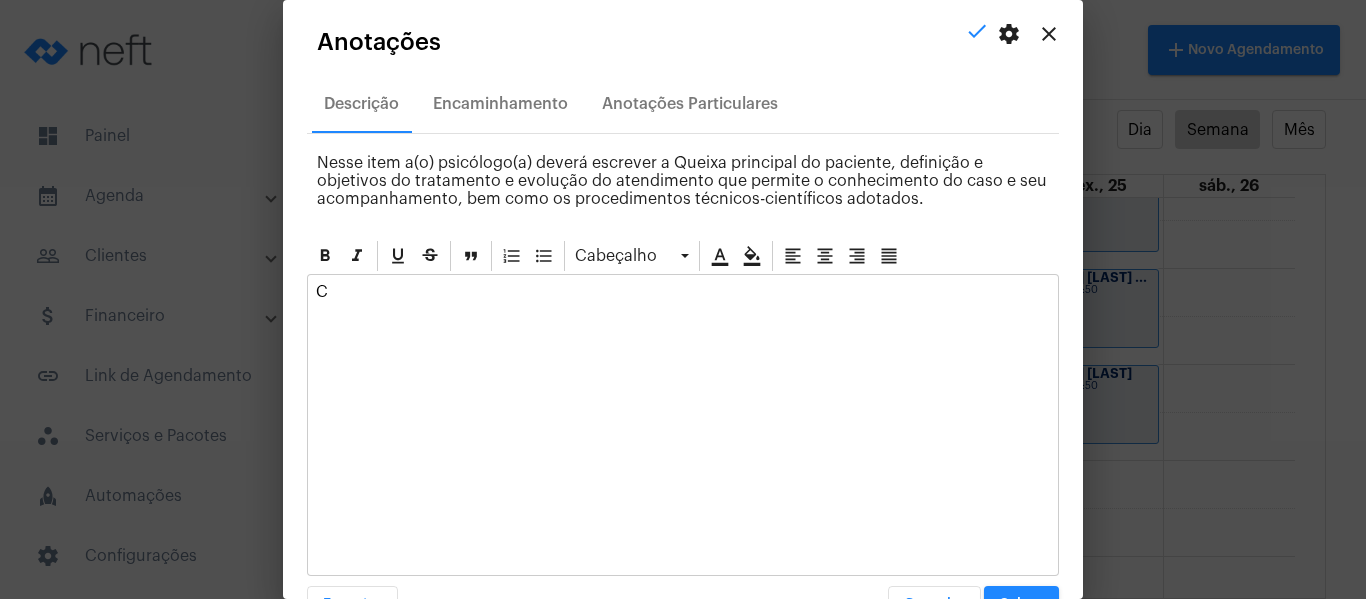 type 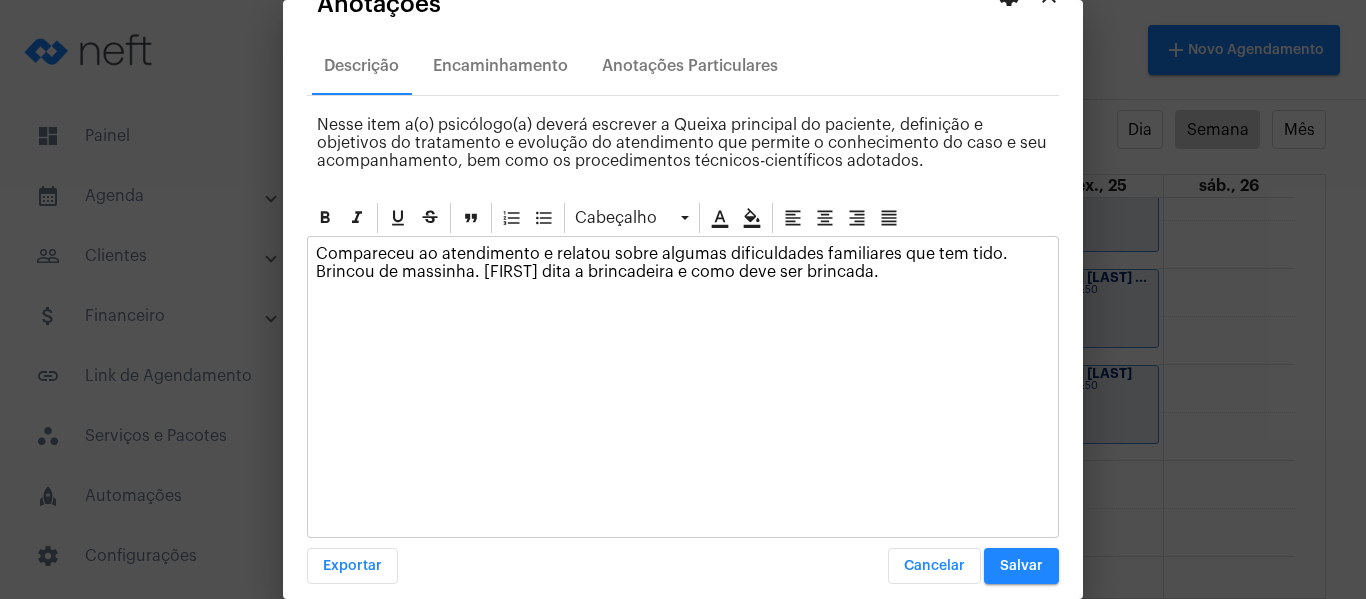 scroll, scrollTop: 57, scrollLeft: 0, axis: vertical 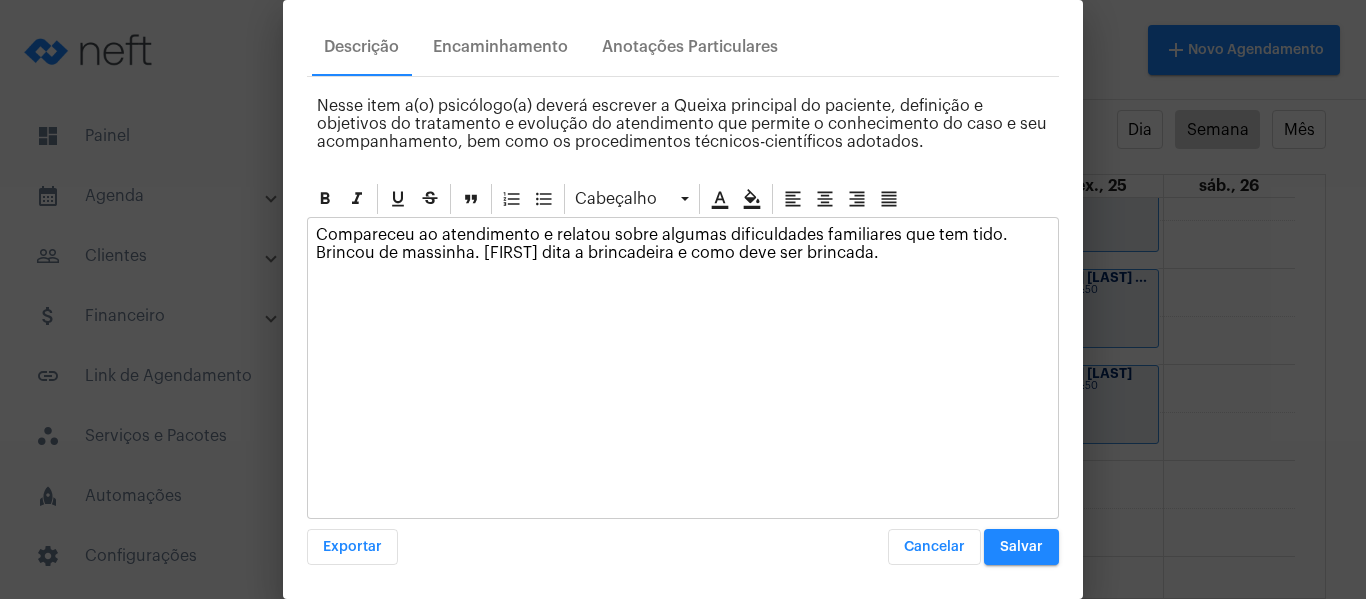 click on "Salvar" at bounding box center [1021, 547] 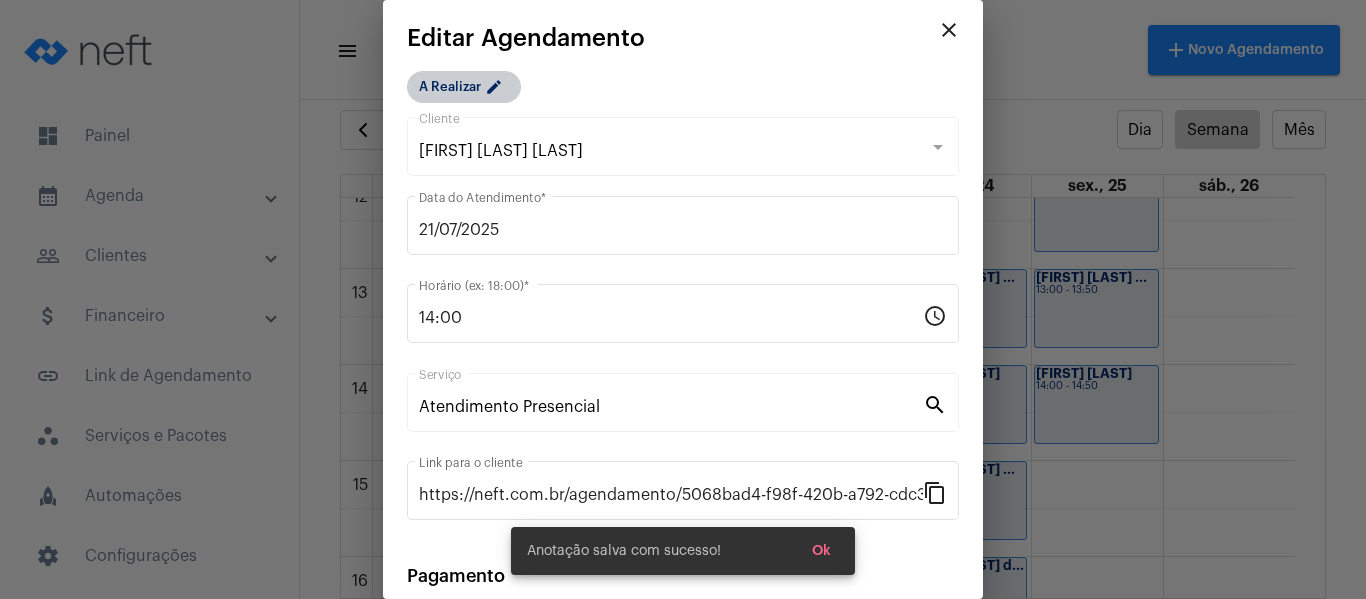 scroll, scrollTop: 0, scrollLeft: 0, axis: both 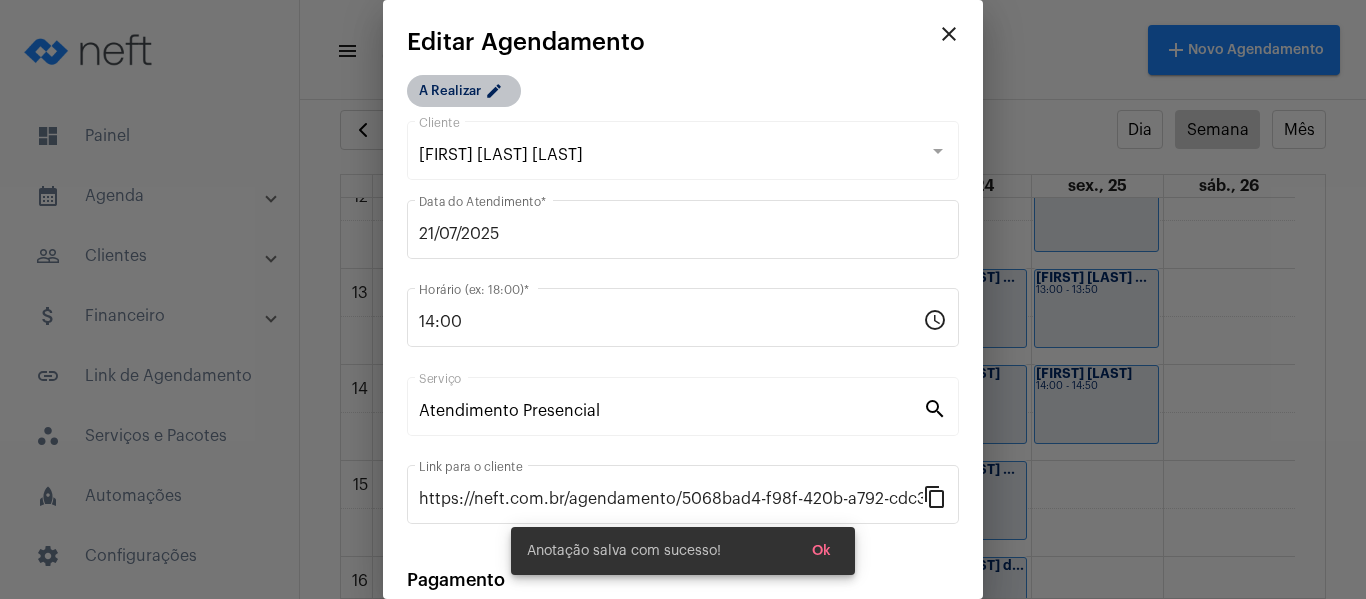 click on "edit" at bounding box center [497, 94] 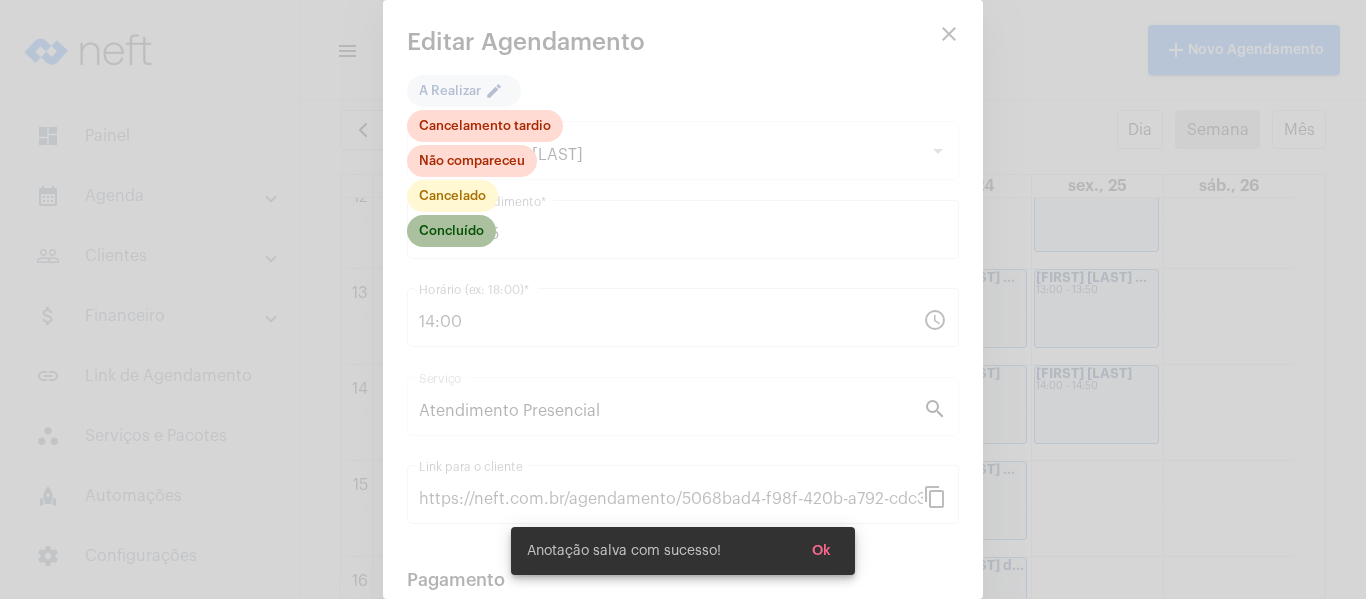 click on "Concluído" 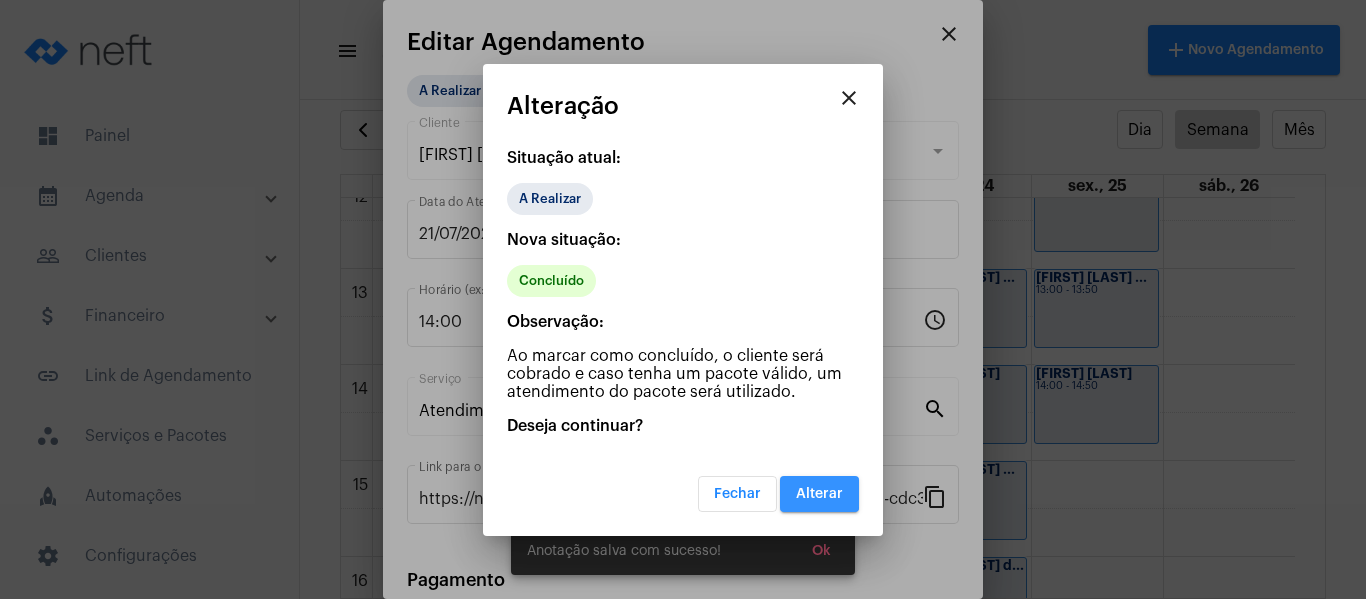 click on "Alterar" at bounding box center (819, 494) 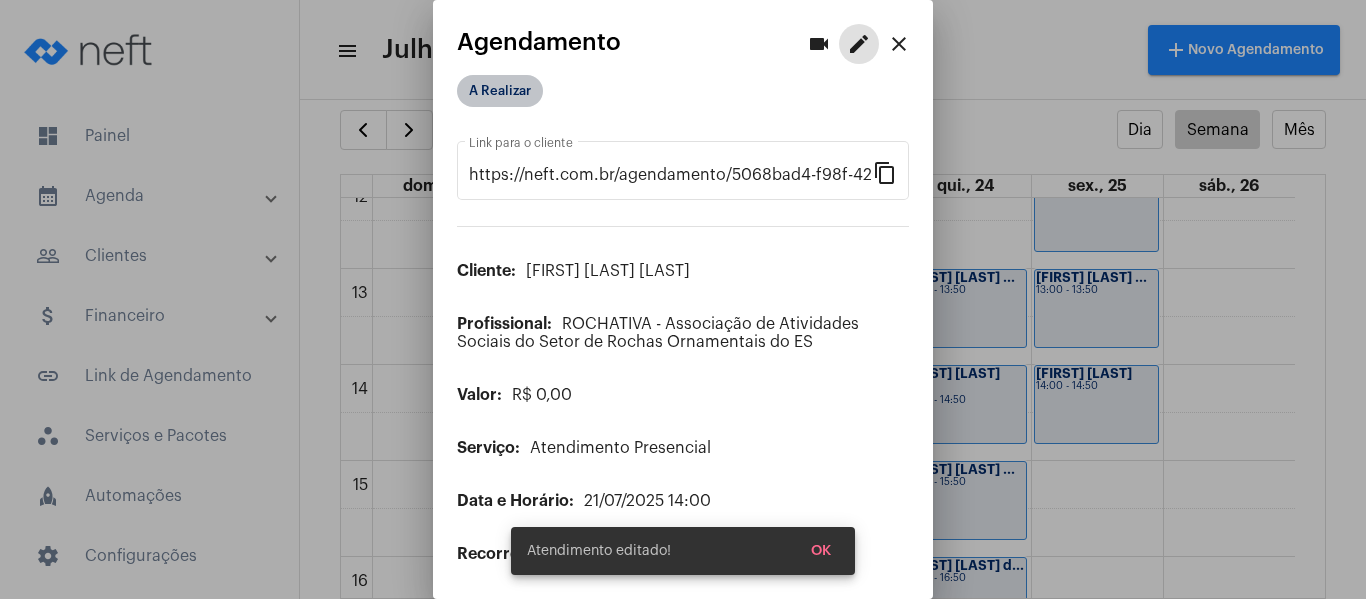 click on "A Realizar" at bounding box center [500, 91] 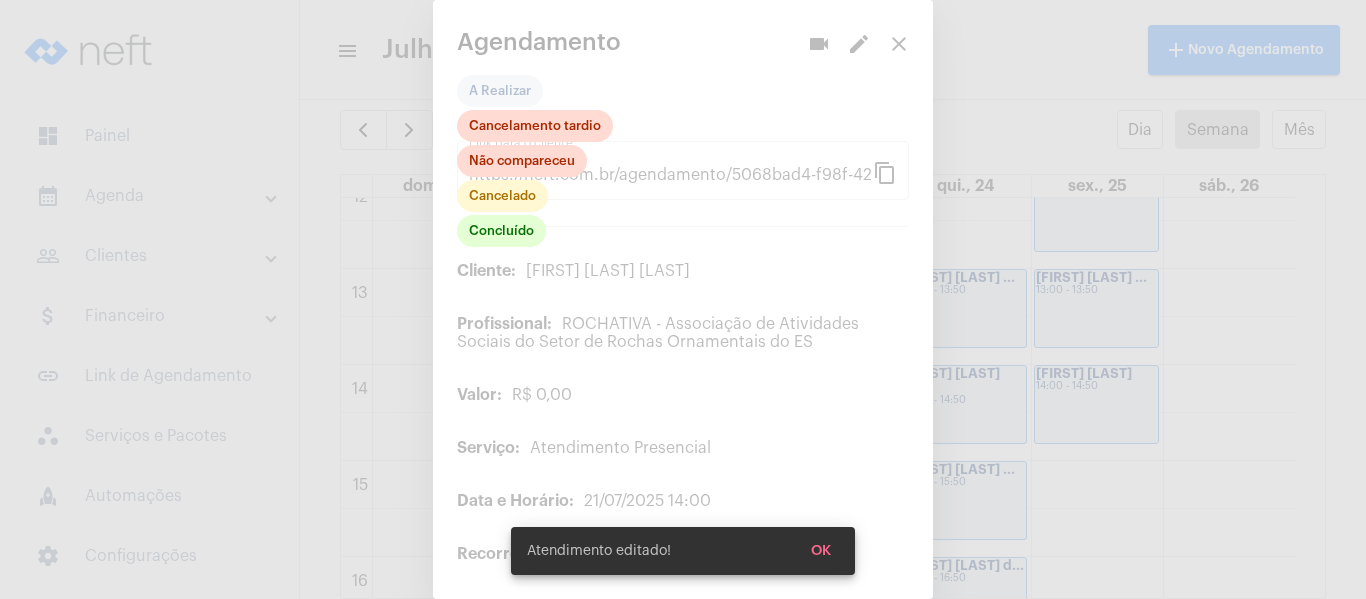 click at bounding box center [683, 299] 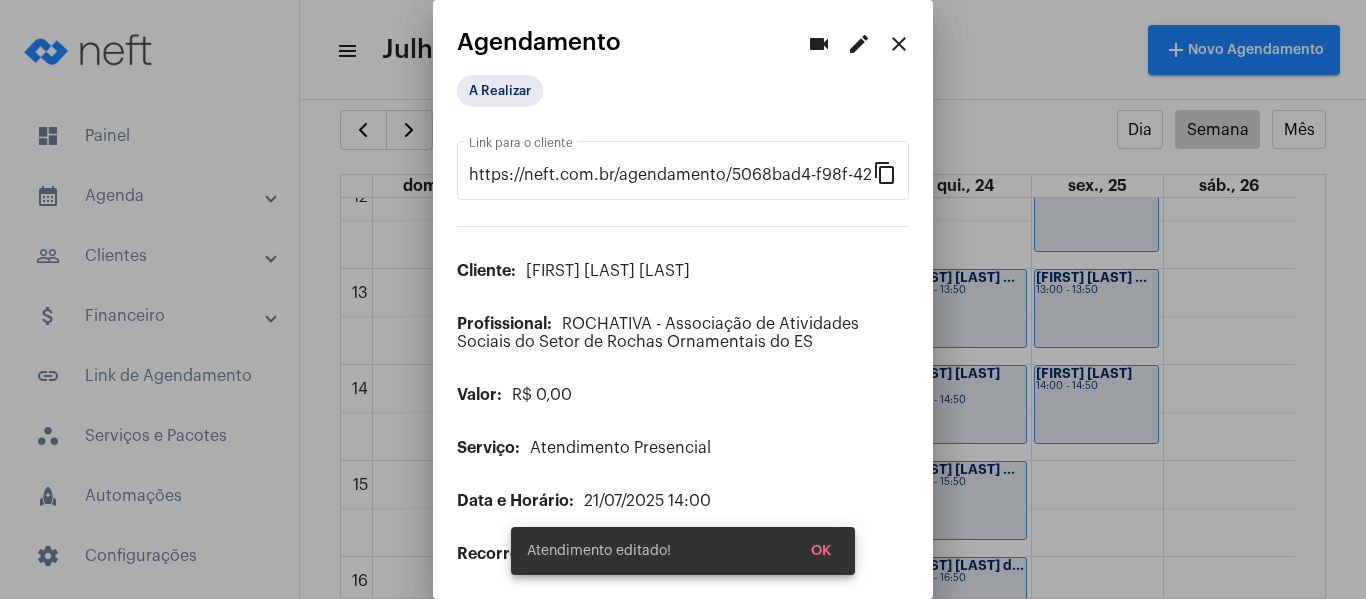 click on "https://neft.com.br/agendamento/5068bad4-f98f-420b-a792-cdc36db42ccf Link para o cliente content_copy Cliente: Analice Leal Costa Silva Profissional: ROCHATIVA - Associação de Atividades Sociais do Setor de Rochas Ornamentais do ES Valor: R$ 0,00 Serviço: Atendimento Presencial Data e Horário: 21/07/2025 14:00 Recorrência: A cada 1 semana Agendamentos Restantes: 1 agendamento Próximo Agendamento: 28/07/2025 14:00 Anotações: Gerenciar Anotações" at bounding box center [683, 419] 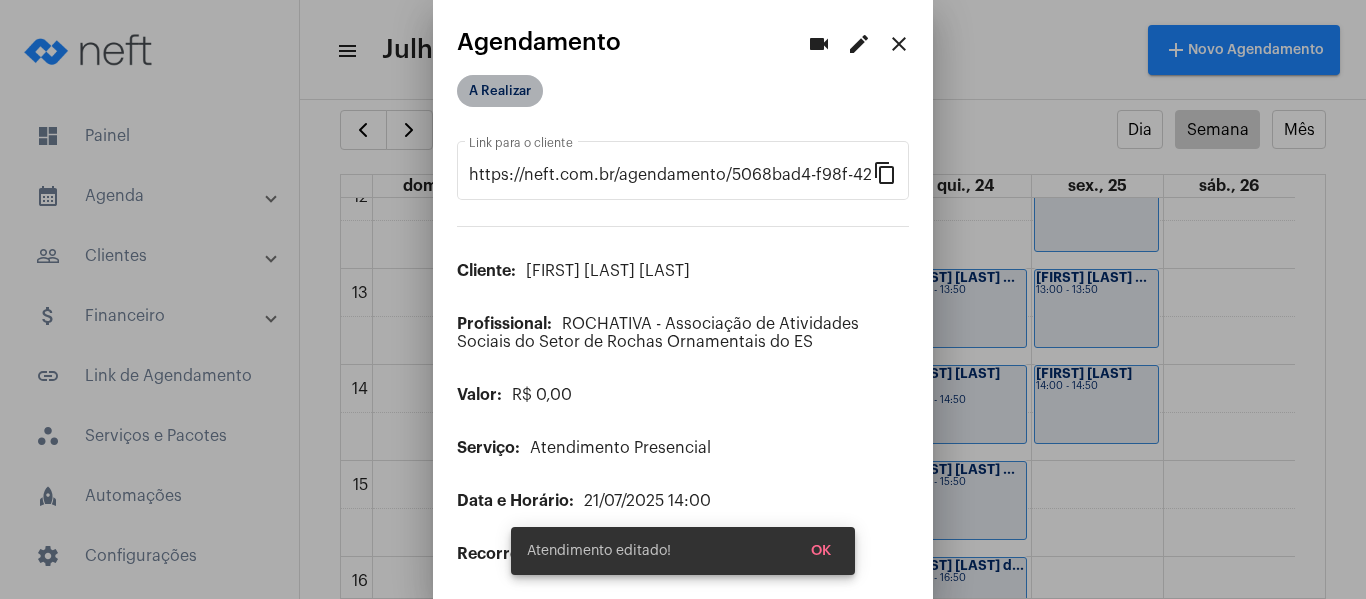 click on "A Realizar" at bounding box center [500, 91] 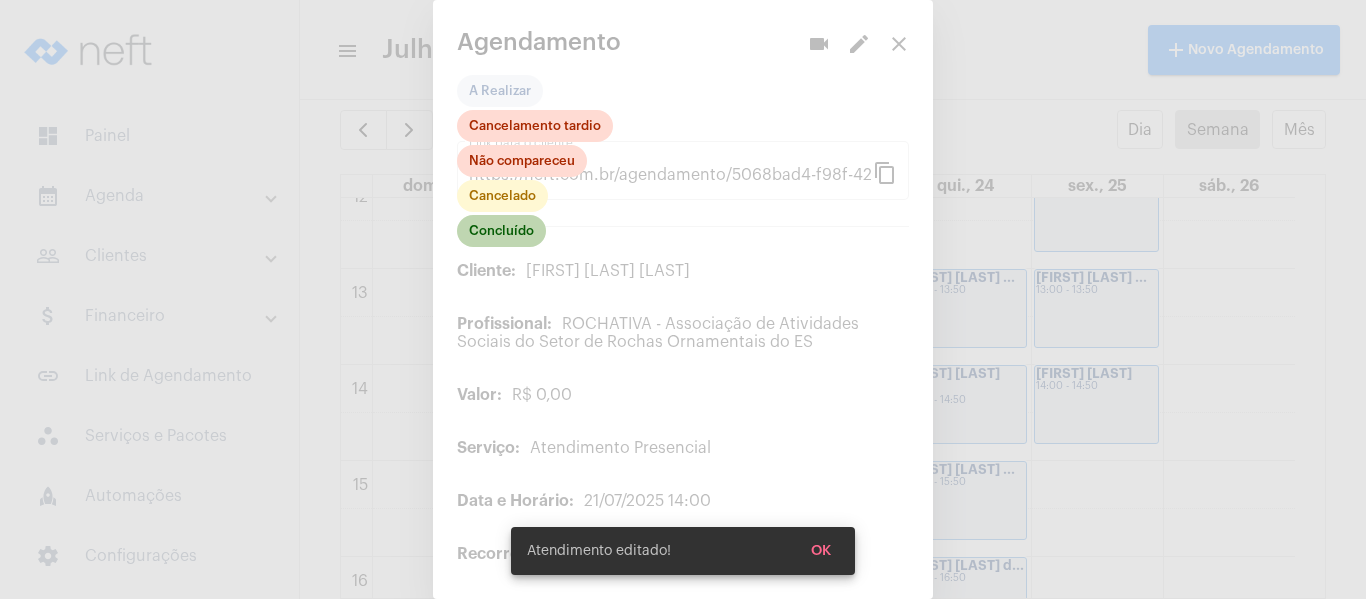 click on "Concluído" 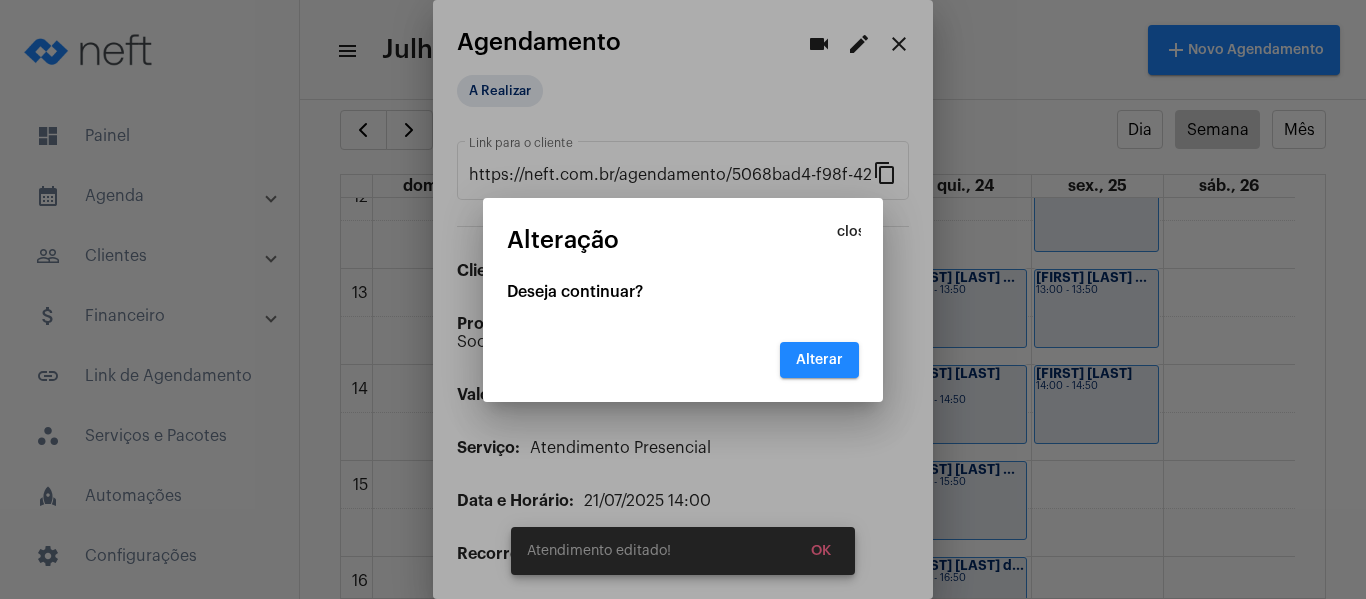 click on "close Alteração Deseja continuar? Alterar" at bounding box center [683, 300] 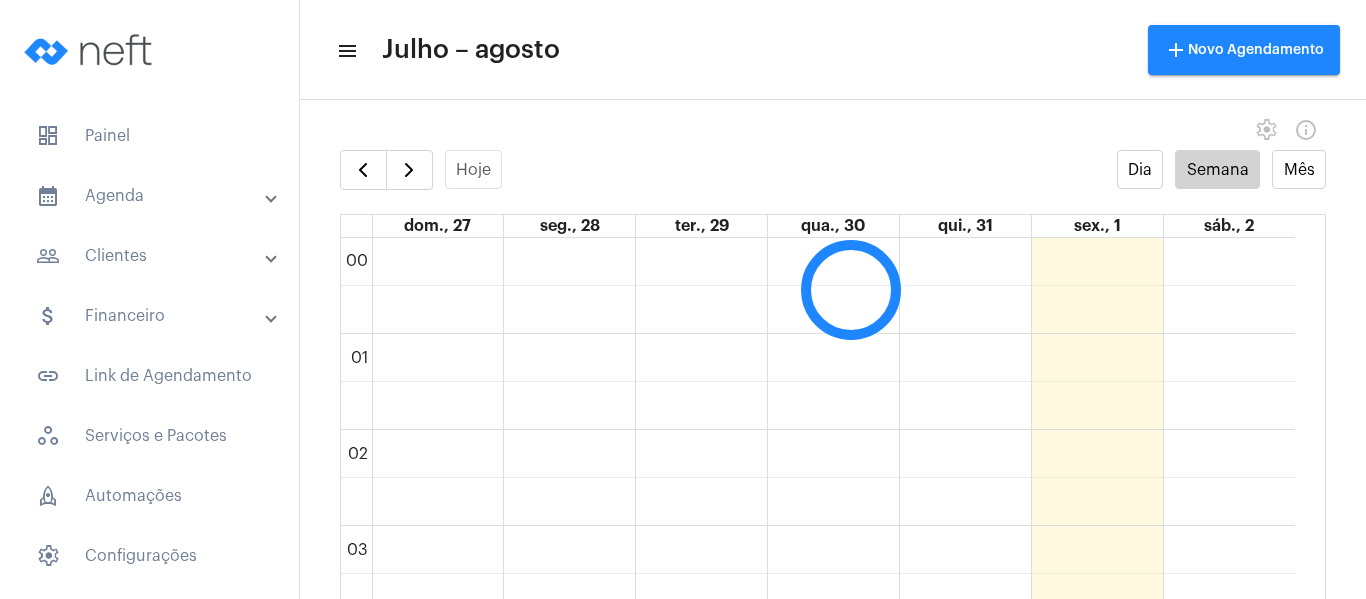 scroll, scrollTop: 0, scrollLeft: 0, axis: both 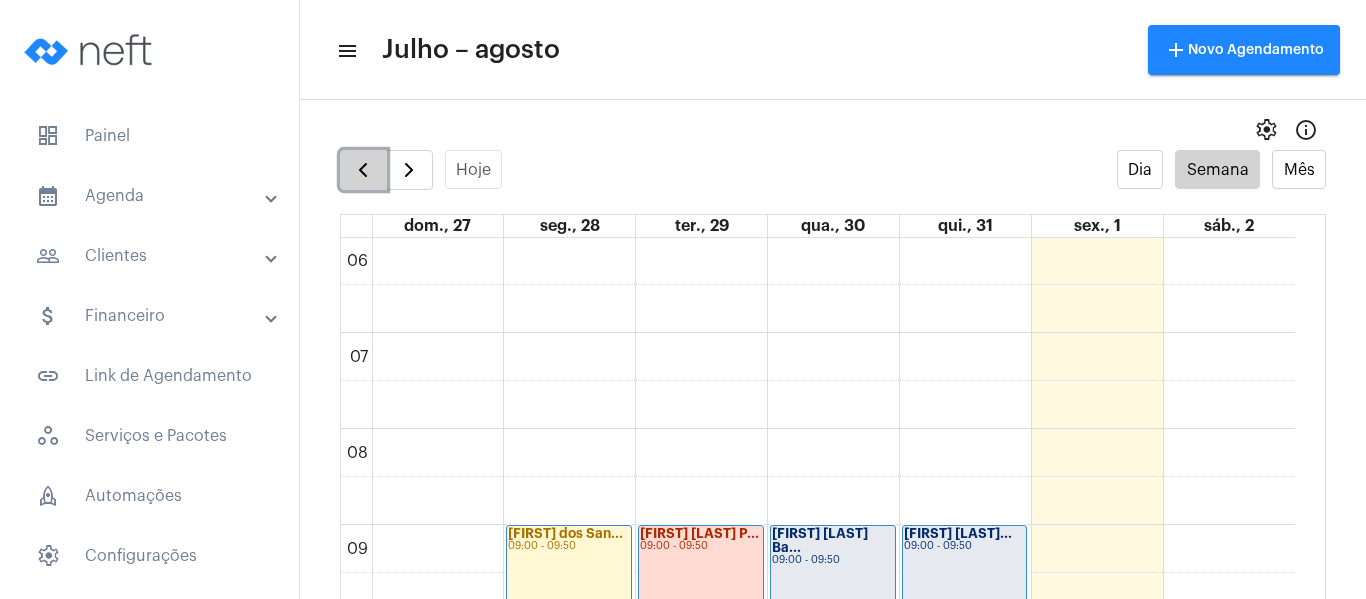click 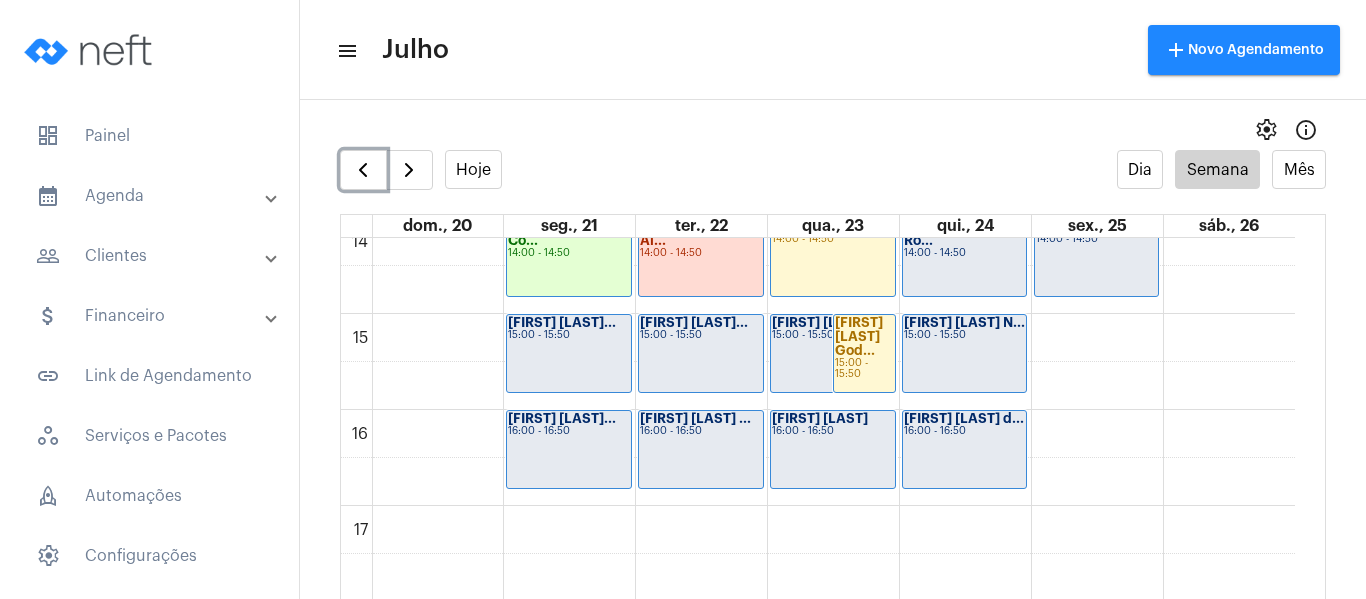 scroll, scrollTop: 1377, scrollLeft: 0, axis: vertical 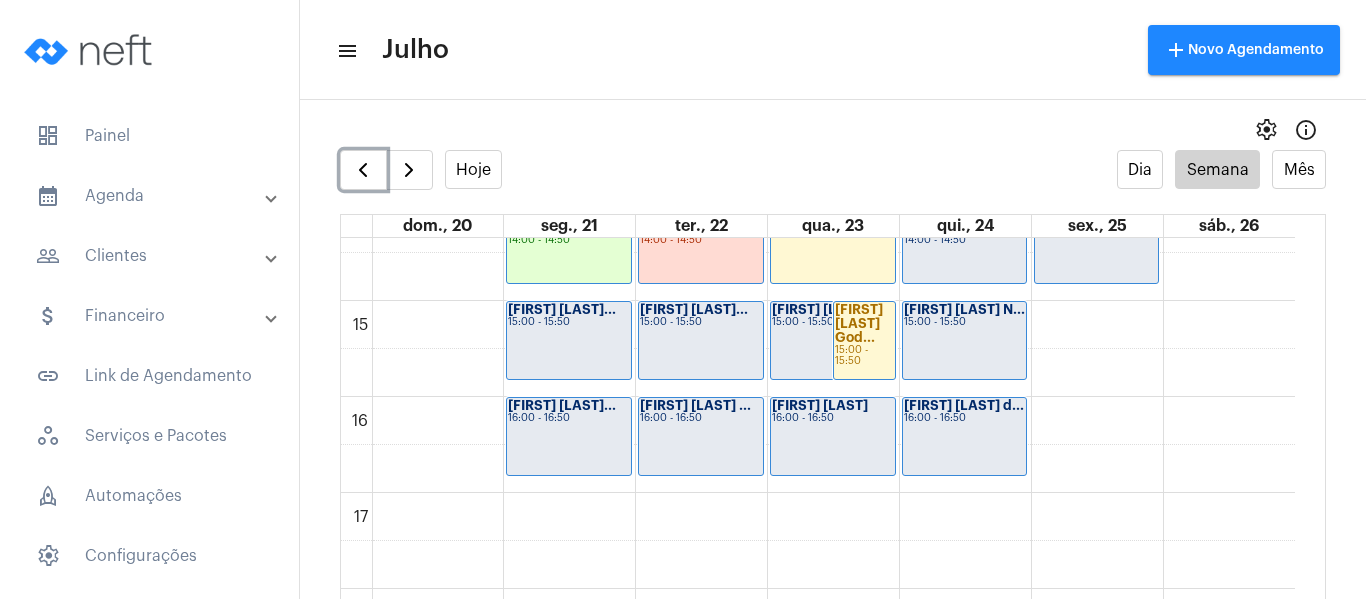 click on "[FIRST] [LAST]
15:00 - 15:50" 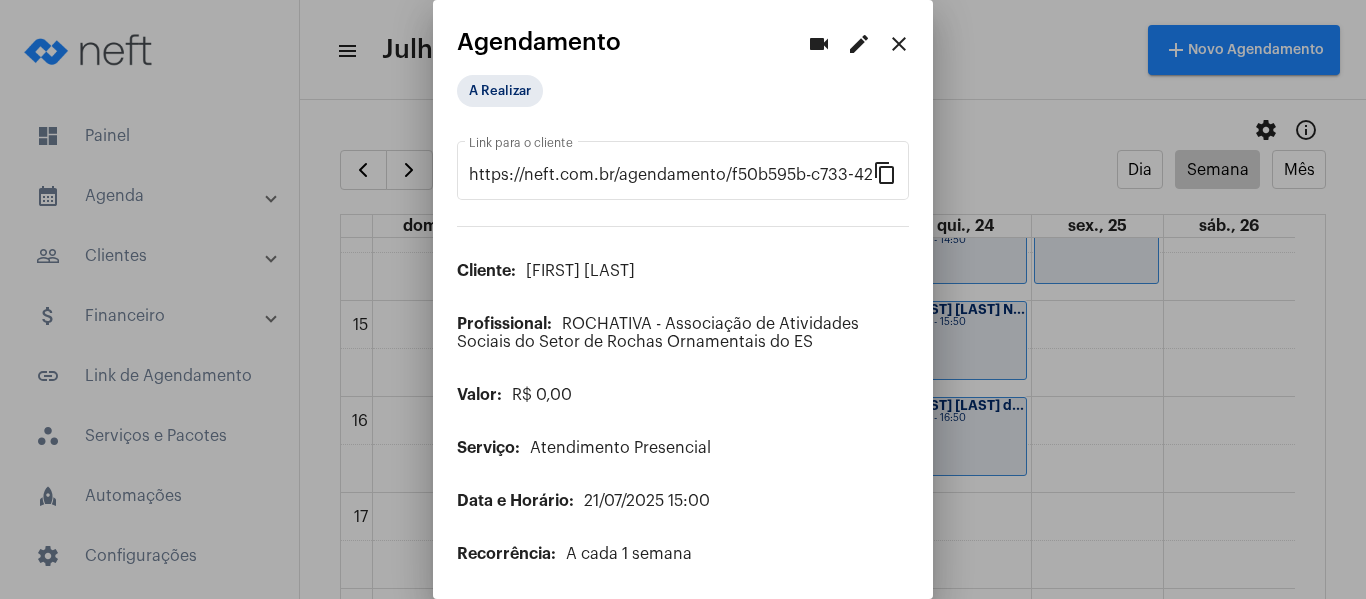 click on "edit" at bounding box center (859, 44) 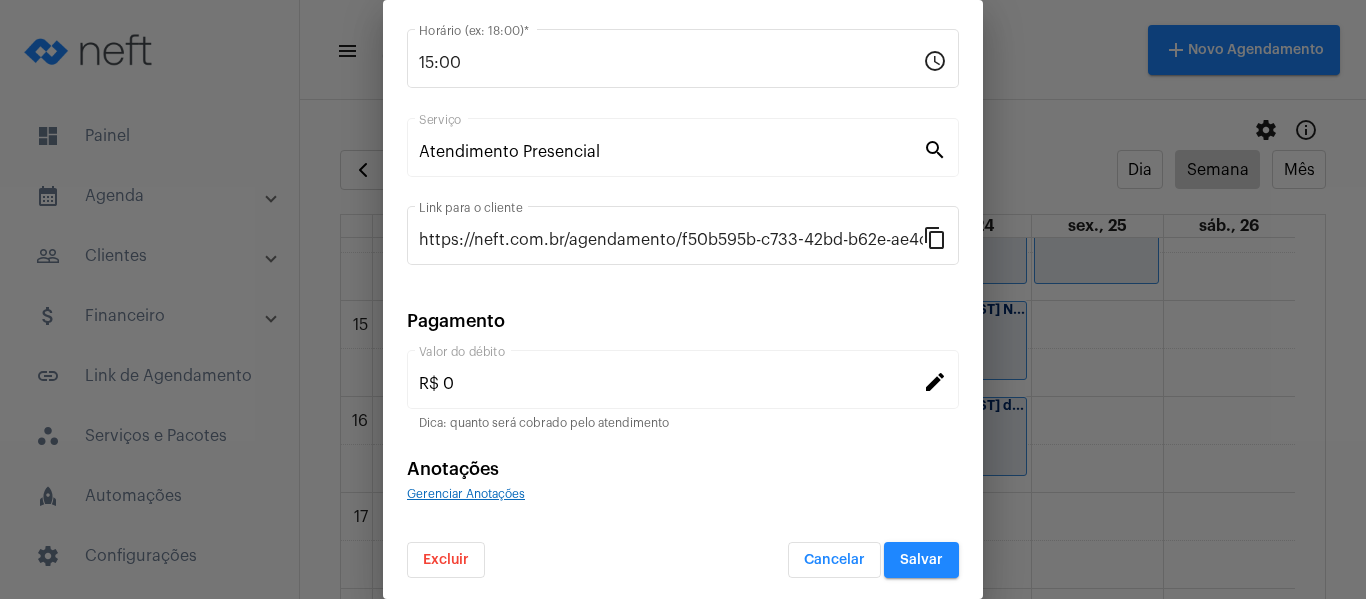 scroll, scrollTop: 262, scrollLeft: 0, axis: vertical 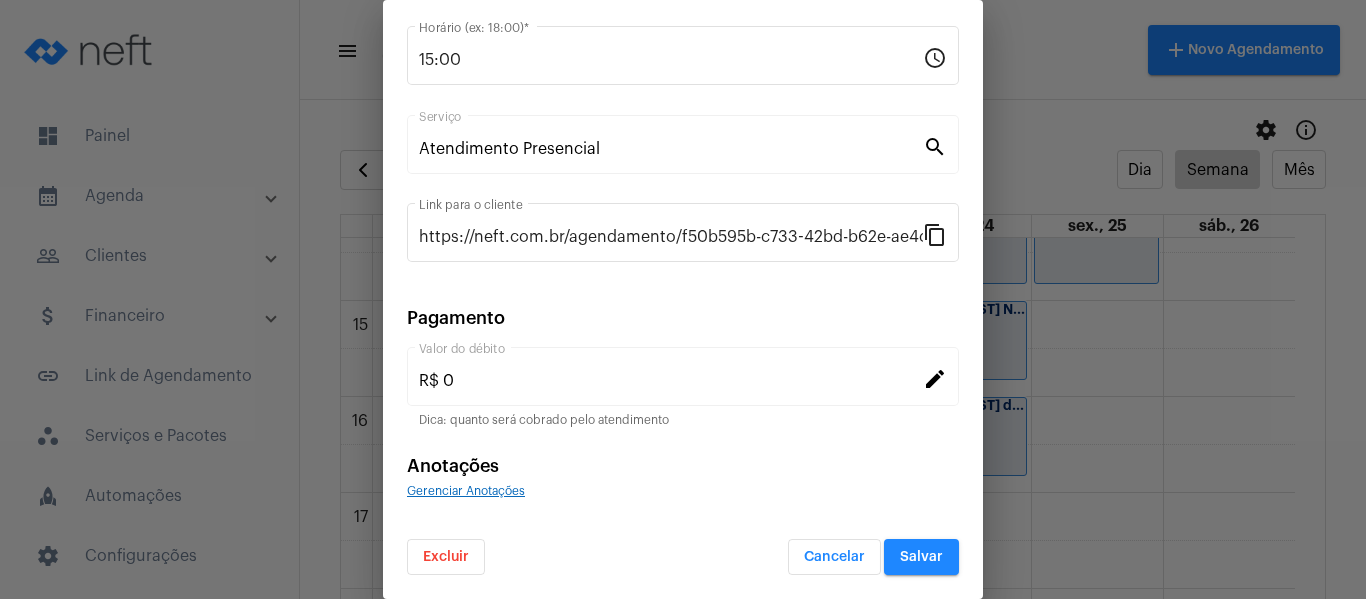 click on "Gerenciar Anotações" at bounding box center (466, 491) 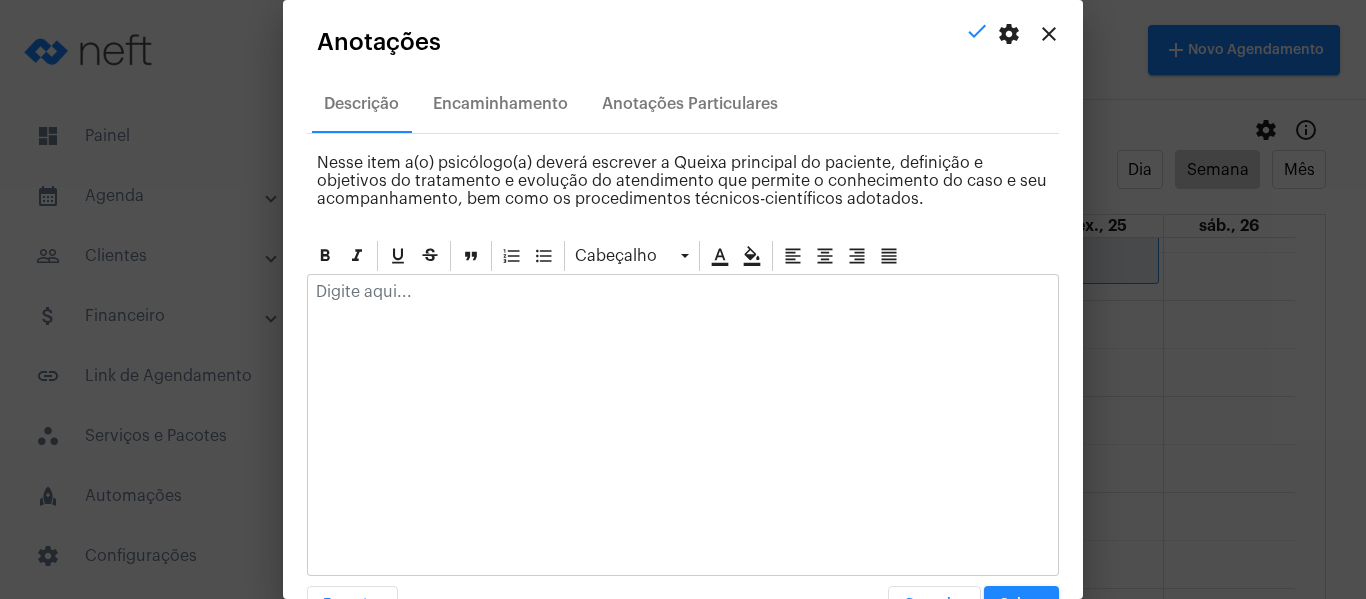 click 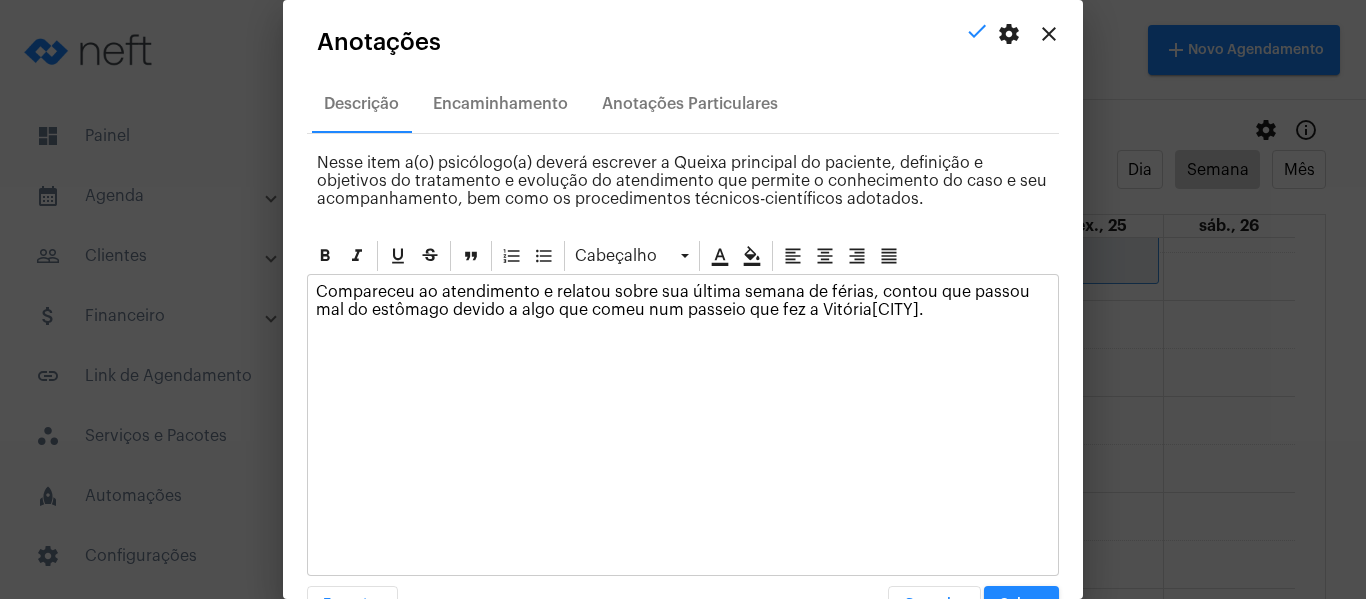 scroll, scrollTop: 57, scrollLeft: 0, axis: vertical 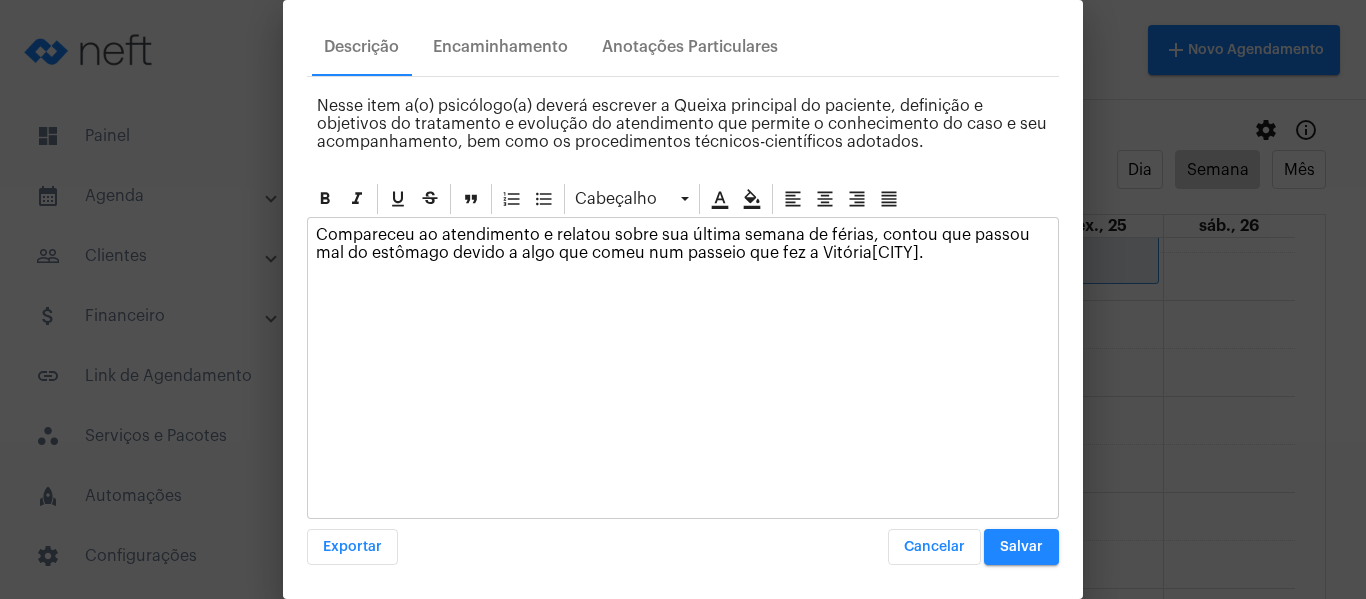 drag, startPoint x: 874, startPoint y: 265, endPoint x: 188, endPoint y: 225, distance: 687.16516 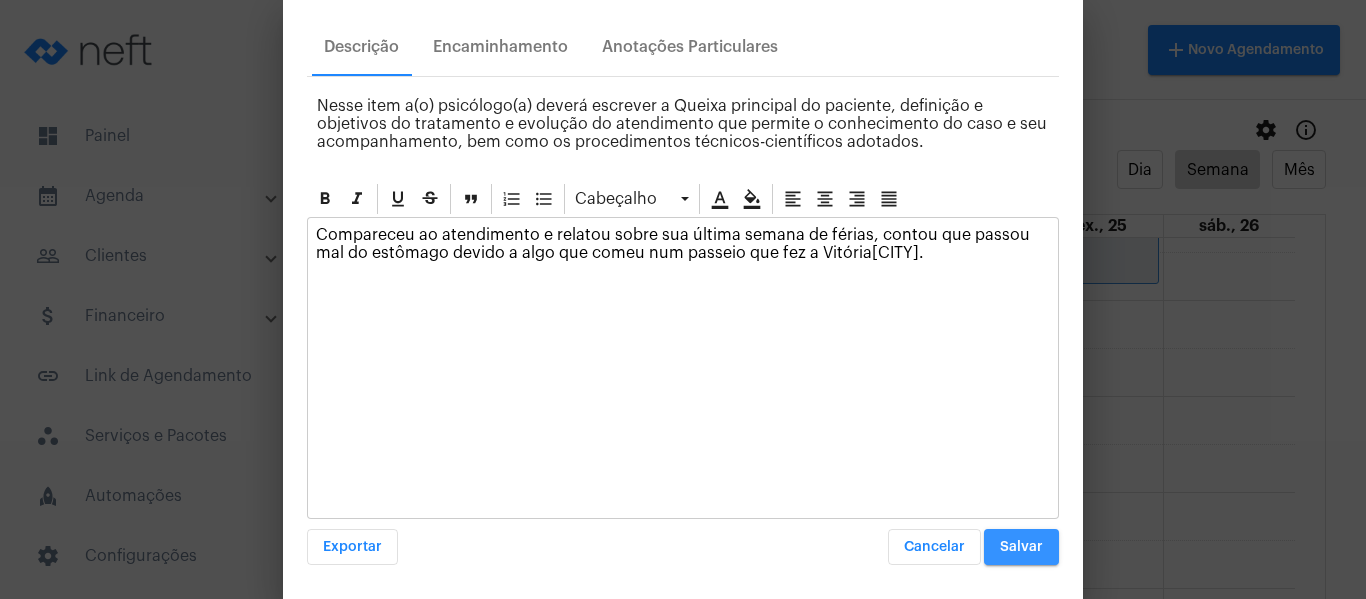 click on "Salvar" at bounding box center (1021, 547) 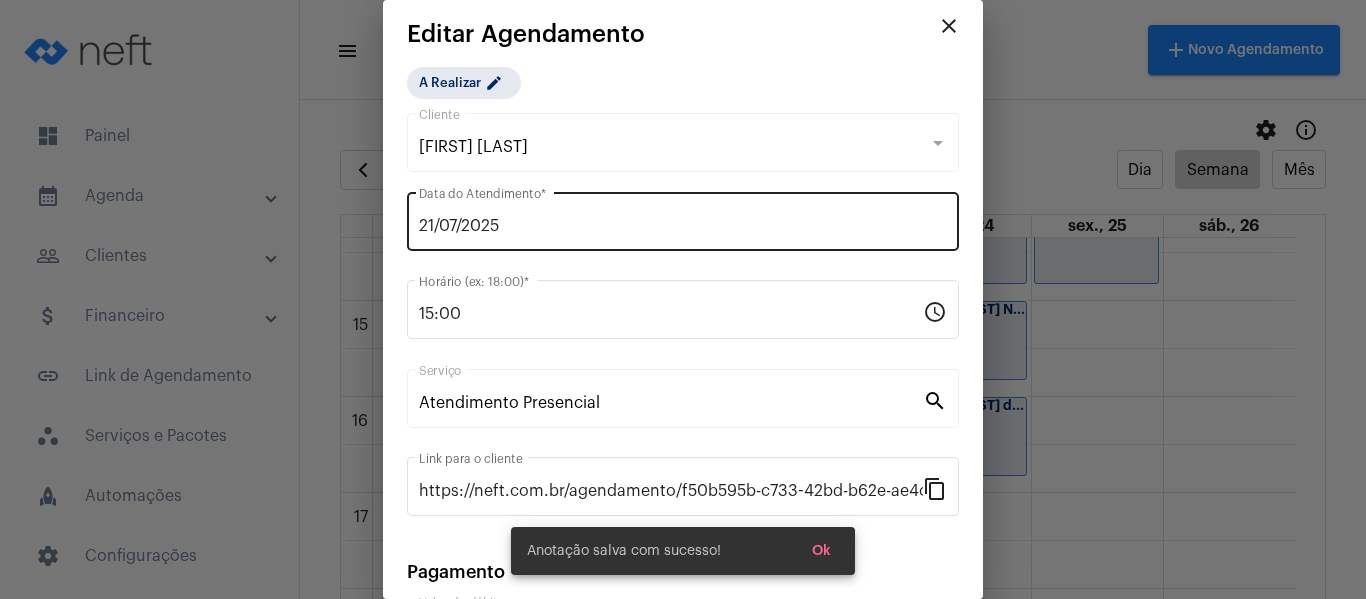 scroll, scrollTop: 0, scrollLeft: 0, axis: both 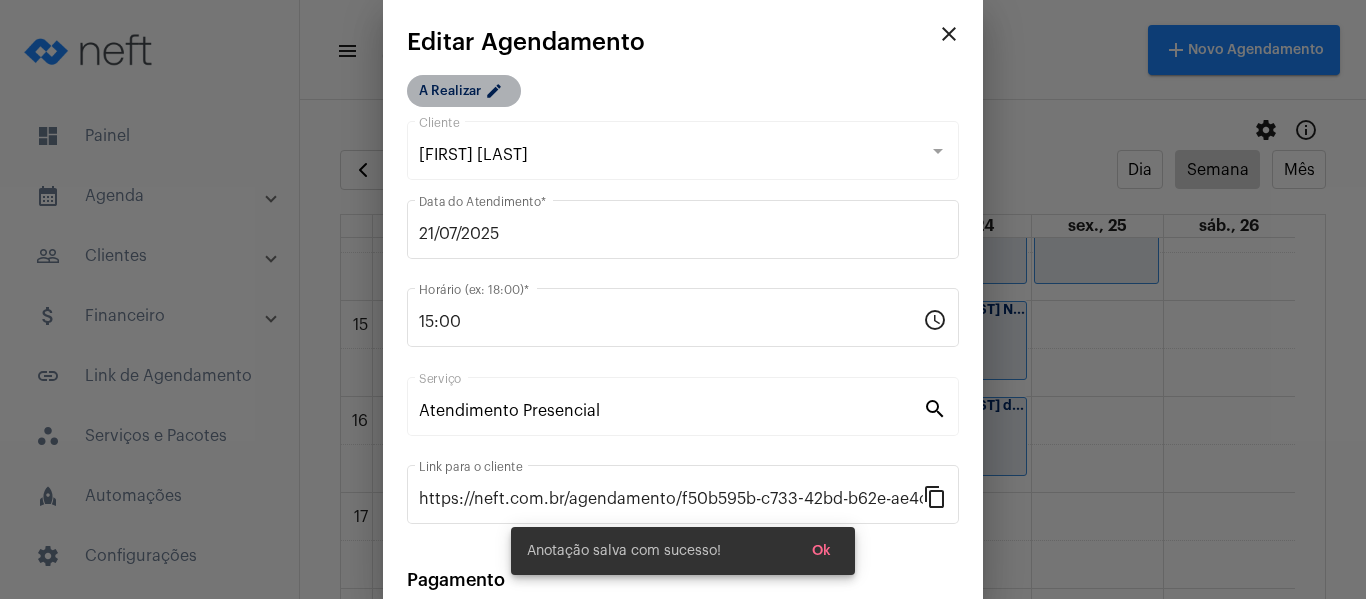 click on "A Realizar  edit" at bounding box center [464, 91] 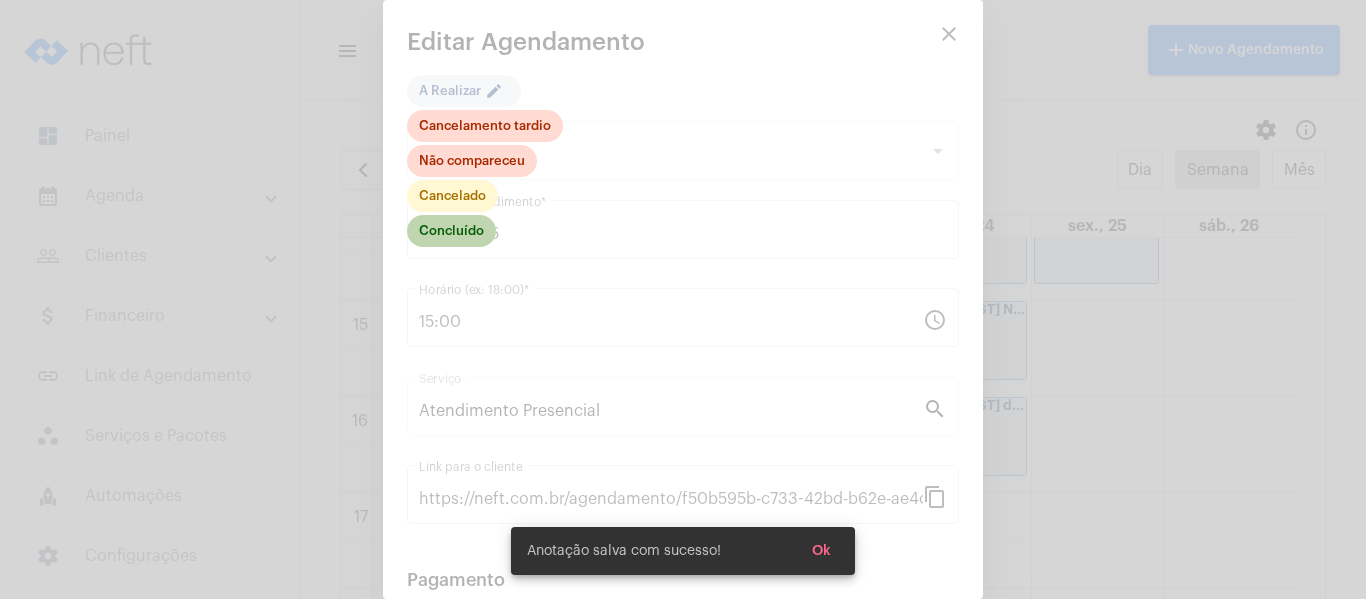 click on "Concluído" 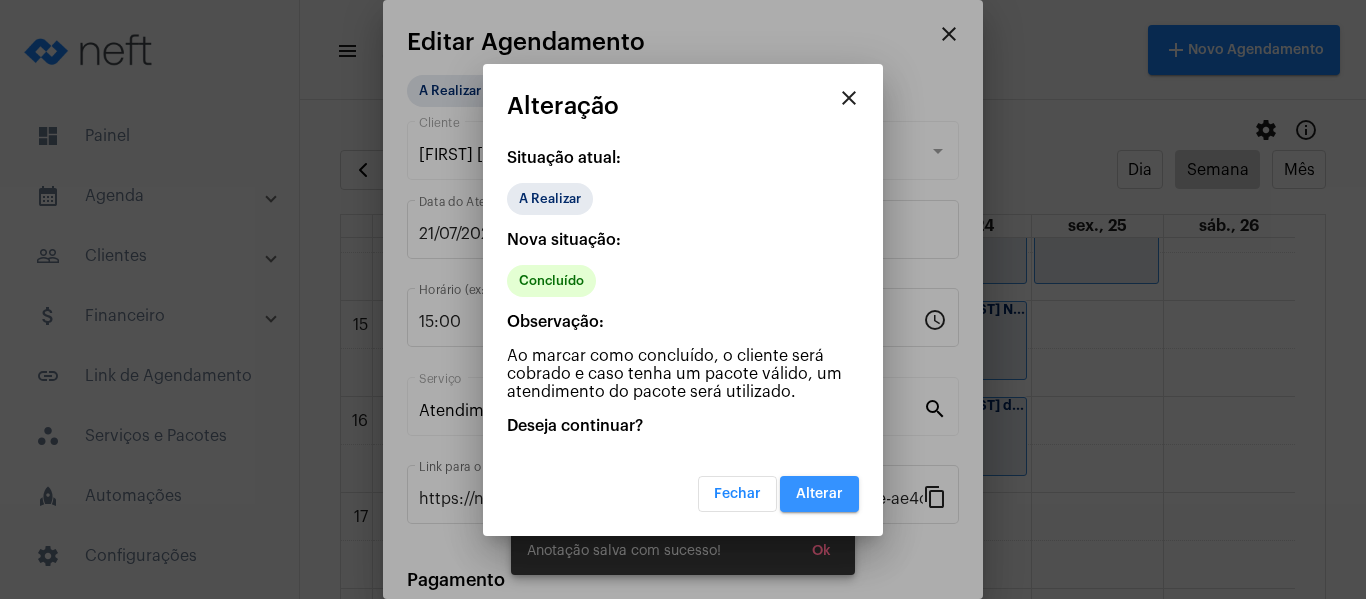 click on "Alterar" at bounding box center (819, 494) 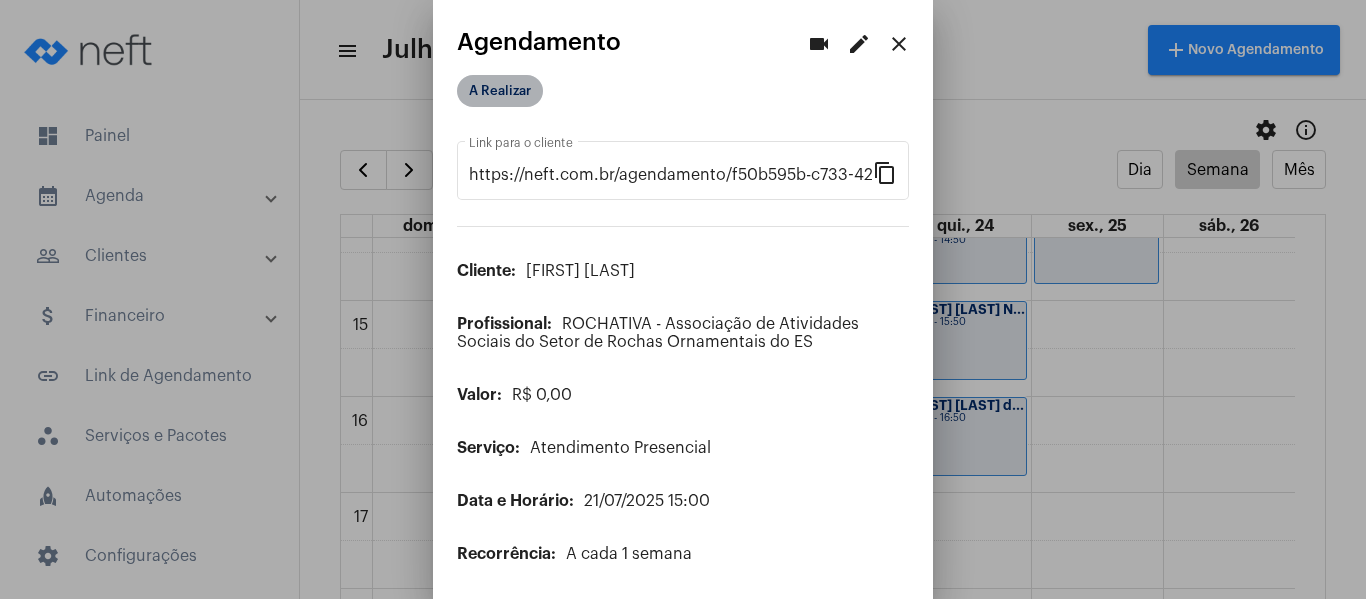 click on "A Realizar" at bounding box center [500, 91] 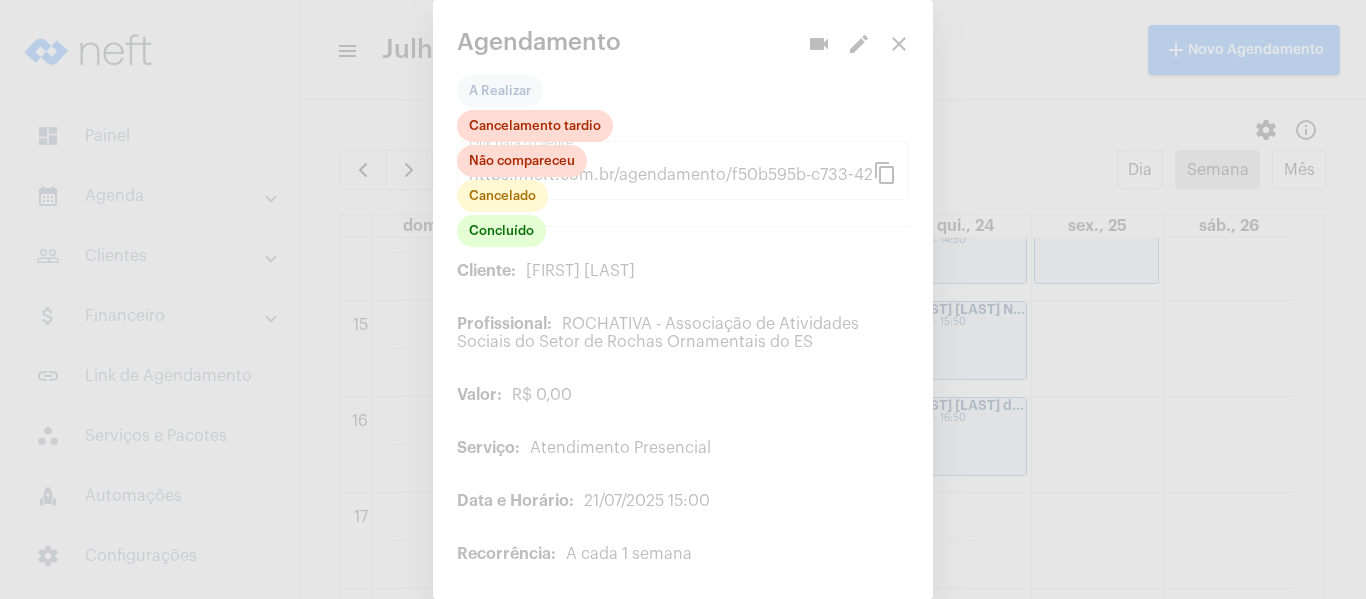 click on "Concluído Cancelado Não compareceu Cancelamento tardio" 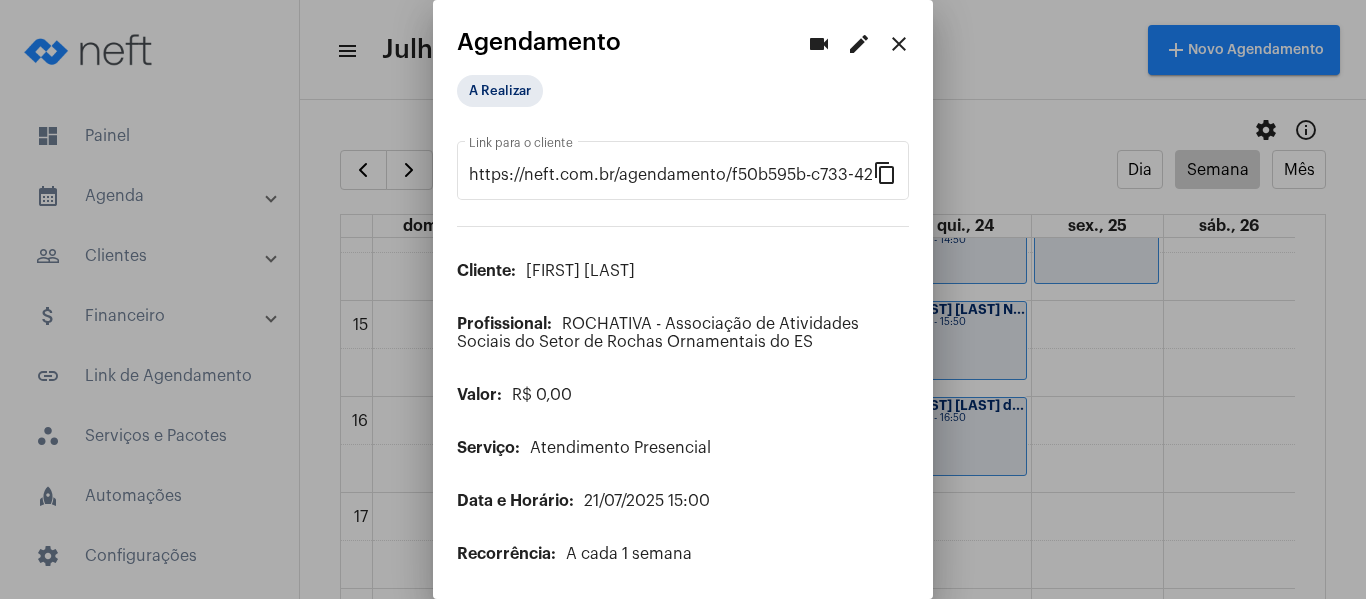 click on "https://neft.com.br/agendamento/f50b595b-c733-42bd-b62e-ae4c73f39c6e Link para o cliente content_copy Cliente: Giovanna Dalfior Profissional: ROCHATIVA - Associação de Atividades Sociais do Setor de Rochas Ornamentais do ES Valor: R$ 0,00 Serviço: Atendimento Presencial Data e Horário: 21/07/2025 15:00 Recorrência: A cada 1 semana Agendamentos Restantes: 1 agendamento Próximo Agendamento: 28/07/2025 15:00 Anotações: Gerenciar Anotações" at bounding box center (683, 419) 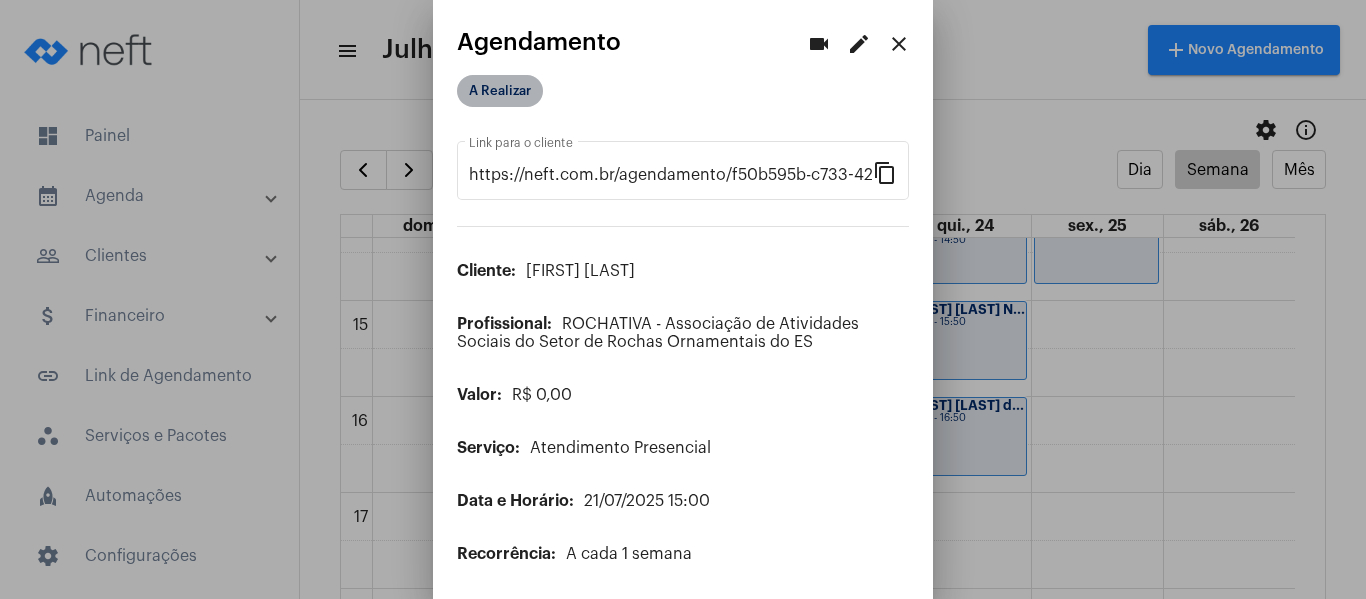 click on "A Realizar" at bounding box center [500, 91] 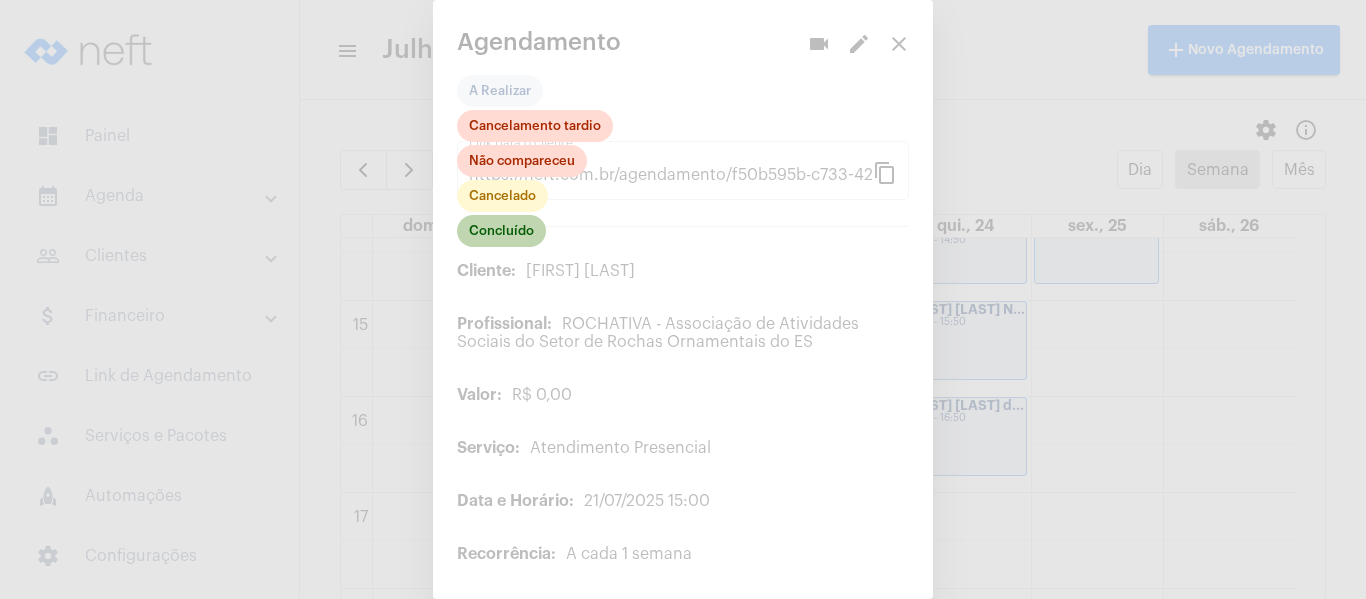 click on "Concluído" 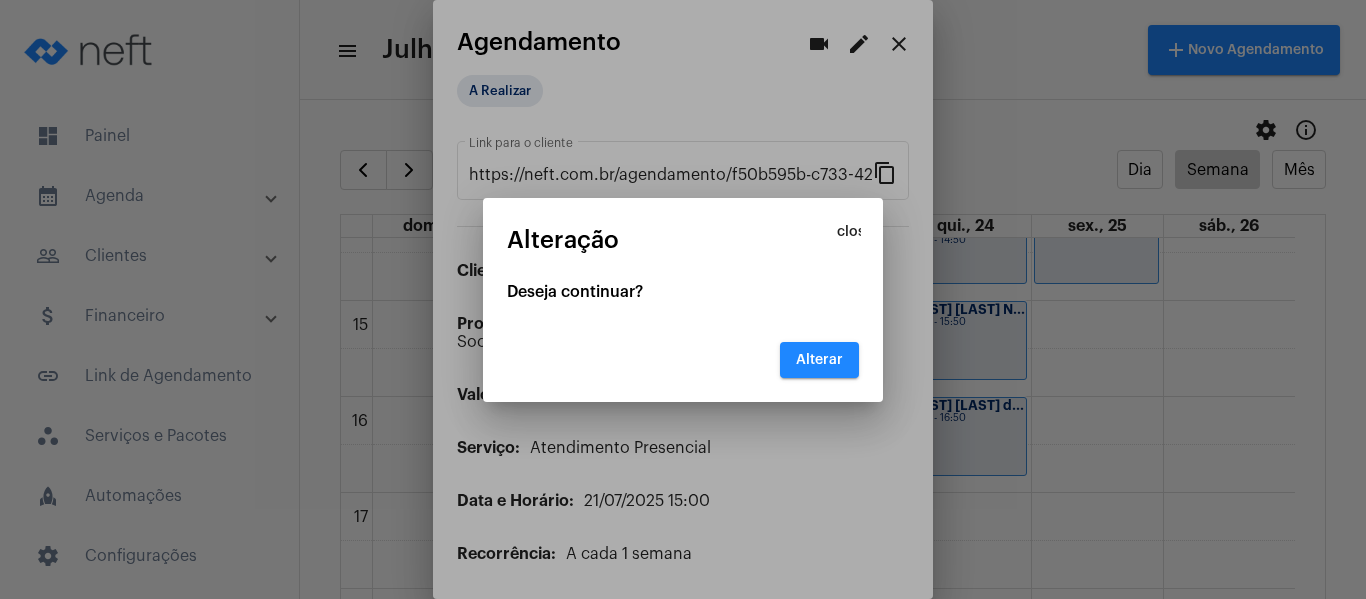 click on "Alterar" at bounding box center (819, 360) 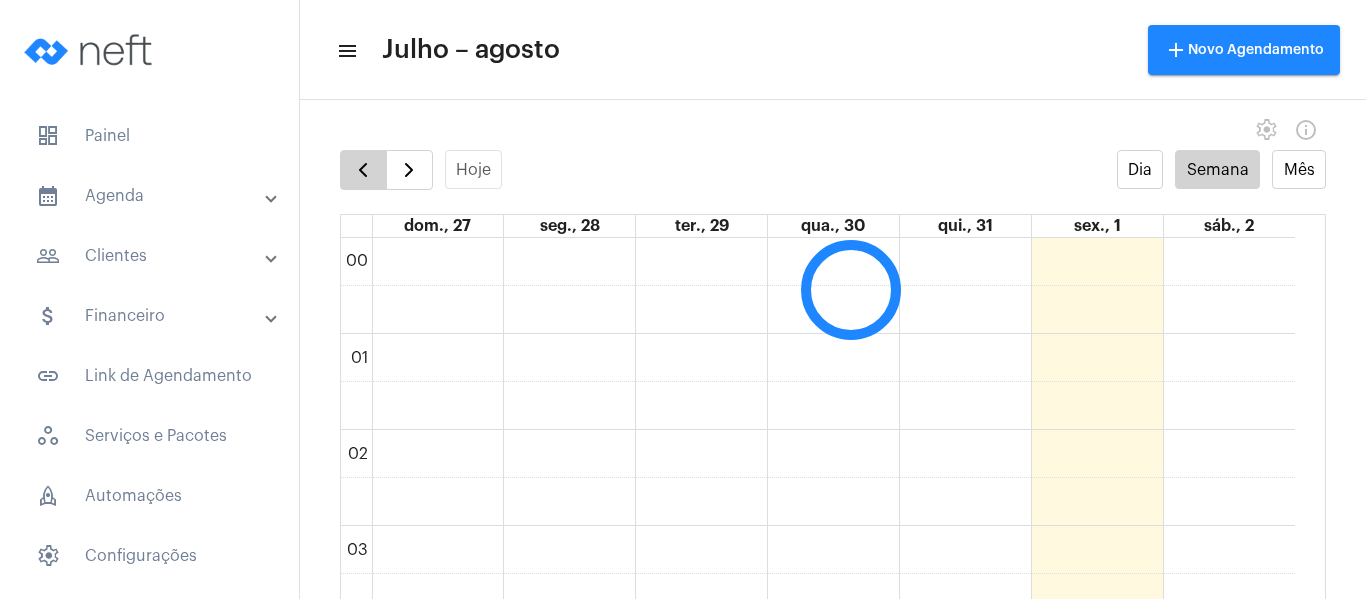 scroll, scrollTop: 0, scrollLeft: 0, axis: both 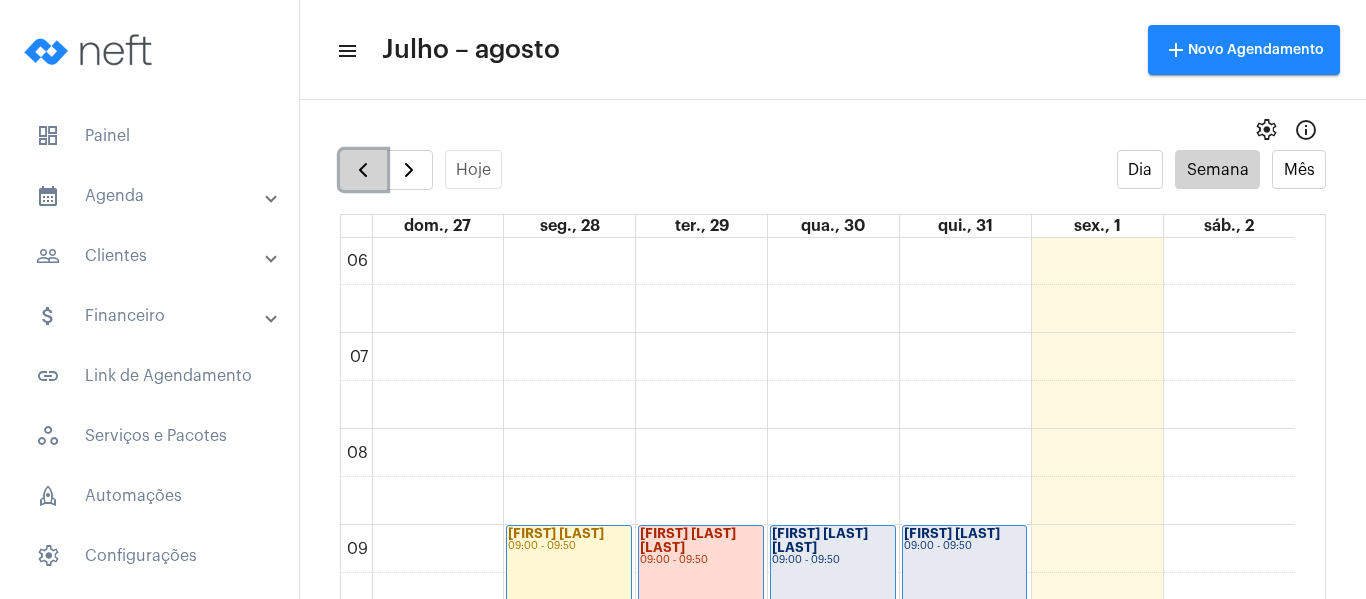 click 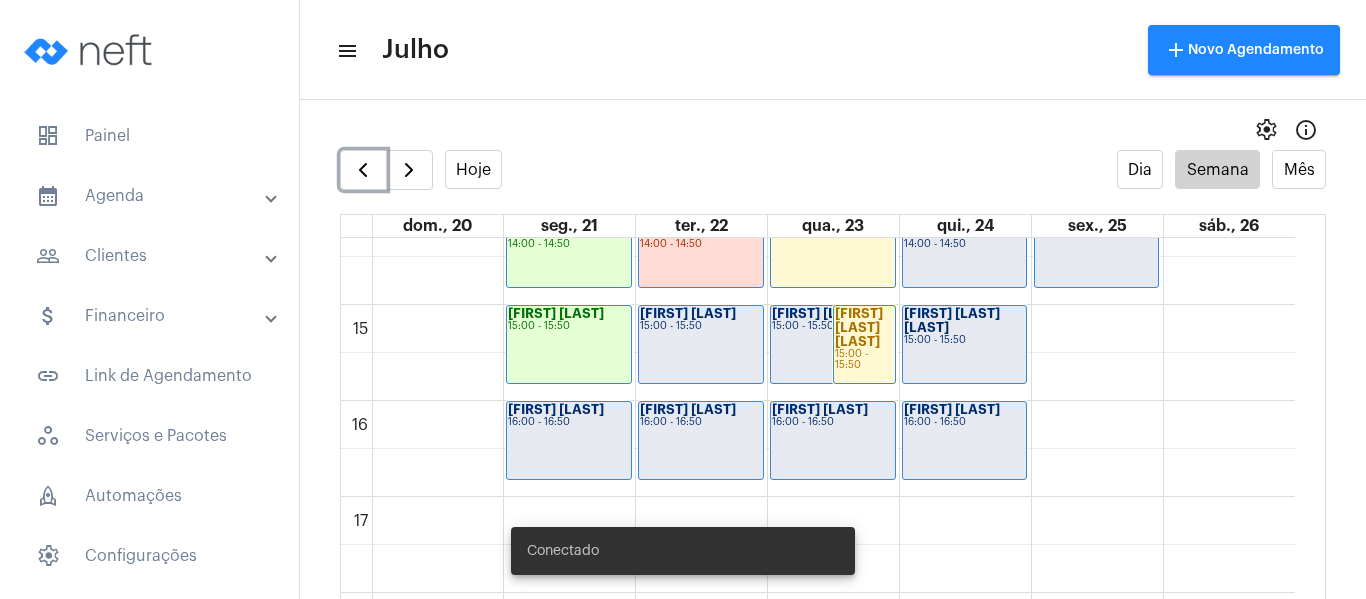 scroll, scrollTop: 1377, scrollLeft: 0, axis: vertical 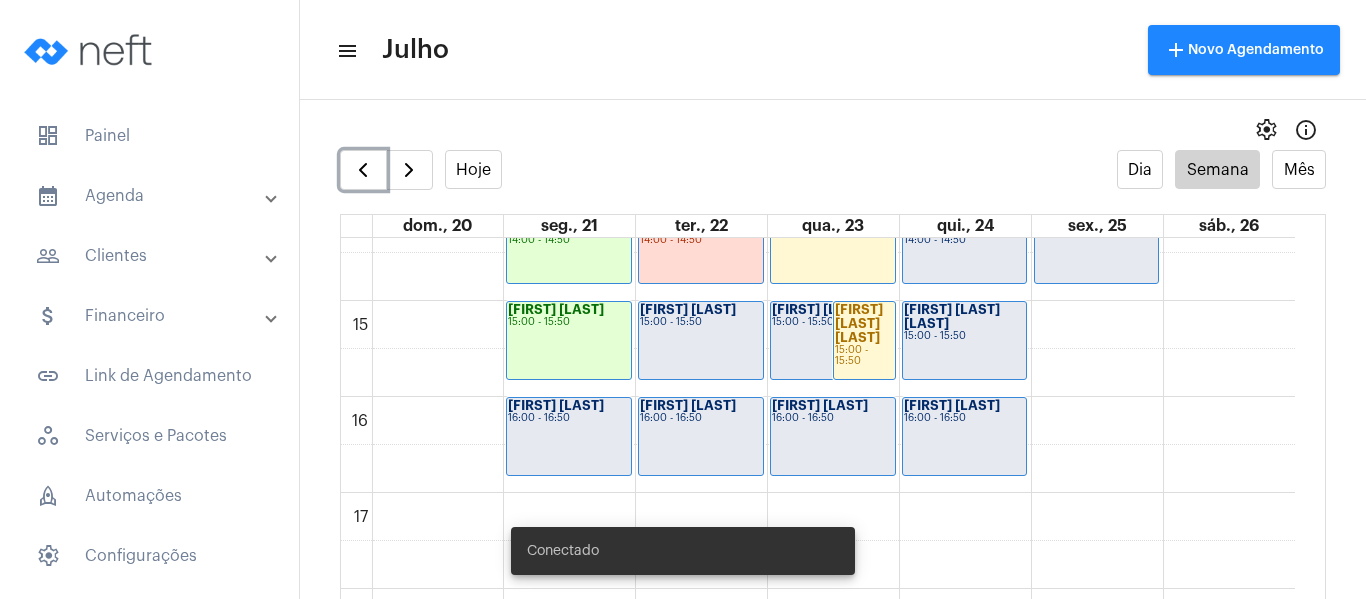 click on "16:00 - 16:50" 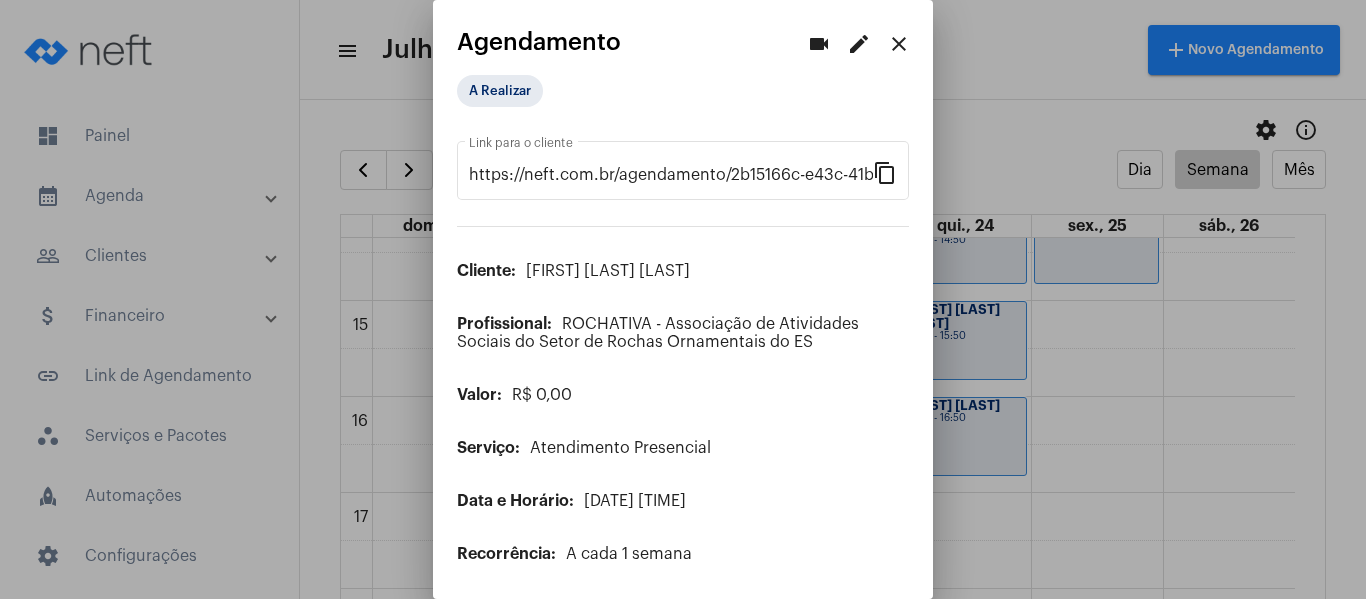 click on "edit" at bounding box center [859, 44] 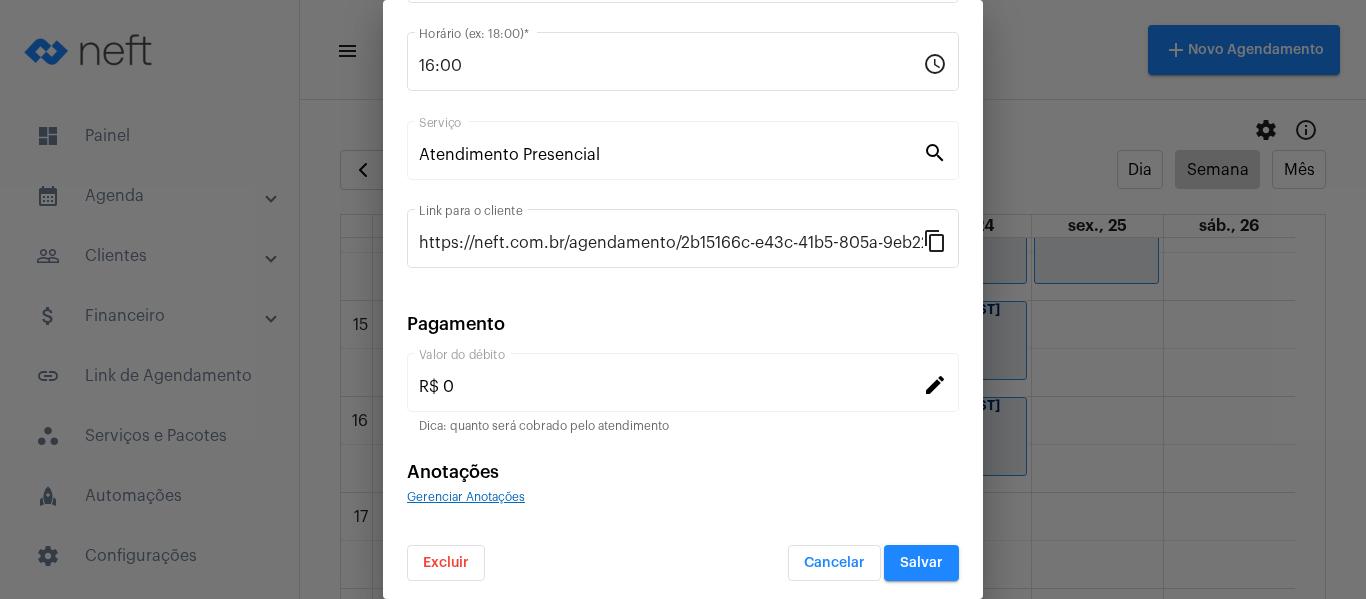 scroll, scrollTop: 262, scrollLeft: 0, axis: vertical 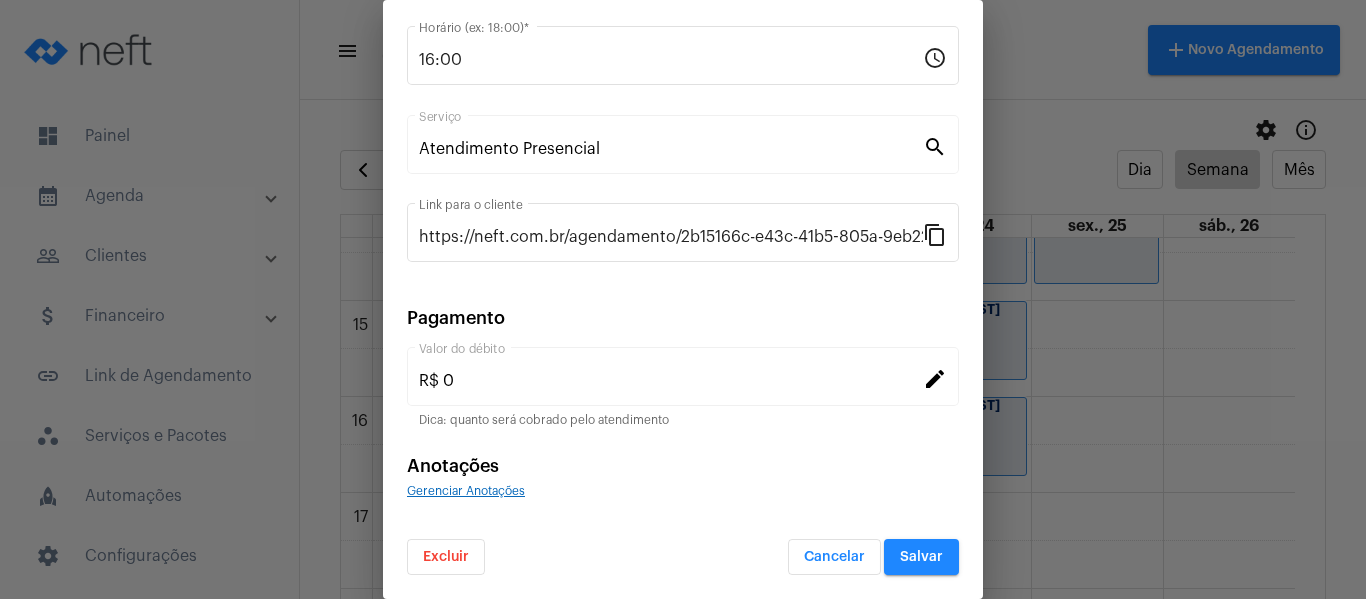 click on "Gerenciar Anotações" at bounding box center [683, 490] 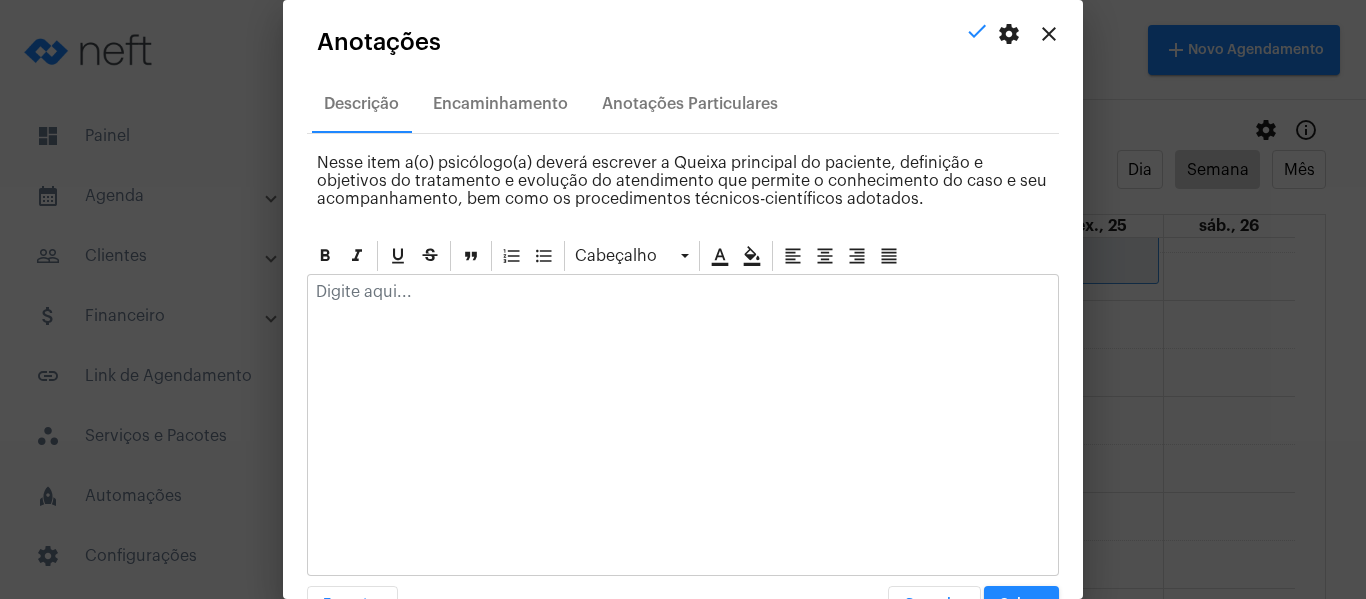 click 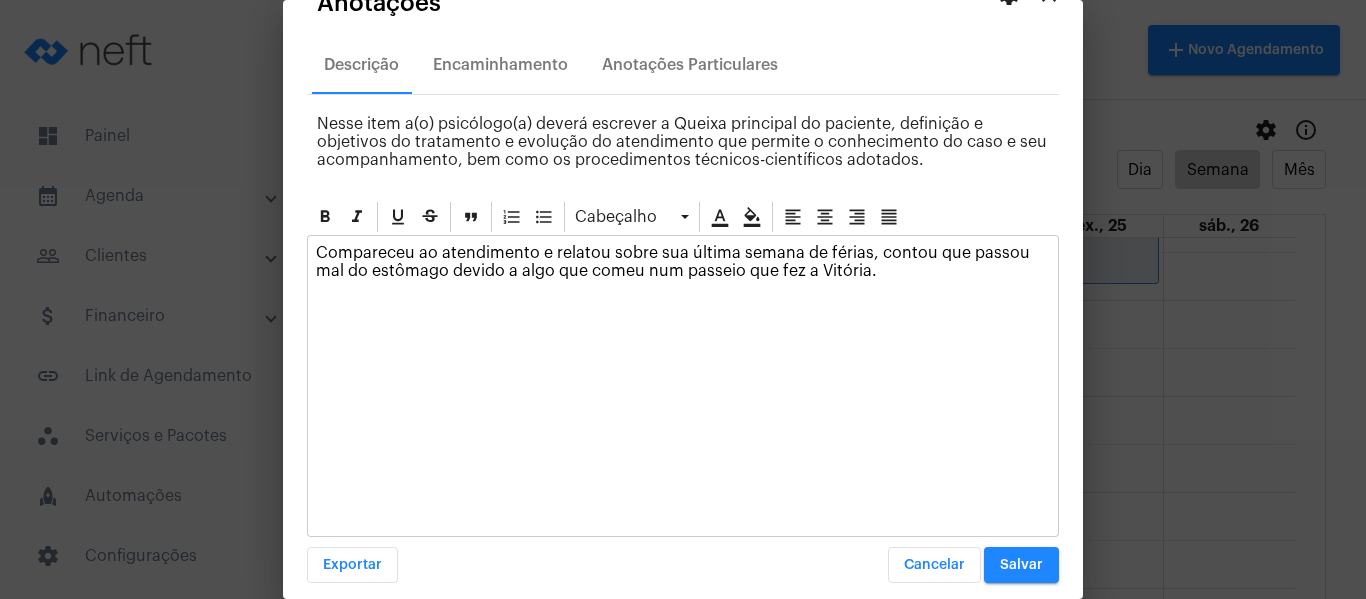 scroll, scrollTop: 57, scrollLeft: 0, axis: vertical 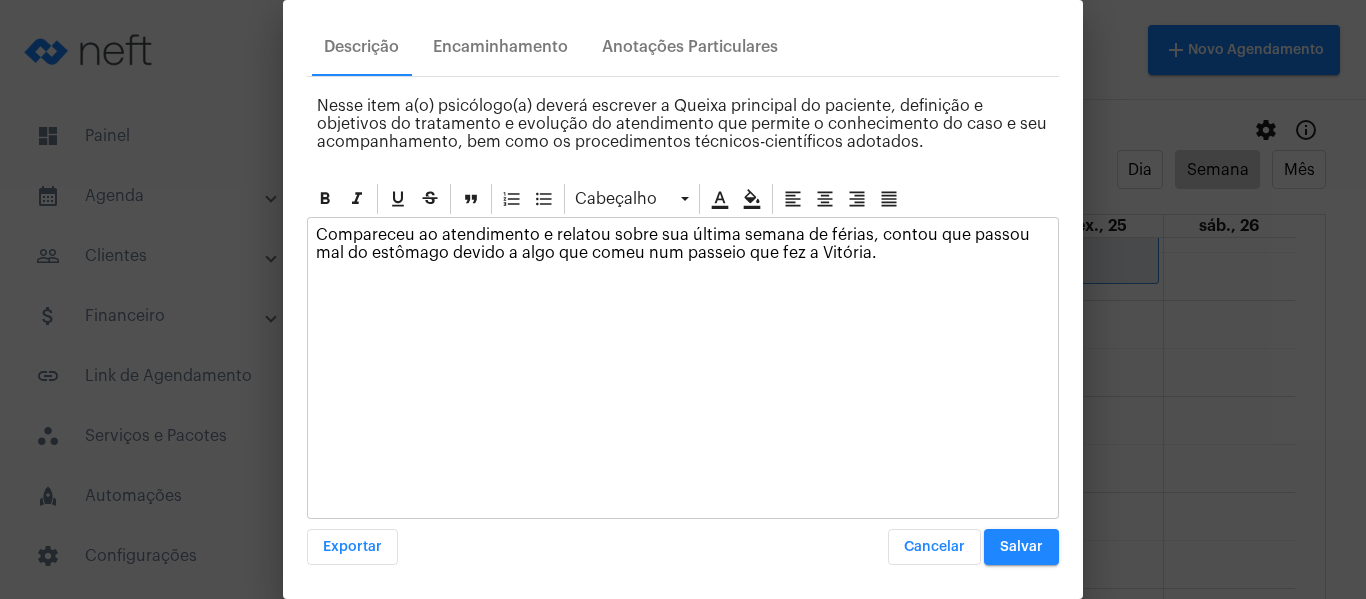 click on "Cabeçalho
Compareceu ao atendimento e relatou sobre sua última semana de férias, contou que passou mal do estômago devido a algo que comeu num passeio que fez a Vitória. Exportar Cancelar Salvar" at bounding box center [683, 373] 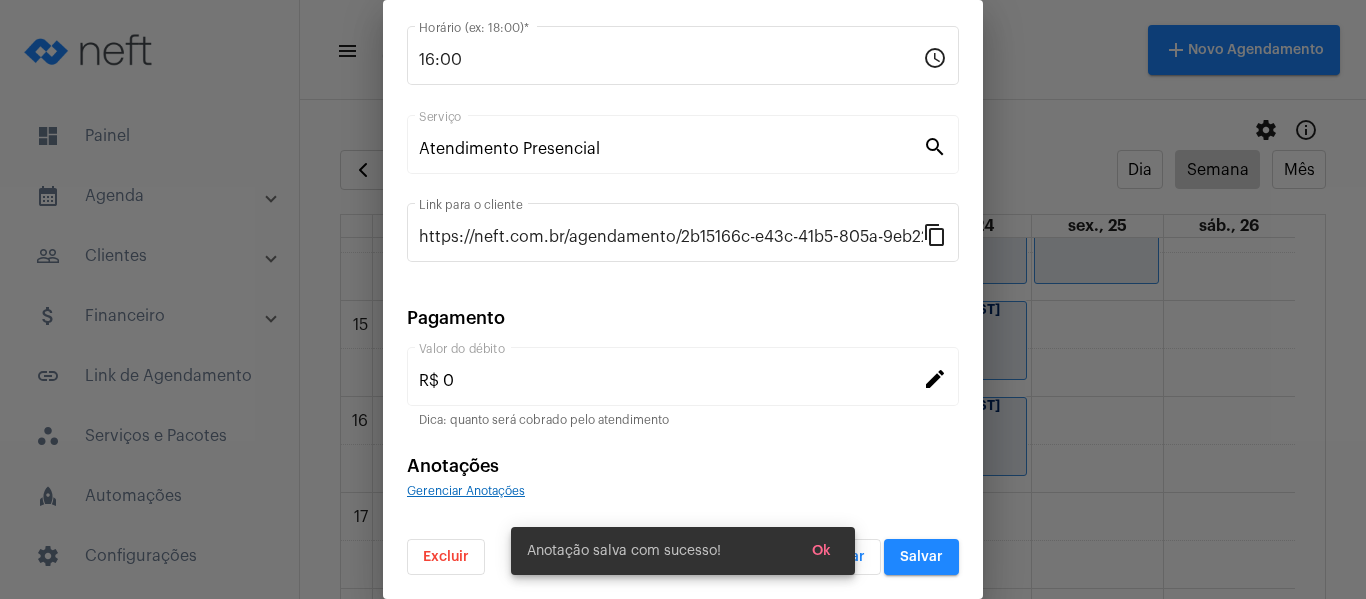 scroll, scrollTop: 0, scrollLeft: 0, axis: both 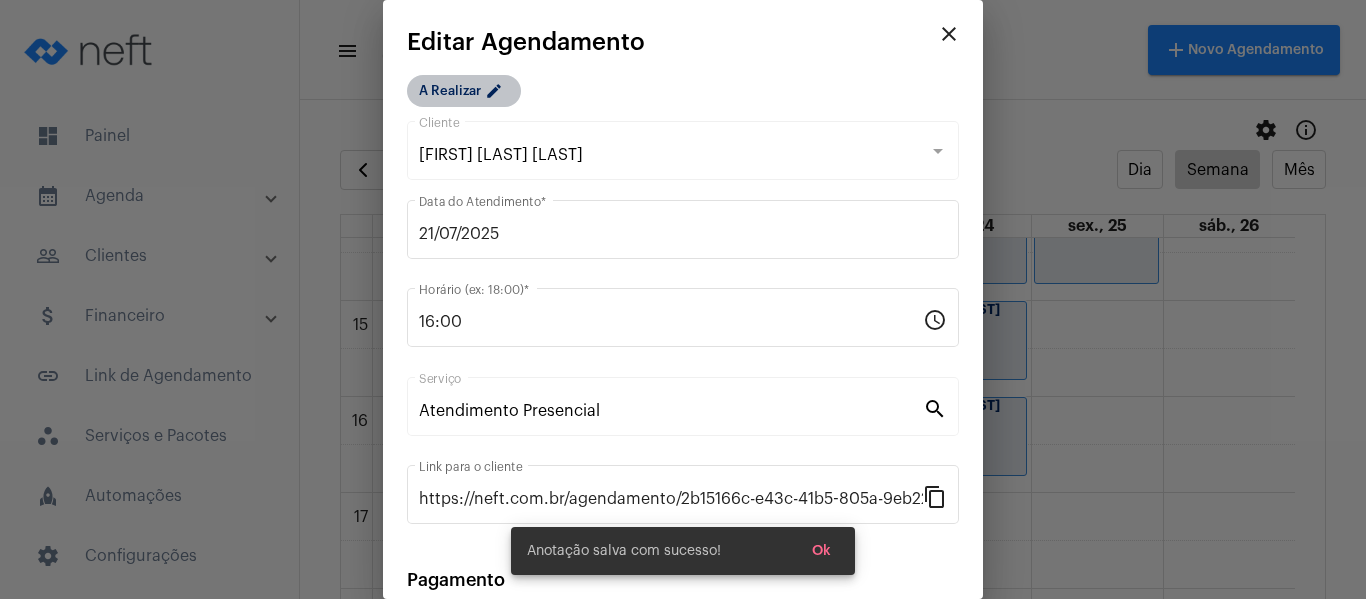 click on "A Realizar  edit" at bounding box center (464, 91) 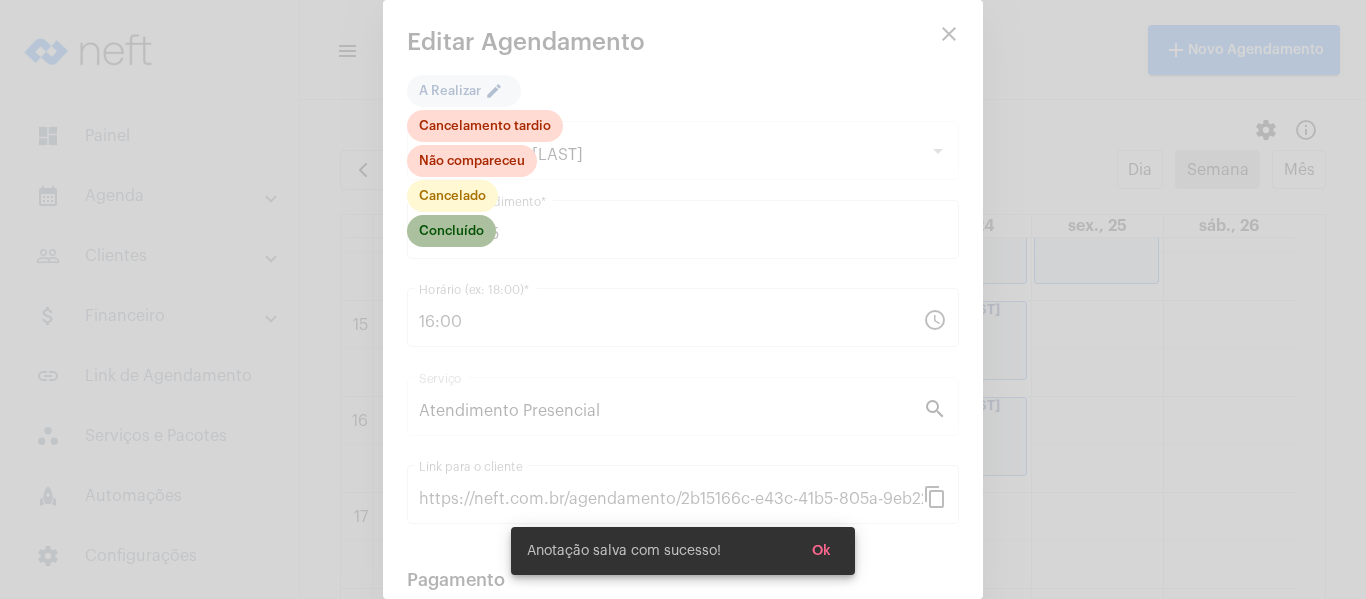 click on "Concluído" 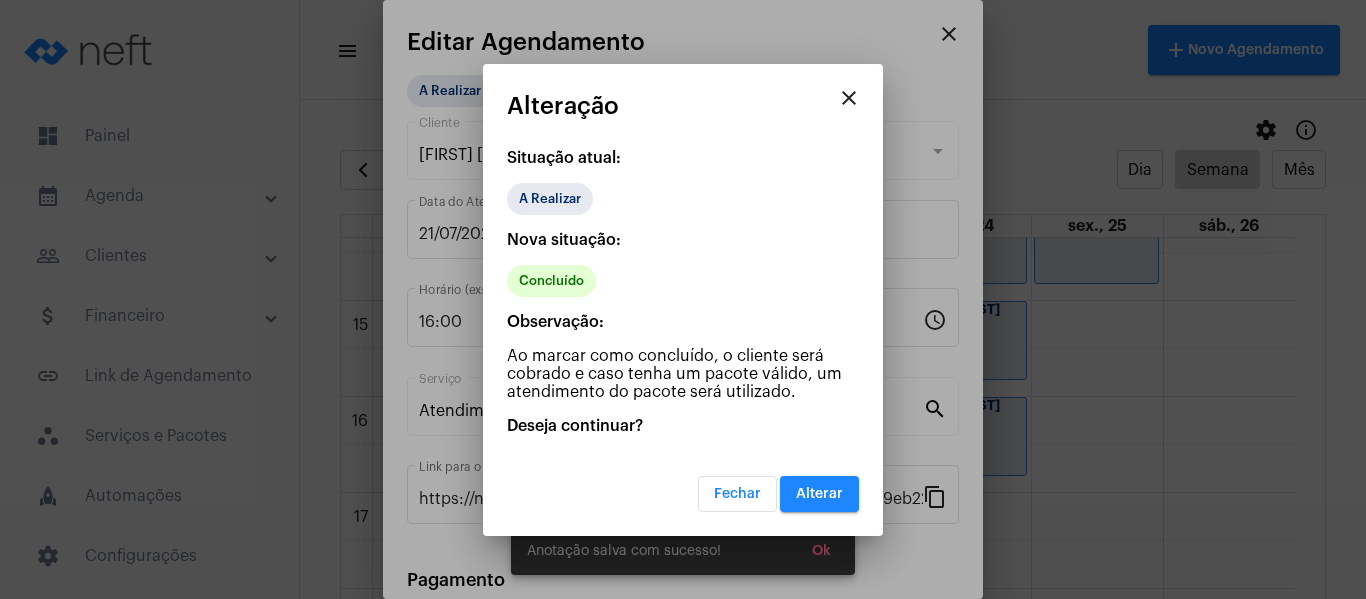 click on "Alterar" at bounding box center [819, 494] 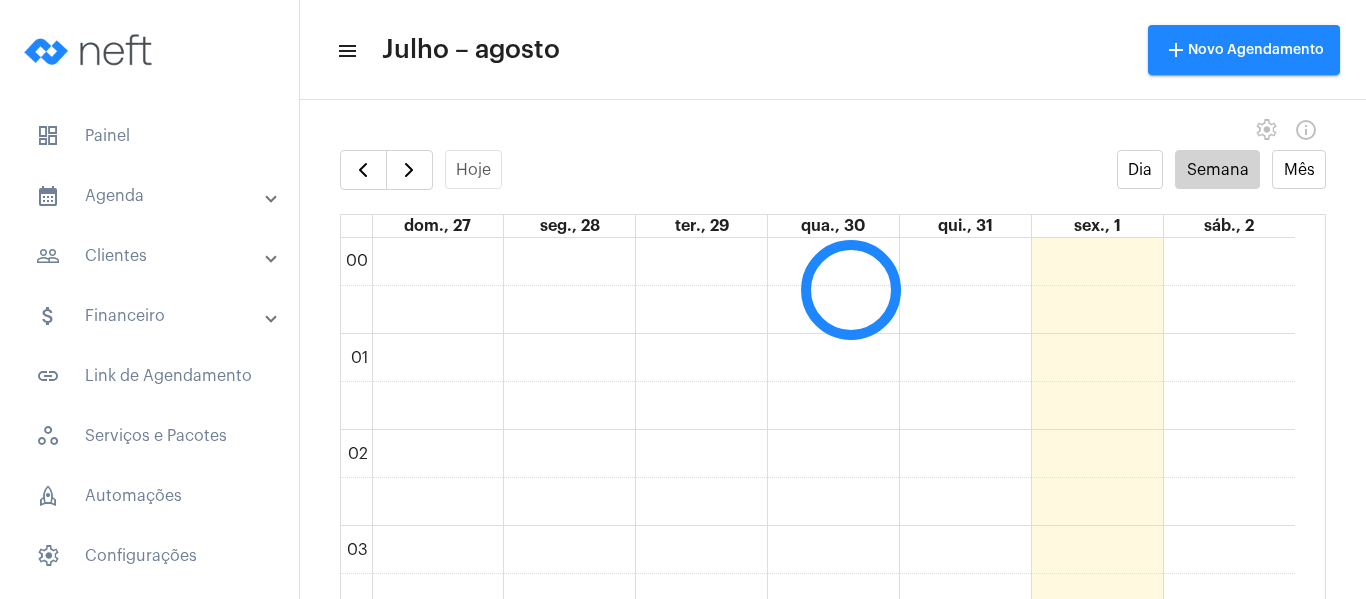 scroll, scrollTop: 0, scrollLeft: 0, axis: both 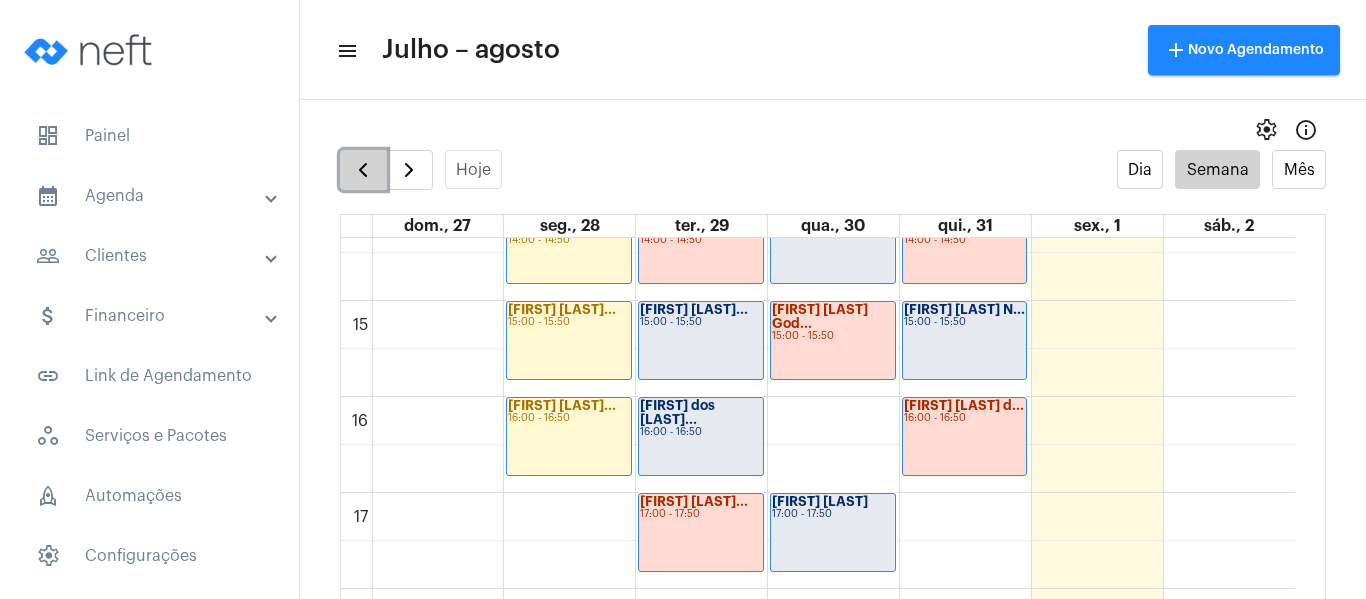 click 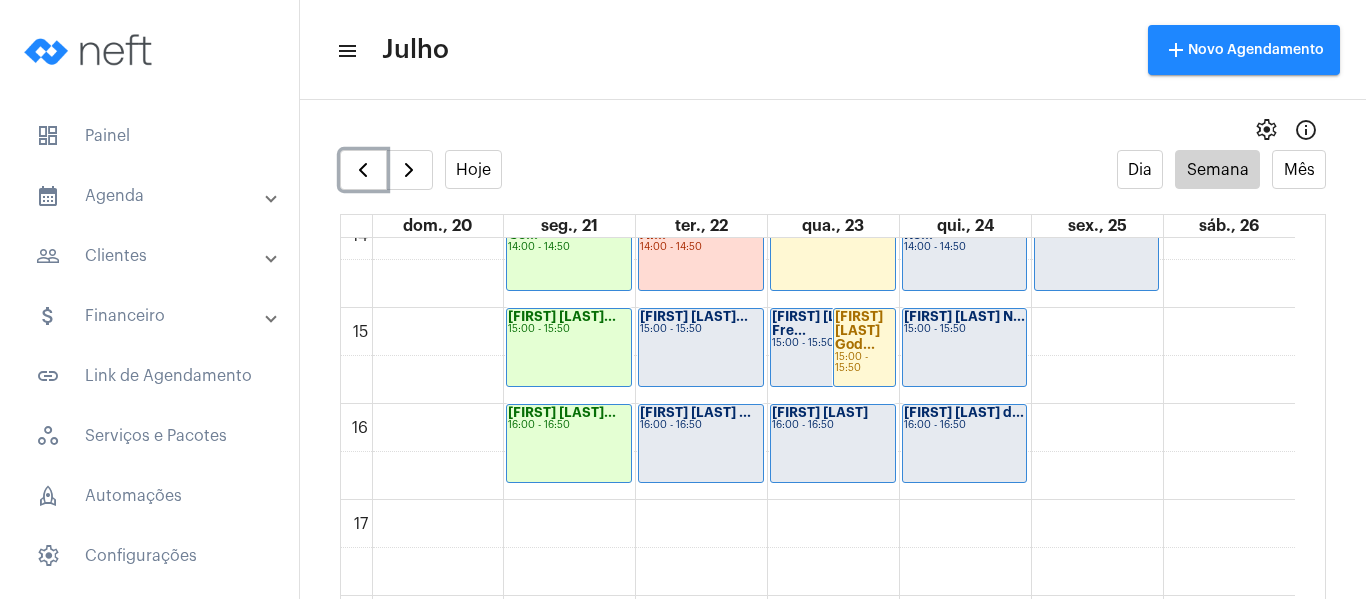 scroll, scrollTop: 1377, scrollLeft: 0, axis: vertical 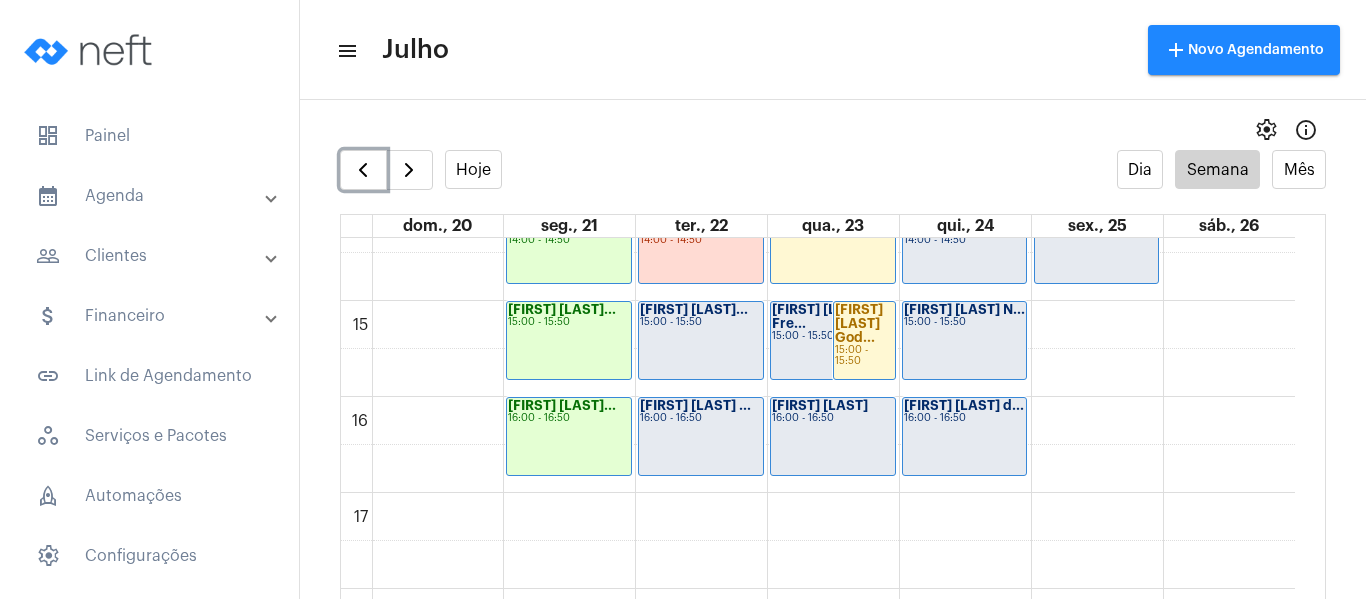 click on "Victória Evelyn...
15:00 - 15:50" 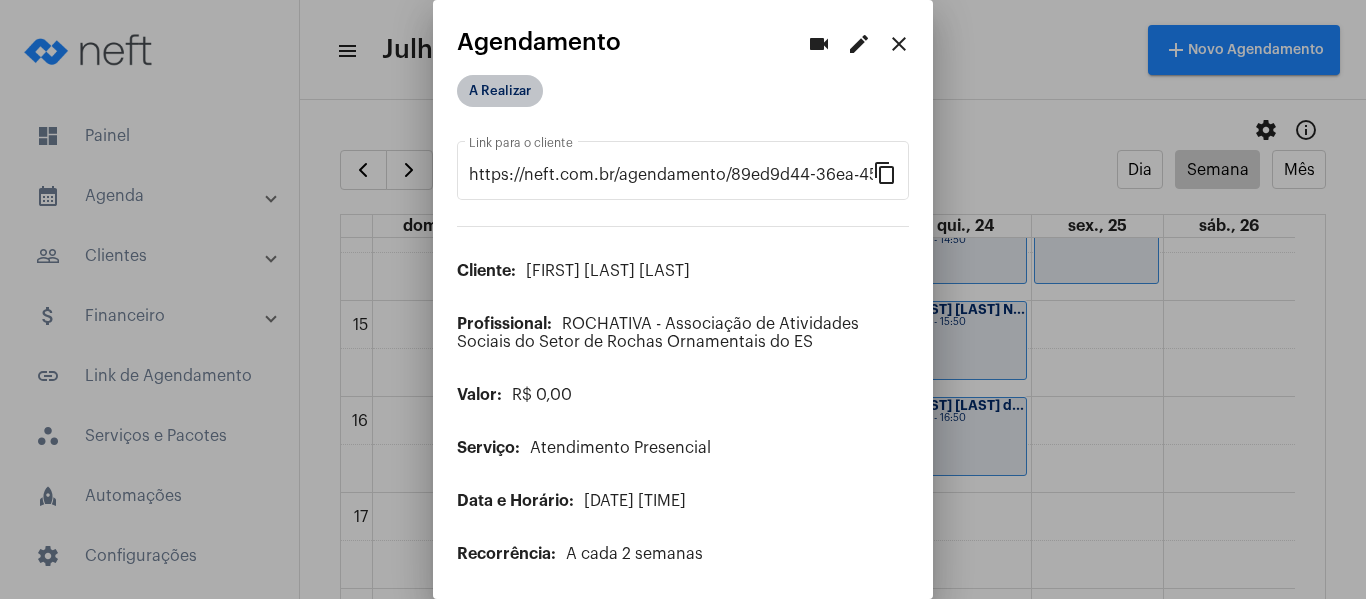 click on "A Realizar" at bounding box center (500, 91) 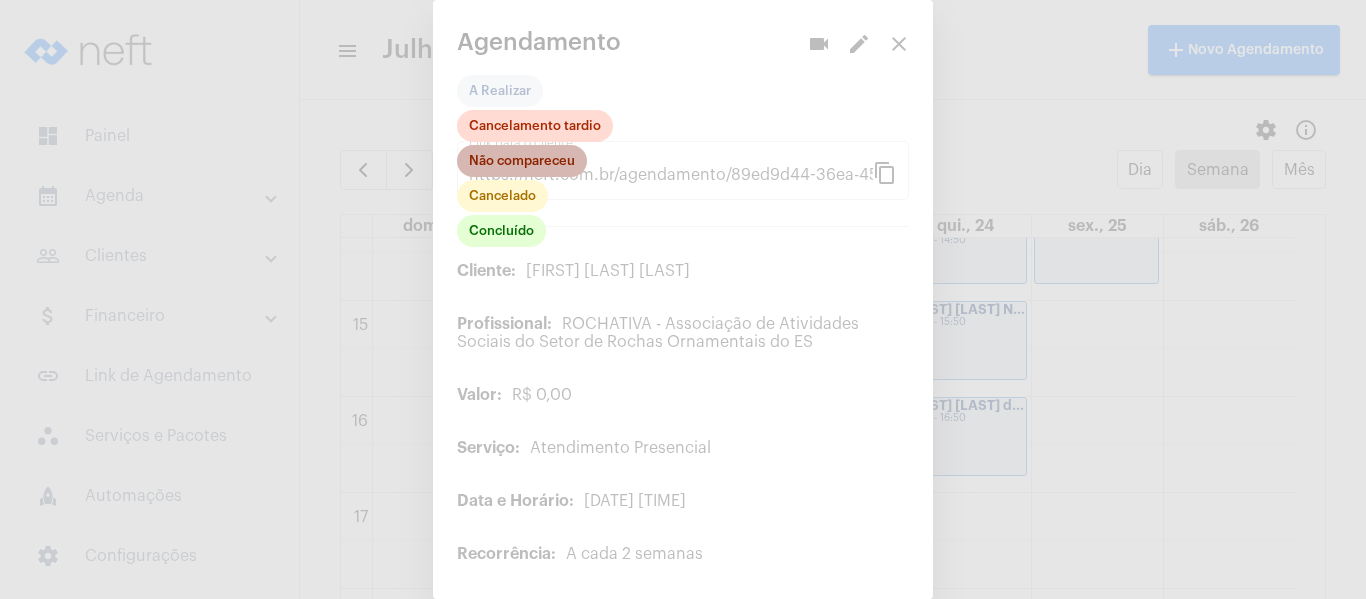 click on "Não compareceu" 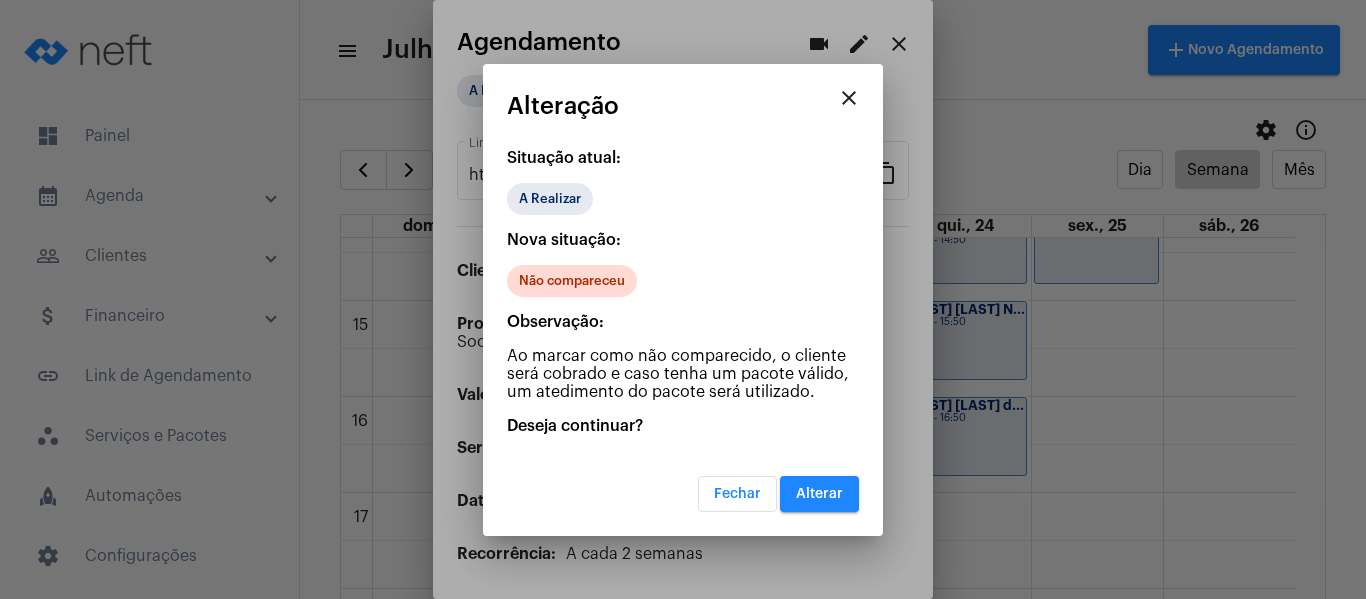 click on "Alterar" at bounding box center [819, 494] 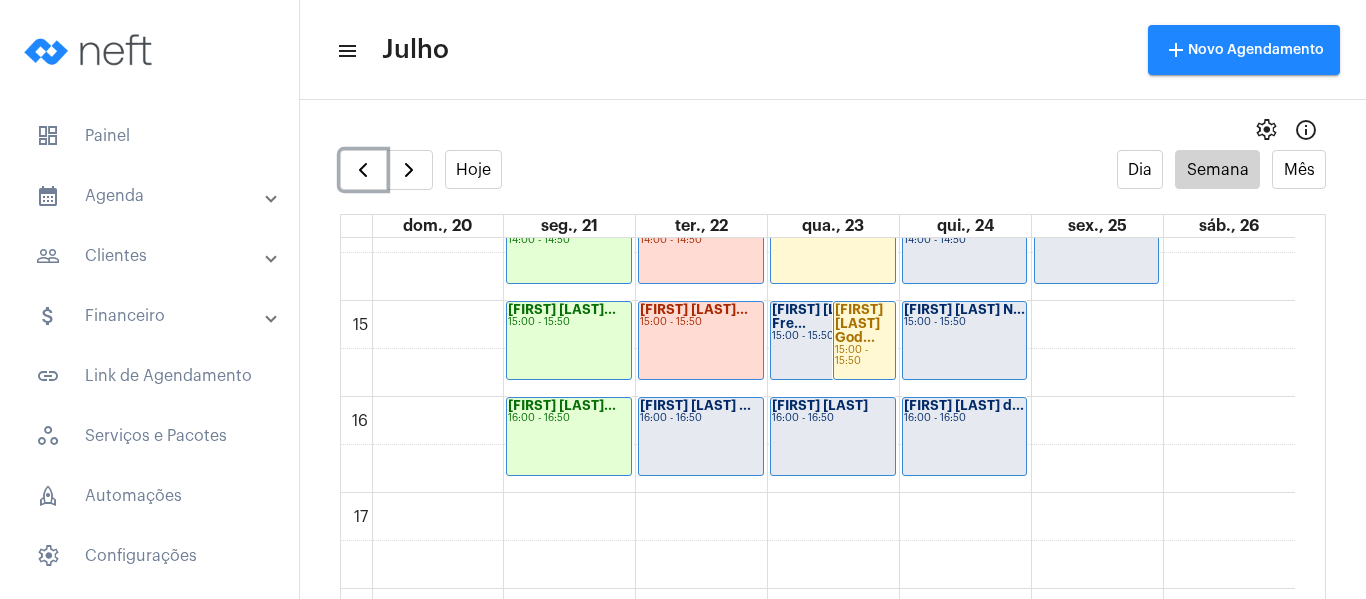 click on "Arely Silveira ...
16:00 - 16:50" 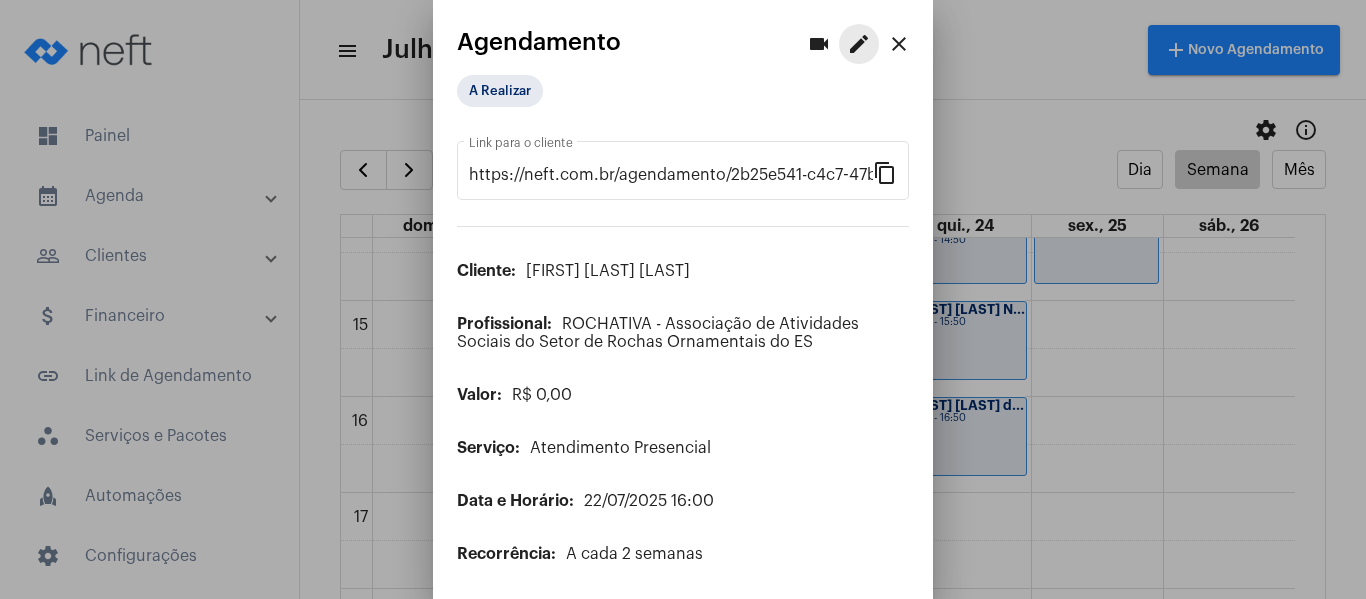 click on "edit" at bounding box center [859, 44] 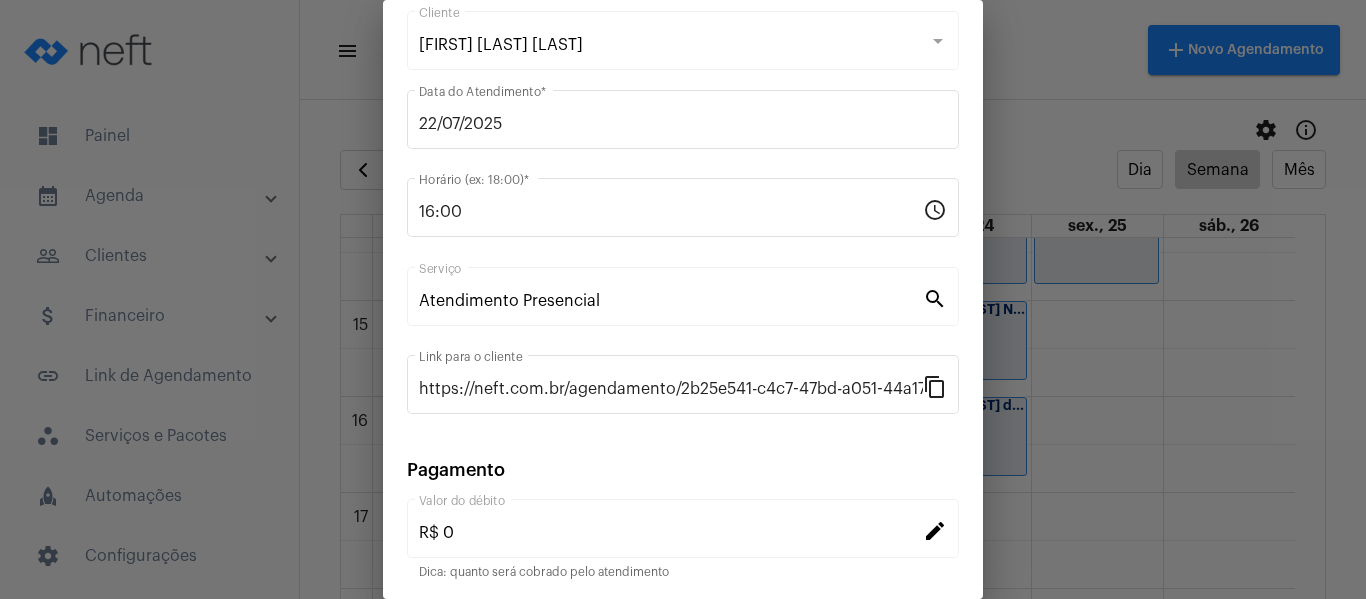 scroll, scrollTop: 262, scrollLeft: 0, axis: vertical 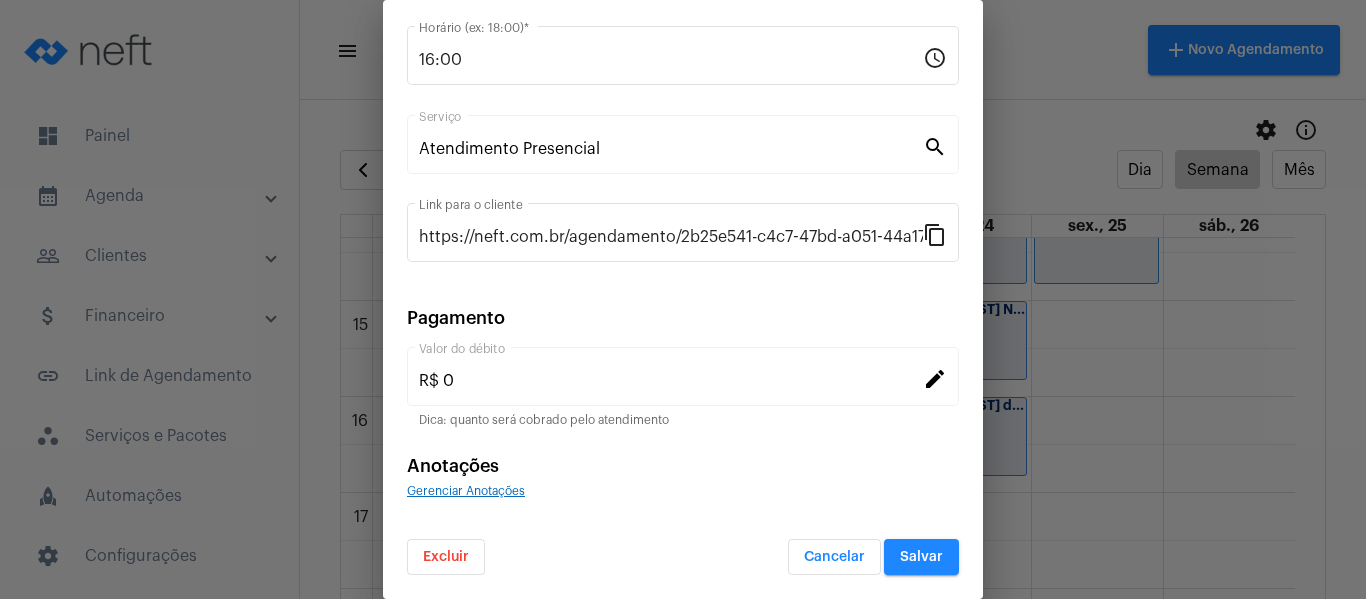 click on "Gerenciar Anotações" at bounding box center (466, 491) 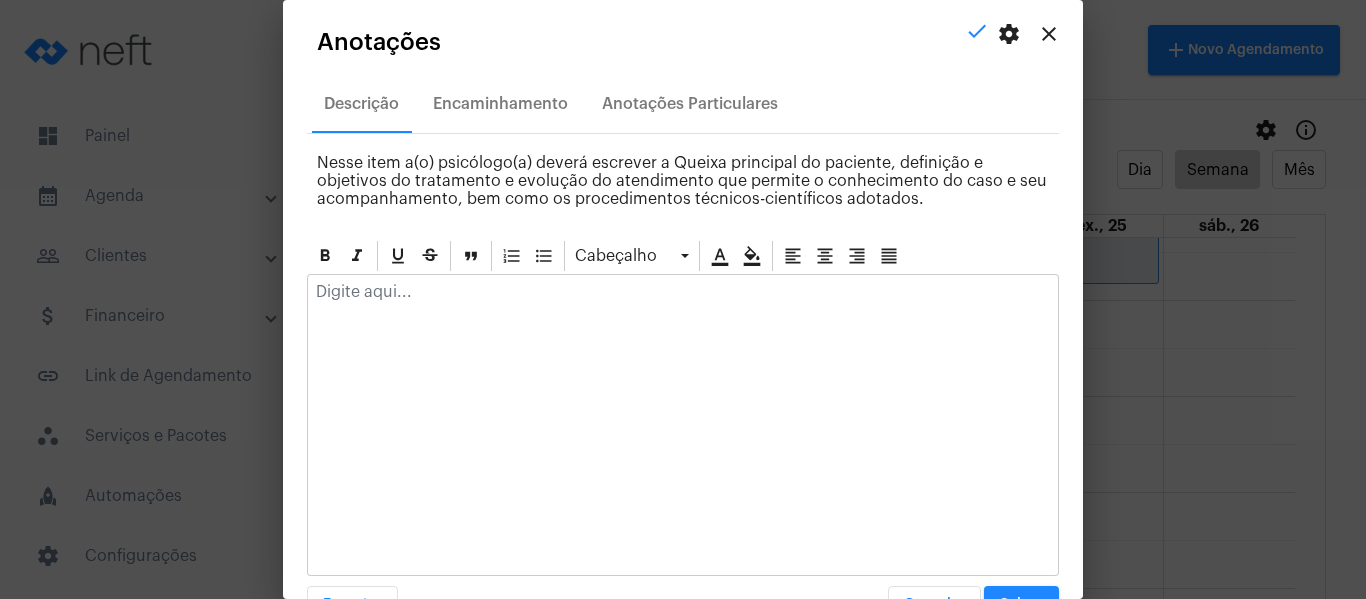 click 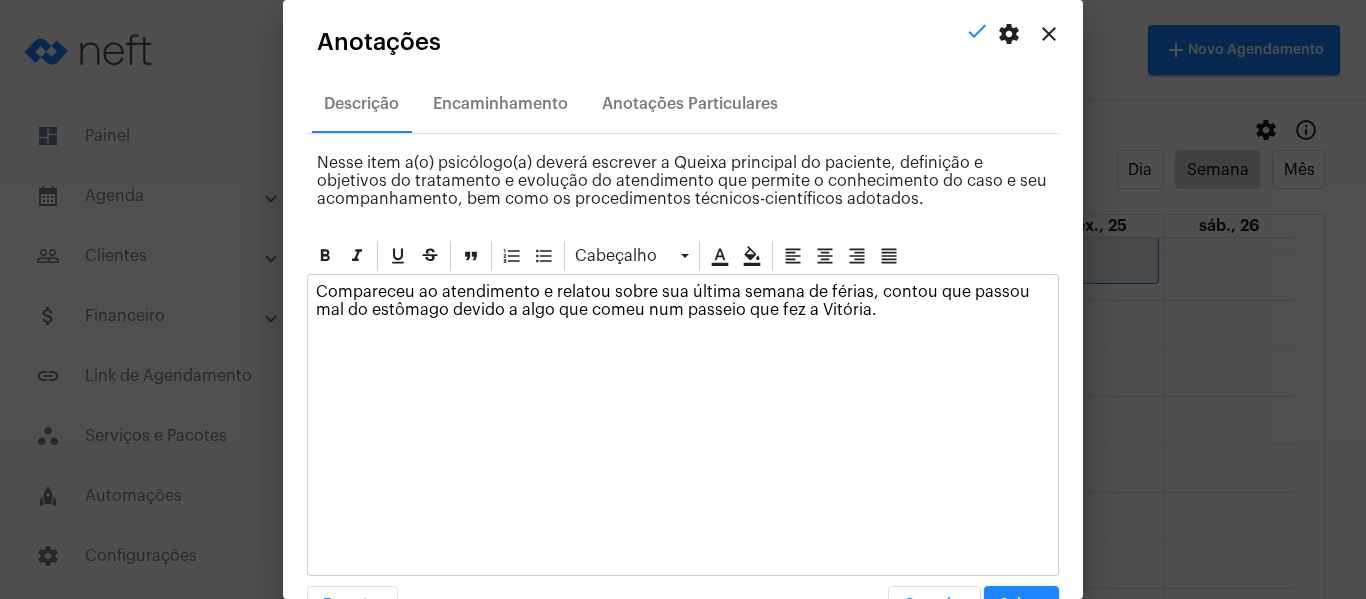 drag, startPoint x: 866, startPoint y: 308, endPoint x: 872, endPoint y: 283, distance: 25.70992 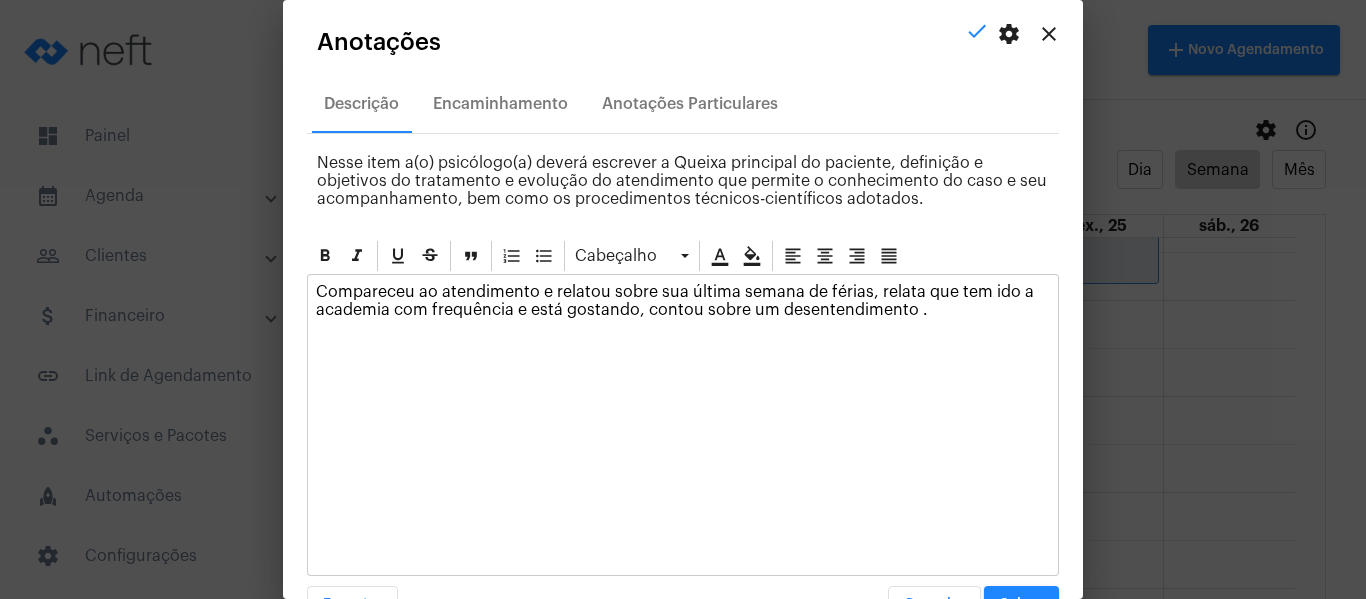drag, startPoint x: 697, startPoint y: 304, endPoint x: 670, endPoint y: 304, distance: 27 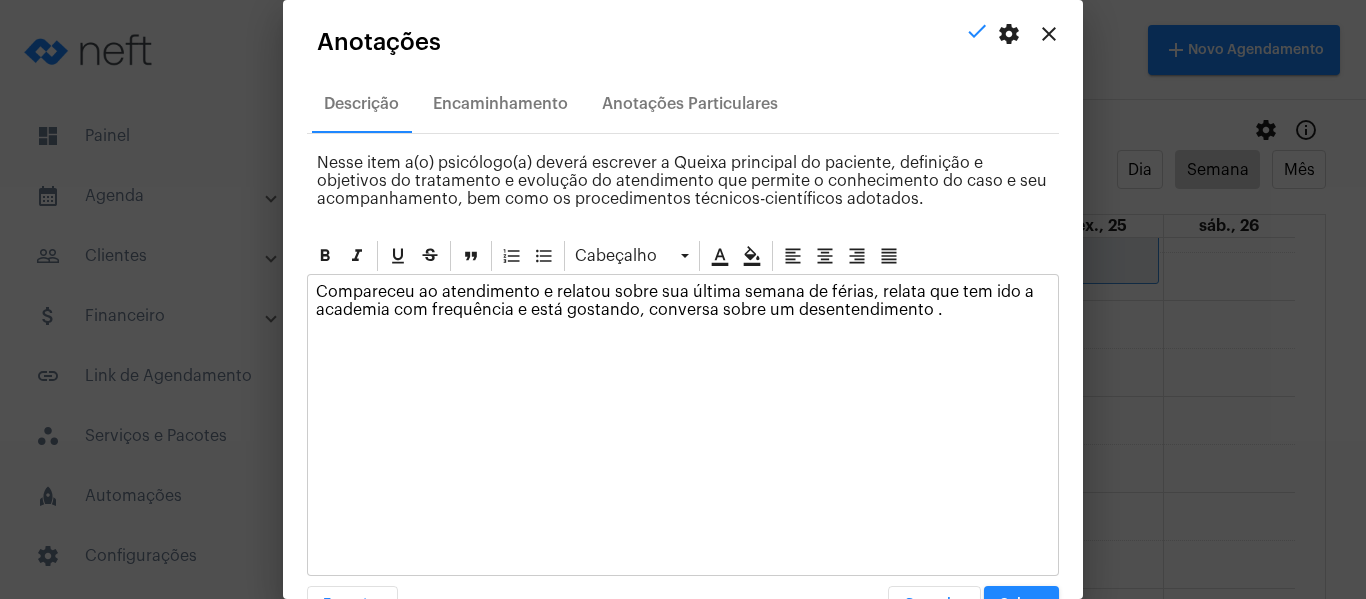 click on "Compareceu ao atendimento e relatou sobre sua última semana de férias, relata que tem ido a academia com frequência e está gostando, conversa sobre um desentendimento ." 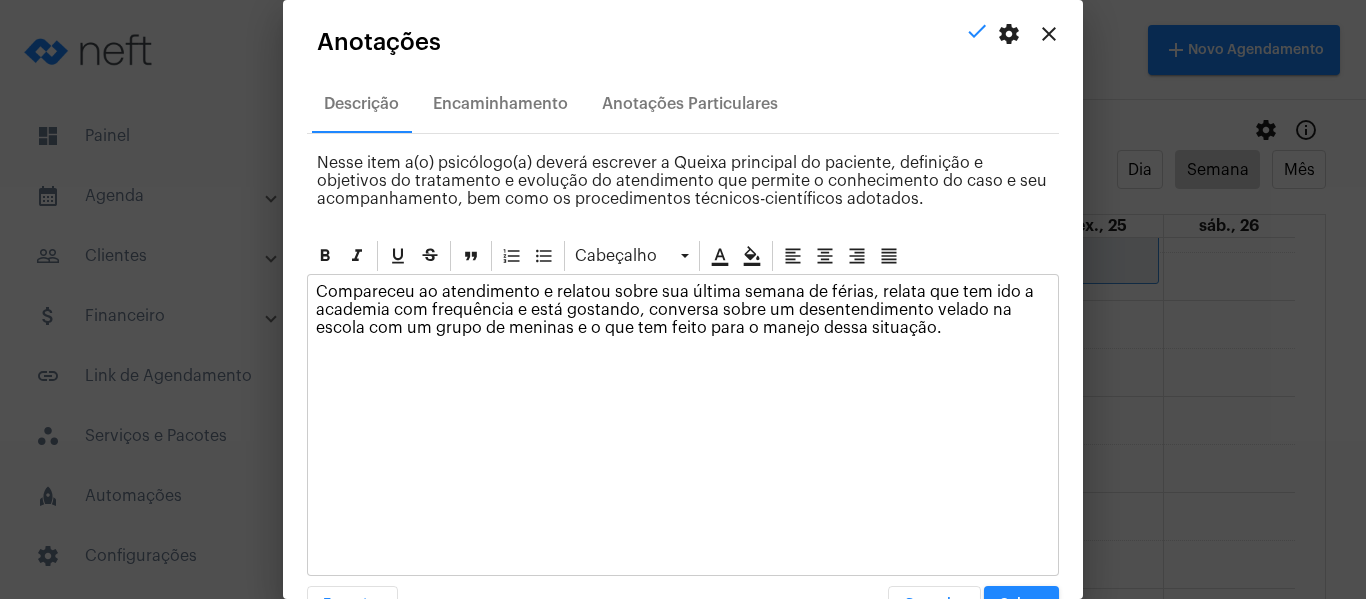 scroll, scrollTop: 57, scrollLeft: 0, axis: vertical 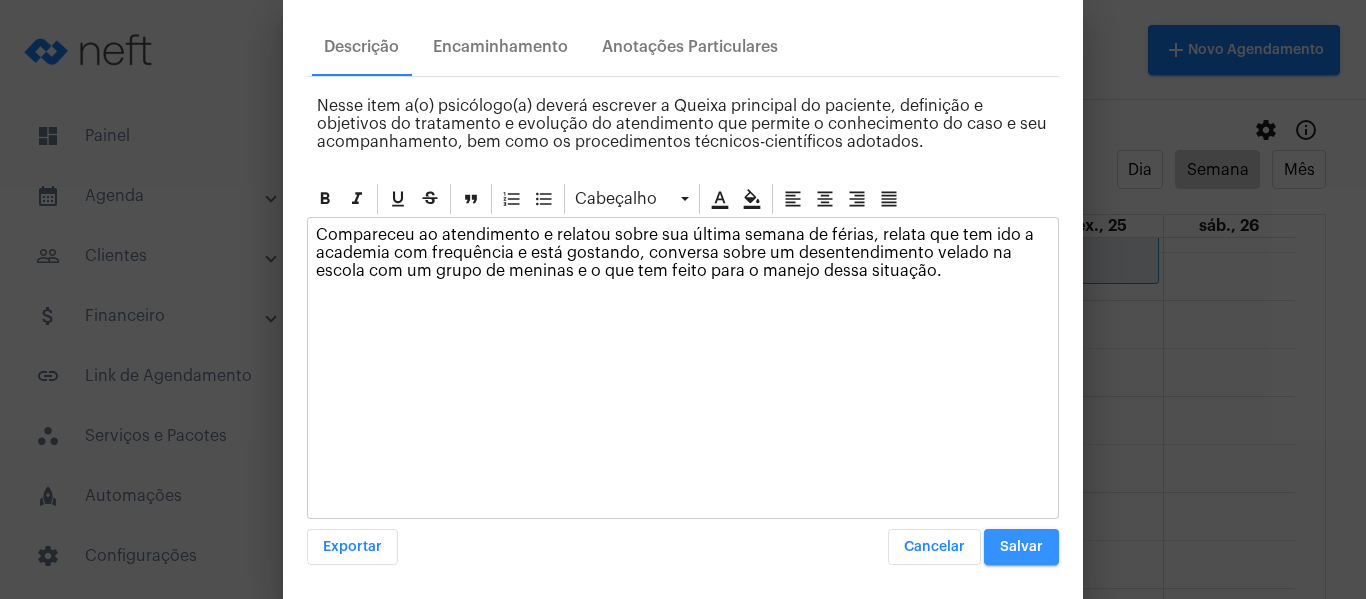 click on "Salvar" at bounding box center [1021, 547] 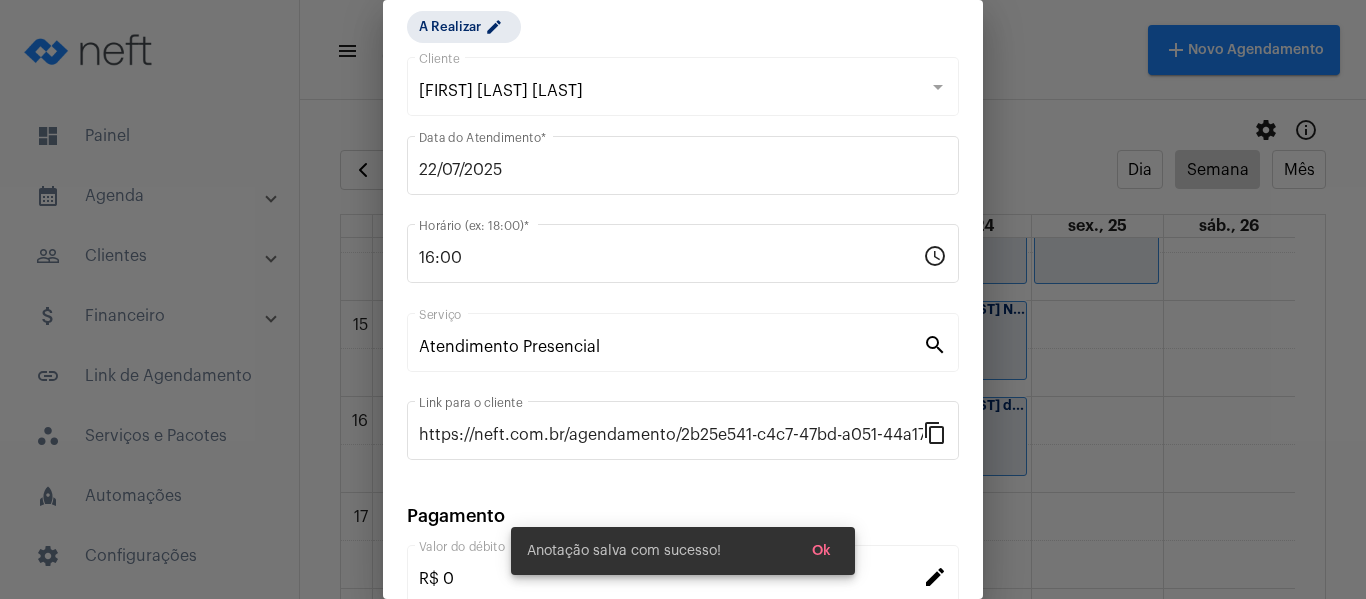 scroll, scrollTop: 62, scrollLeft: 0, axis: vertical 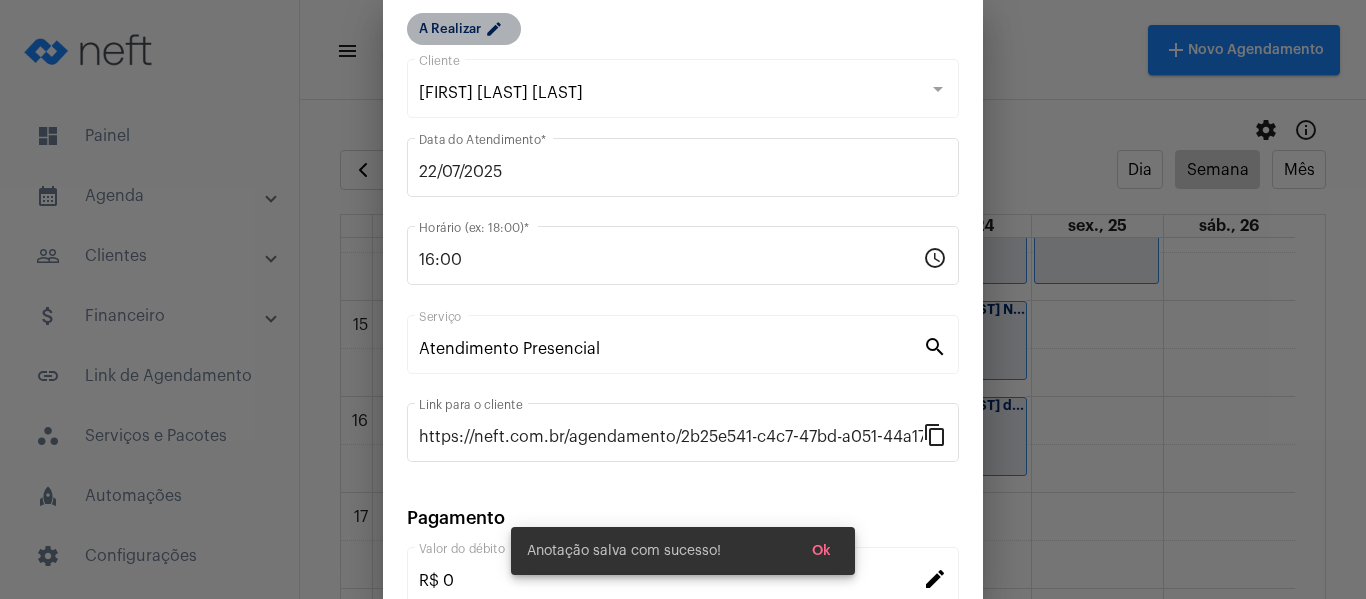 click on "A Realizar  edit" at bounding box center [464, 29] 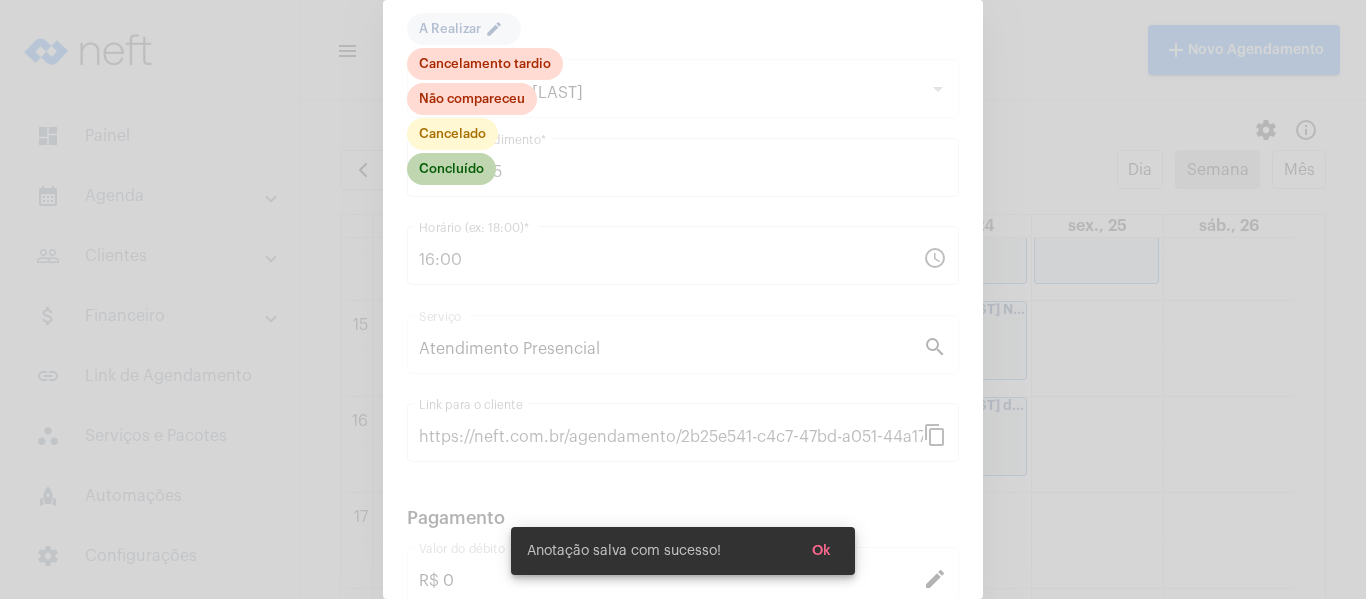 click on "Concluído" 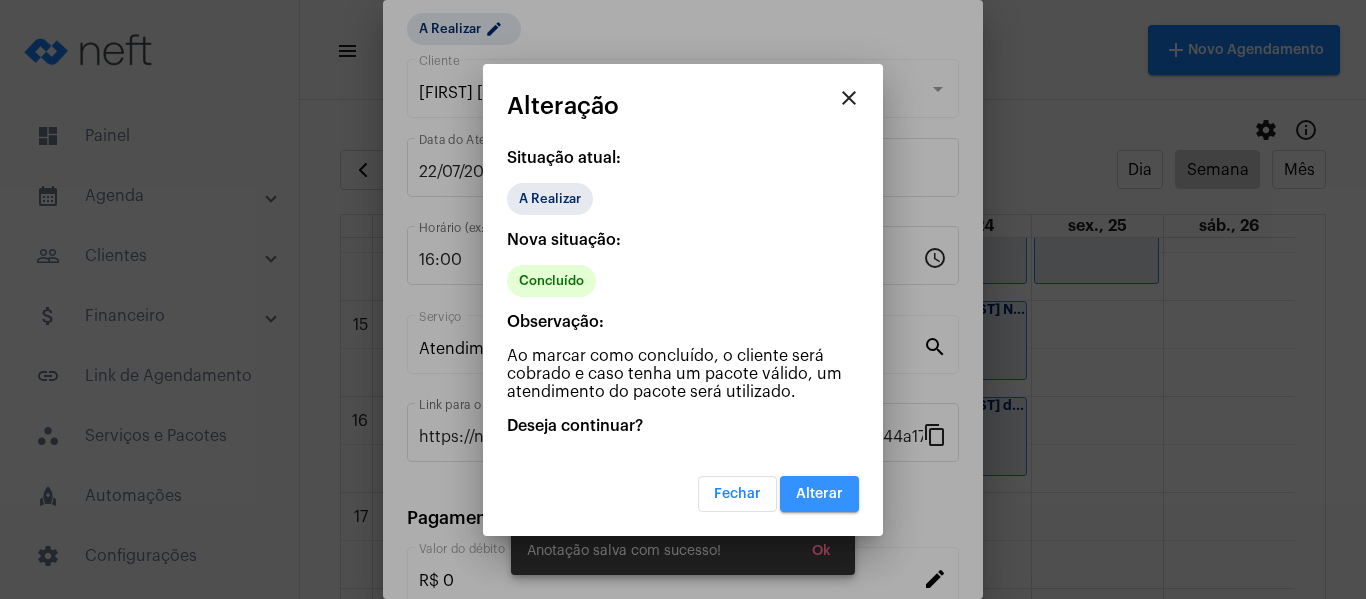 click on "Alterar" at bounding box center [819, 494] 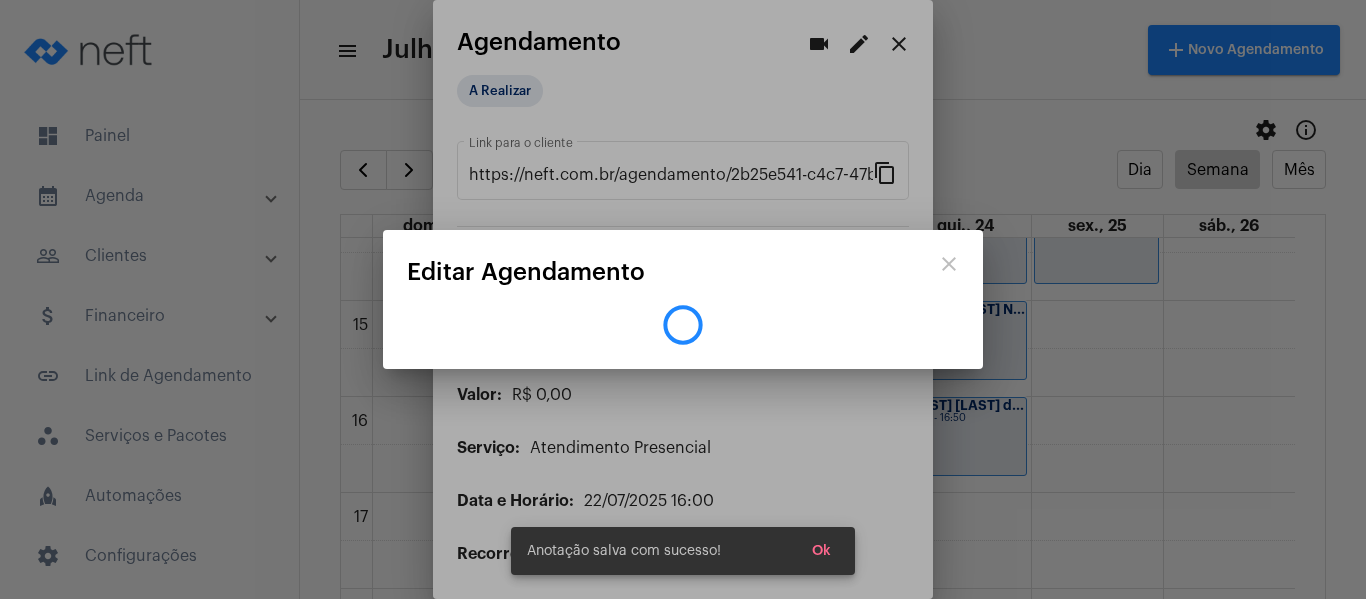 scroll, scrollTop: 0, scrollLeft: 0, axis: both 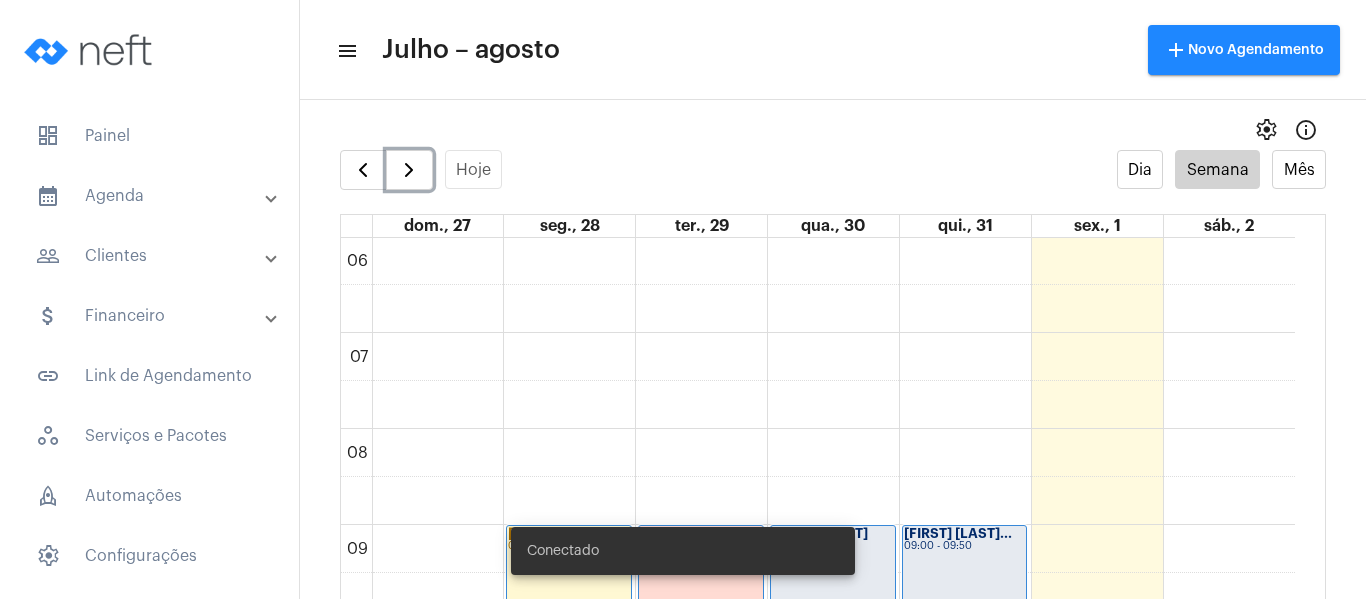 drag, startPoint x: 389, startPoint y: 175, endPoint x: 410, endPoint y: 124, distance: 55.154327 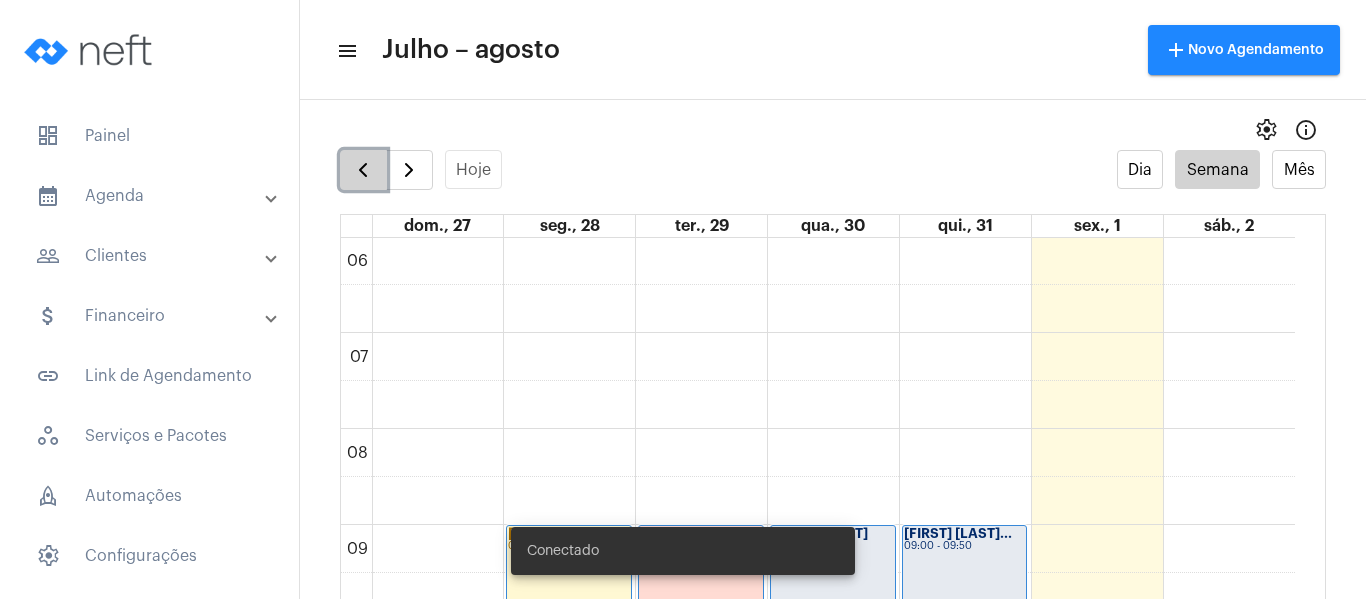 click 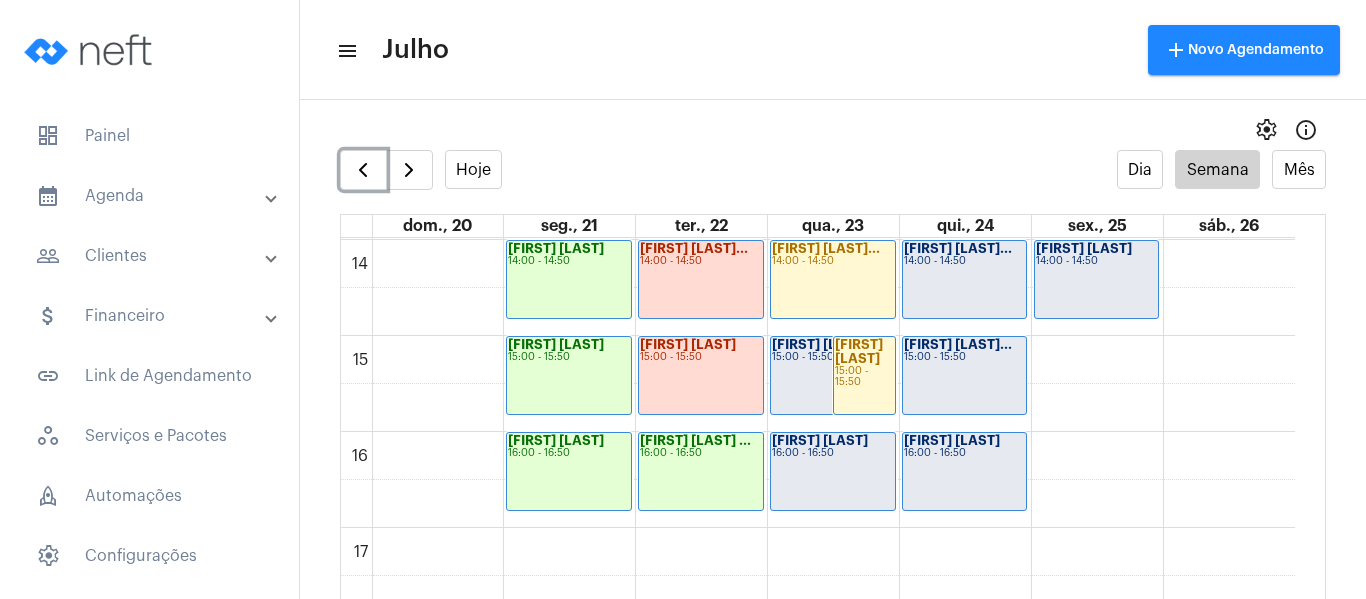 scroll, scrollTop: 1377, scrollLeft: 0, axis: vertical 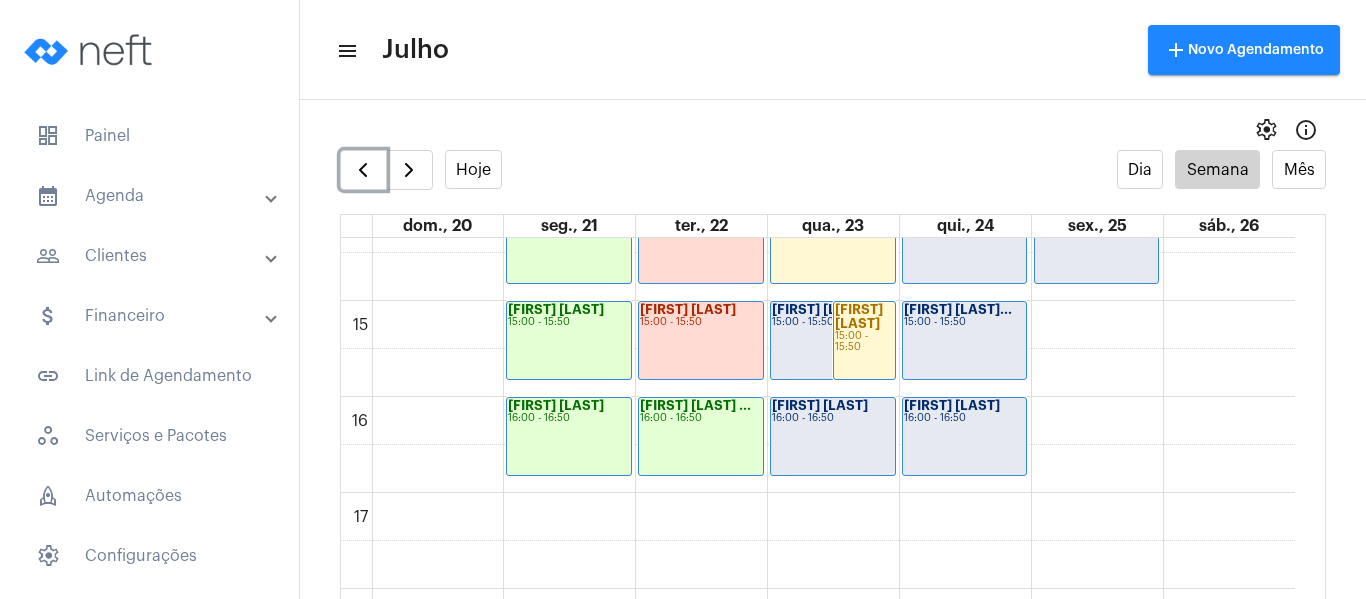 click on "Ana Beatriz Fre...
15:00 - 15:50" 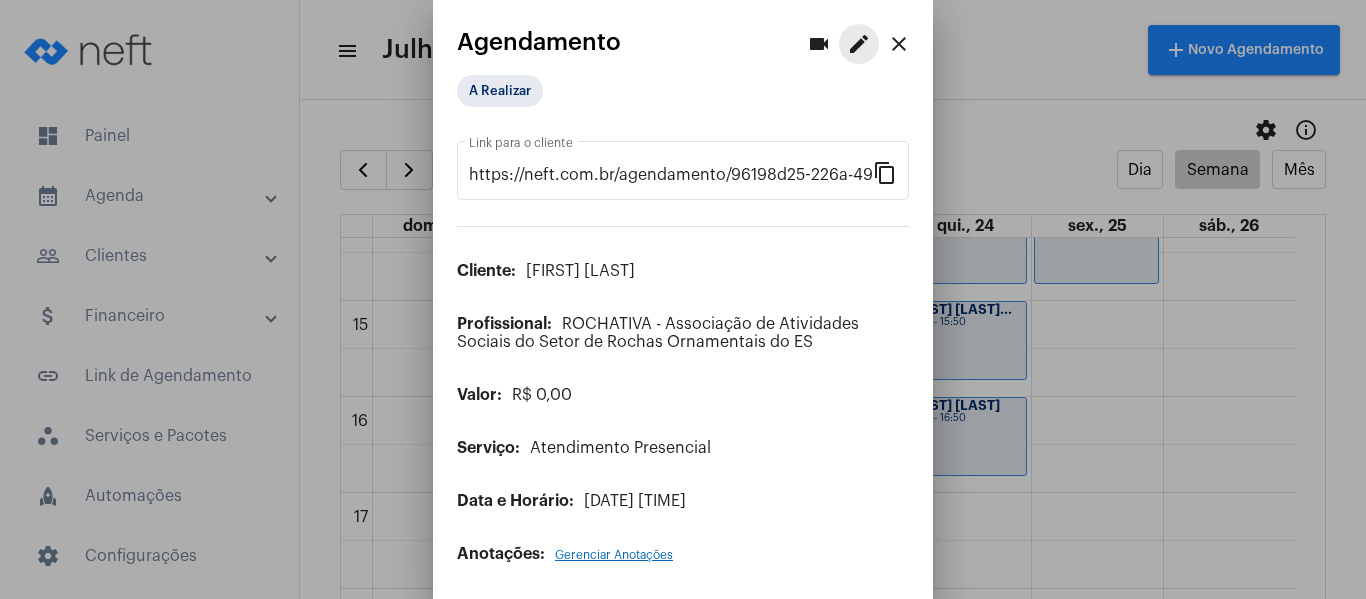 click on "edit" at bounding box center (859, 44) 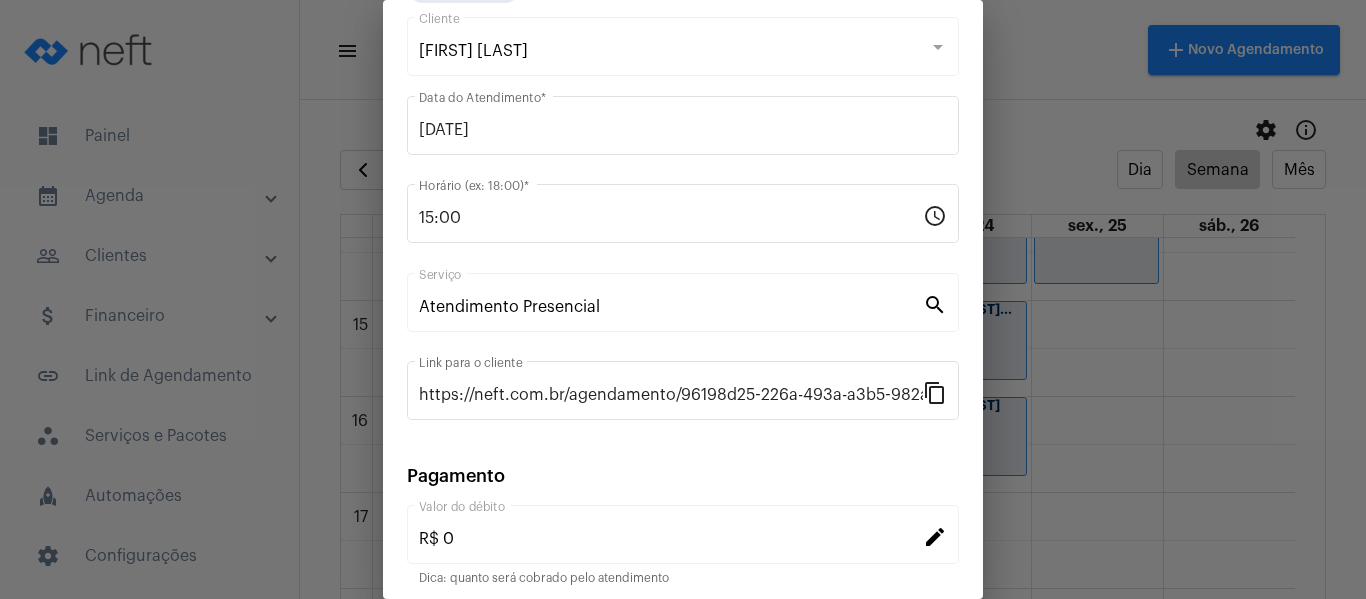 scroll, scrollTop: 262, scrollLeft: 0, axis: vertical 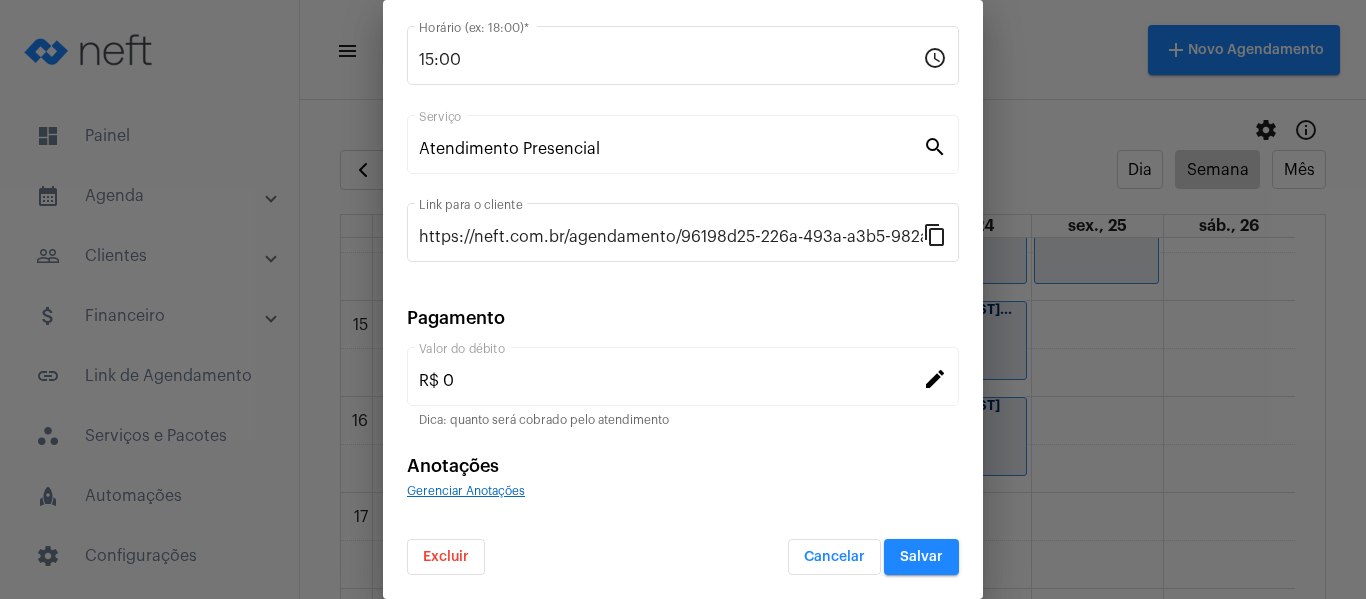 click on "Gerenciar Anotações" at bounding box center (466, 491) 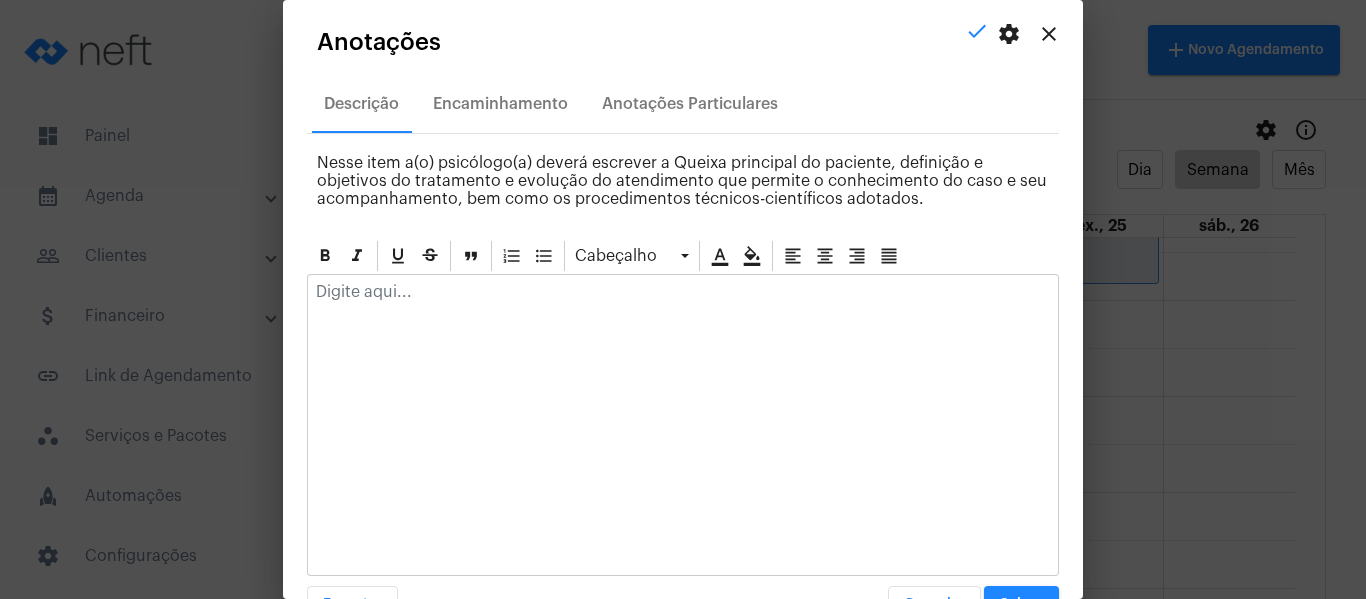 click 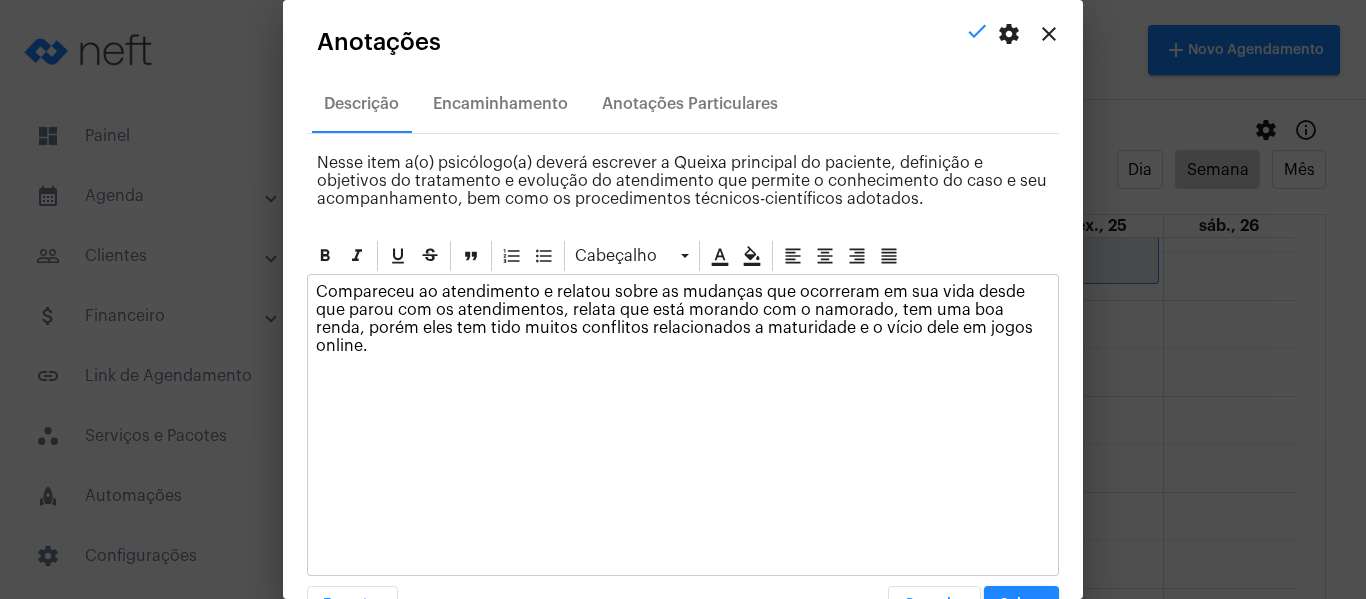 click on "Compareceu ao atendimento e relatou sobre as mudanças que ocorreram em sua vida desde que parou com os atendimentos, relata que está morando com o namorado, tem uma boa renda, porém eles tem tido muitos conflitos relacionados a maturidade e o vício dele em jogos online." 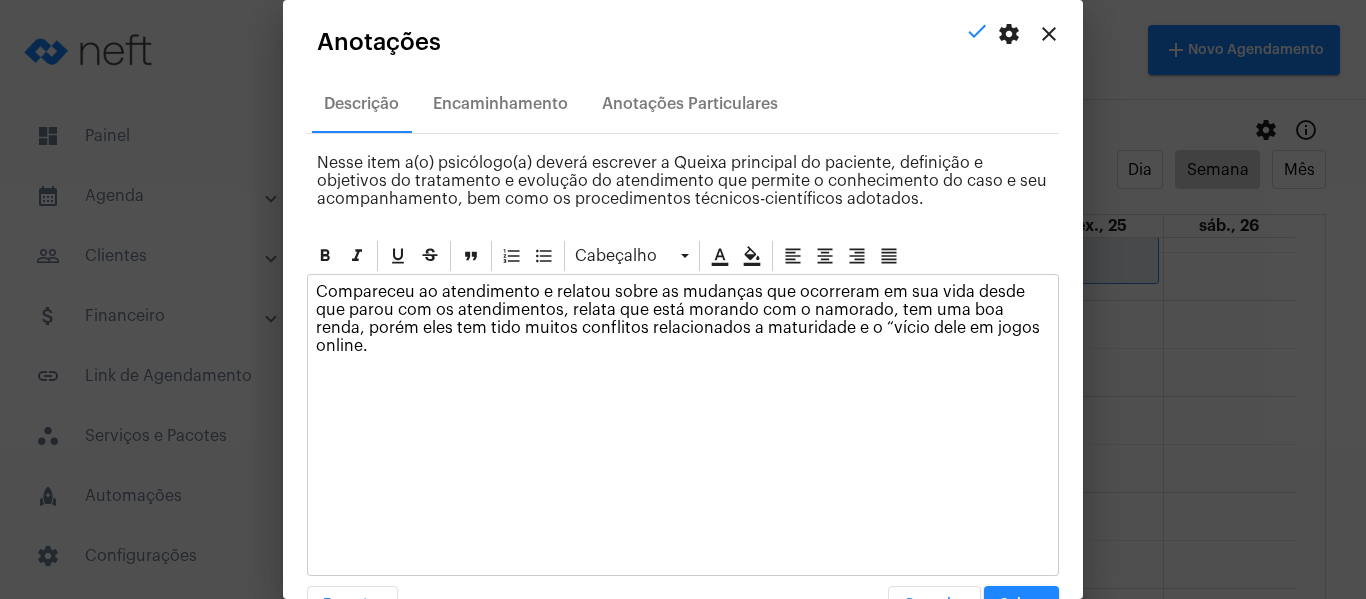 click on "Compareceu ao atendimento e relatou sobre as mudanças que ocorreram em sua vida desde que parou com os atendimentos, relata que está morando com o namorado, tem uma boa renda, porém eles tem tido muitos conflitos relacionados a maturidade e o “vício dele em jogos online." 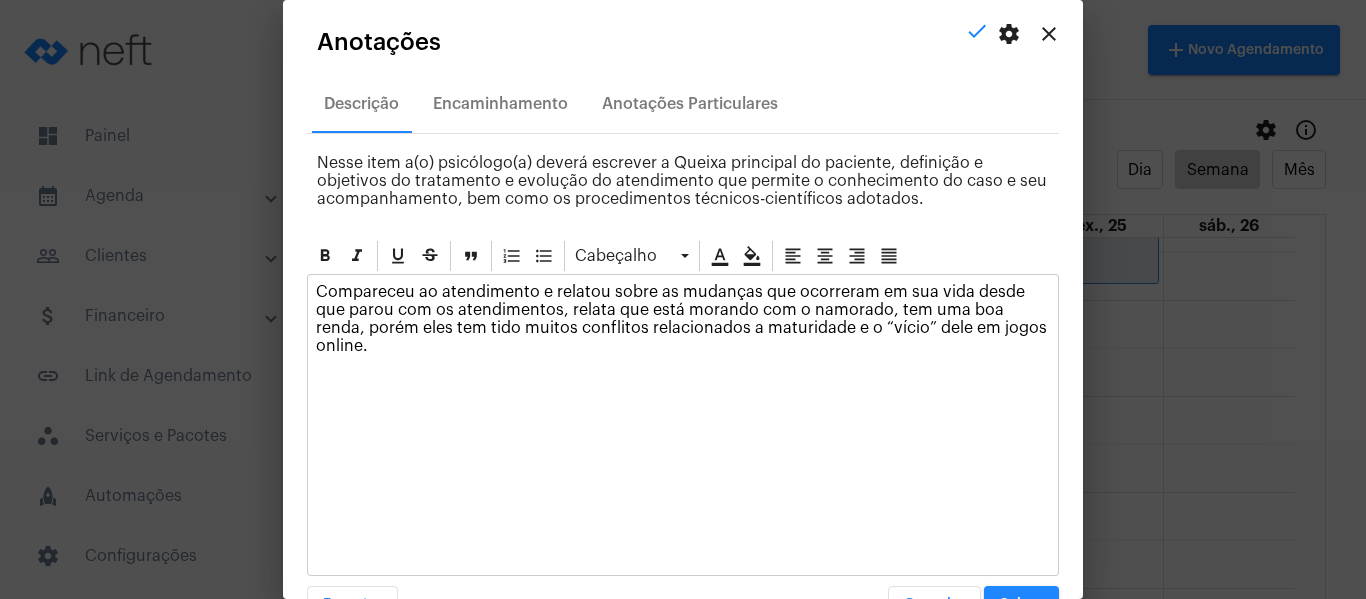scroll, scrollTop: 57, scrollLeft: 0, axis: vertical 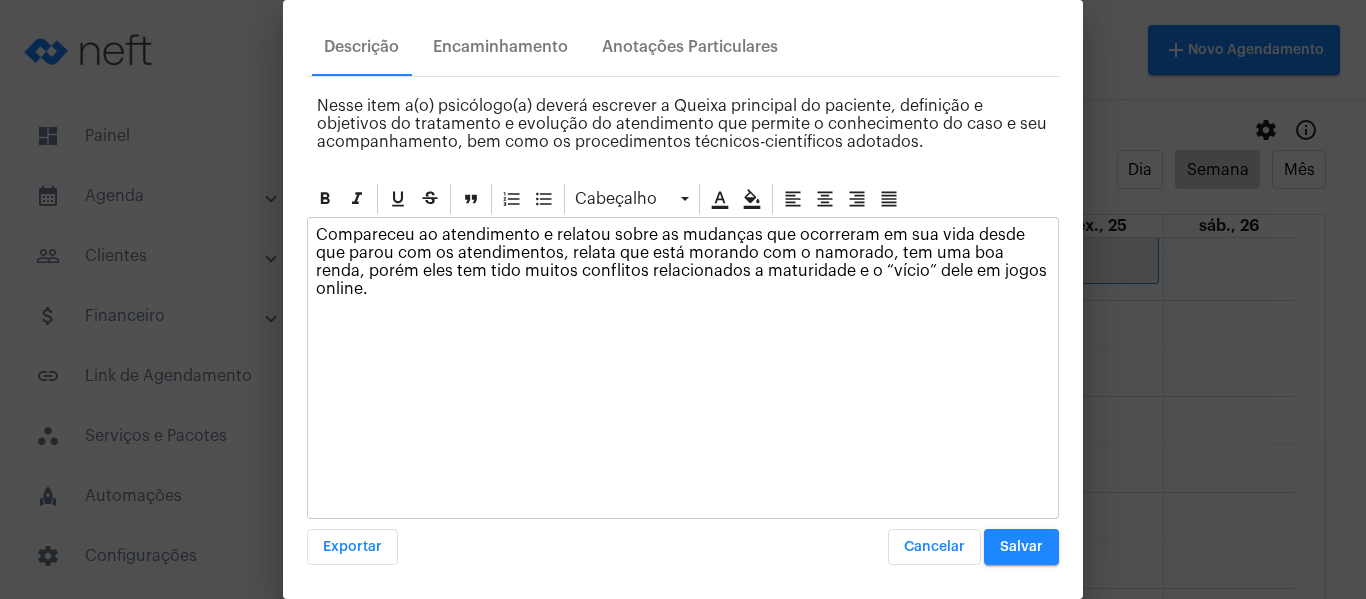 click on "Salvar" at bounding box center [1021, 547] 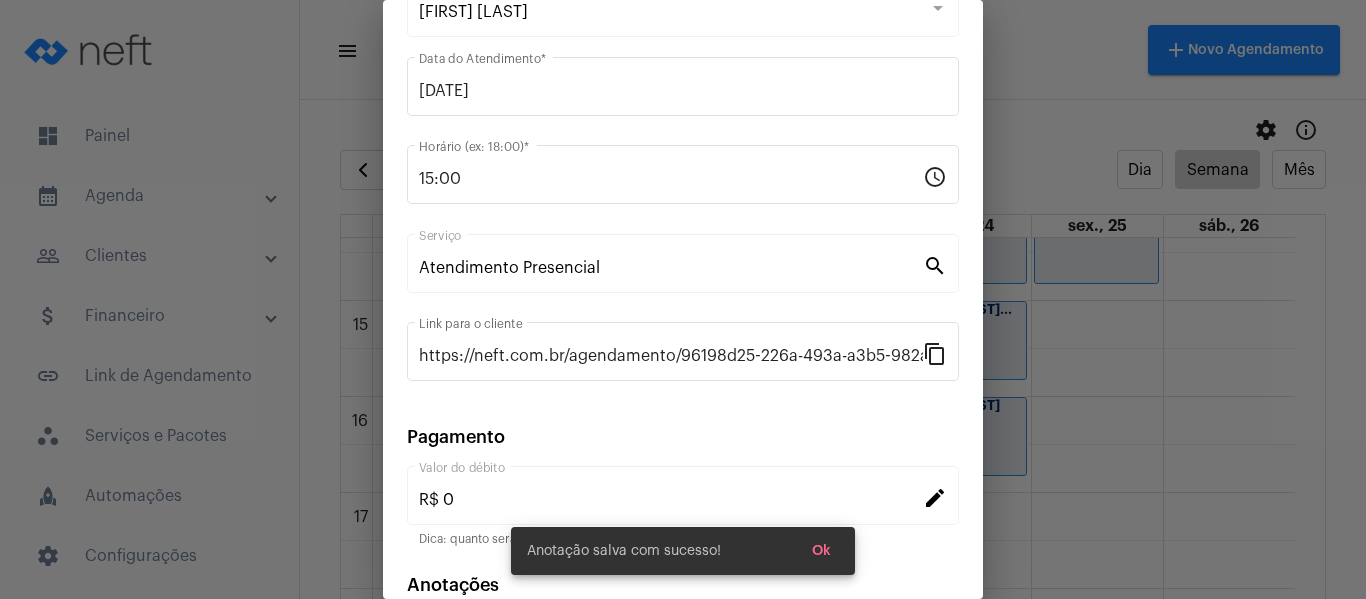 scroll, scrollTop: 0, scrollLeft: 0, axis: both 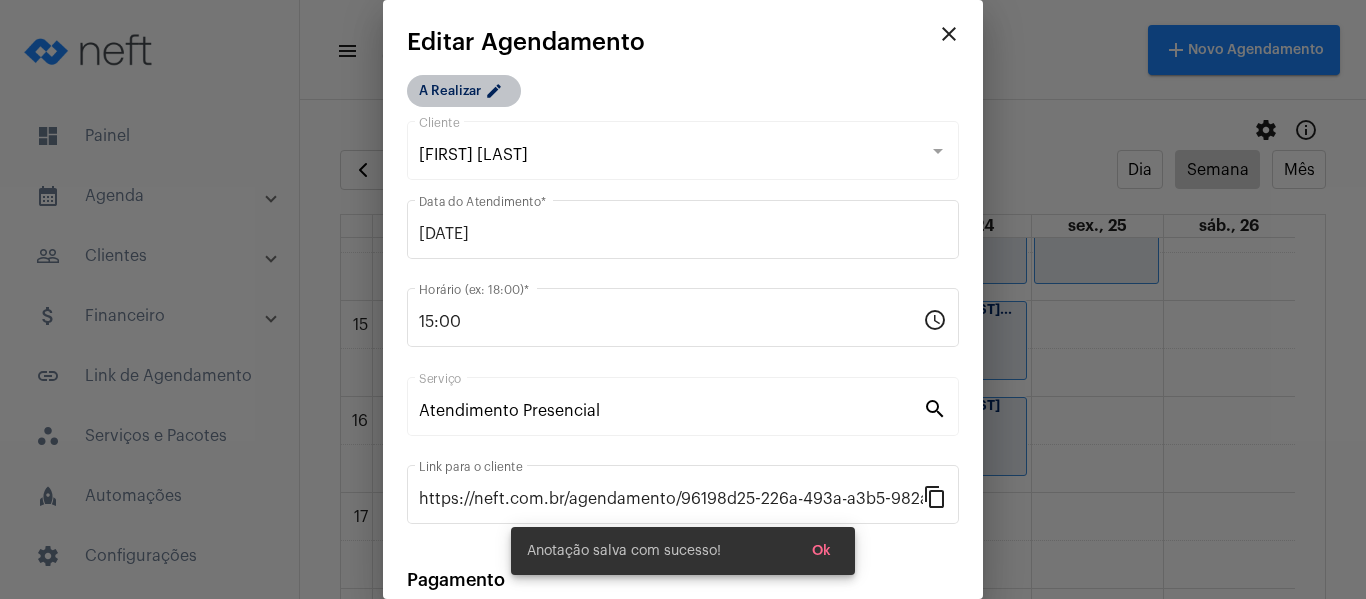 click on "edit" at bounding box center (497, 94) 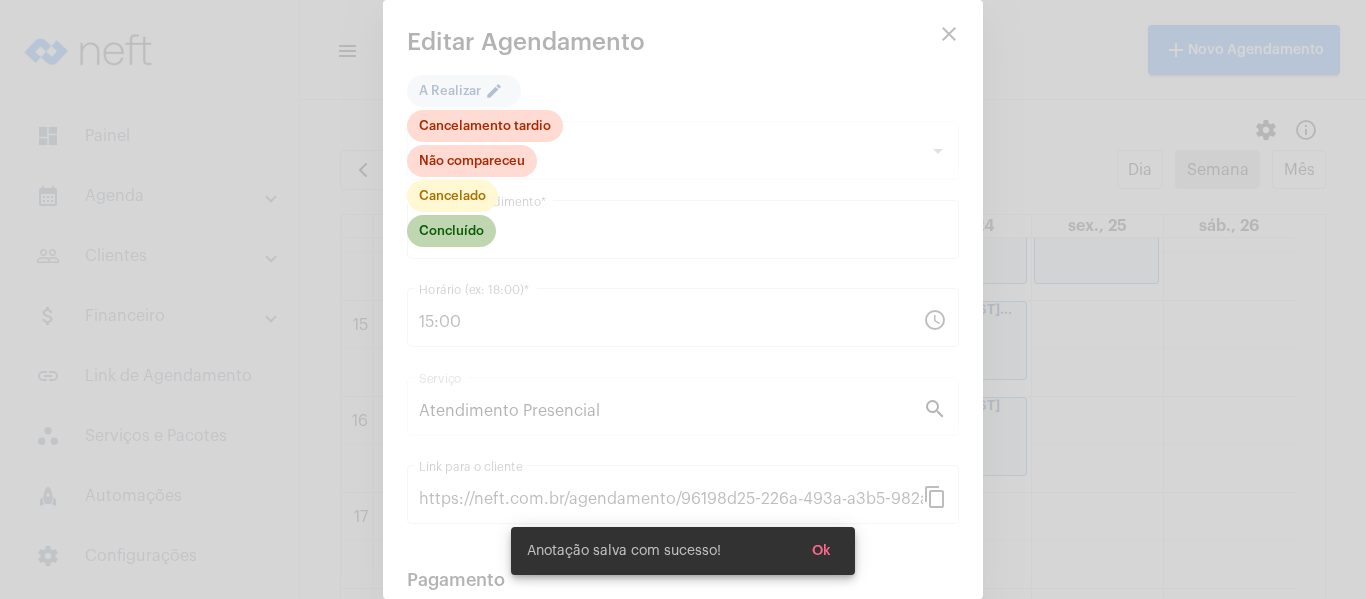 click on "Concluído" 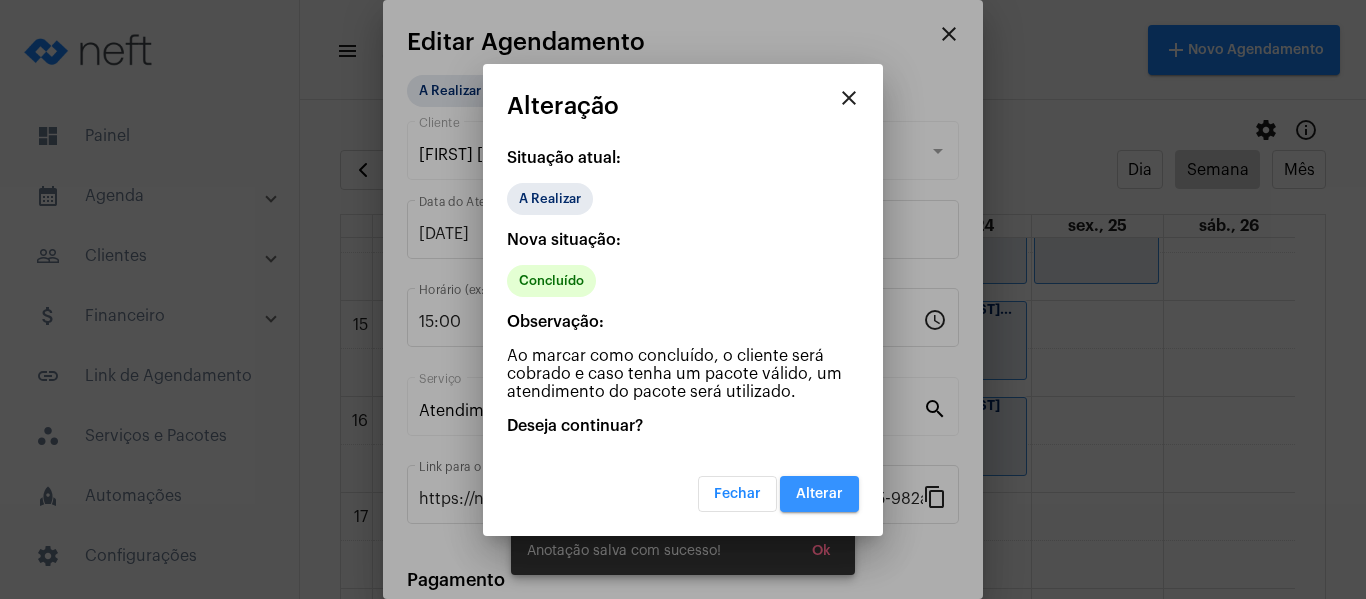 click on "Alterar" at bounding box center (819, 494) 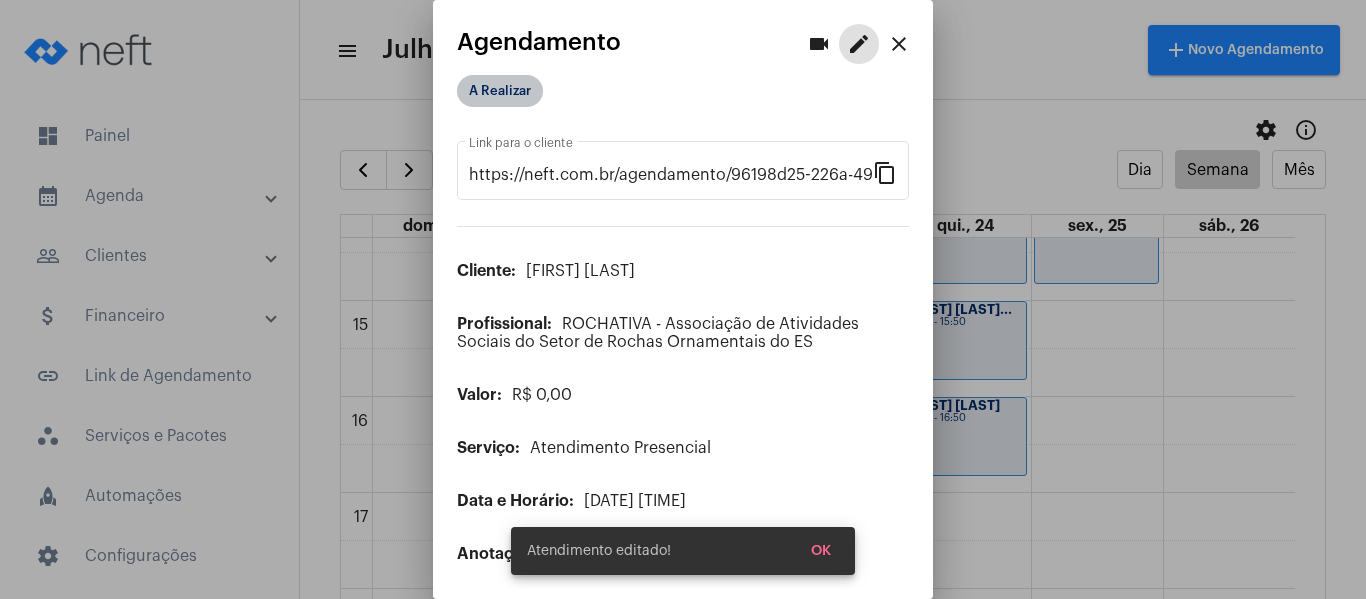 click on "A Realizar" at bounding box center (500, 91) 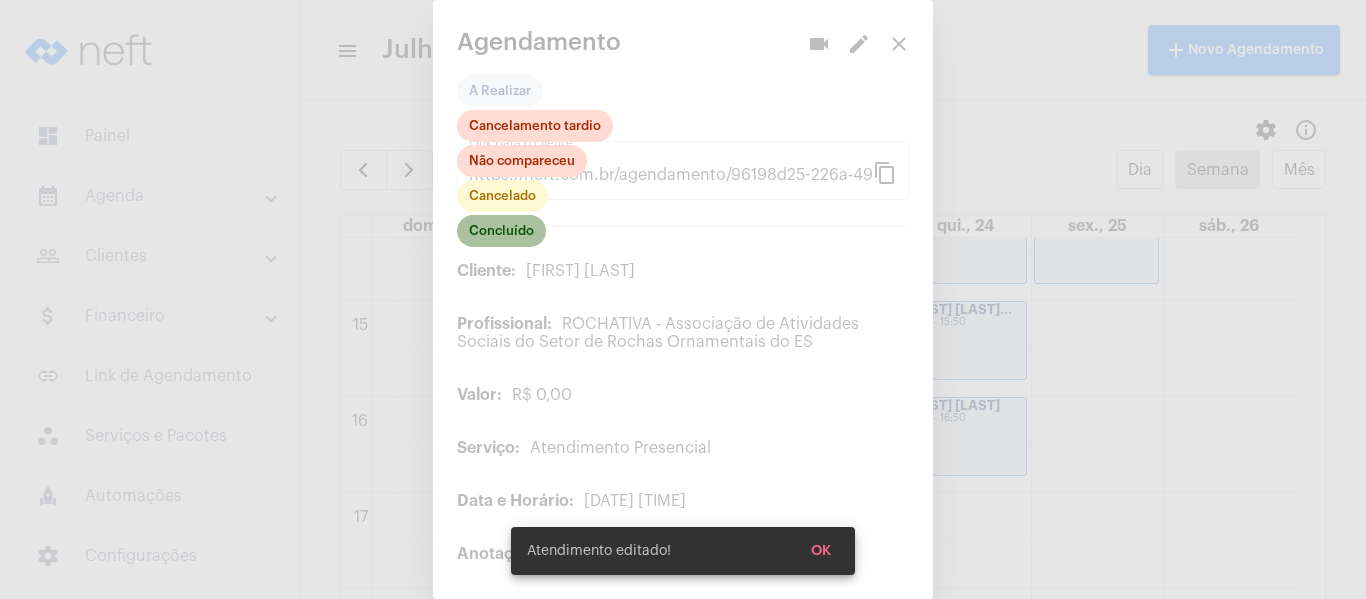 click on "Concluído" 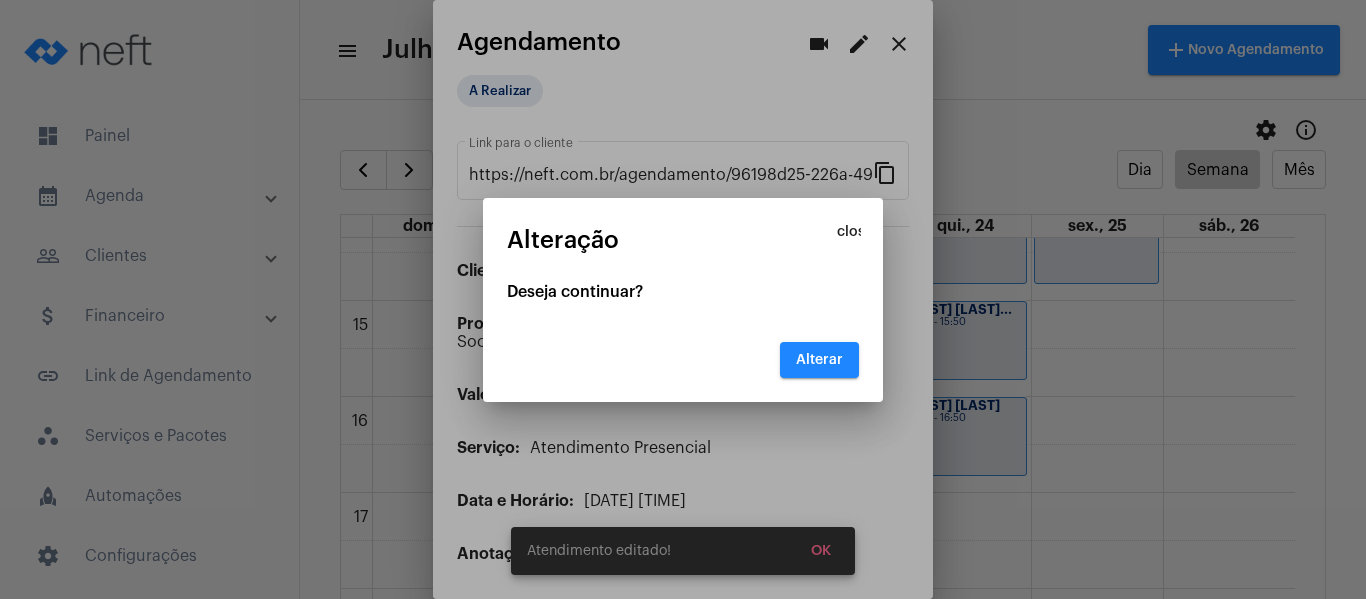 click on "Alterar" at bounding box center [819, 360] 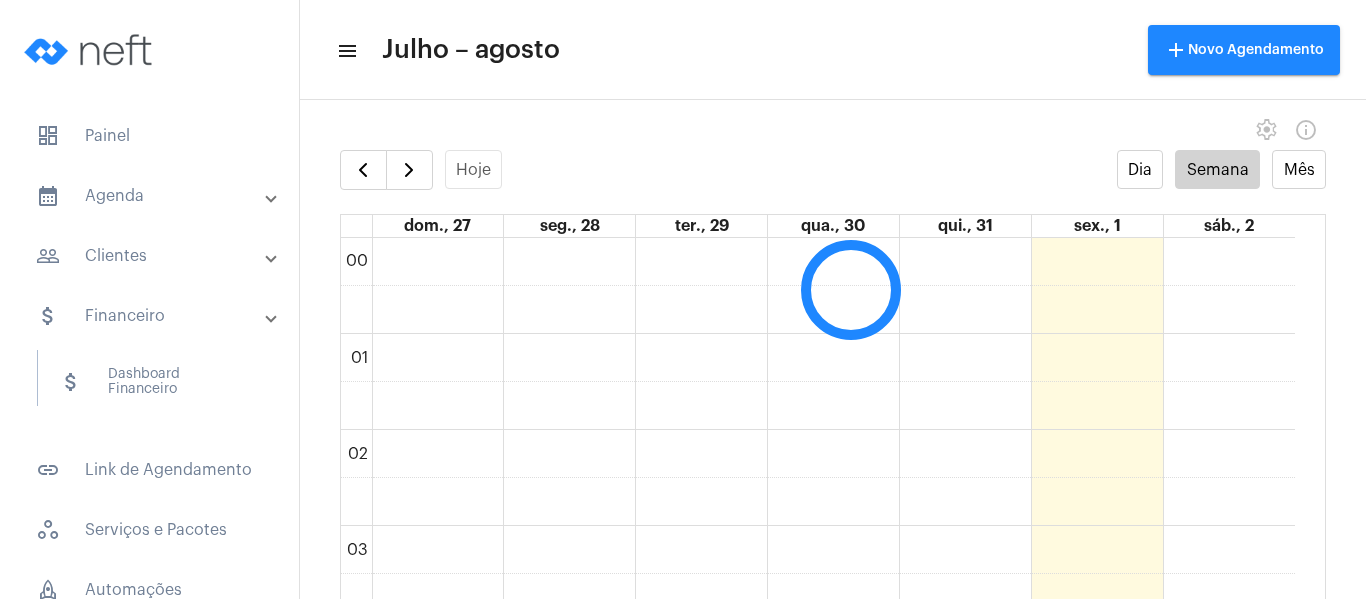 scroll, scrollTop: 0, scrollLeft: 0, axis: both 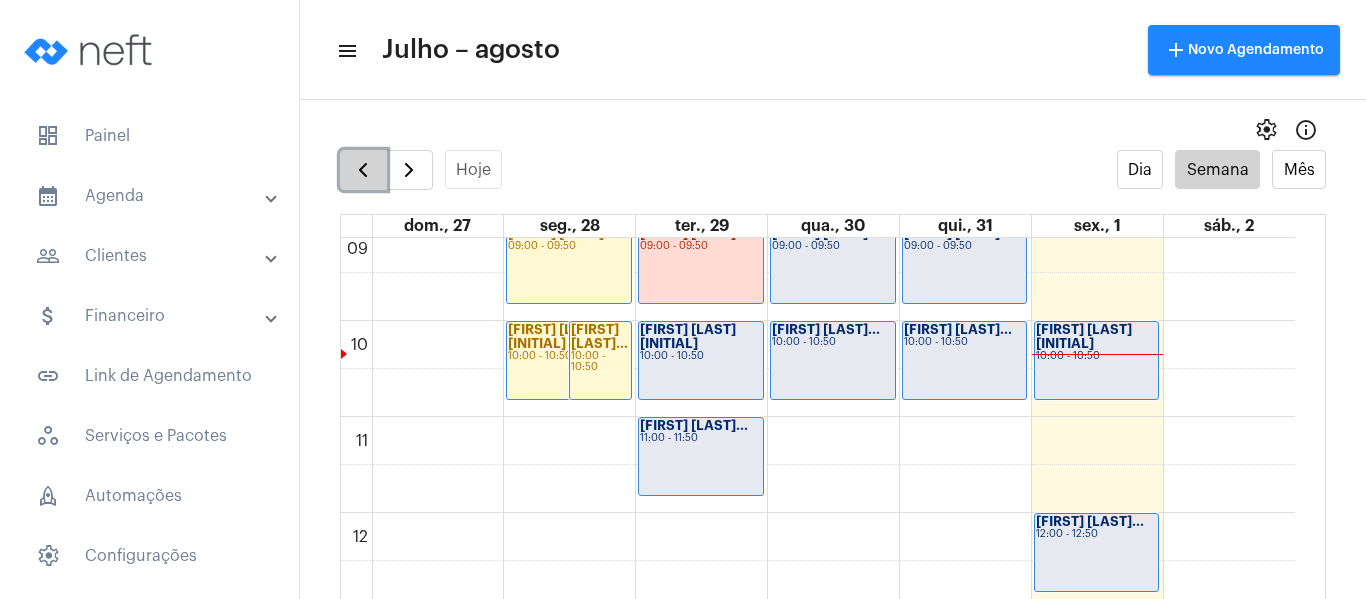click 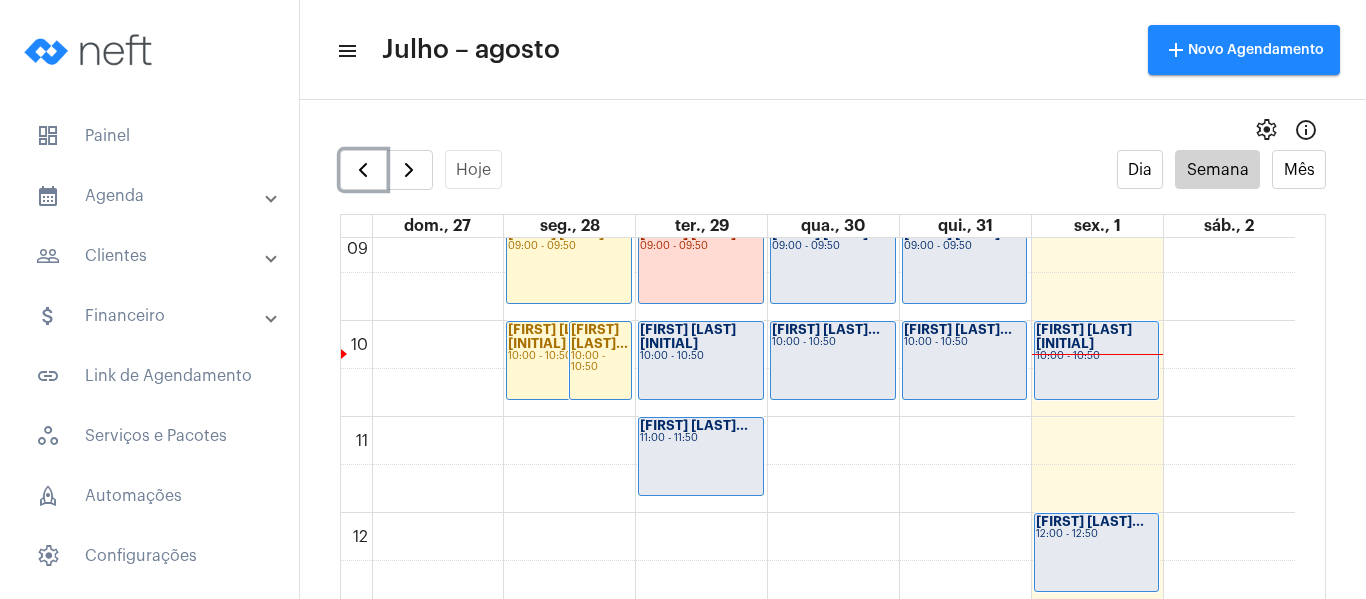scroll, scrollTop: 577, scrollLeft: 0, axis: vertical 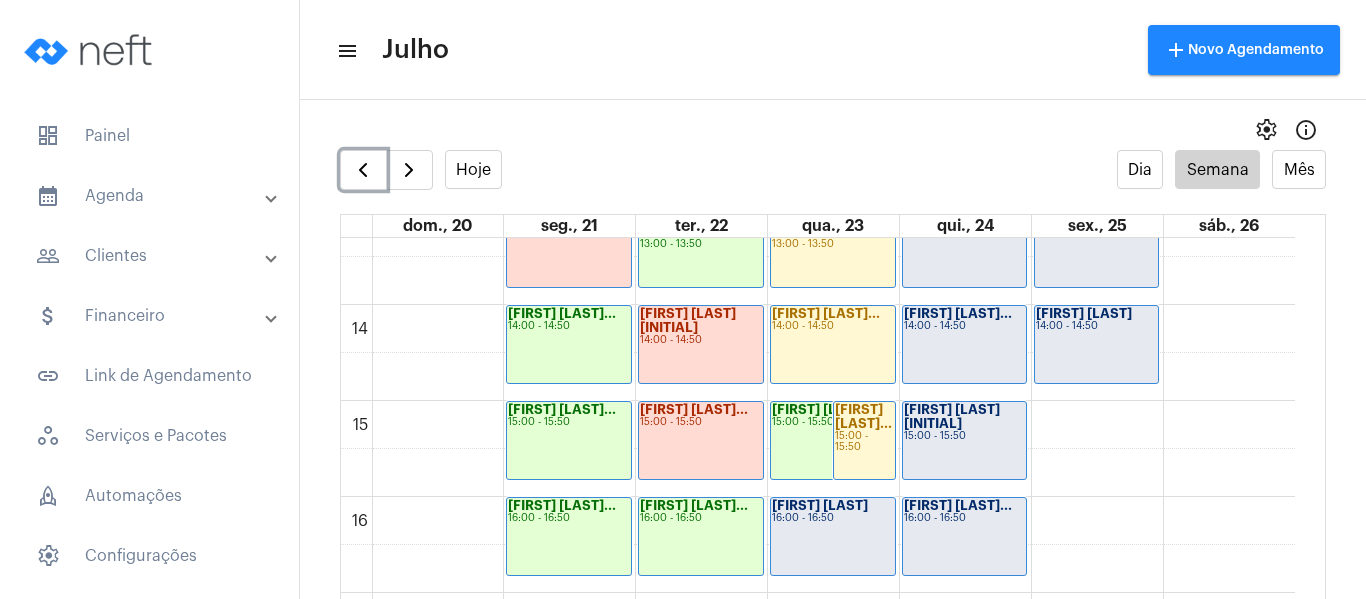 click on "16:00 - 16:50" 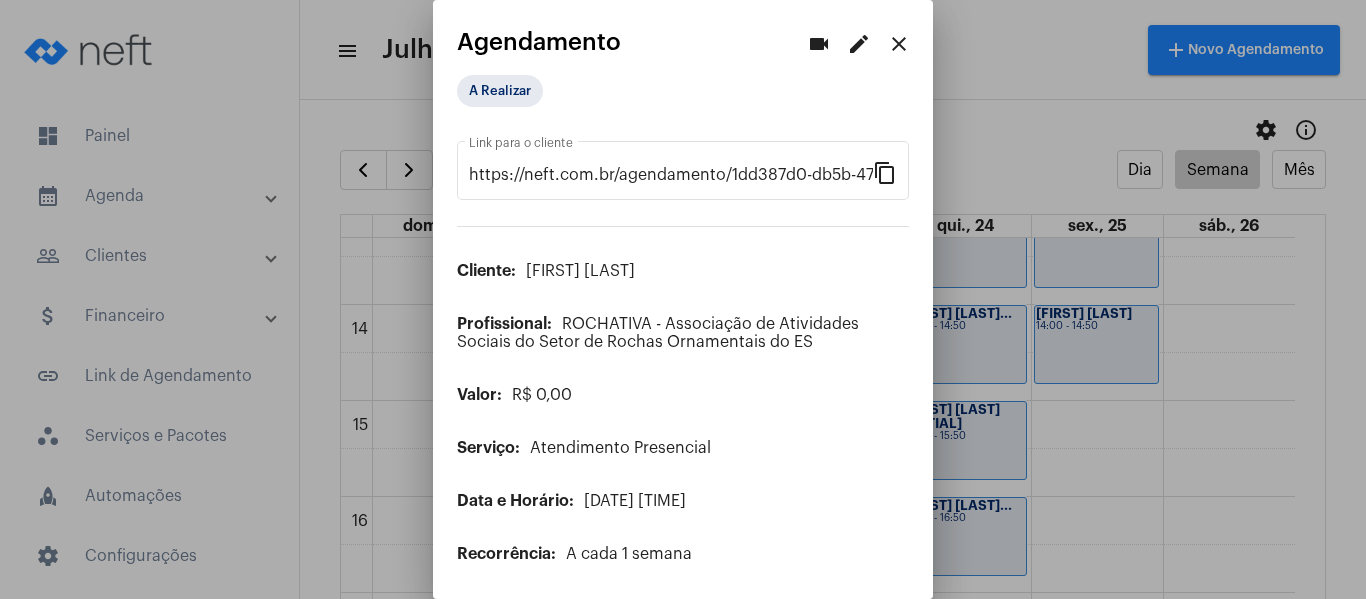 click on "edit" at bounding box center (859, 44) 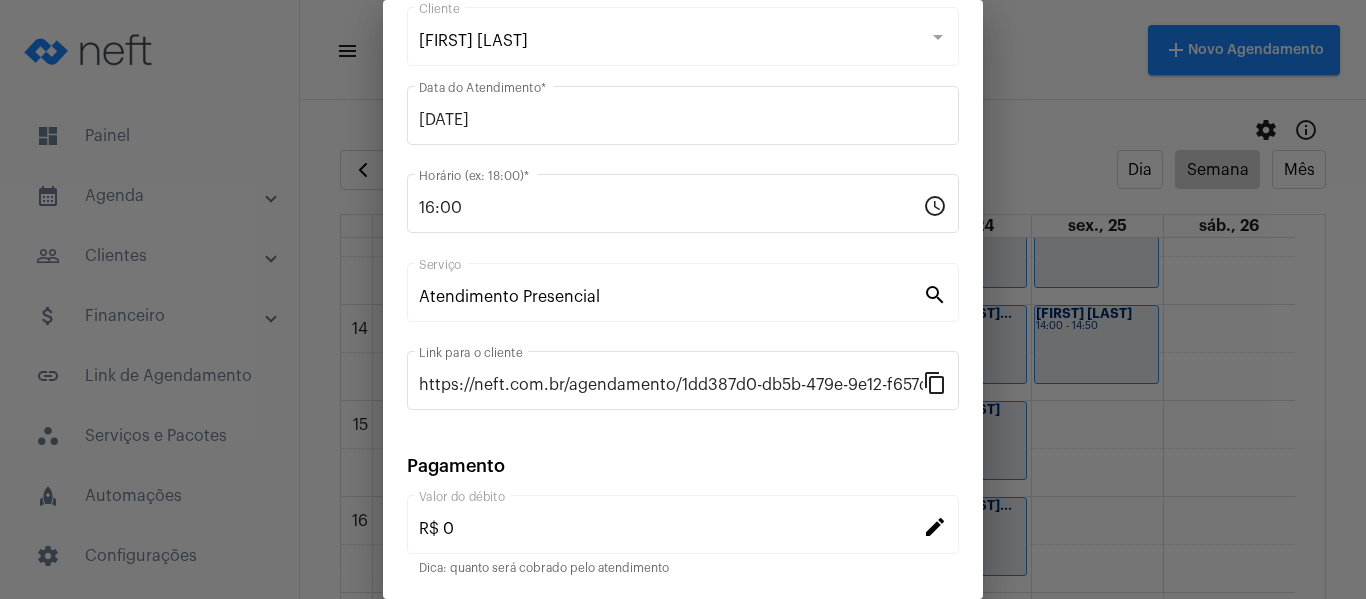 scroll, scrollTop: 262, scrollLeft: 0, axis: vertical 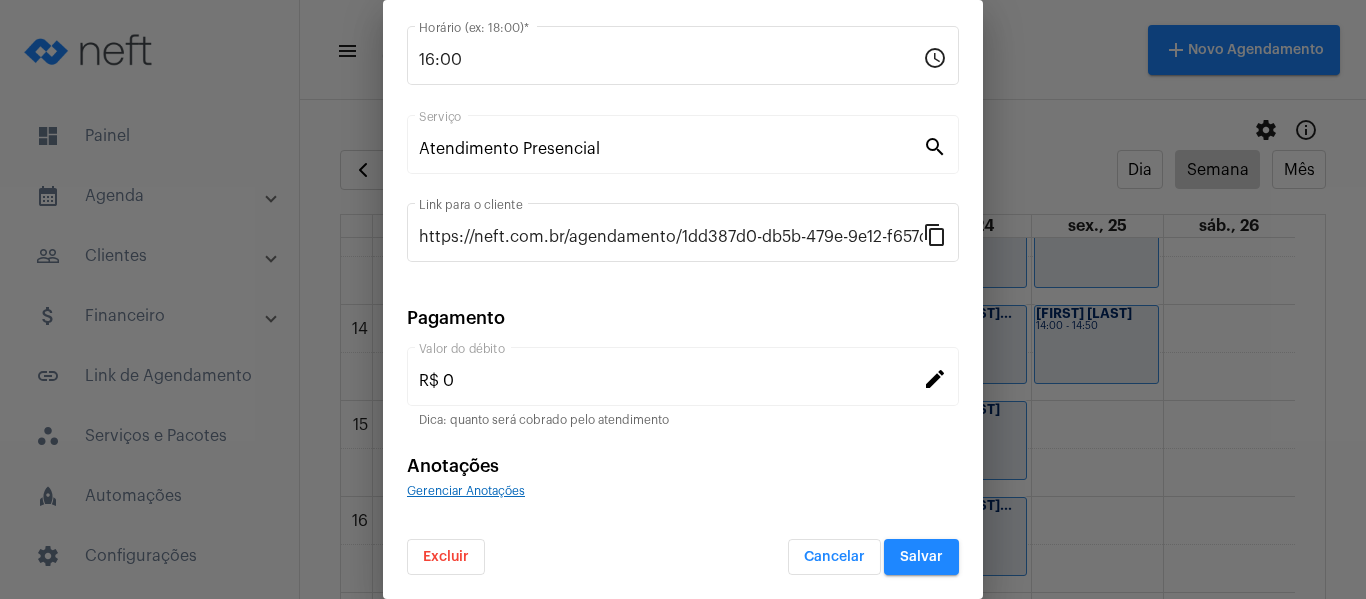 click on "Gerenciar Anotações" at bounding box center (466, 491) 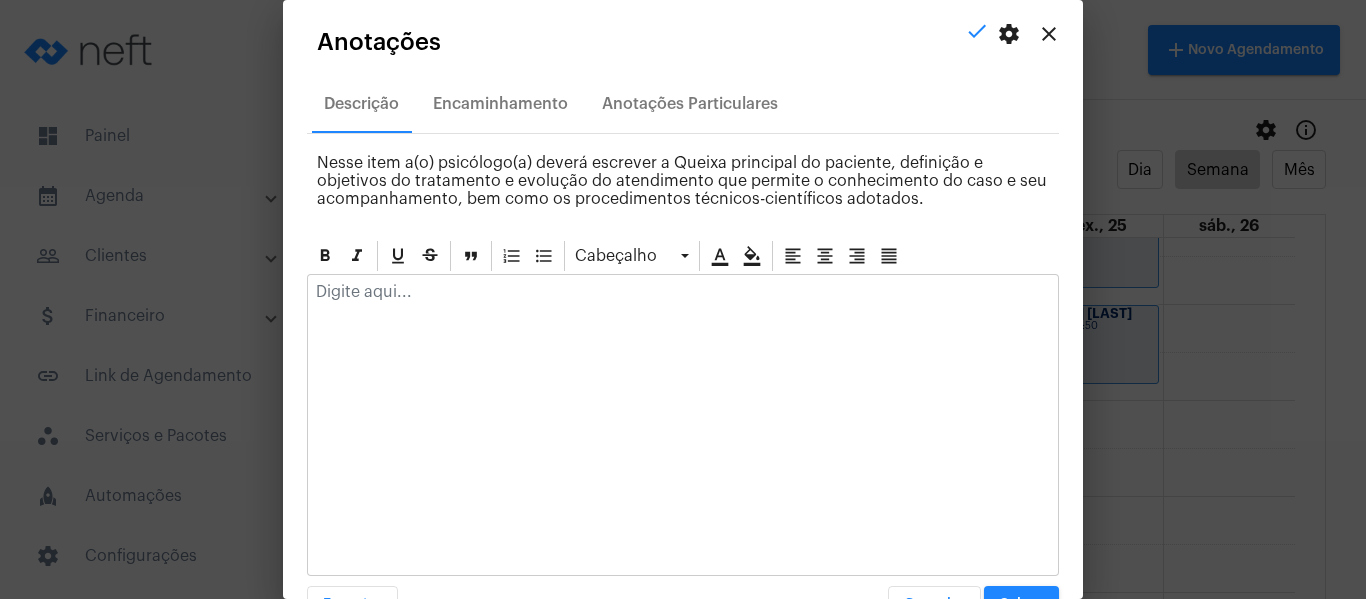 click 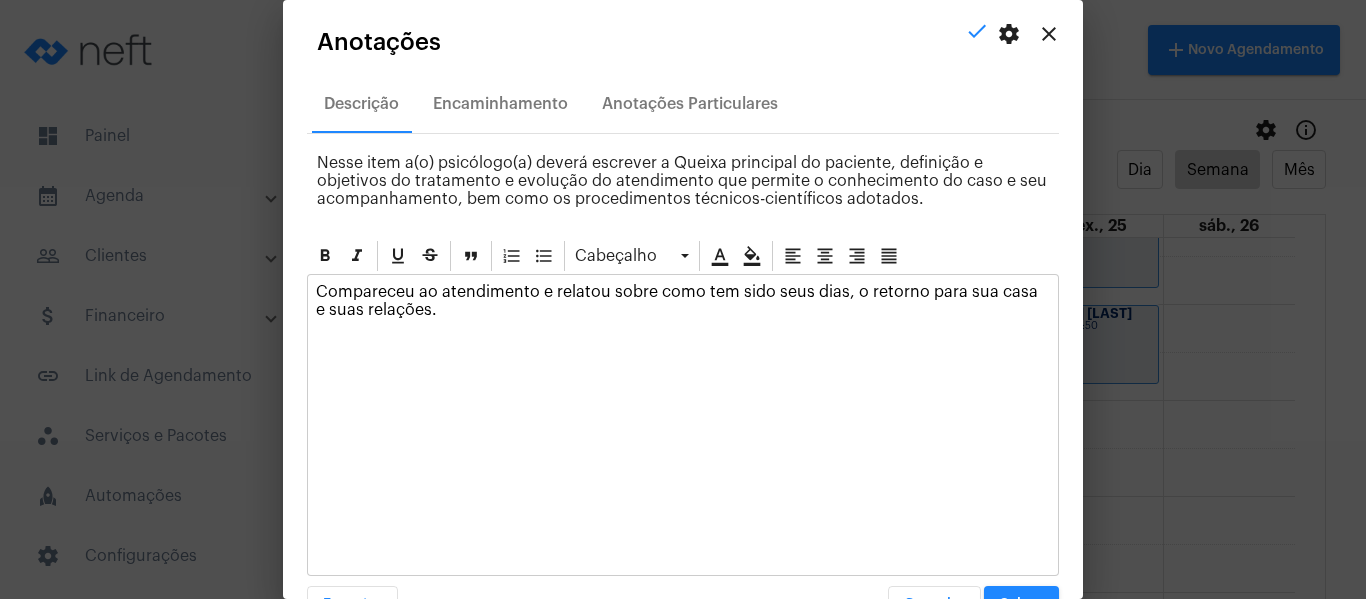 click on "Salvar" at bounding box center (1021, 604) 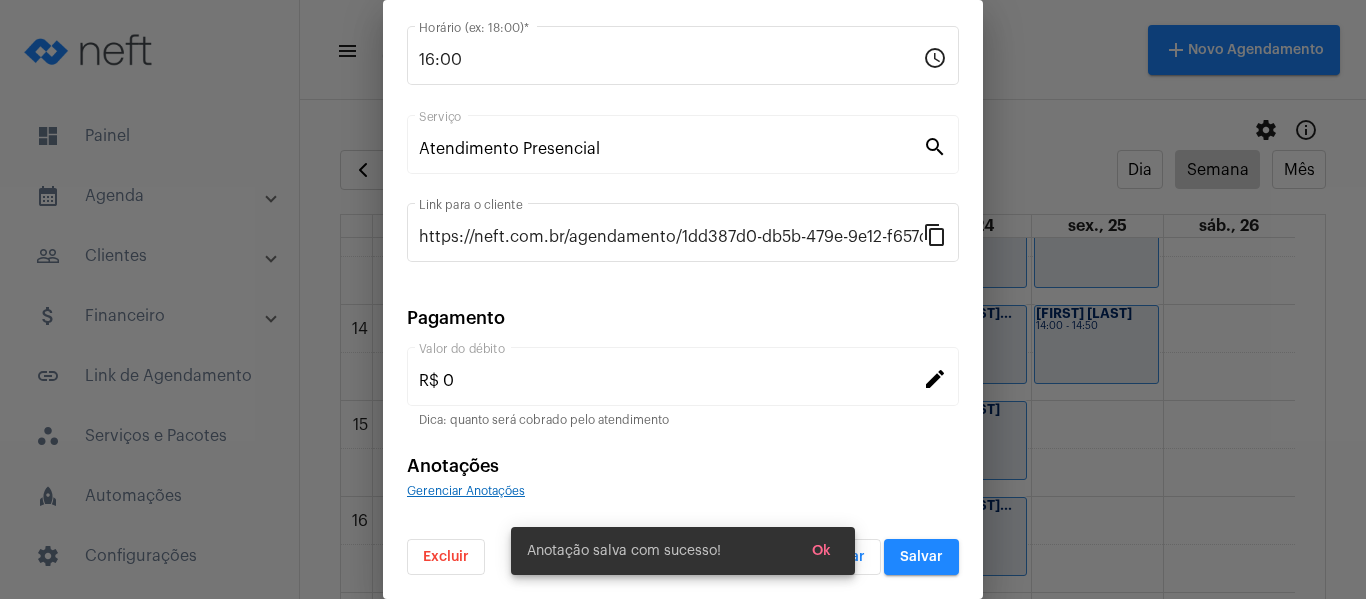 scroll, scrollTop: 62, scrollLeft: 0, axis: vertical 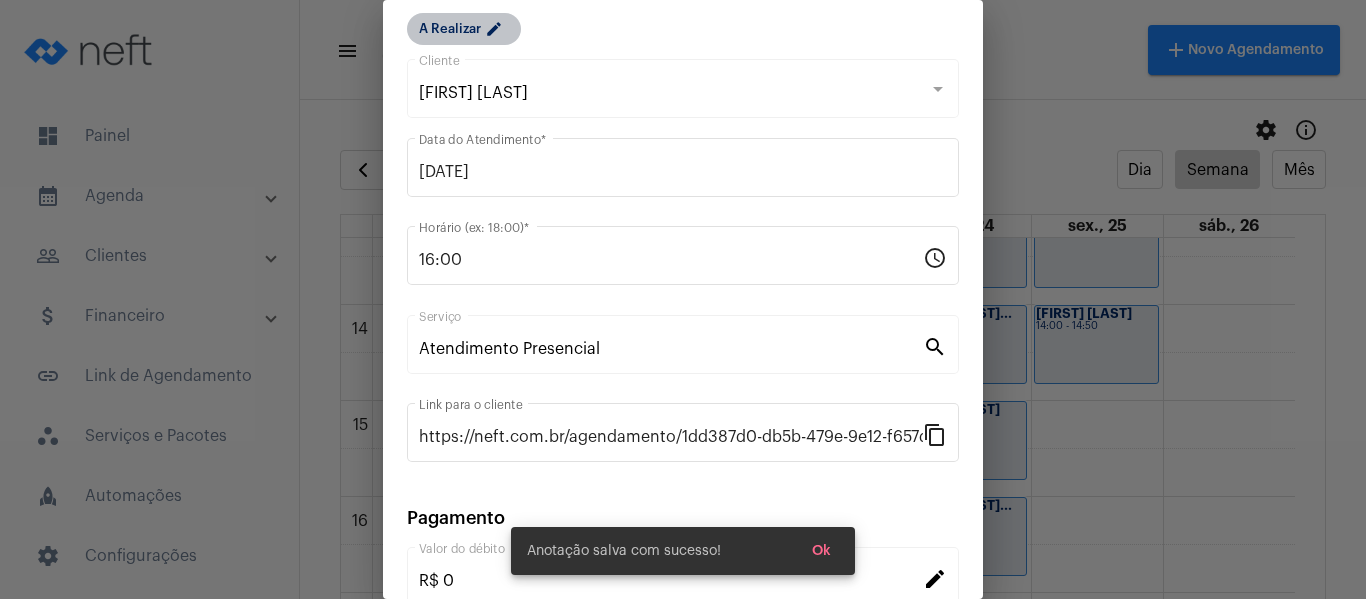 click on "A Realizar  edit" at bounding box center (464, 29) 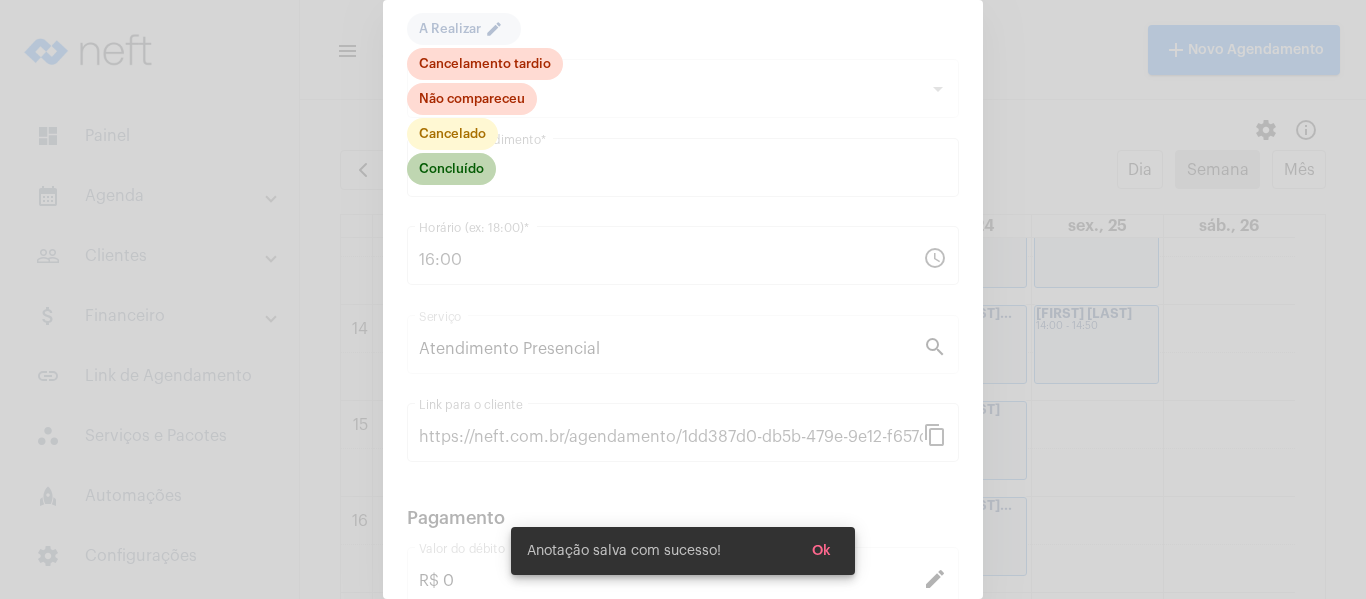 click on "Concluído" 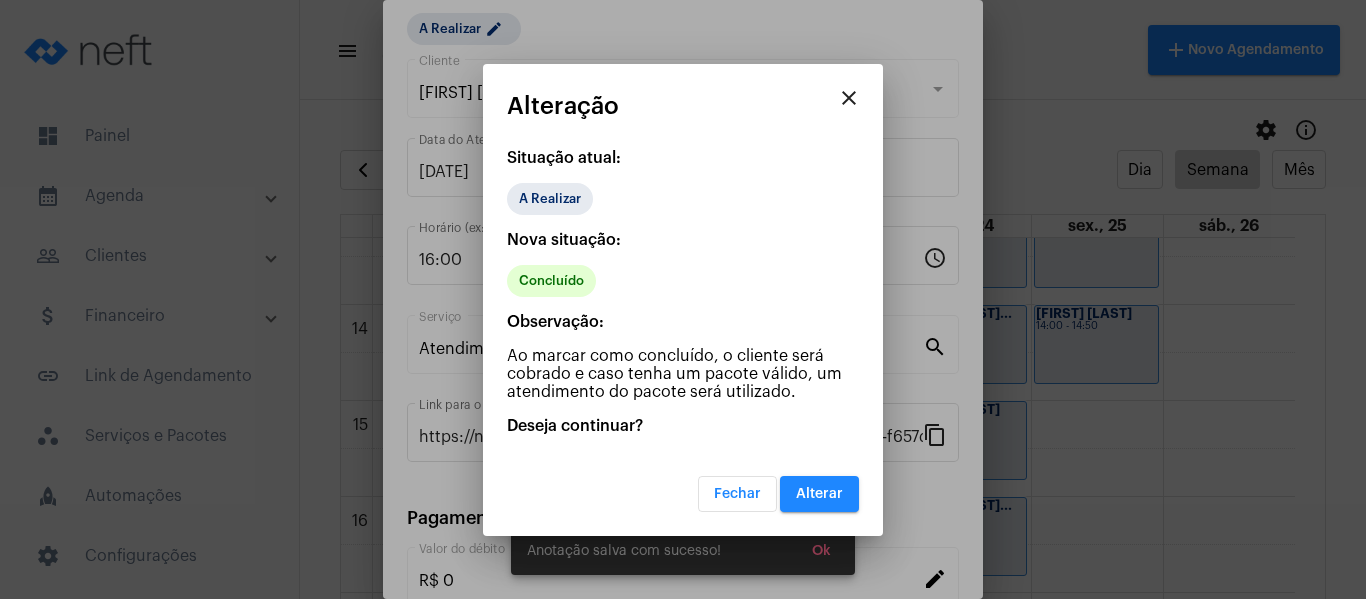 click on "Alterar" at bounding box center [819, 494] 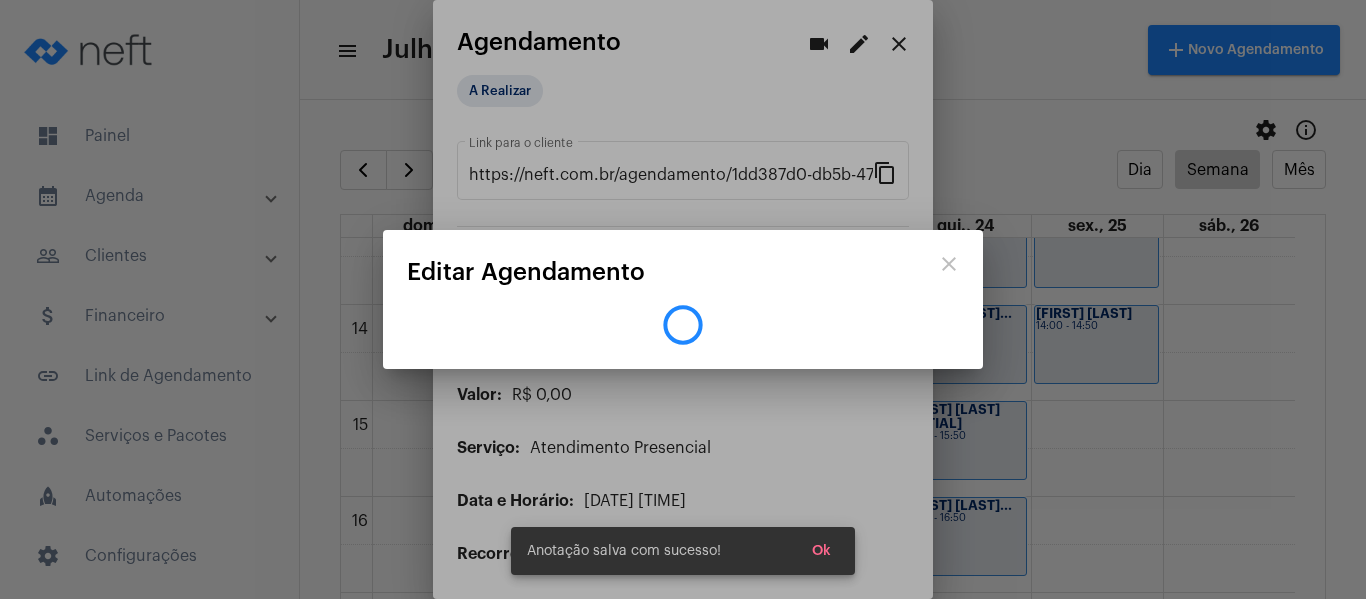 scroll, scrollTop: 0, scrollLeft: 0, axis: both 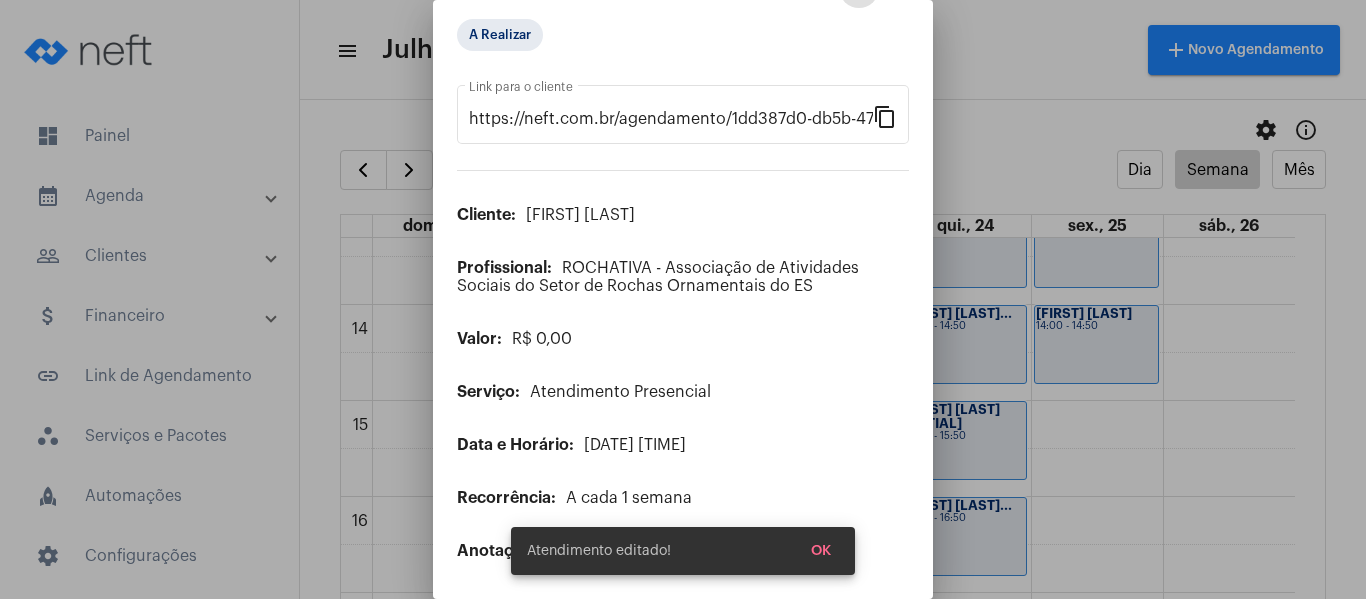 click on "OK" at bounding box center (821, 551) 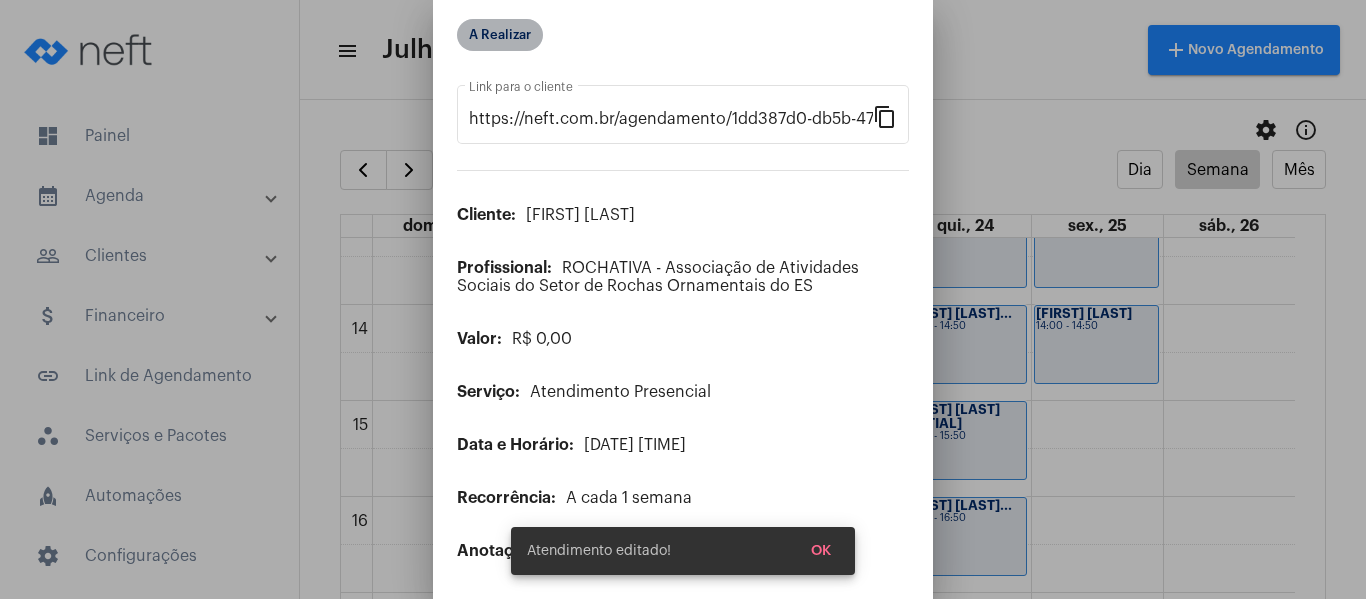 click on "A Realizar" at bounding box center [500, 35] 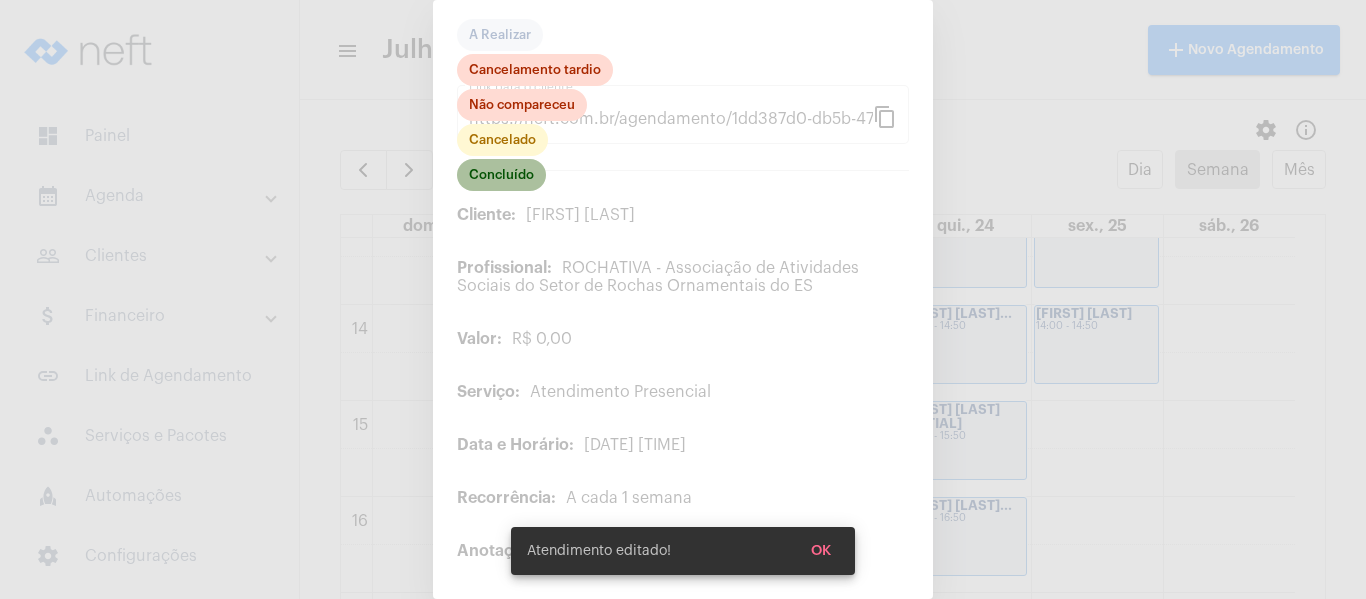 click on "Concluído" 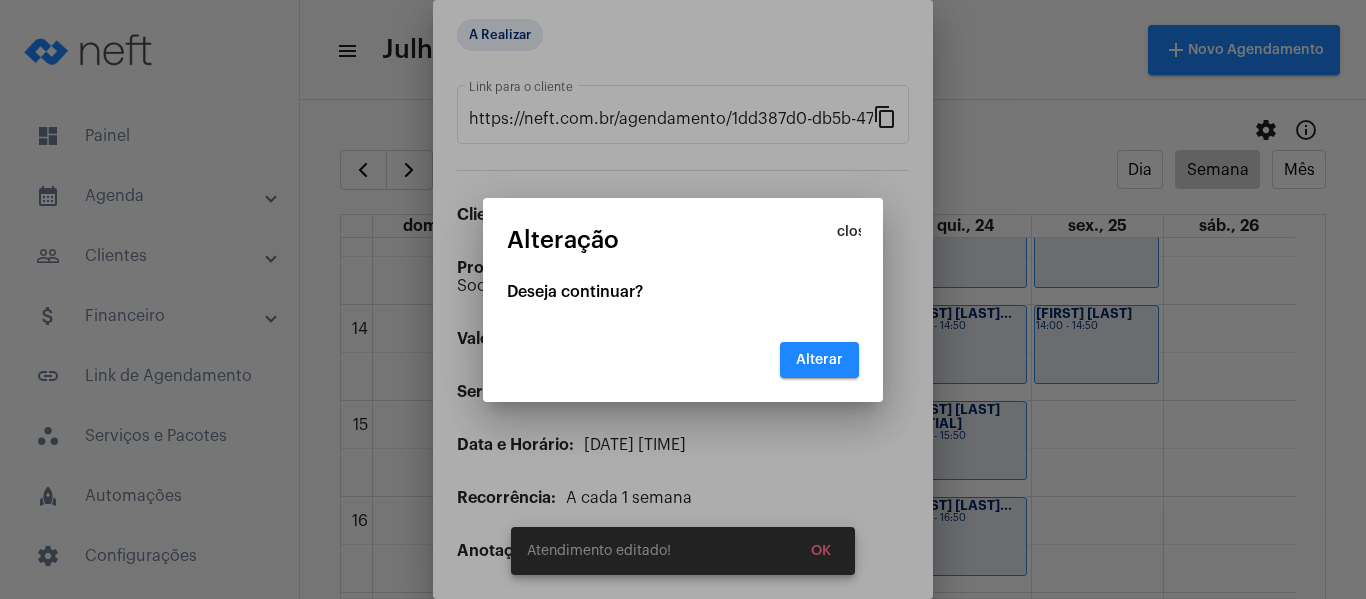 click on "Alterar" at bounding box center [819, 360] 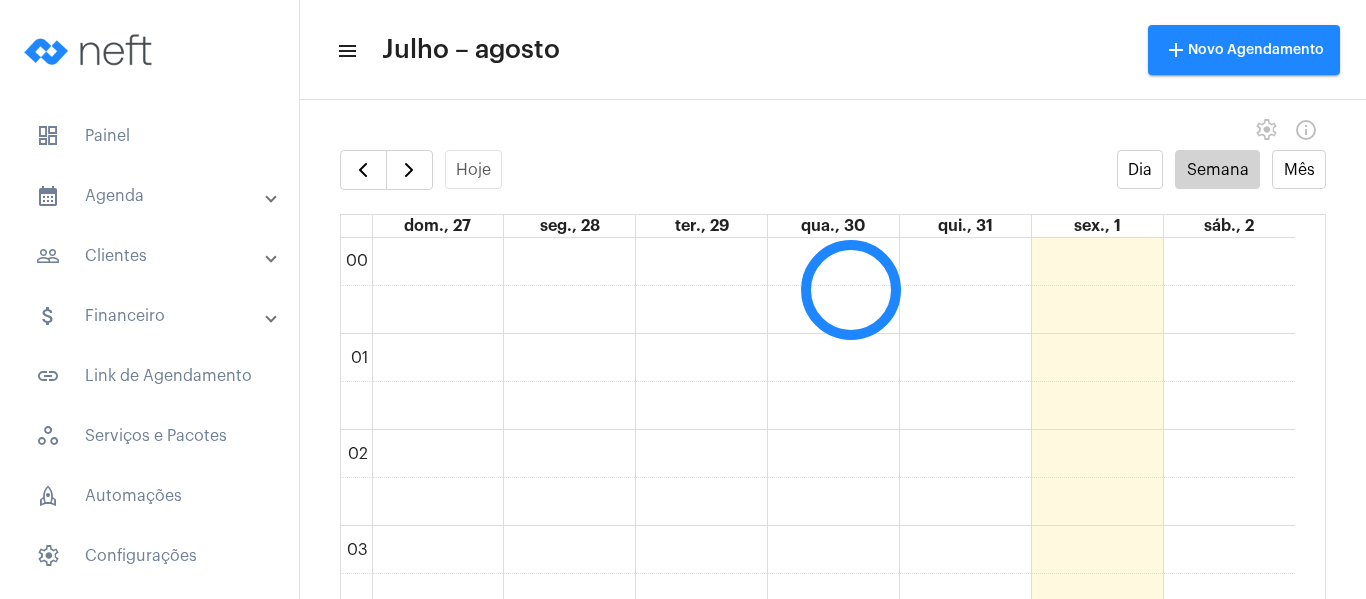 scroll, scrollTop: 0, scrollLeft: 0, axis: both 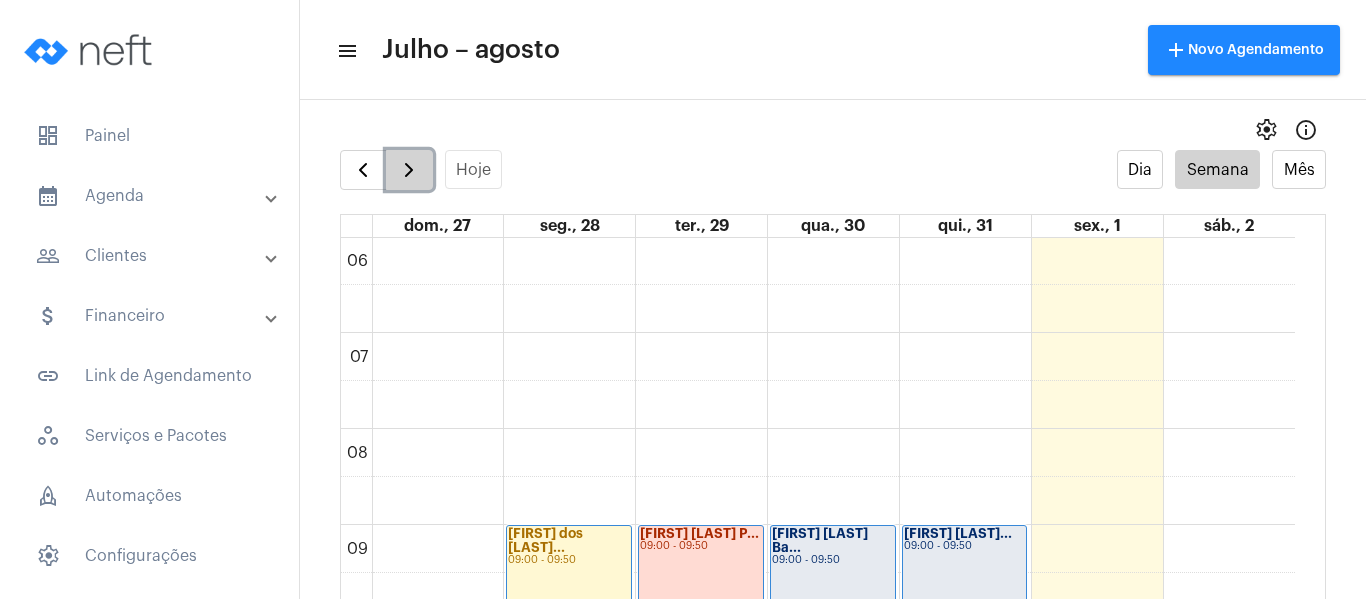 click 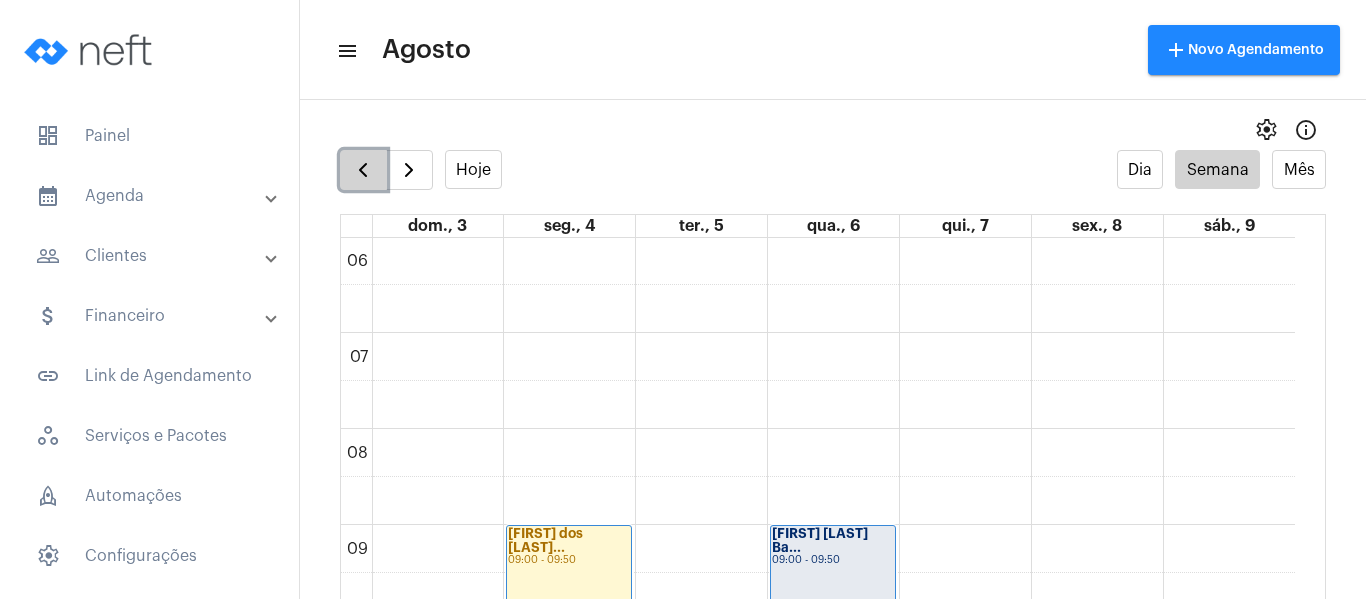 click 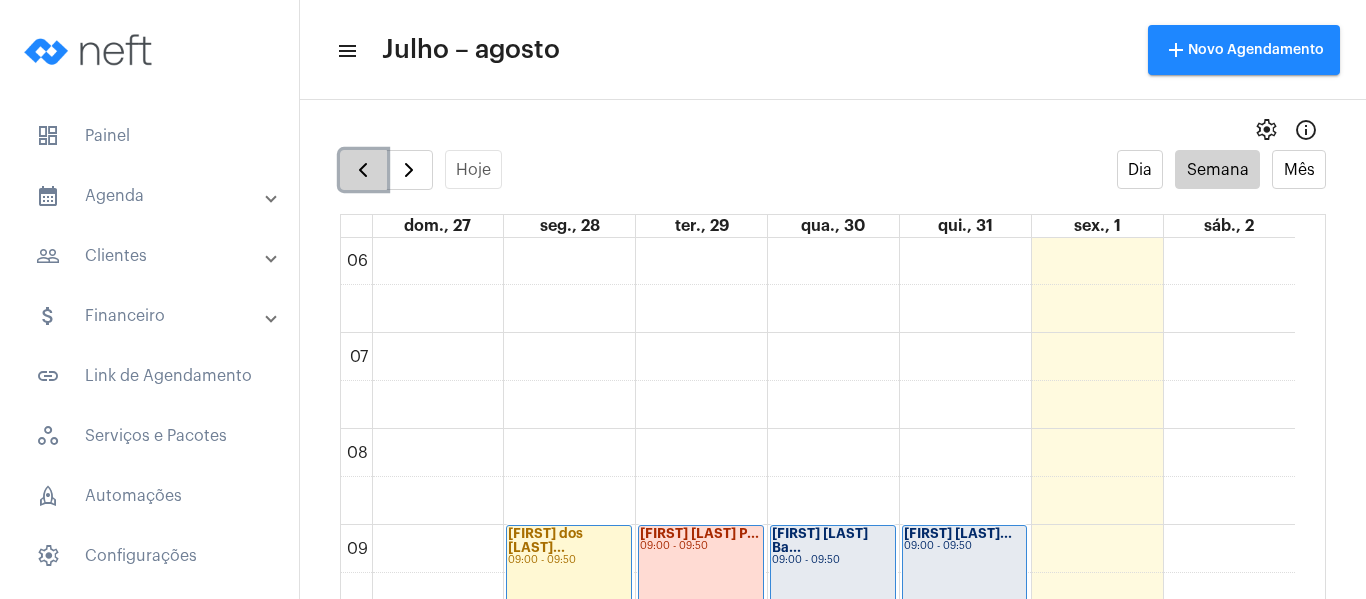 click 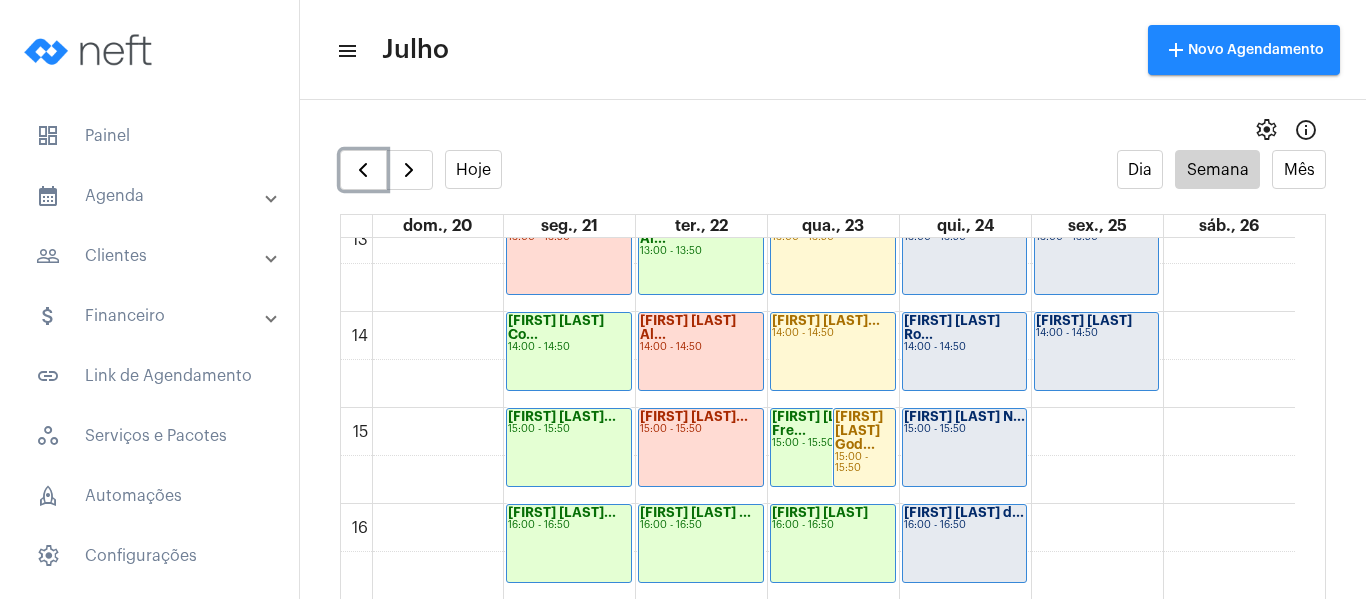 scroll, scrollTop: 1277, scrollLeft: 0, axis: vertical 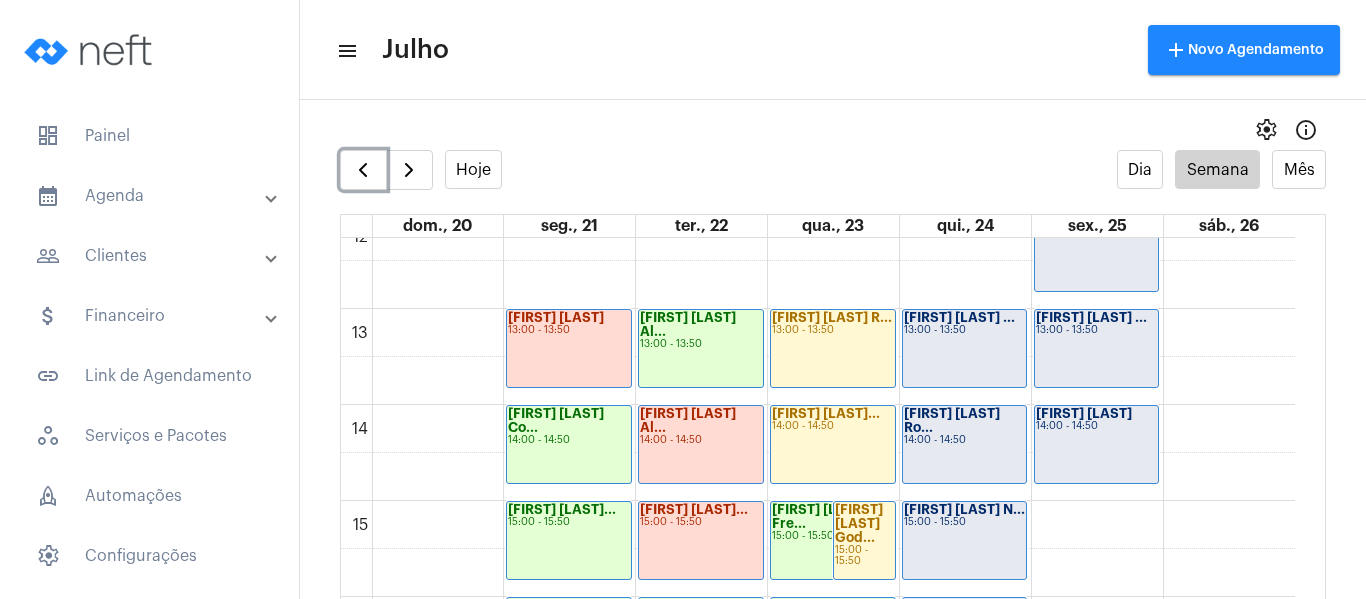 click on "[FIRST] [LAST] ...
13:00 - 13:50" 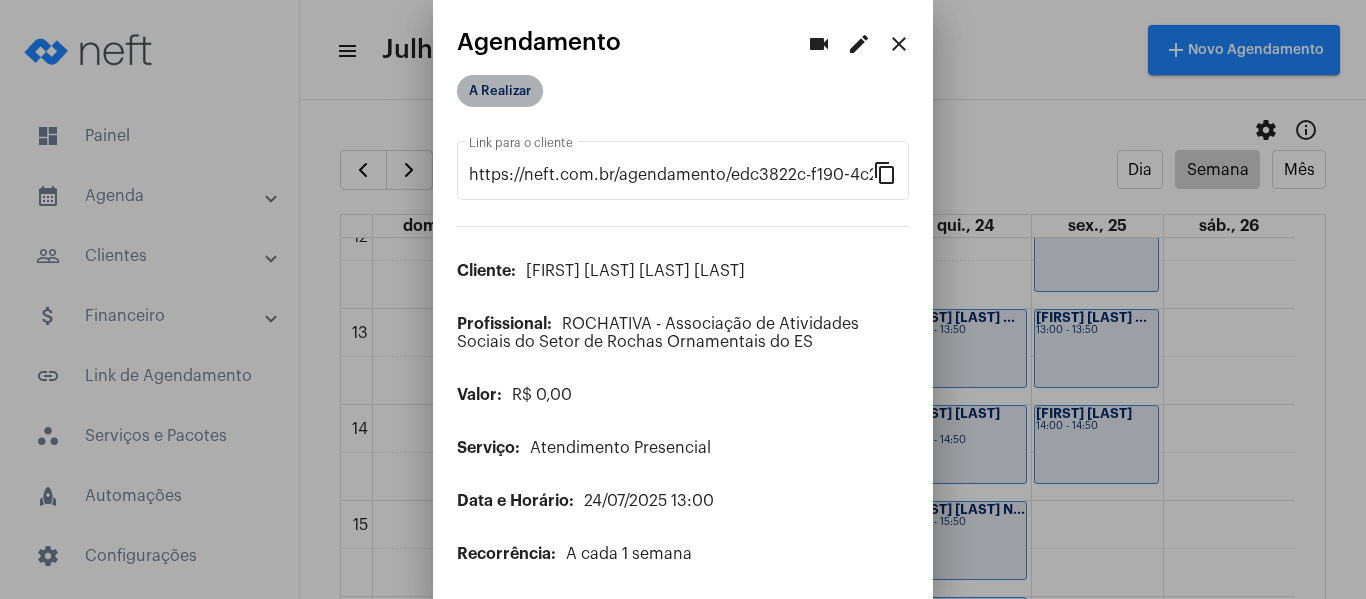 click on "A Realizar" at bounding box center (500, 91) 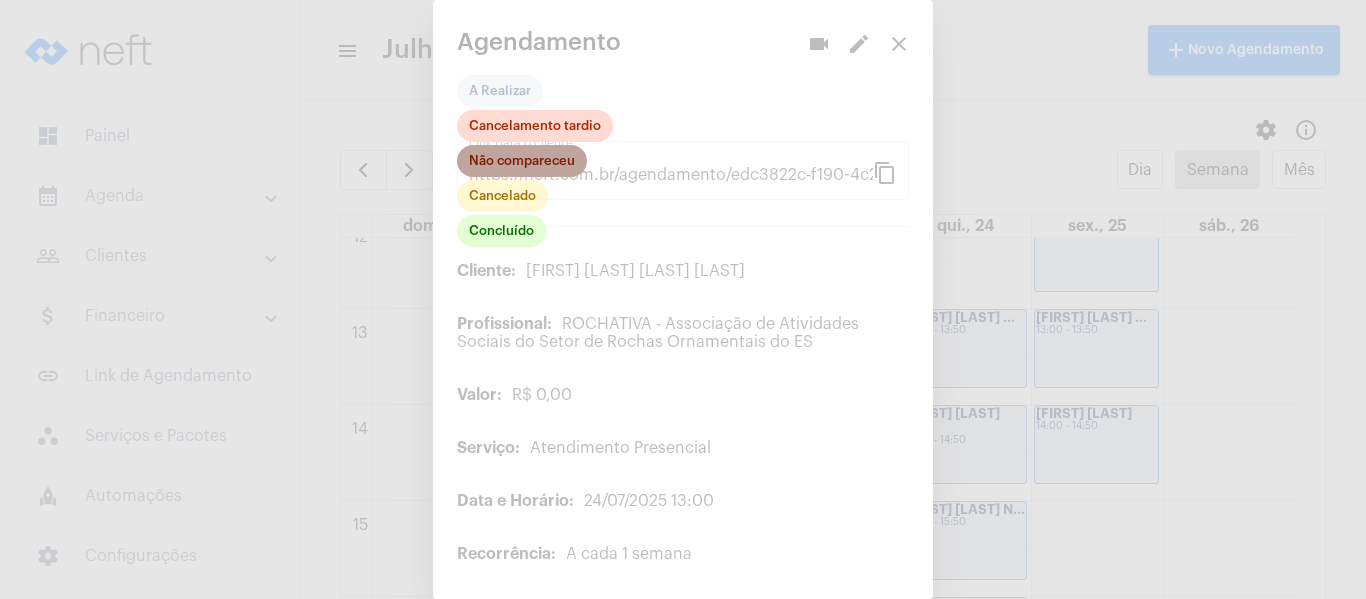 click on "Não compareceu" 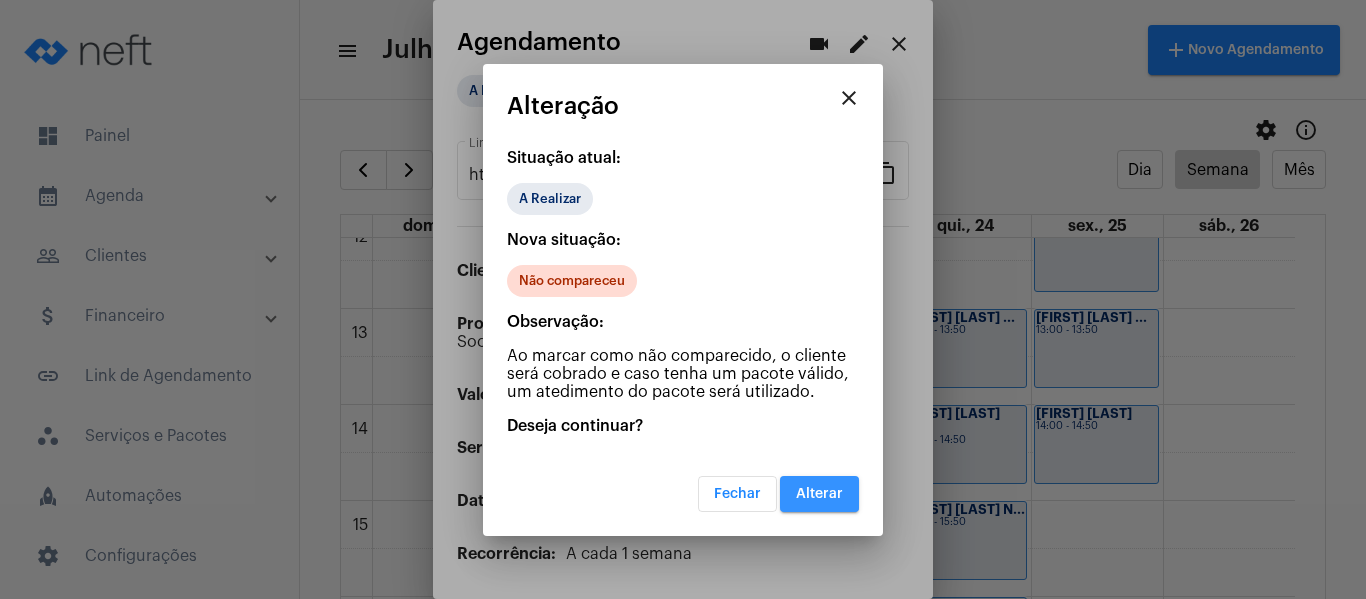 click on "Alterar" at bounding box center (819, 494) 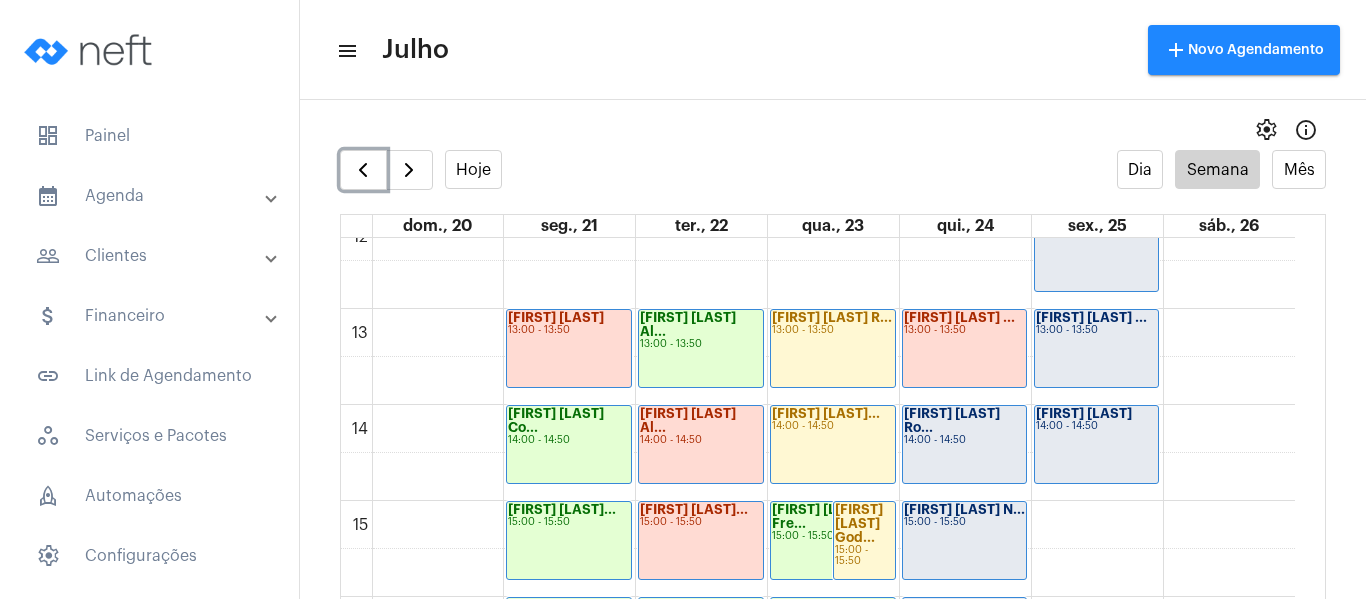 scroll, scrollTop: 1277, scrollLeft: 0, axis: vertical 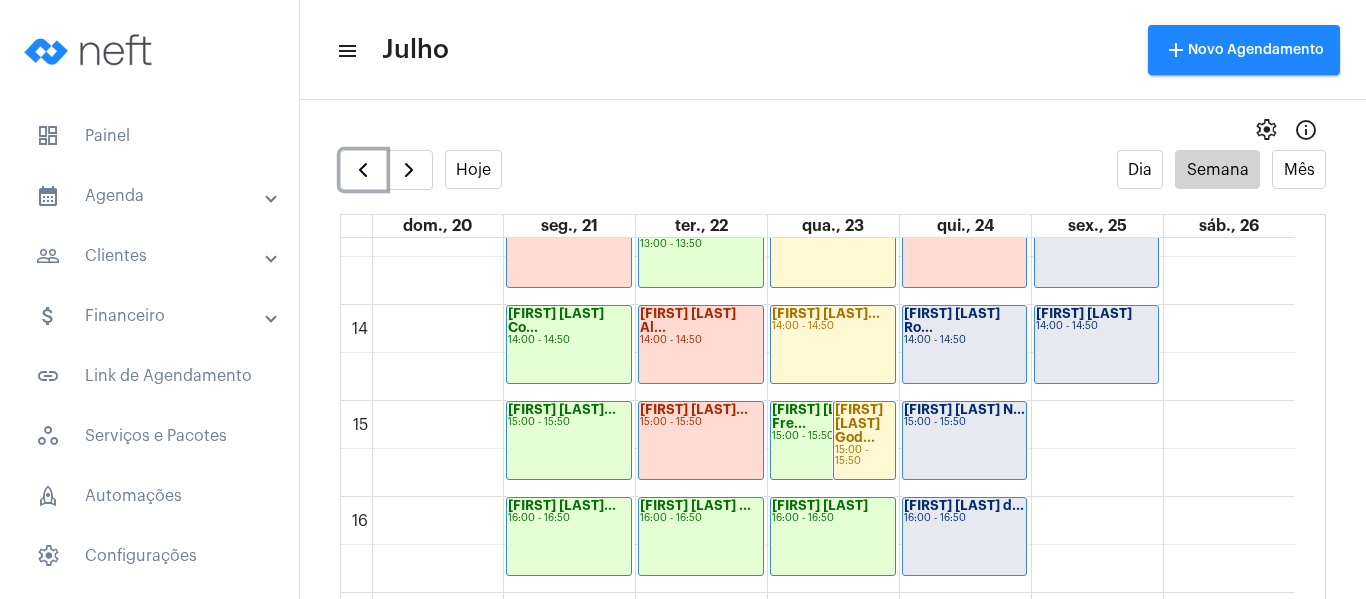 click on "[FIRST] [LAST] Ro...
14:00 - 14:50" 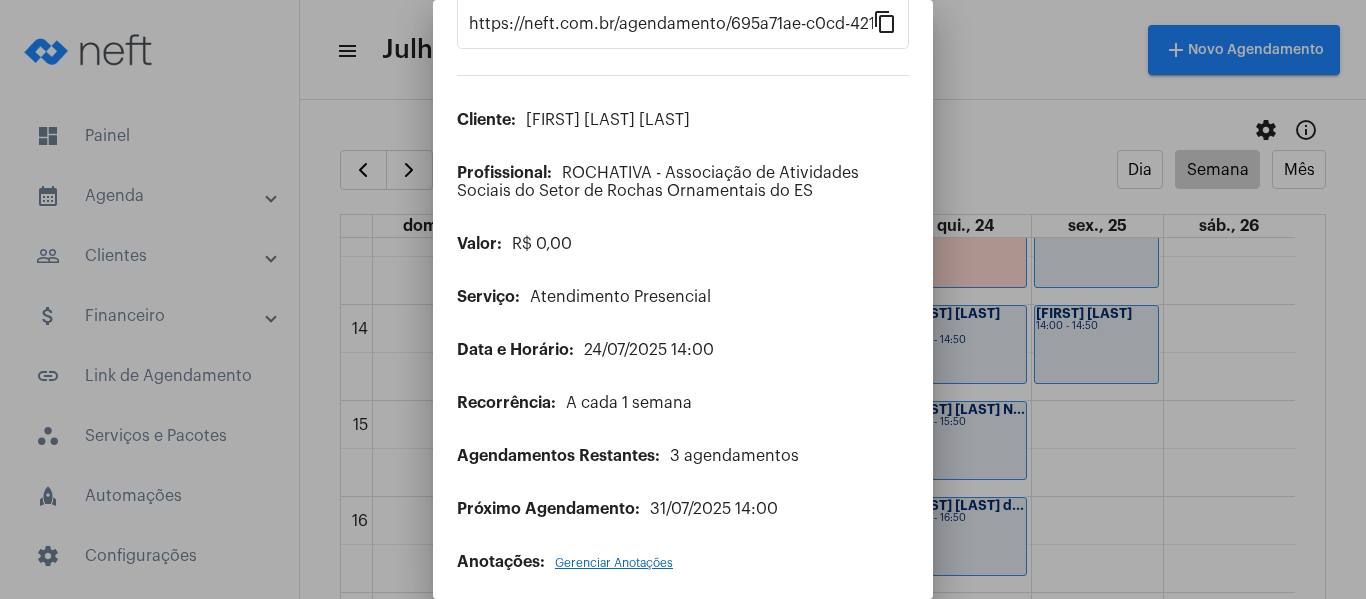 scroll, scrollTop: 162, scrollLeft: 0, axis: vertical 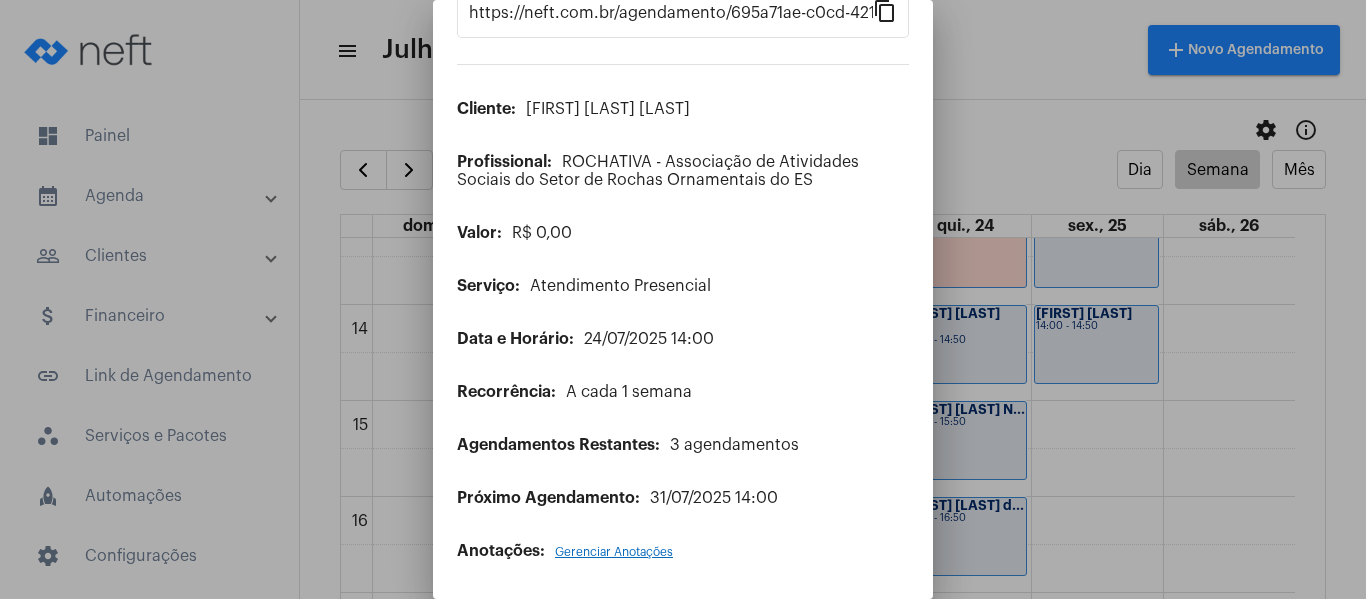 click on "Gerenciar Anotações" at bounding box center (614, 552) 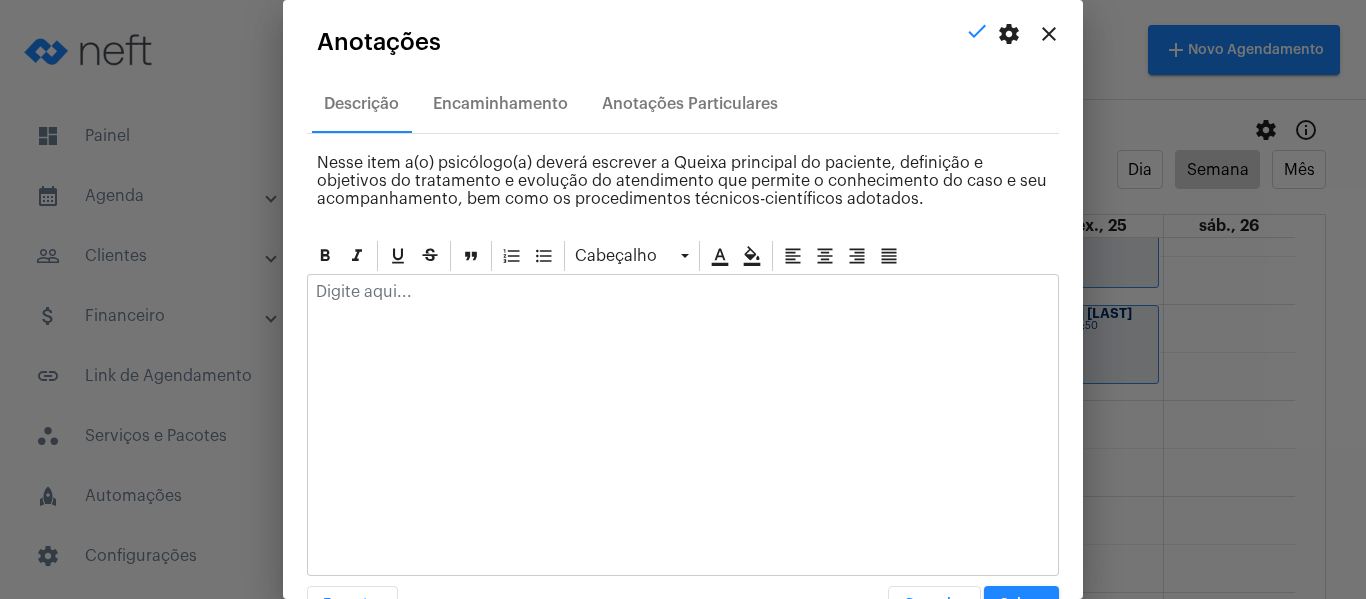 click 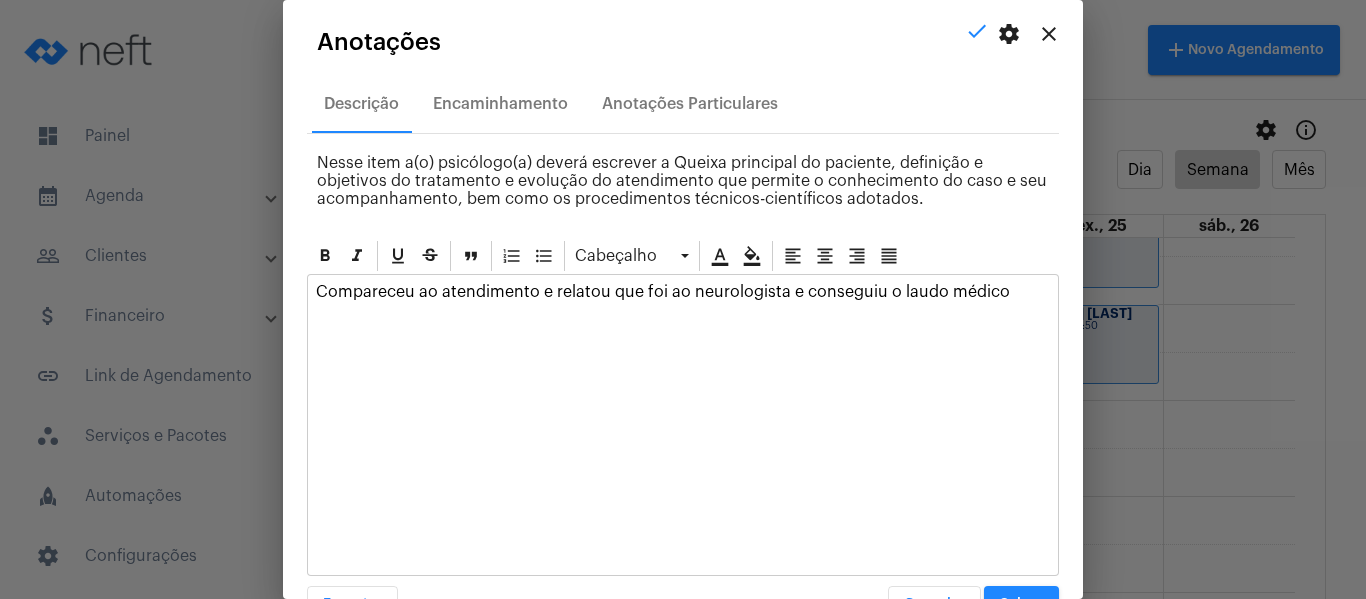 click on "Compareceu ao atendimento e relatou que foi ao neurologista e conseguiu o laudo médico" 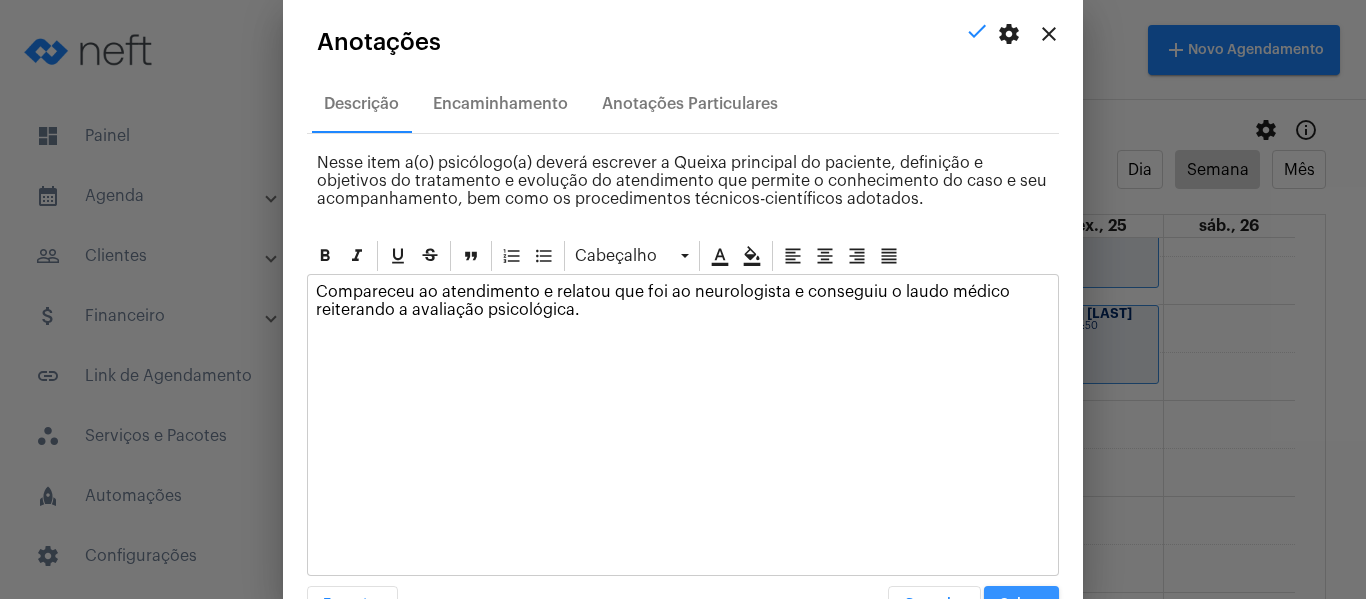 click on "Salvar" at bounding box center (1021, 604) 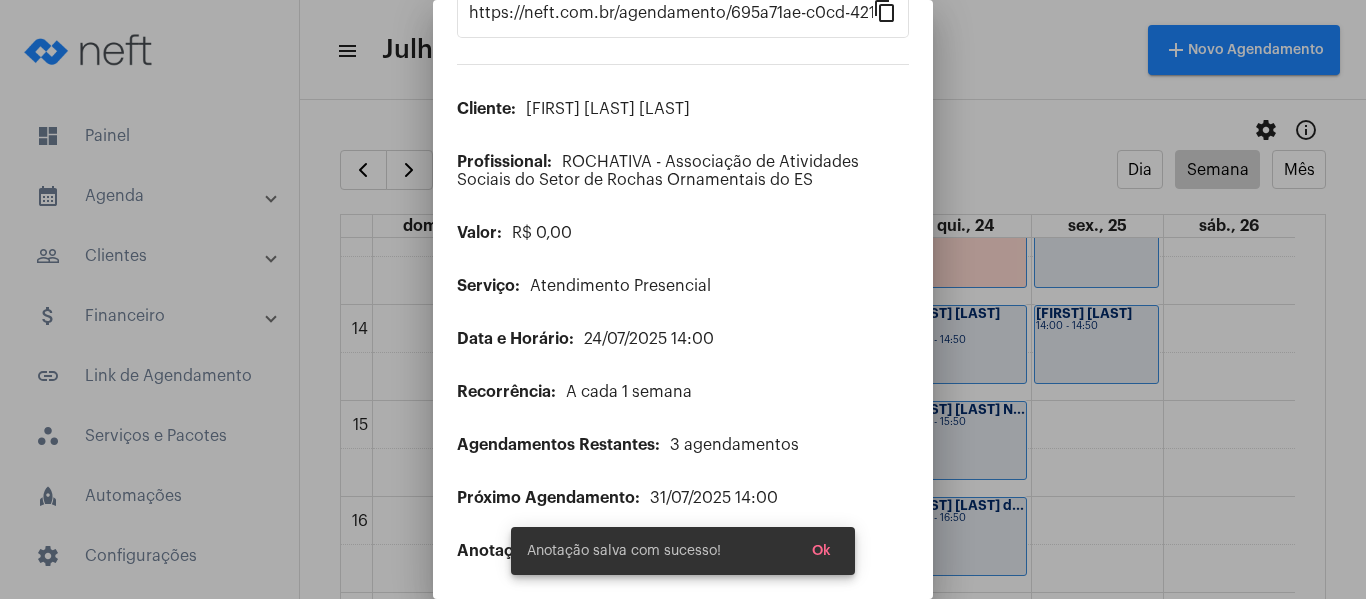 scroll, scrollTop: 0, scrollLeft: 0, axis: both 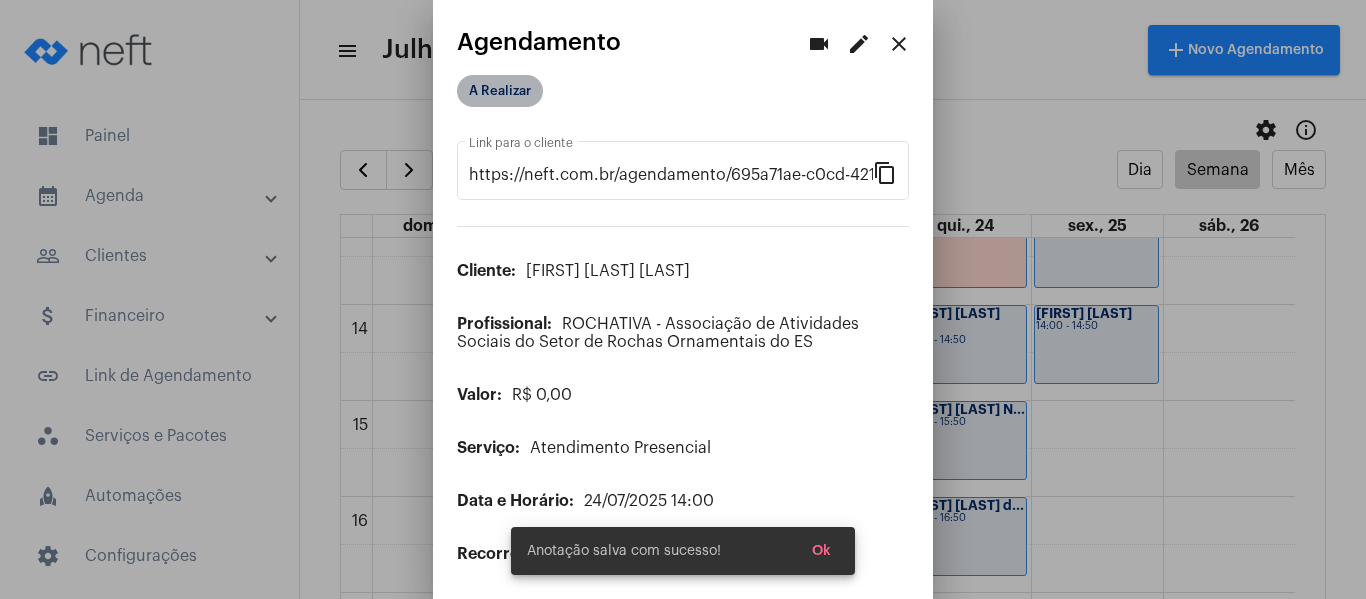 click on "A Realizar" at bounding box center [500, 91] 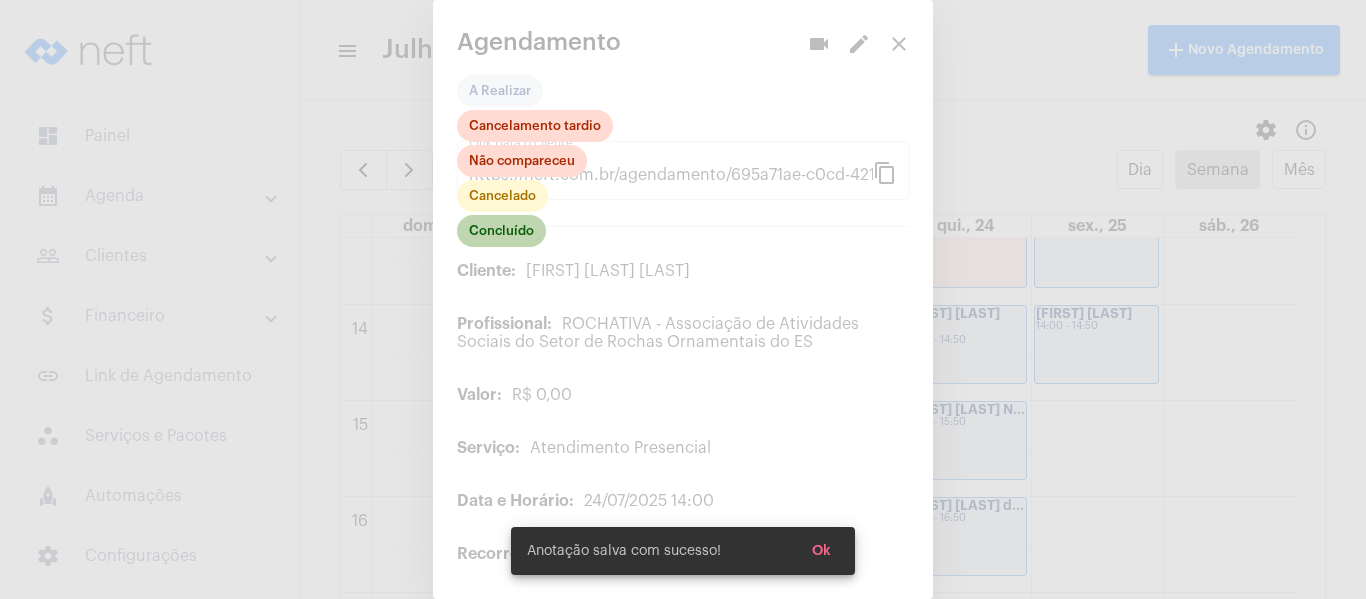 click on "Concluído" 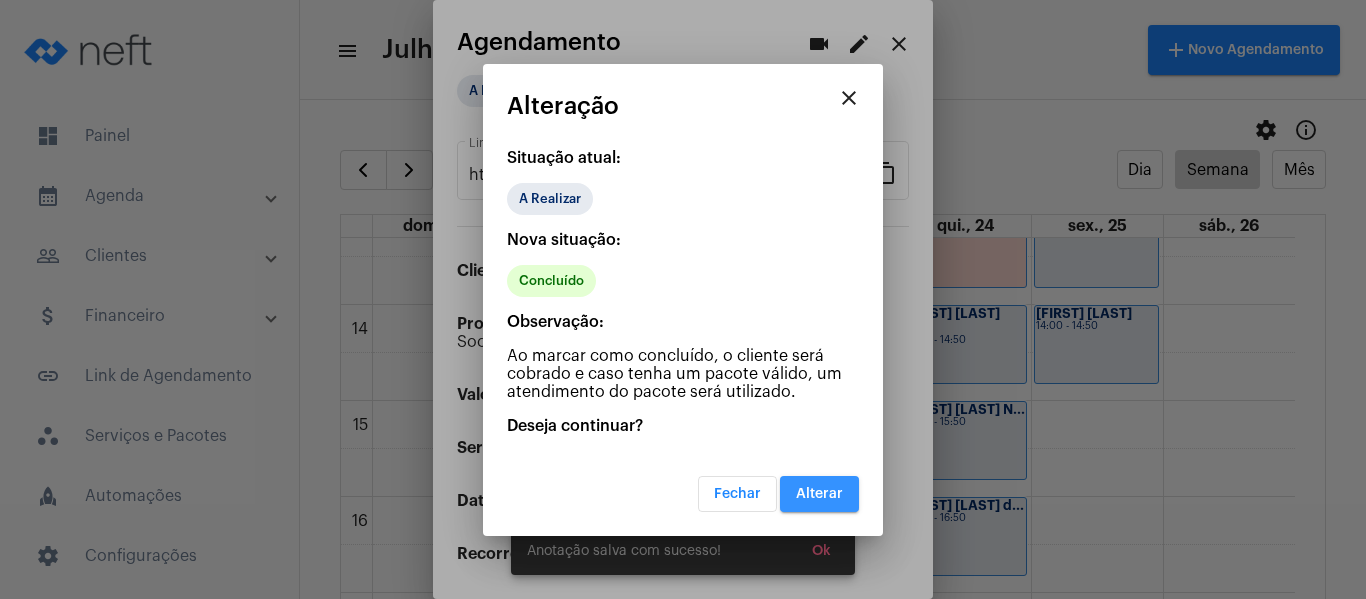 click on "Alterar" at bounding box center [819, 494] 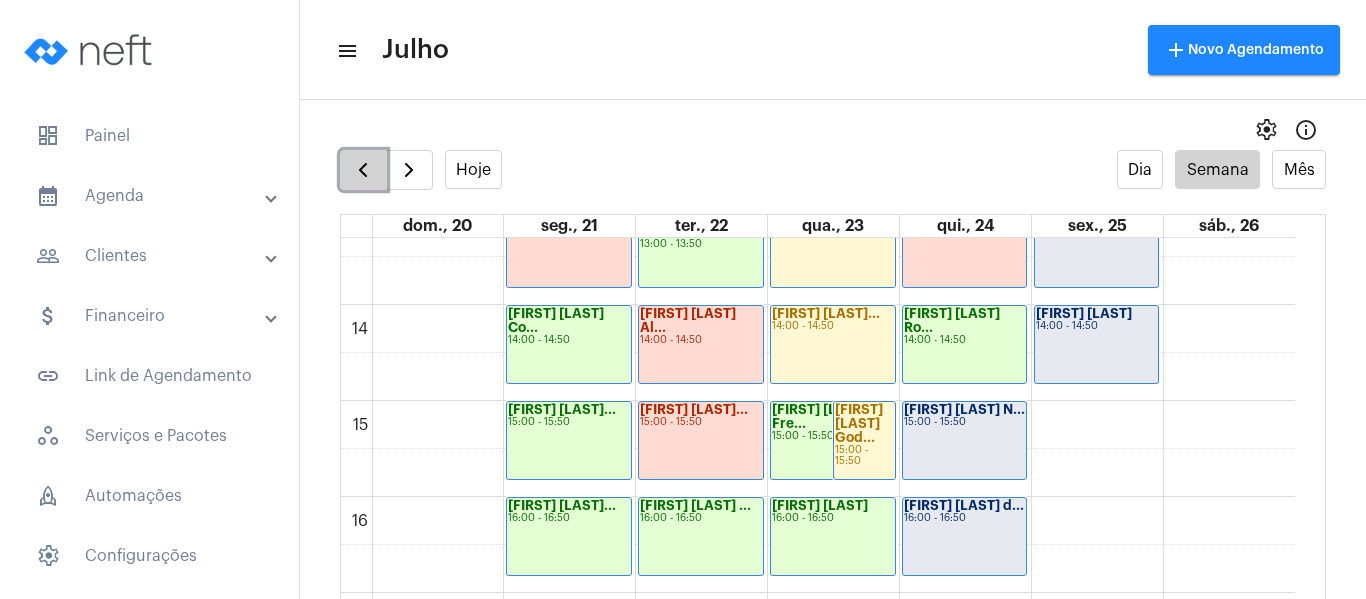 click 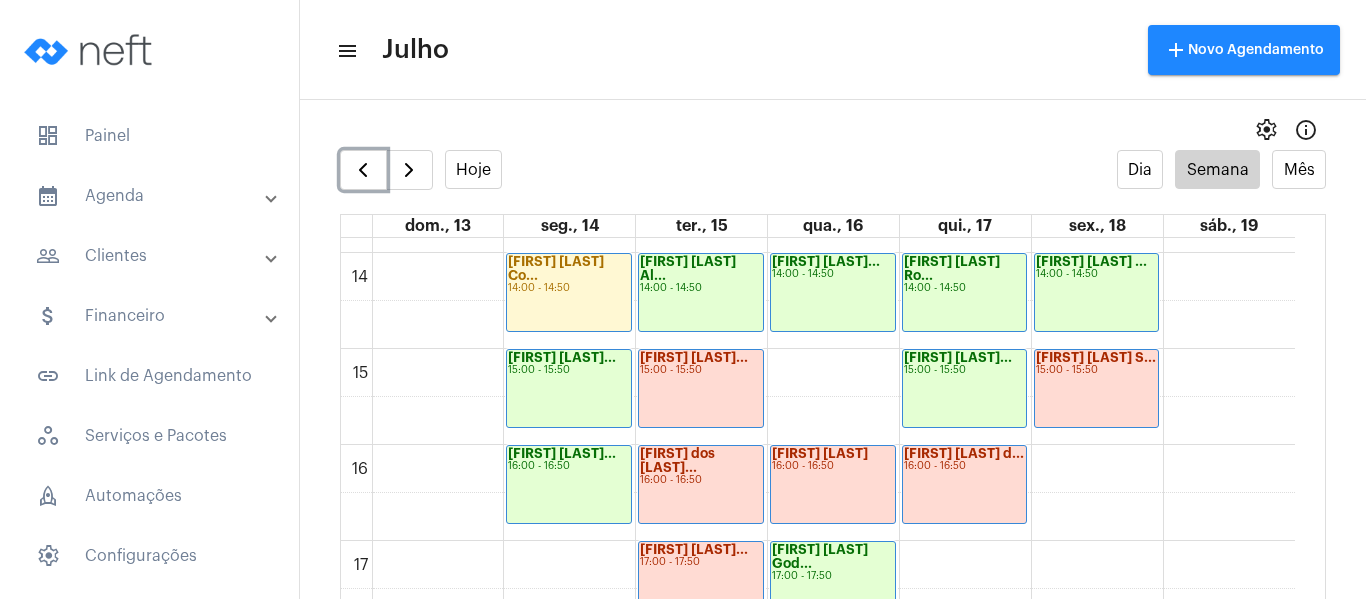 scroll, scrollTop: 1377, scrollLeft: 0, axis: vertical 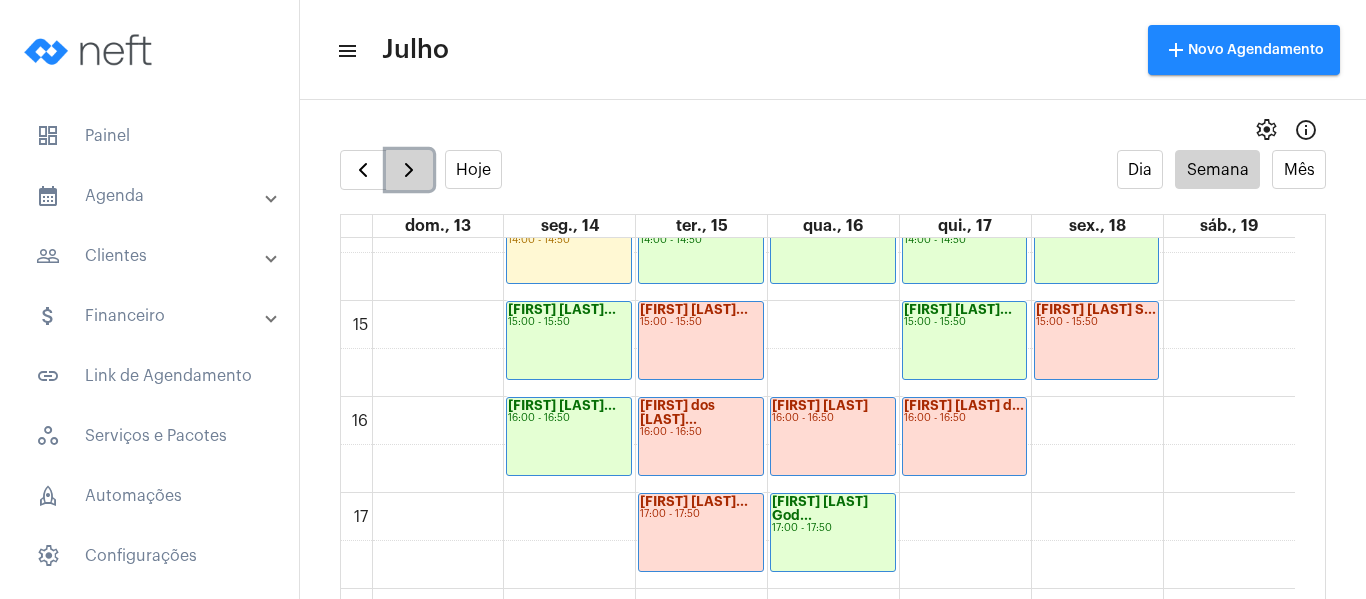 click 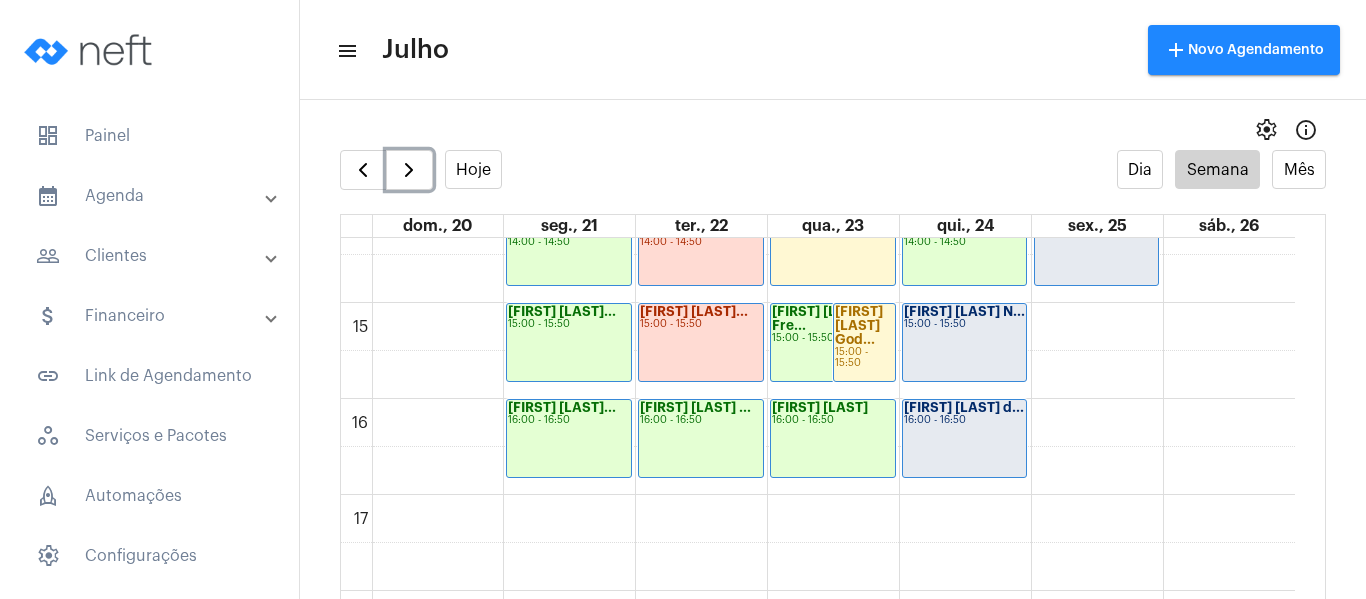 scroll, scrollTop: 1377, scrollLeft: 0, axis: vertical 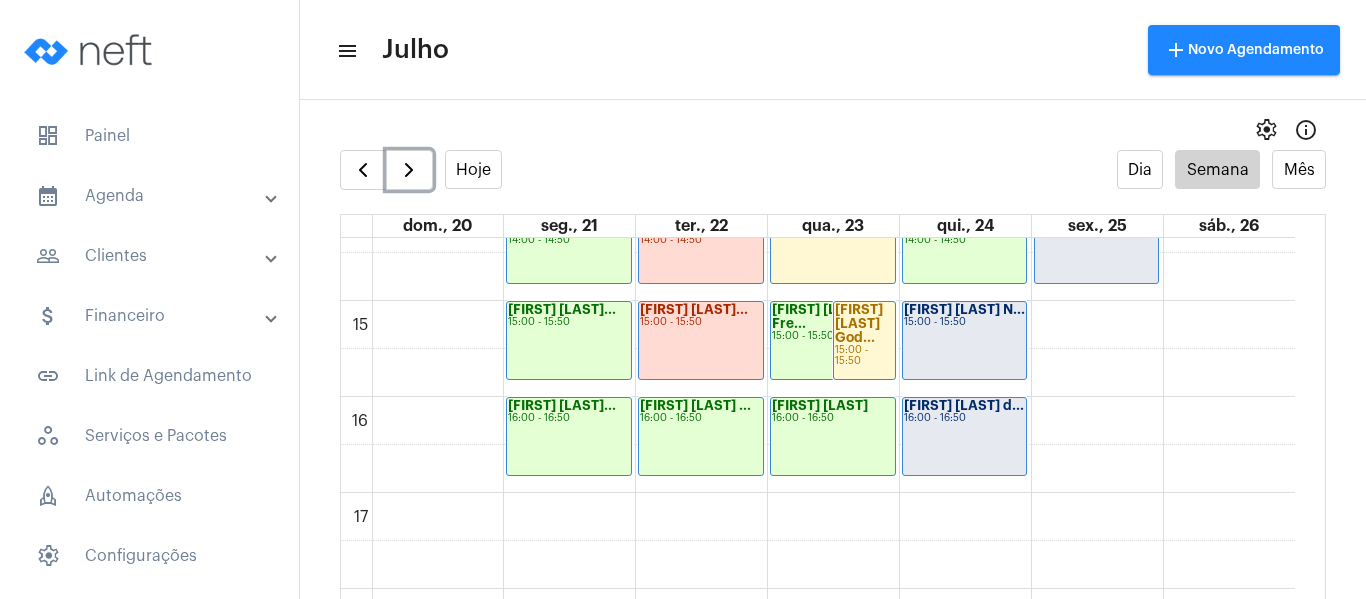 click on "[FIRST] [LAST]
15:00 - 15:50" 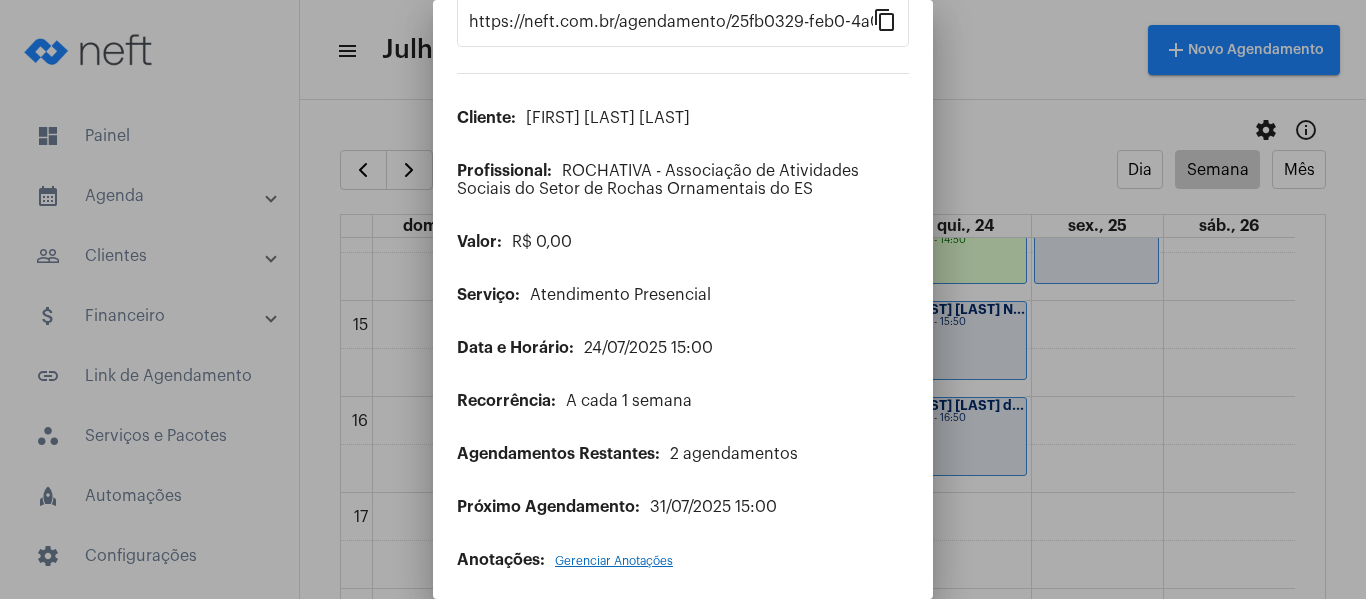 scroll, scrollTop: 162, scrollLeft: 0, axis: vertical 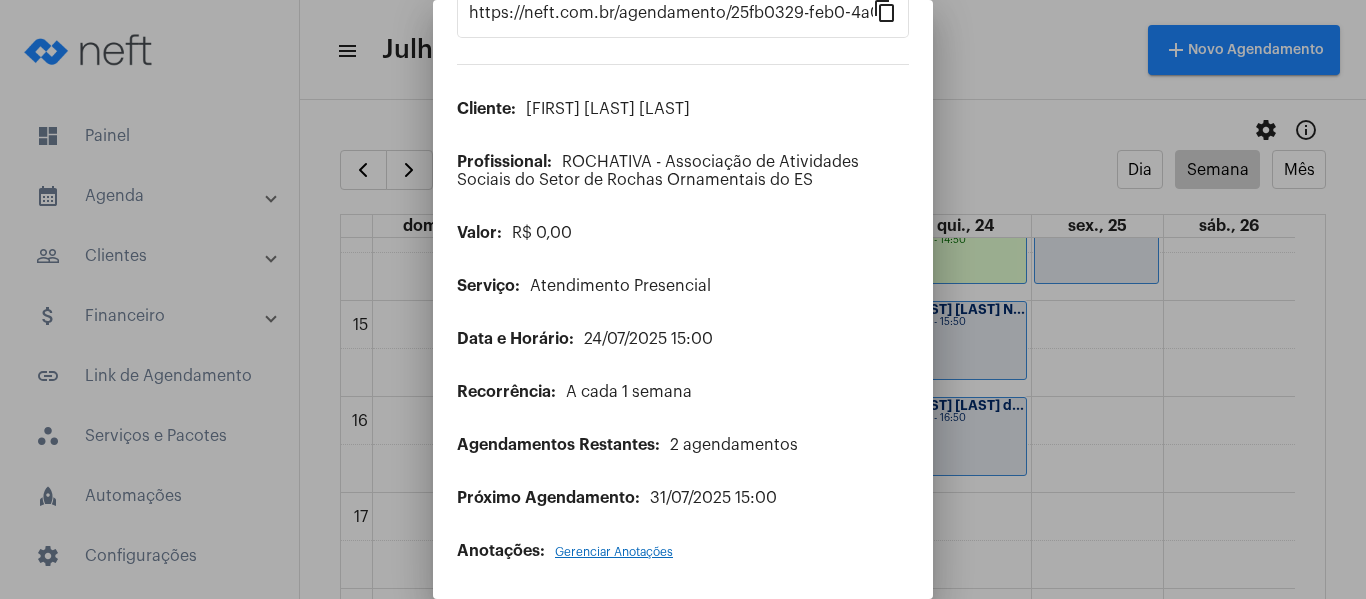 click on "Gerenciar Anotações" at bounding box center [614, 552] 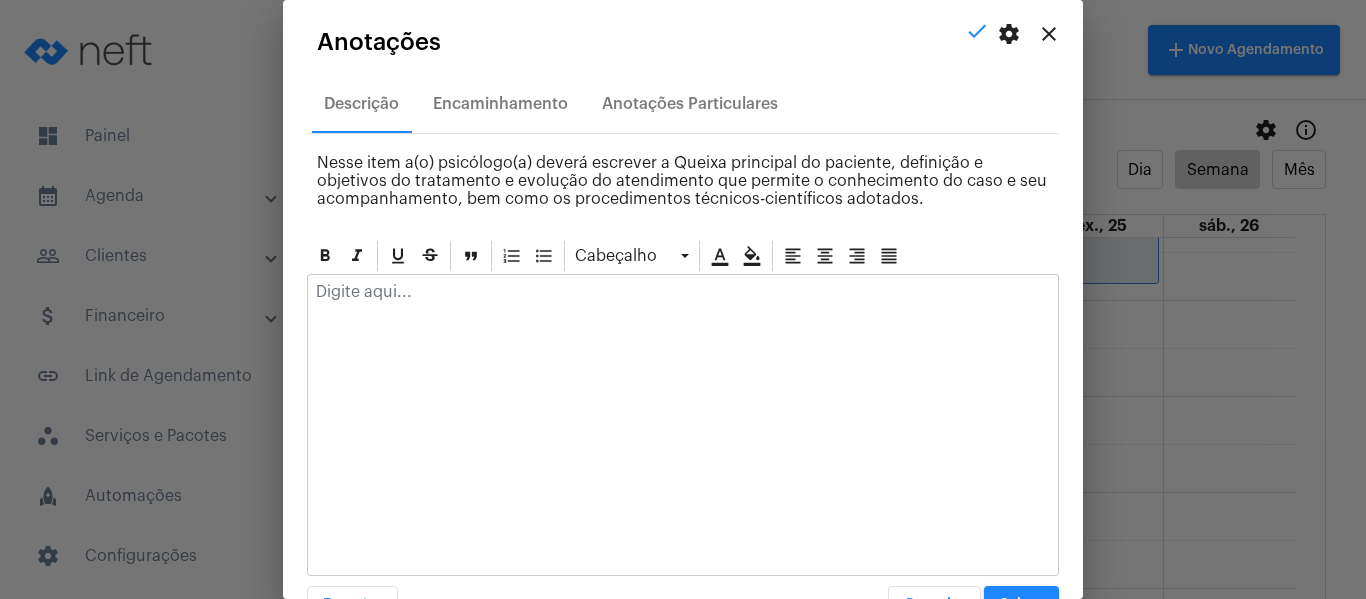click on "close" at bounding box center [1049, 34] 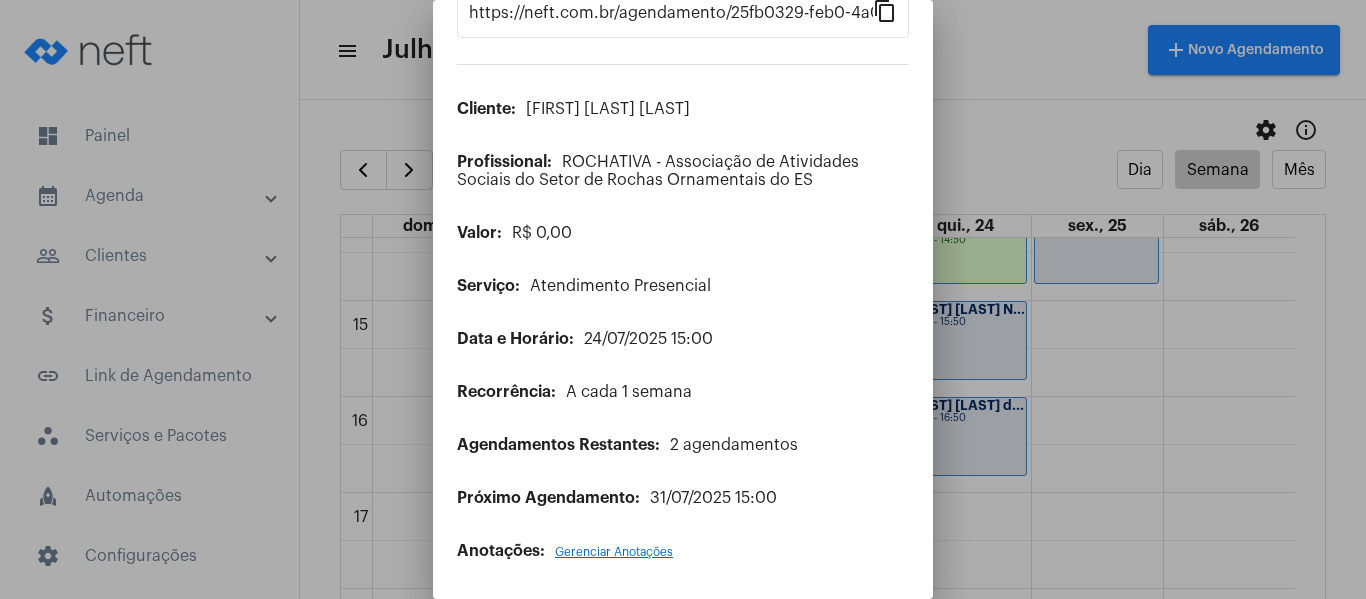 click on "Gerenciar Anotações" at bounding box center (614, 552) 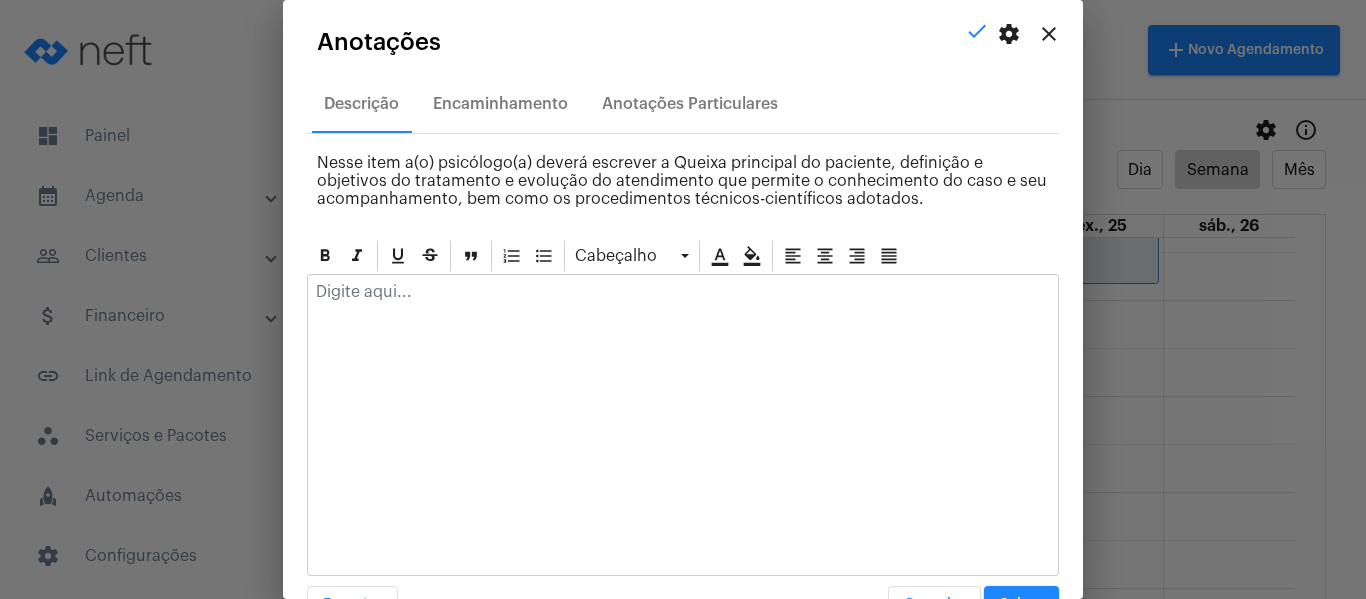click 